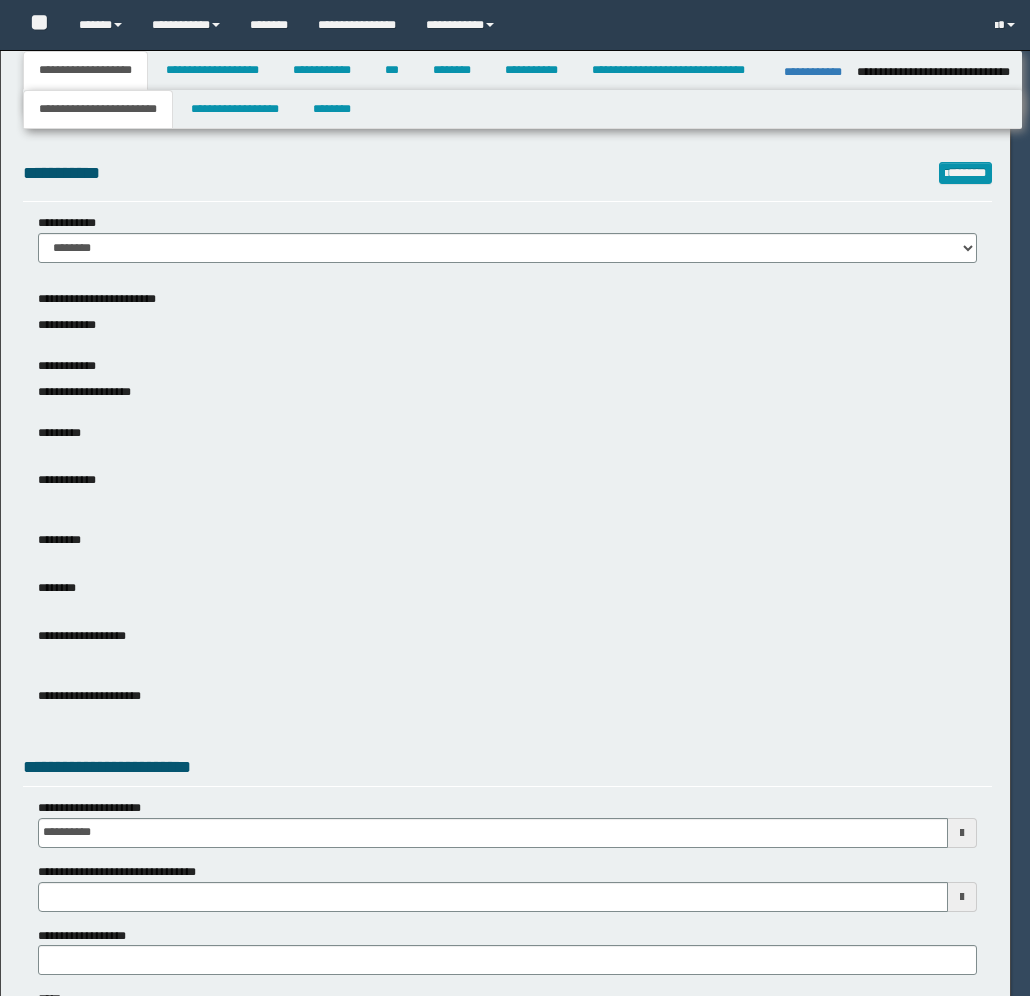 select on "*" 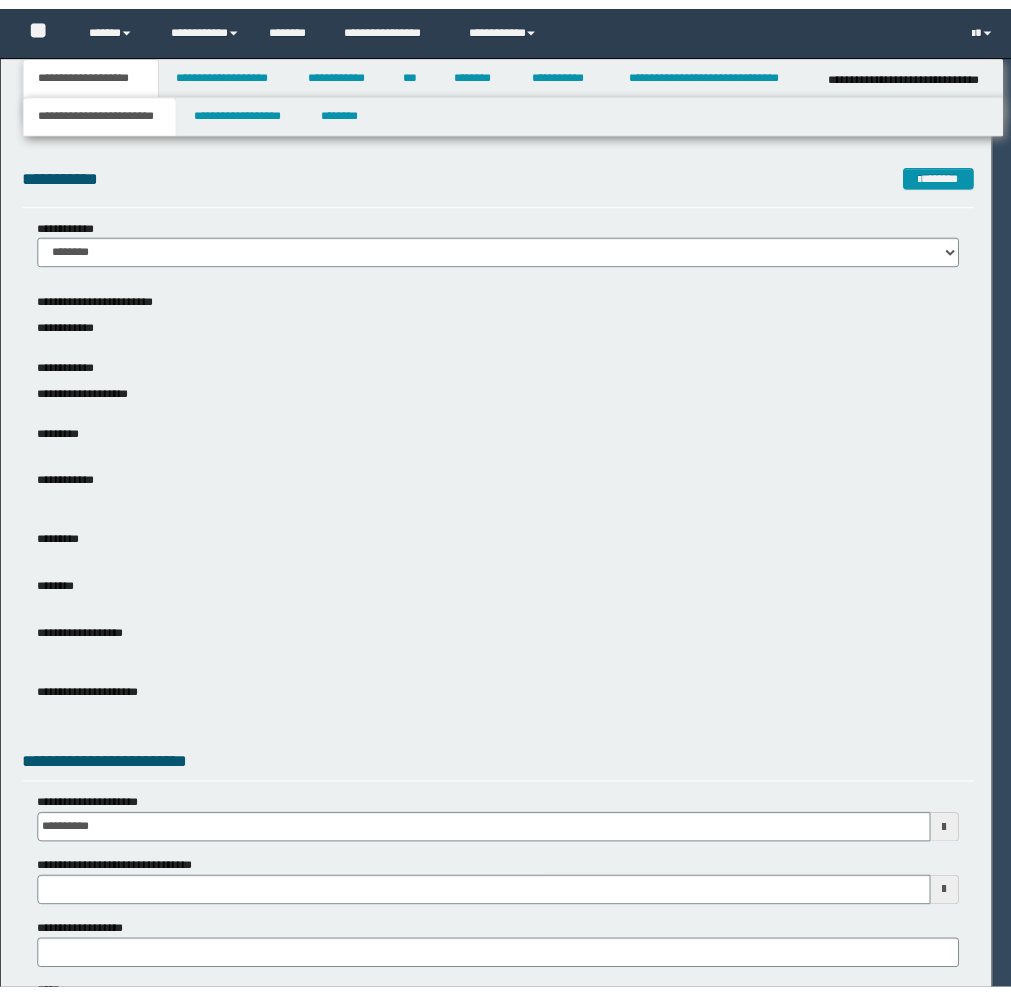 scroll, scrollTop: 0, scrollLeft: 0, axis: both 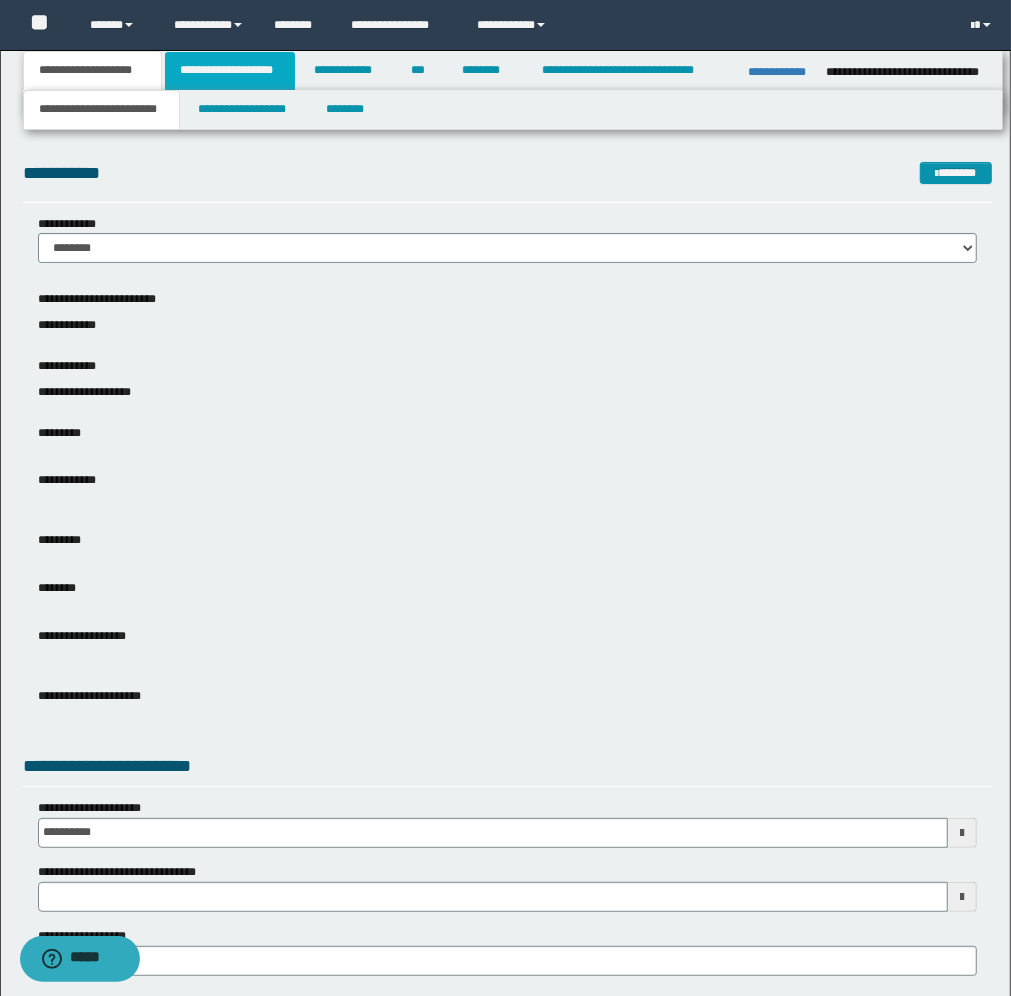 click on "**********" at bounding box center (230, 71) 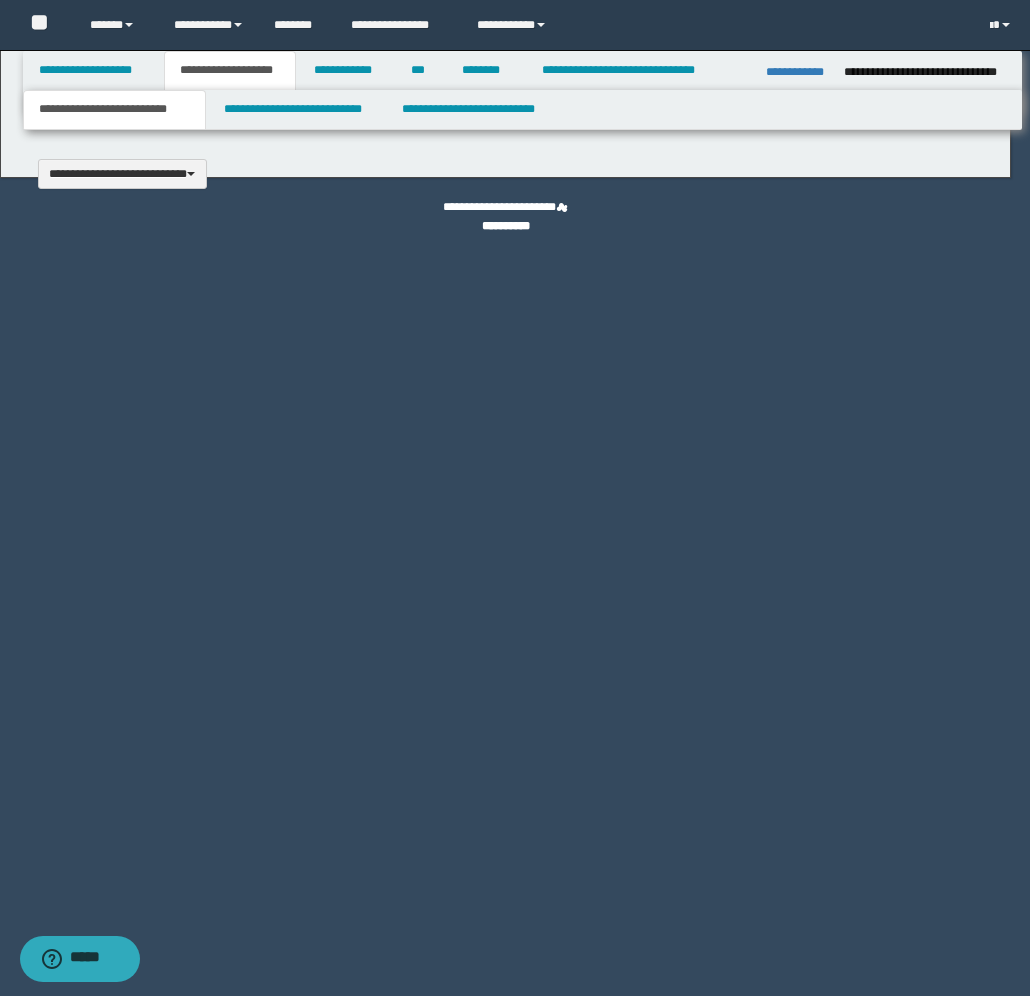 type 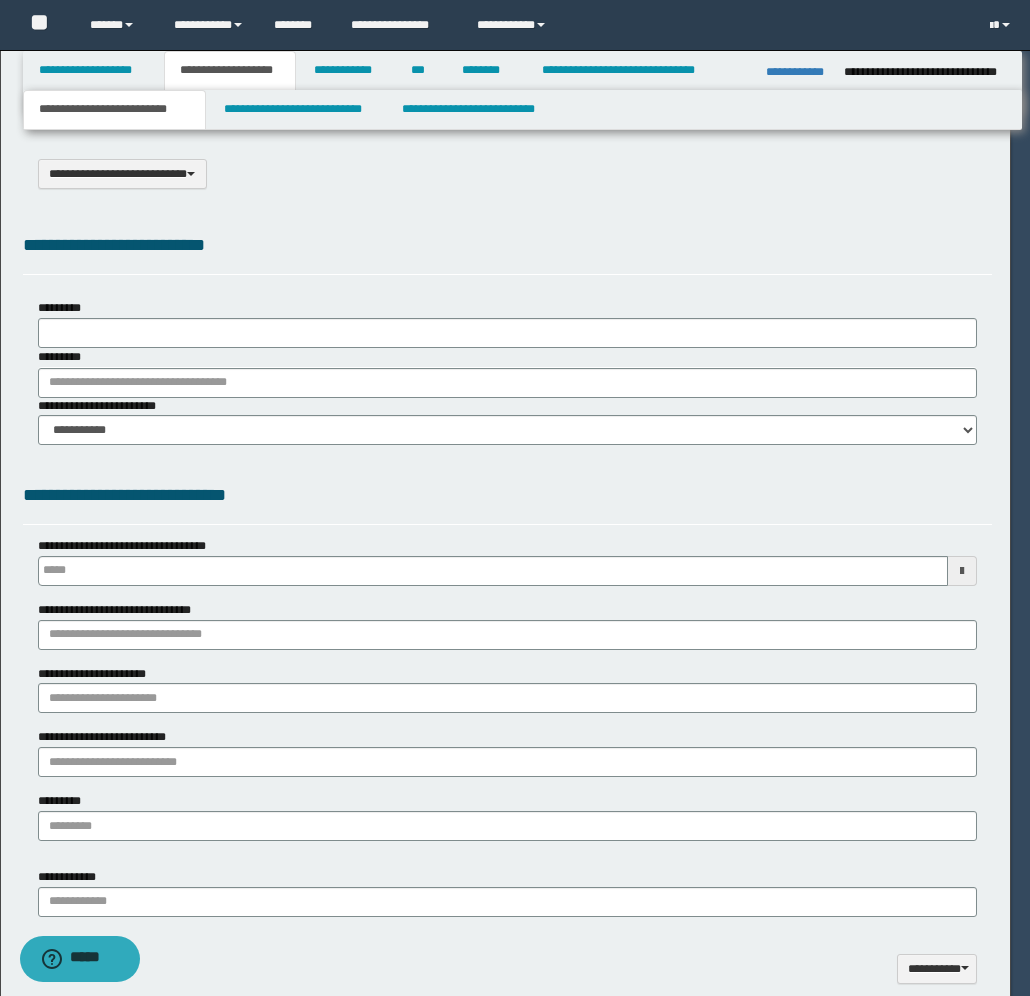 scroll, scrollTop: 0, scrollLeft: 0, axis: both 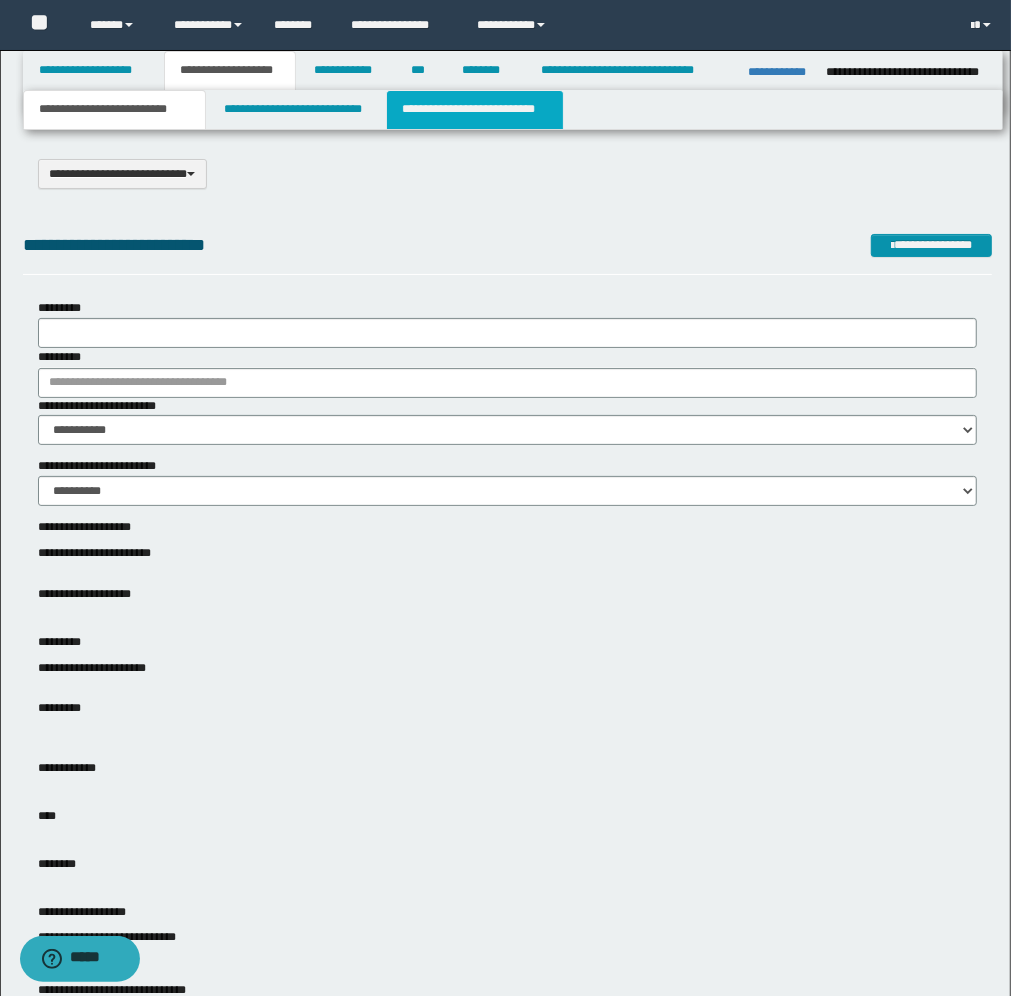 click on "**********" at bounding box center [475, 110] 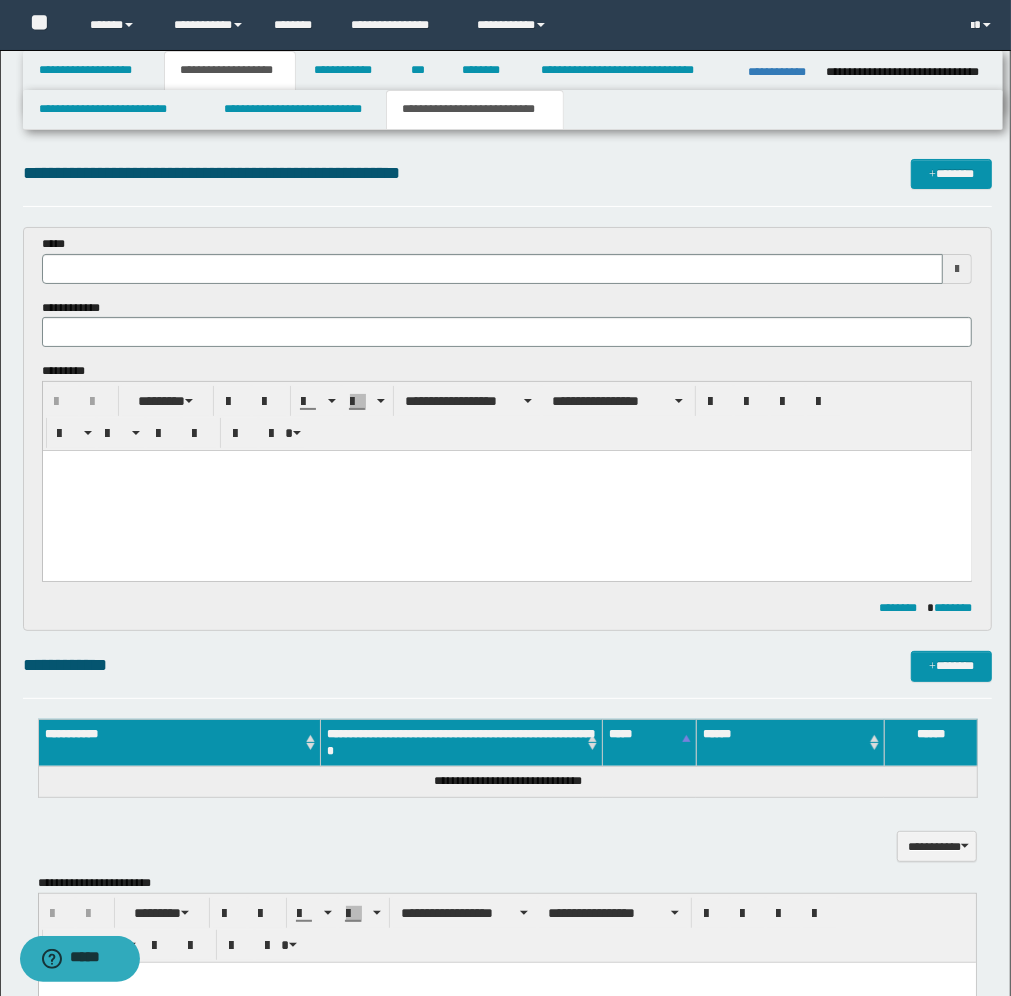 scroll, scrollTop: 0, scrollLeft: 0, axis: both 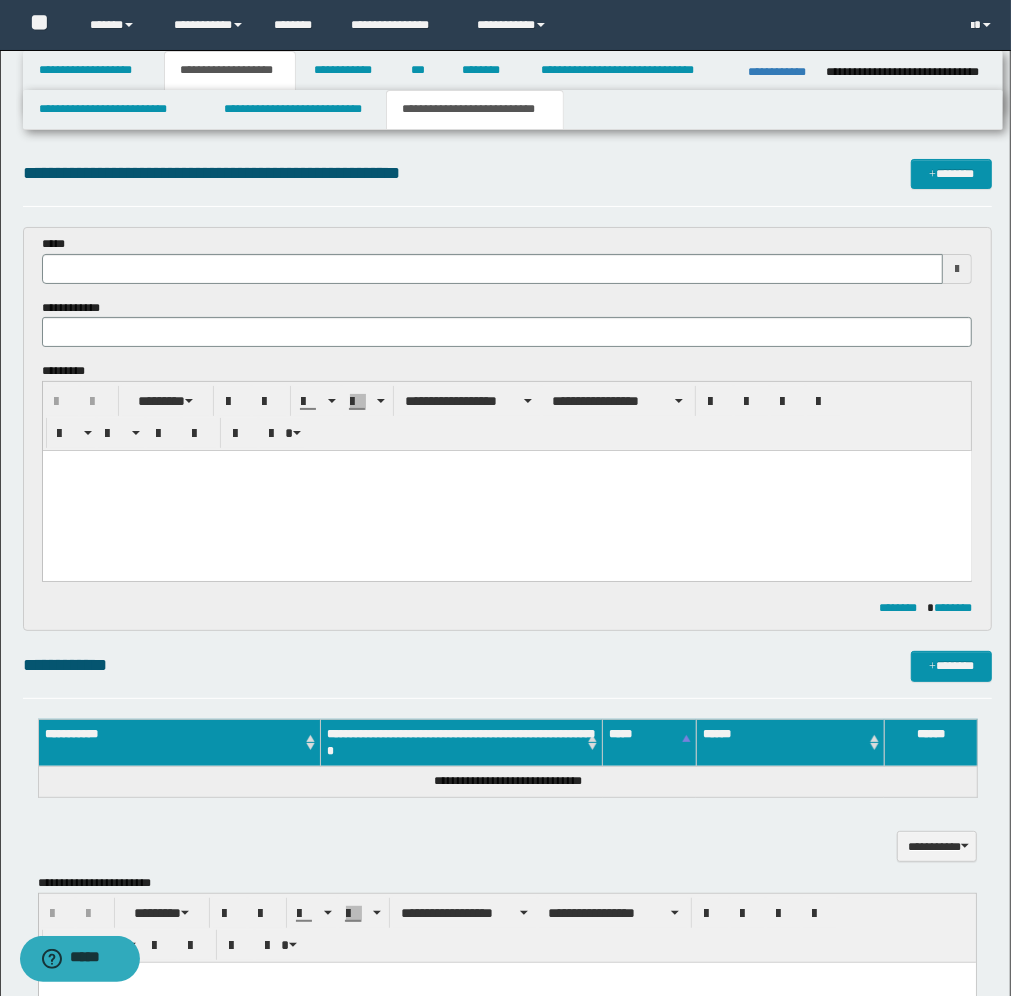 type 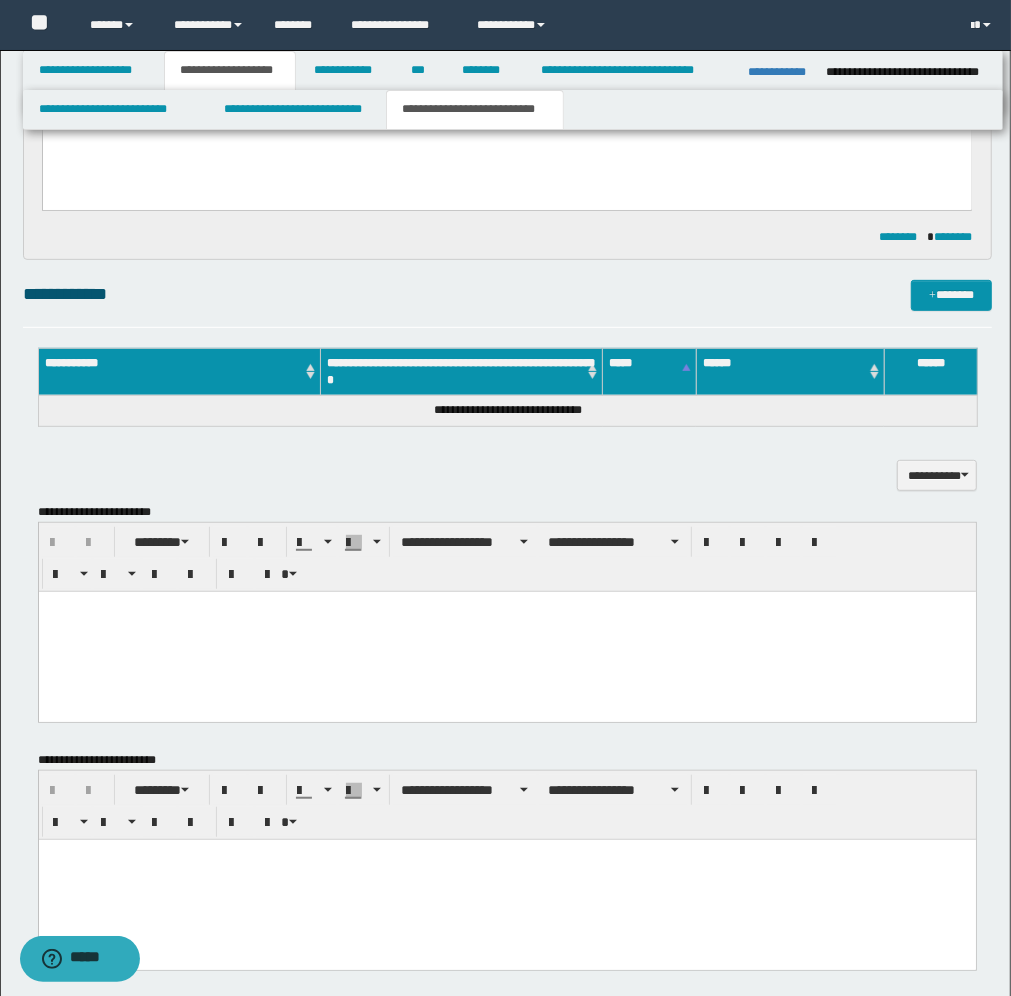 scroll, scrollTop: 375, scrollLeft: 0, axis: vertical 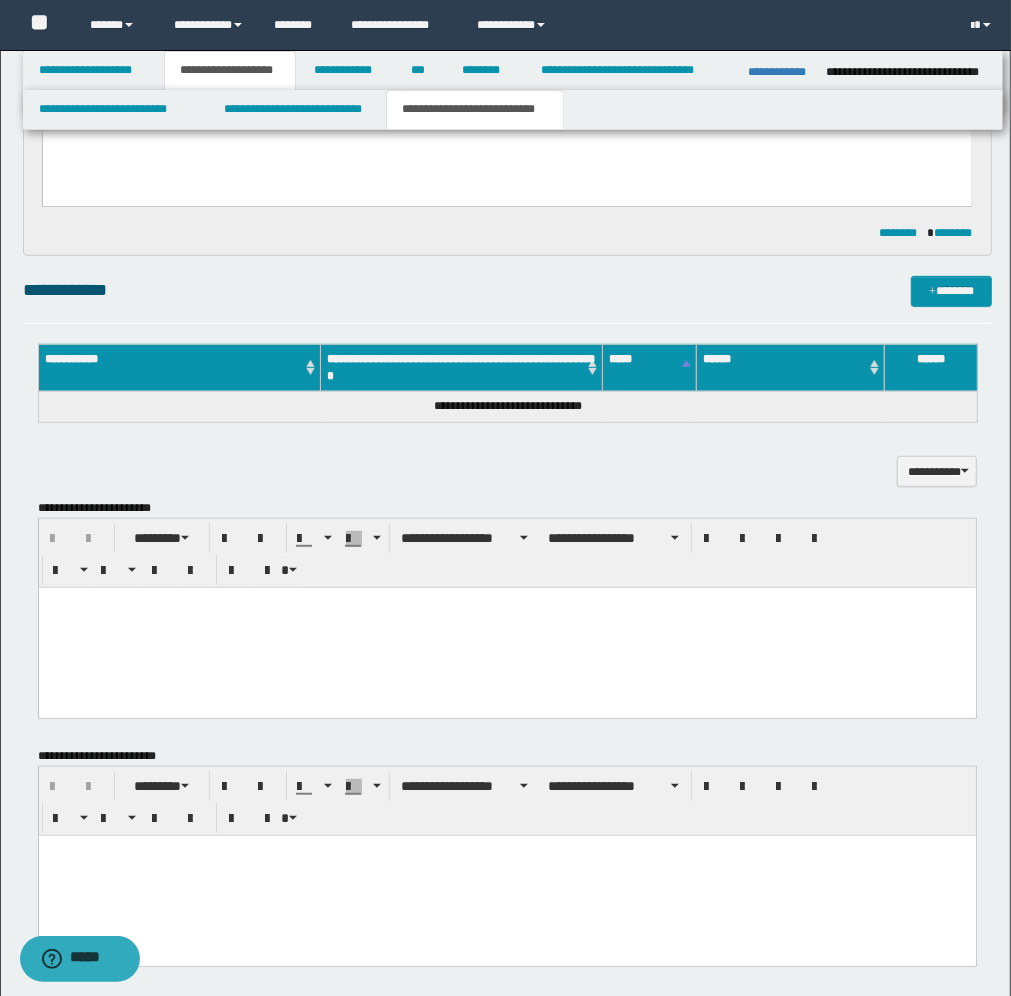 click at bounding box center [506, 627] 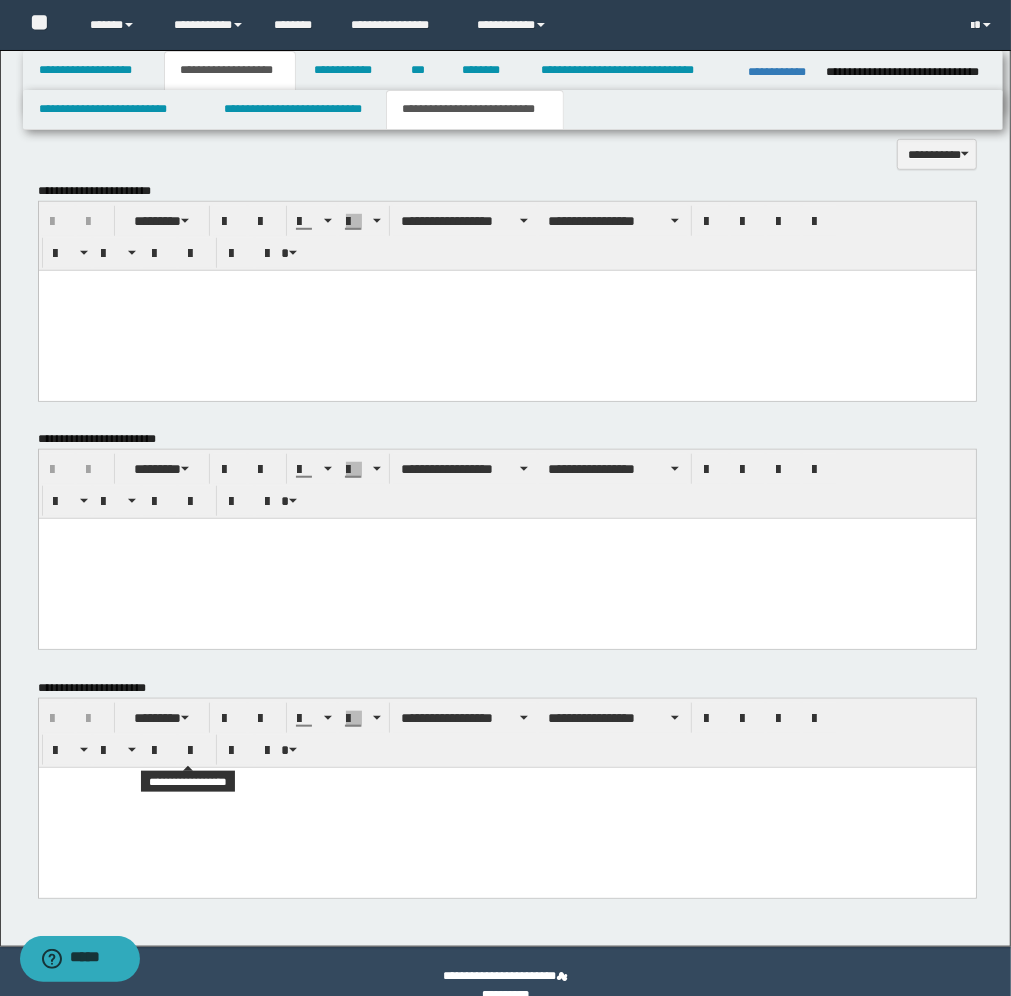 scroll, scrollTop: 720, scrollLeft: 0, axis: vertical 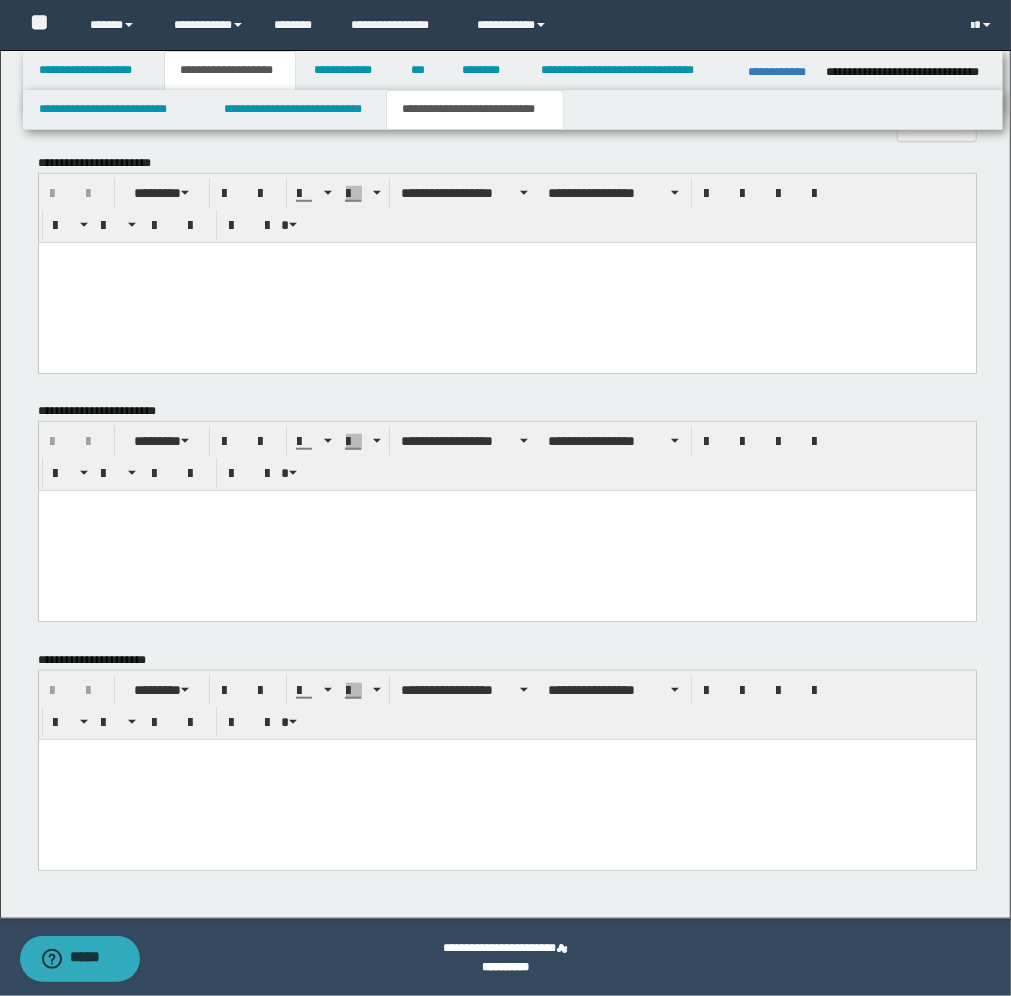 click at bounding box center [506, 779] 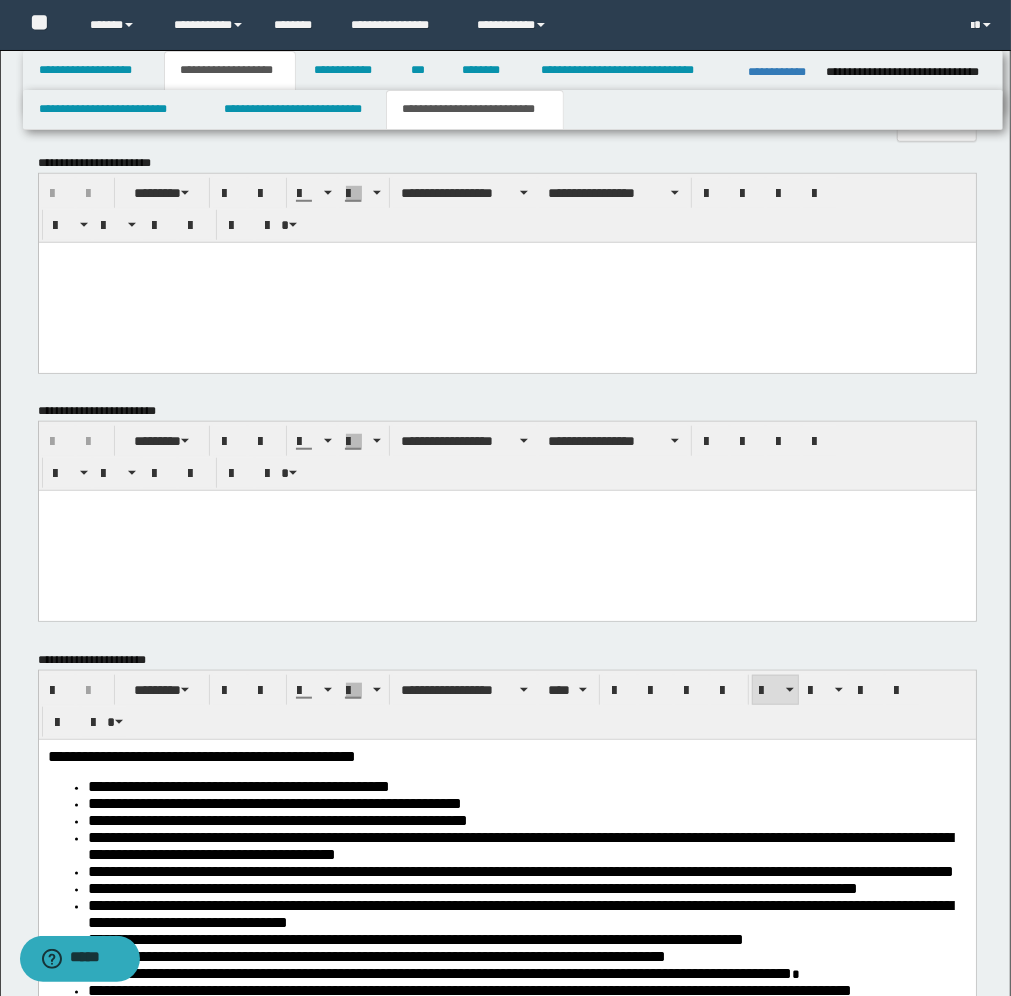 click at bounding box center [506, 282] 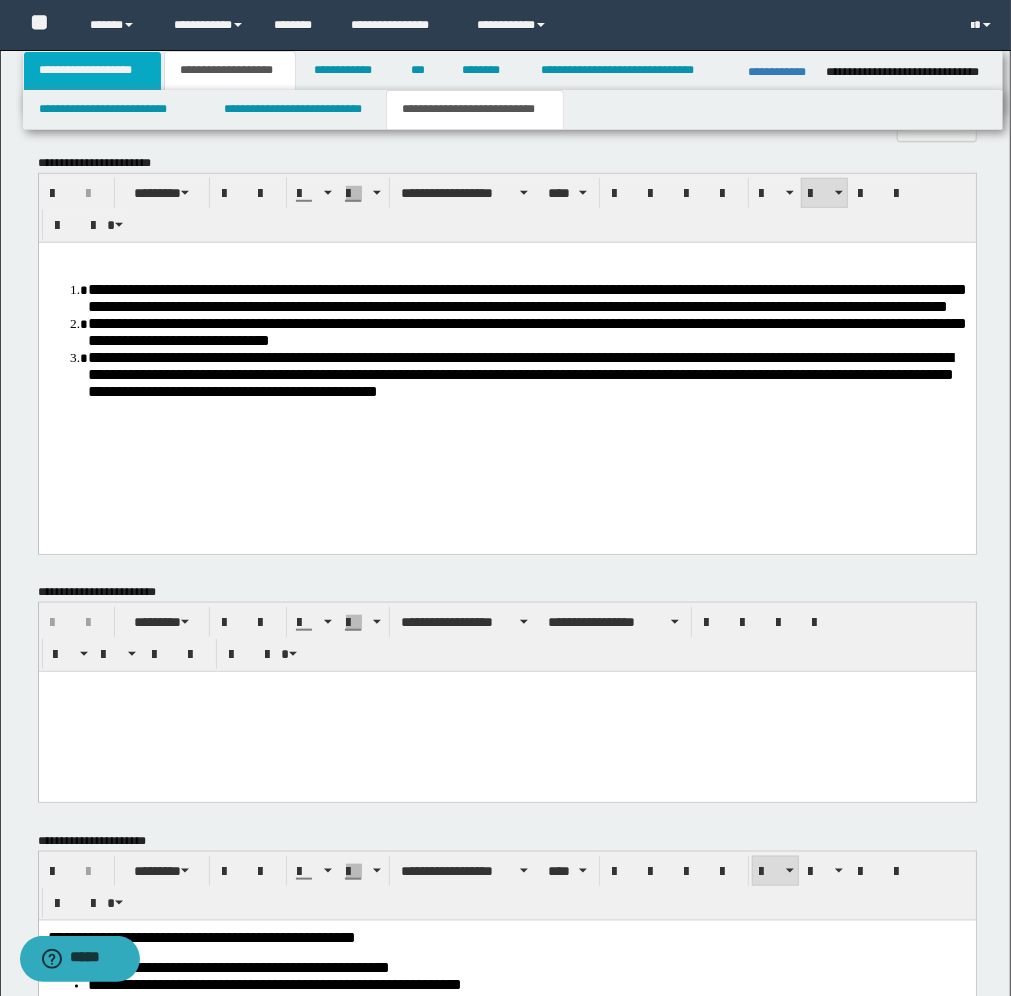 click on "**********" at bounding box center [92, 71] 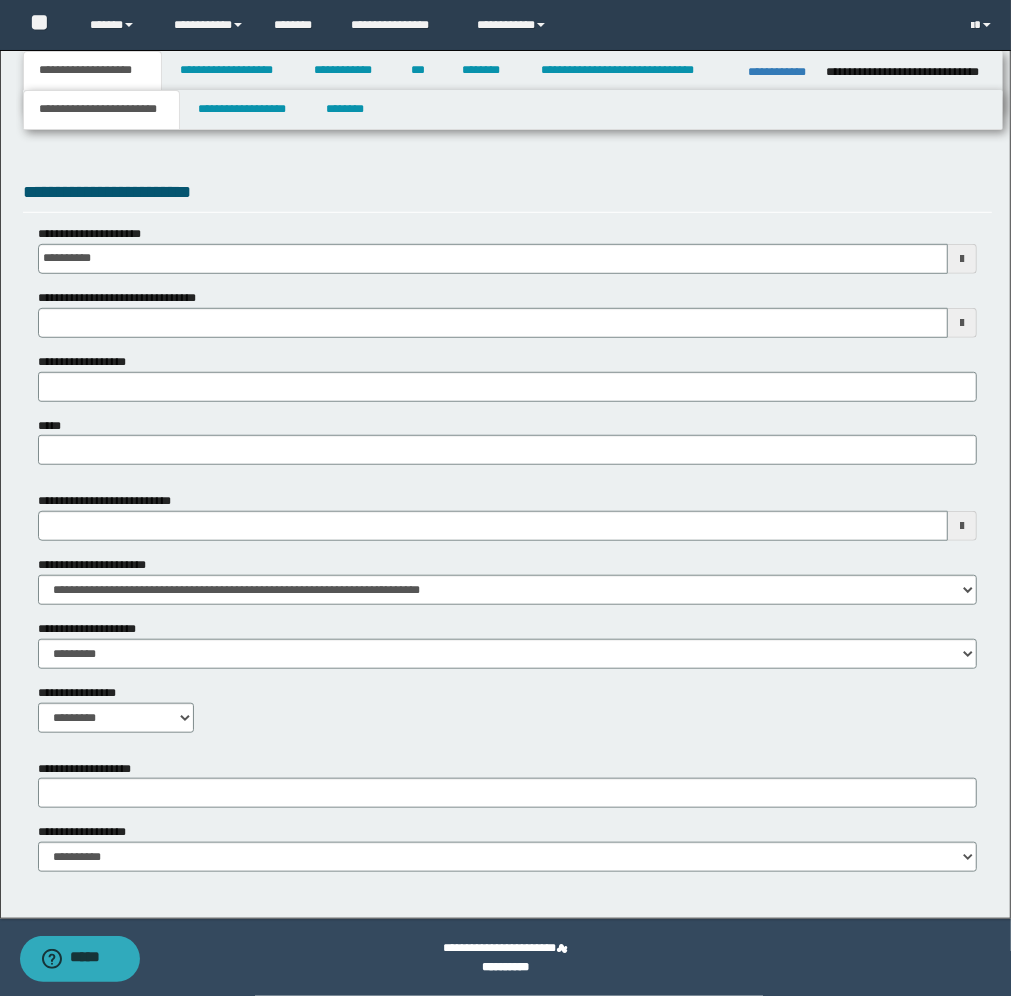 scroll, scrollTop: 573, scrollLeft: 0, axis: vertical 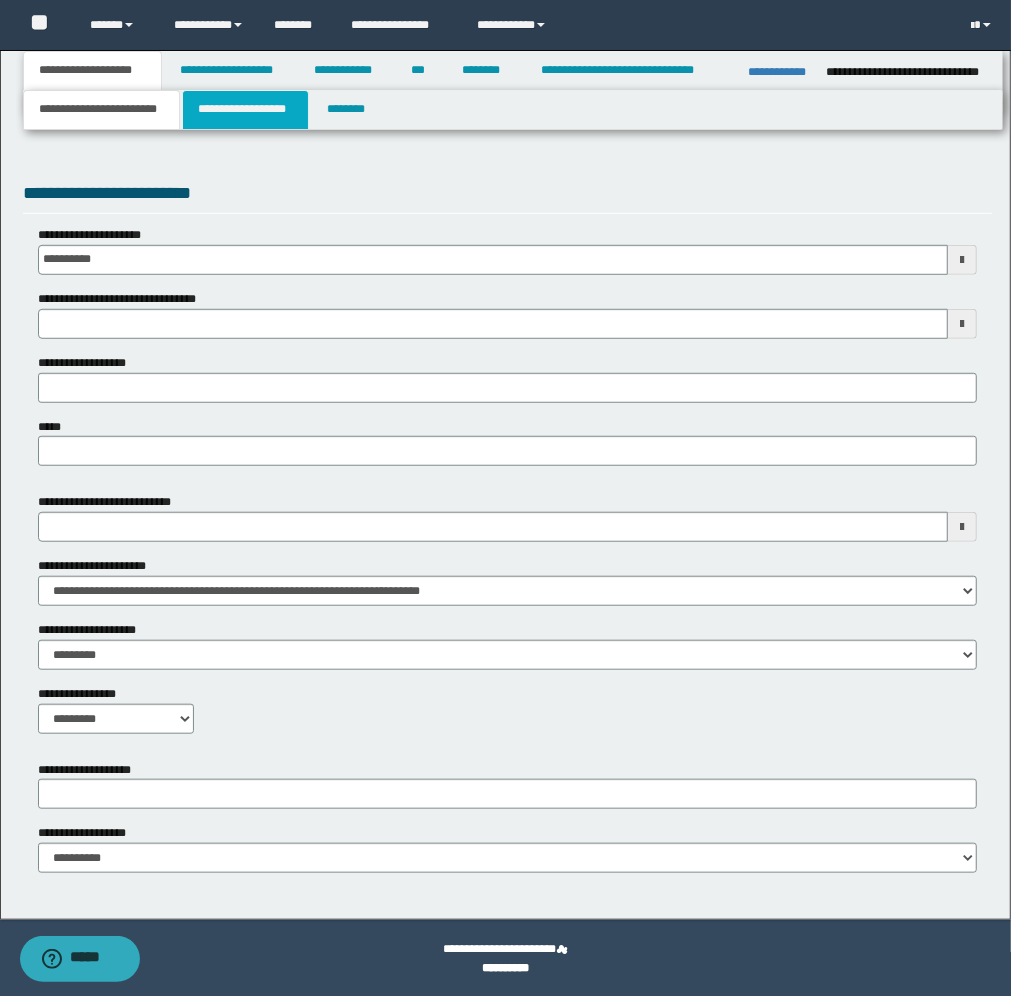 click on "**********" at bounding box center [245, 110] 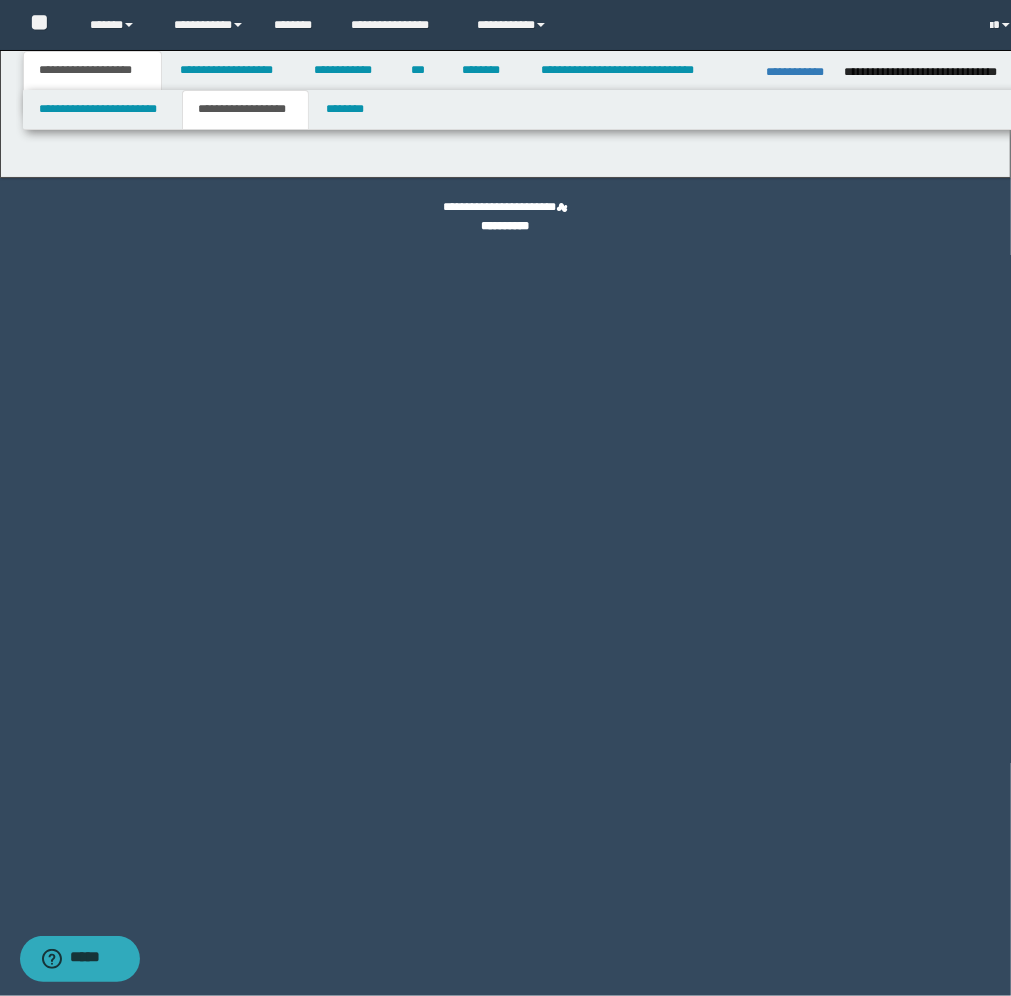 scroll, scrollTop: 0, scrollLeft: 0, axis: both 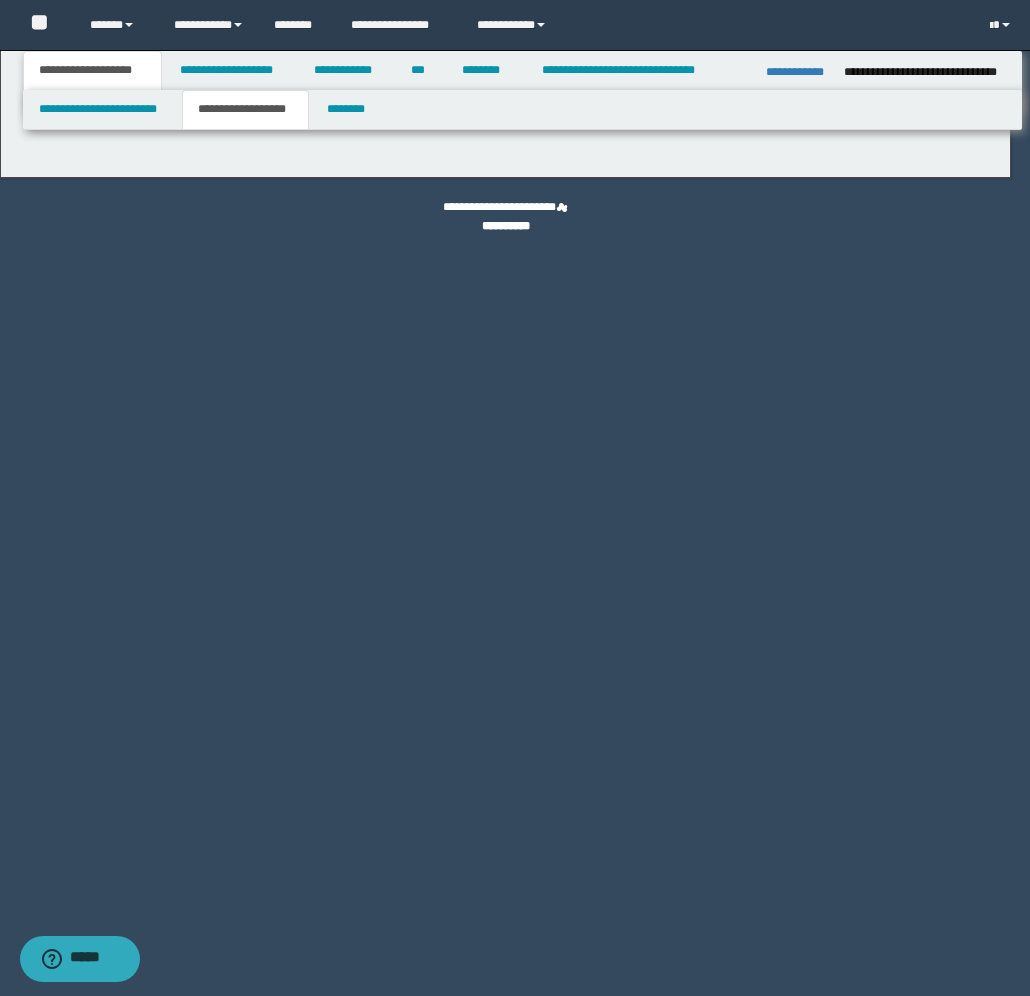 type on "********" 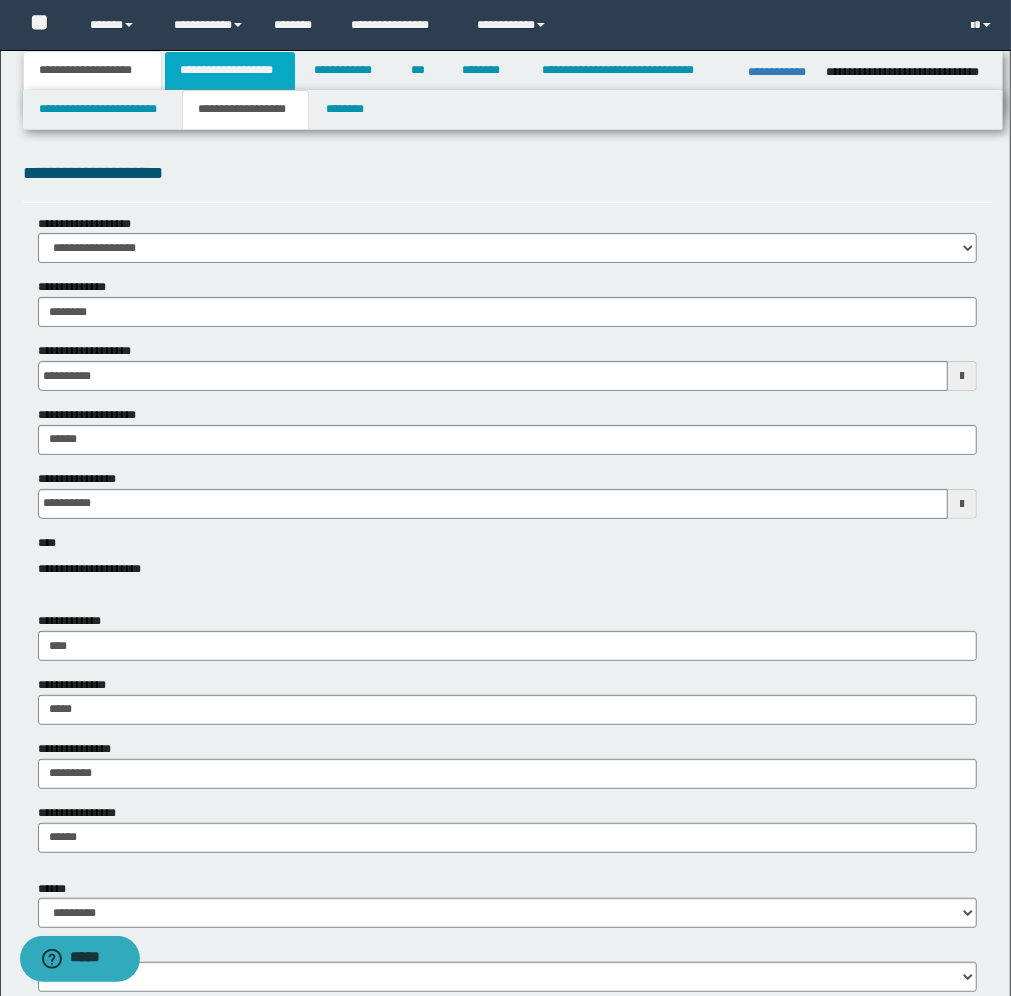 click on "**********" at bounding box center (230, 71) 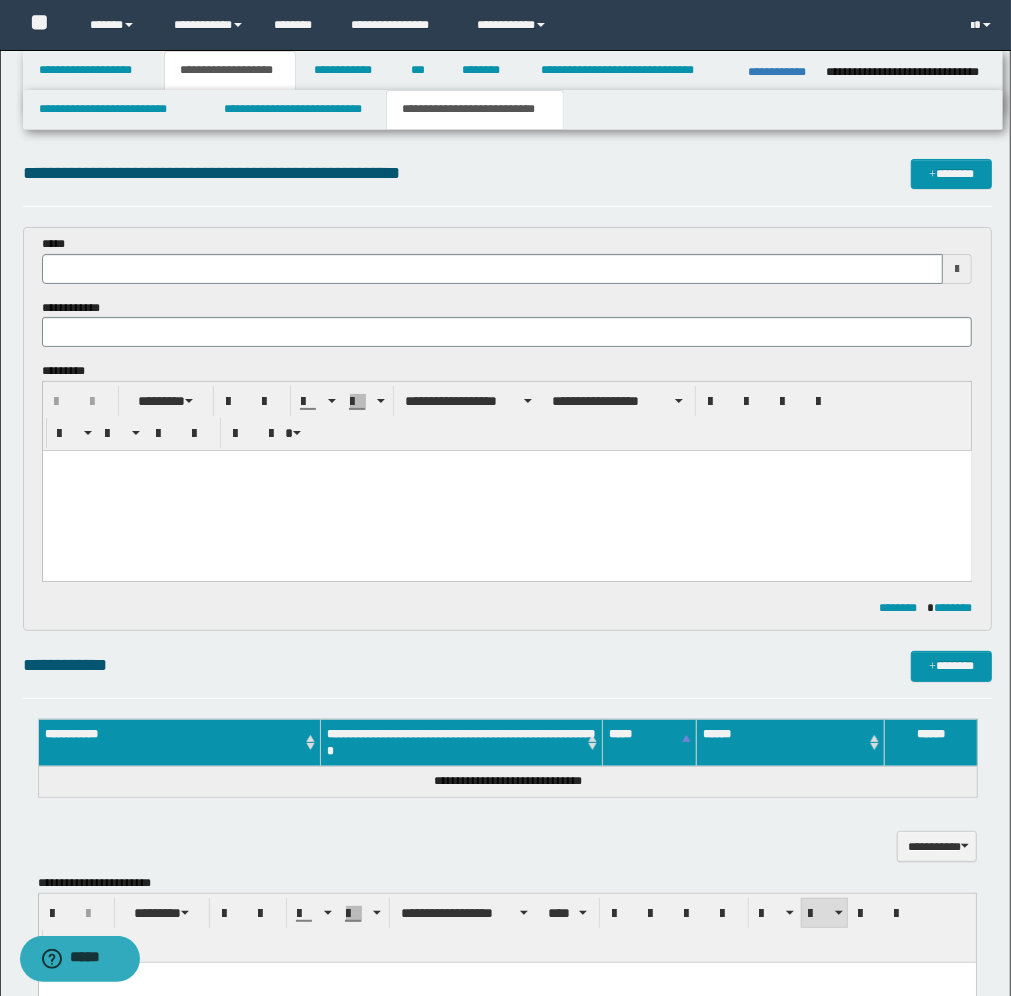 type 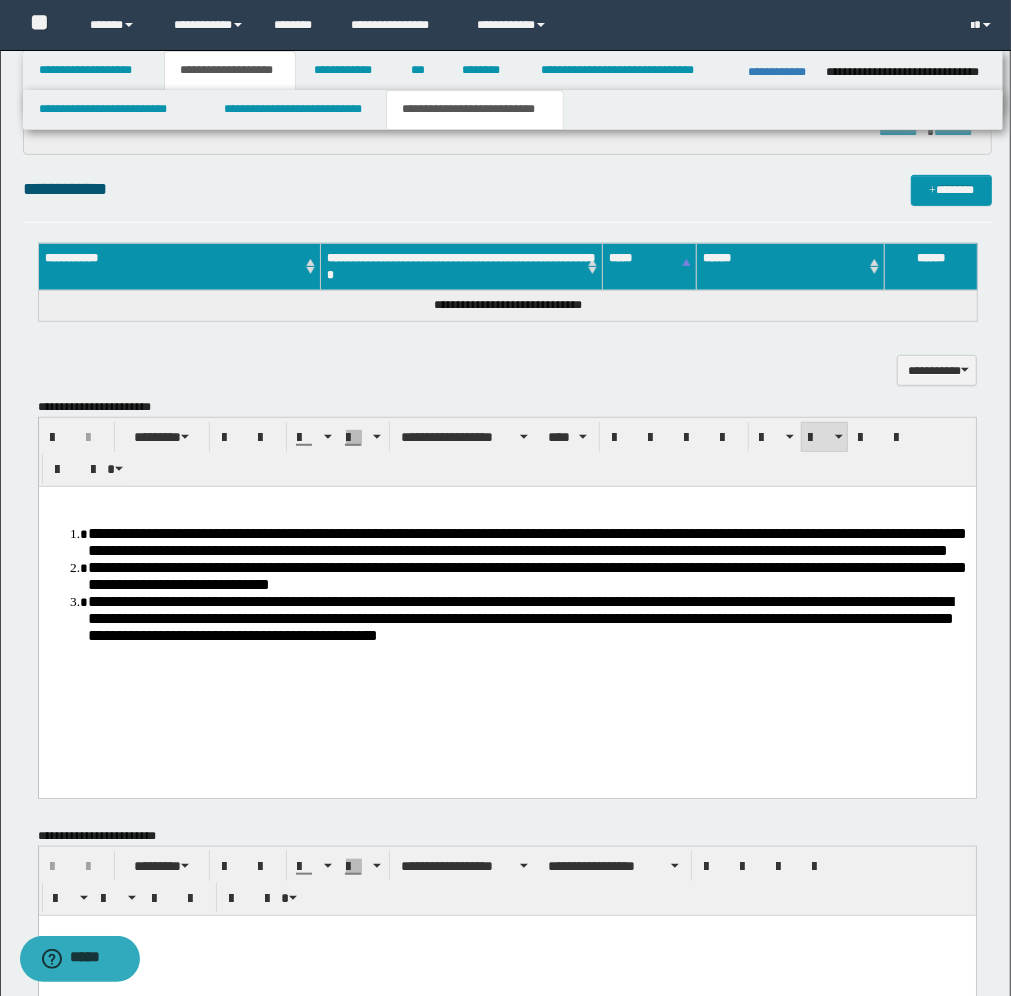 scroll, scrollTop: 500, scrollLeft: 0, axis: vertical 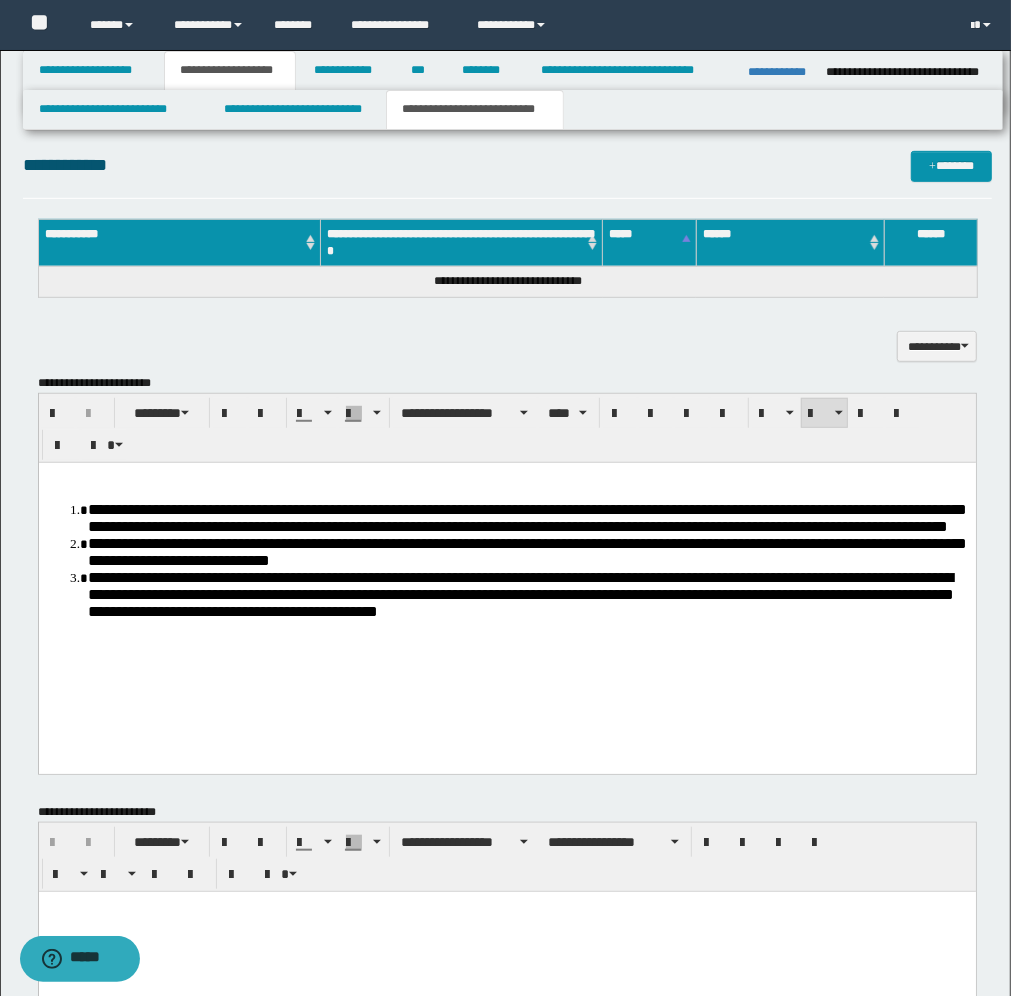 click on "**********" at bounding box center (526, 517) 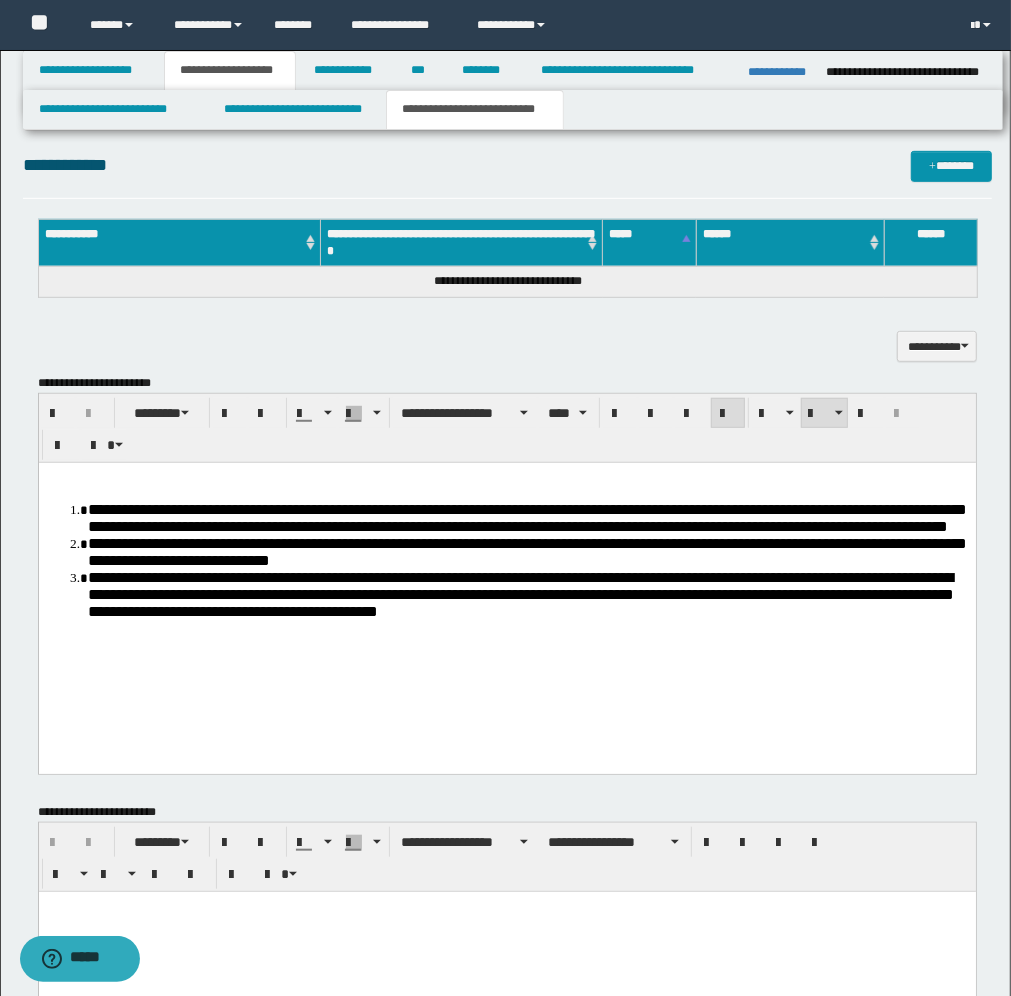 type 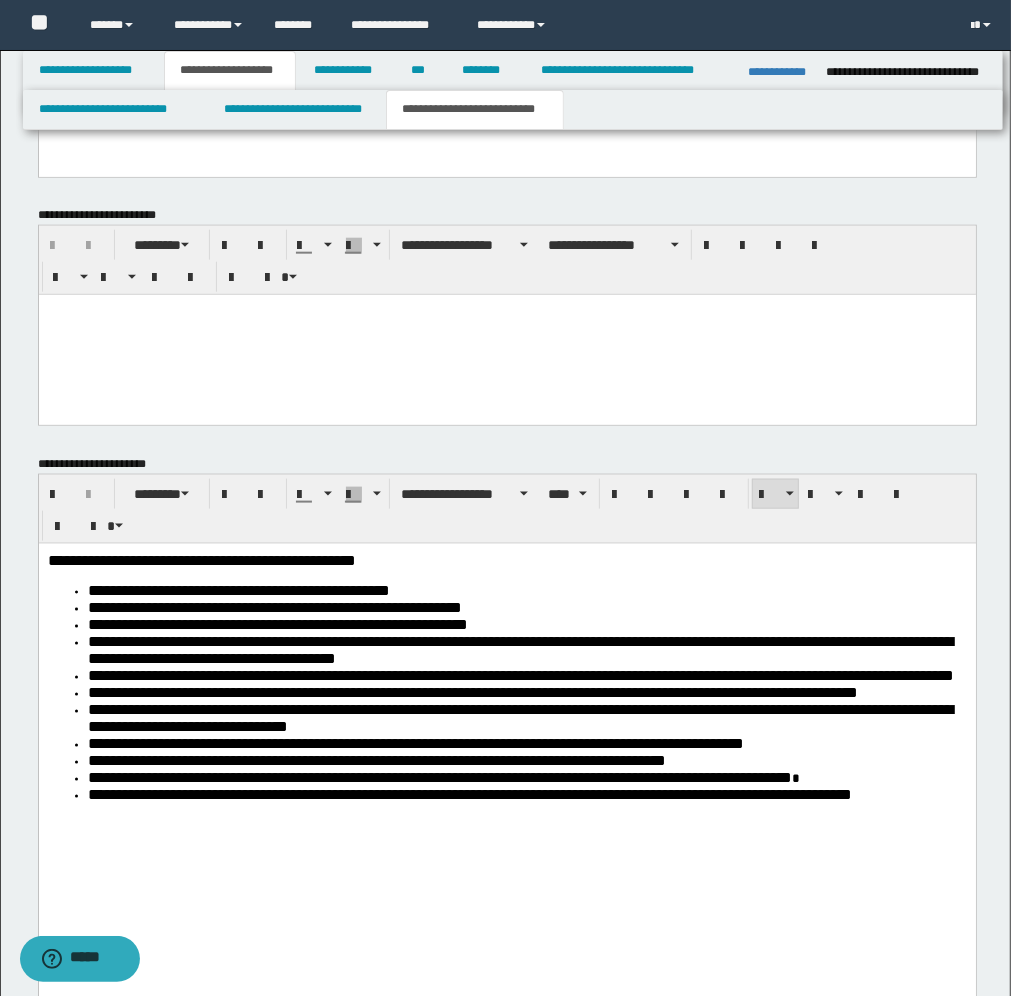 scroll, scrollTop: 1125, scrollLeft: 0, axis: vertical 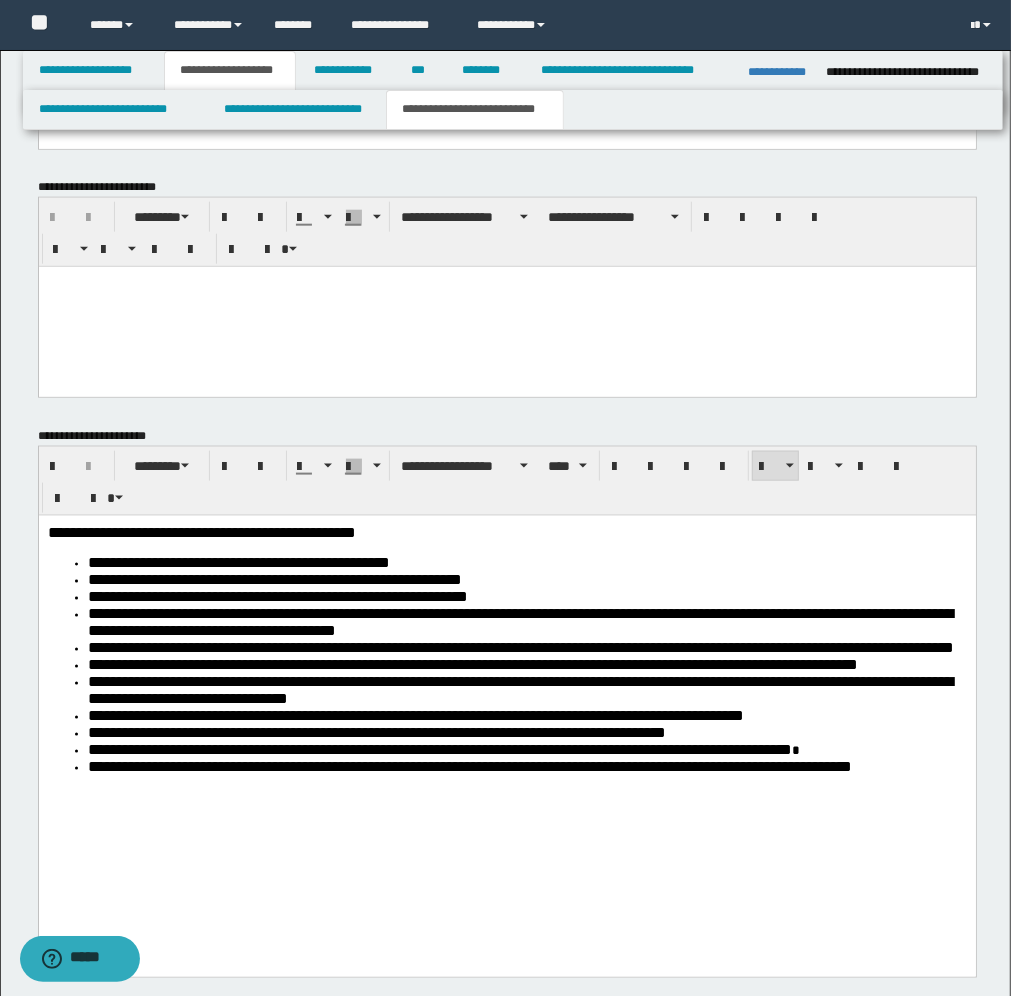 click at bounding box center [506, 307] 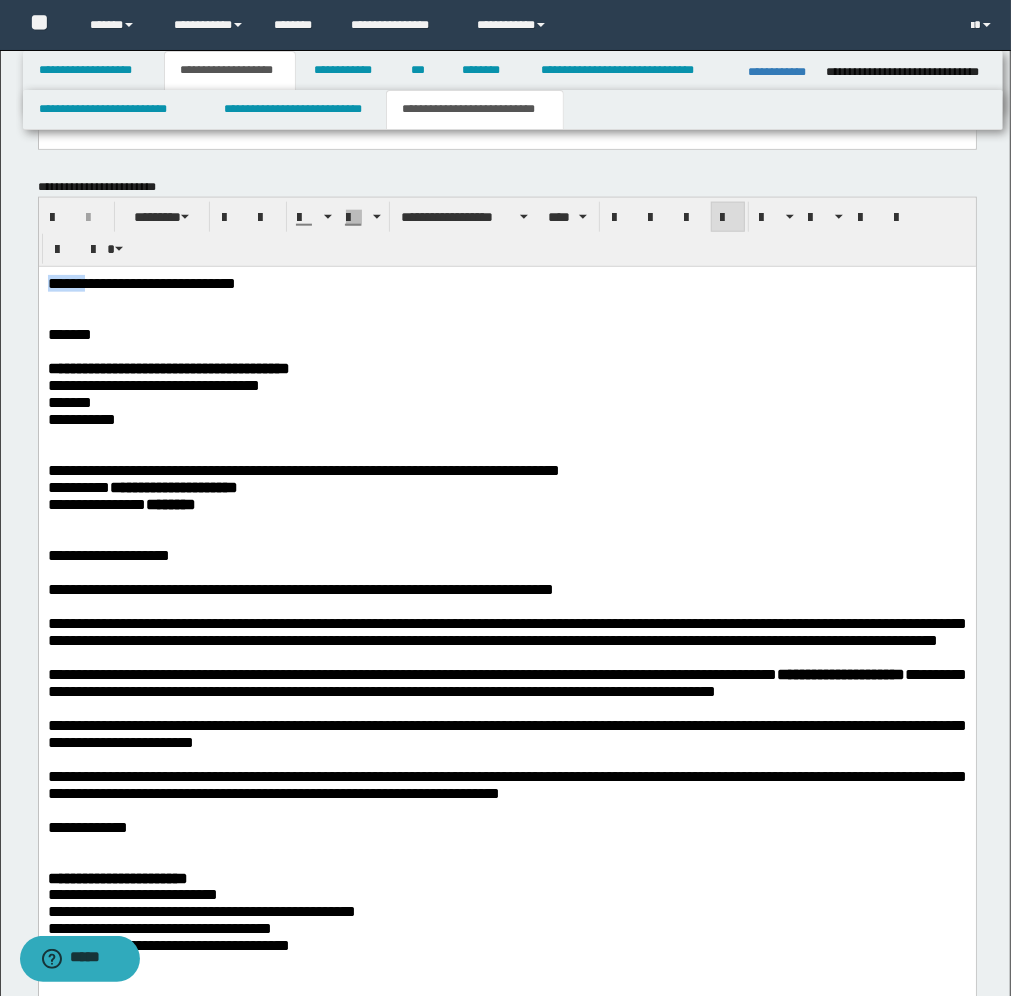type 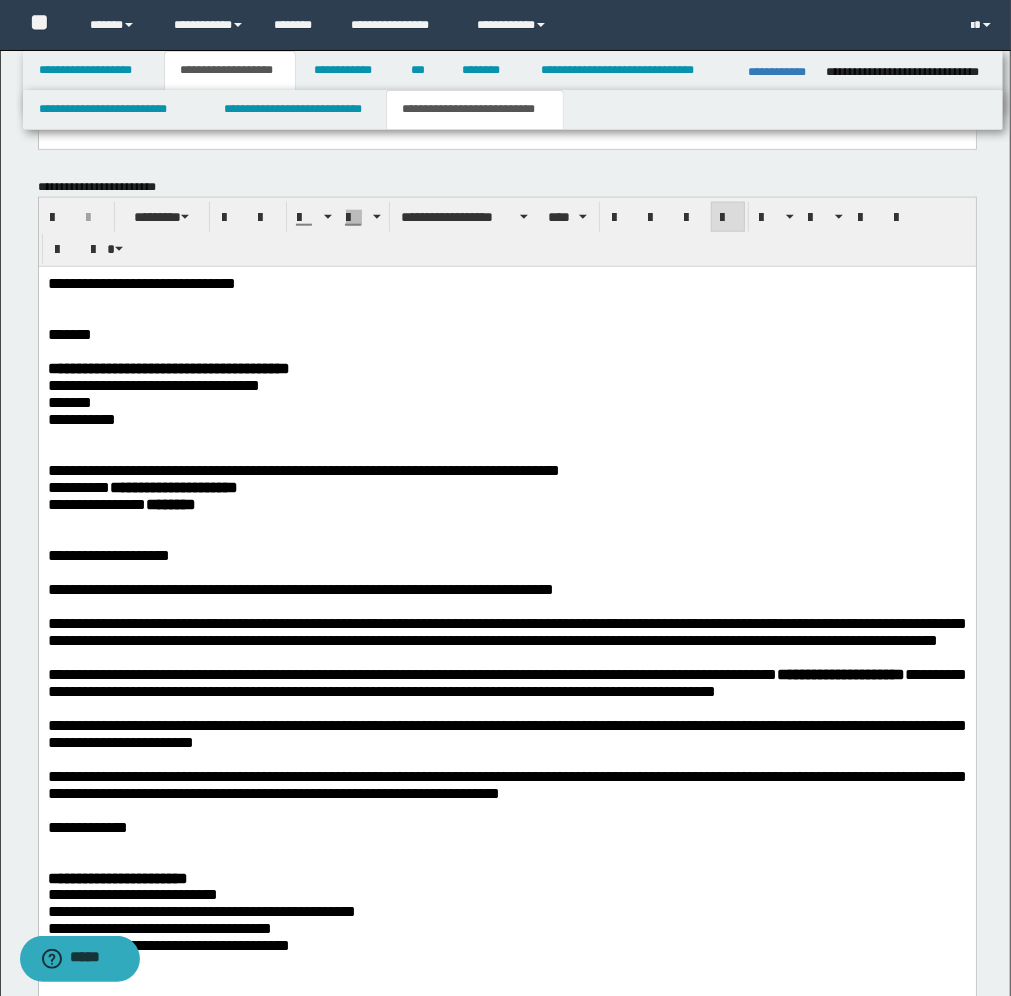 click on "**********" at bounding box center (141, 283) 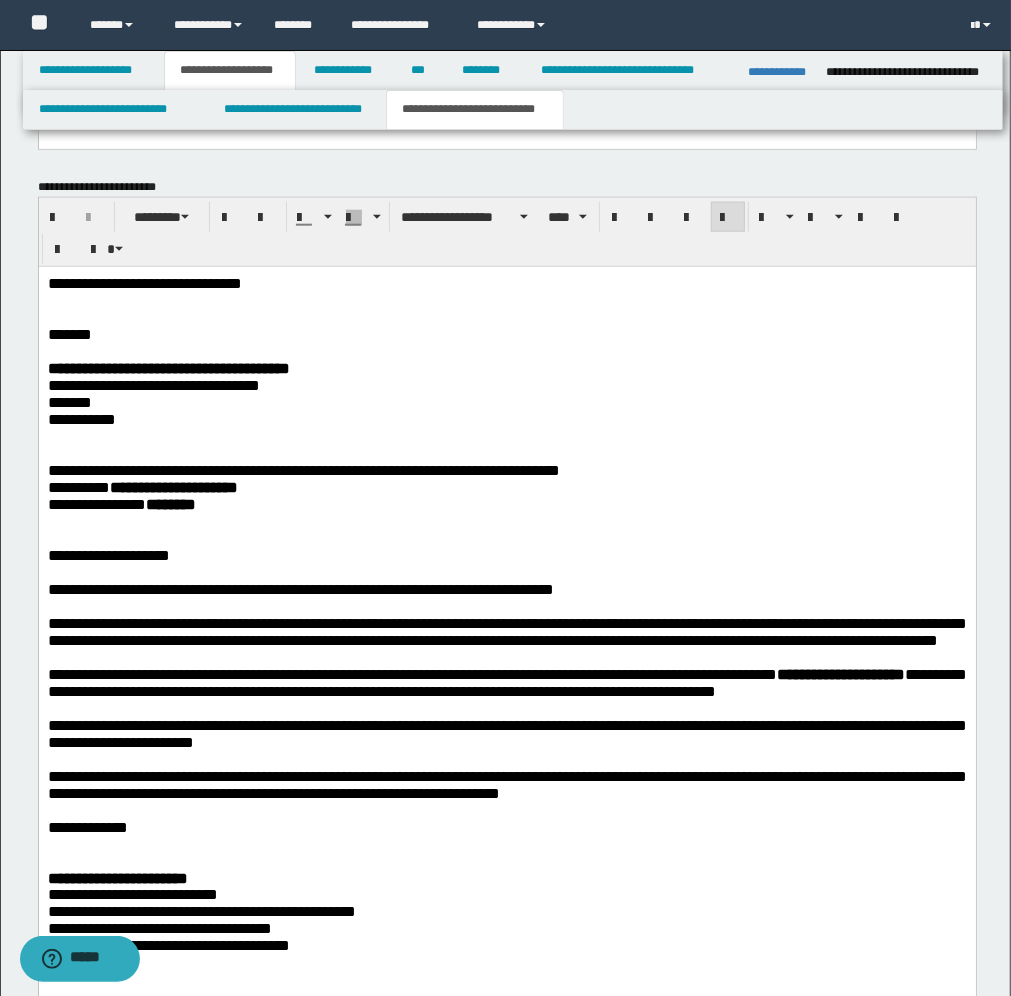 click on "**********" at bounding box center (144, 283) 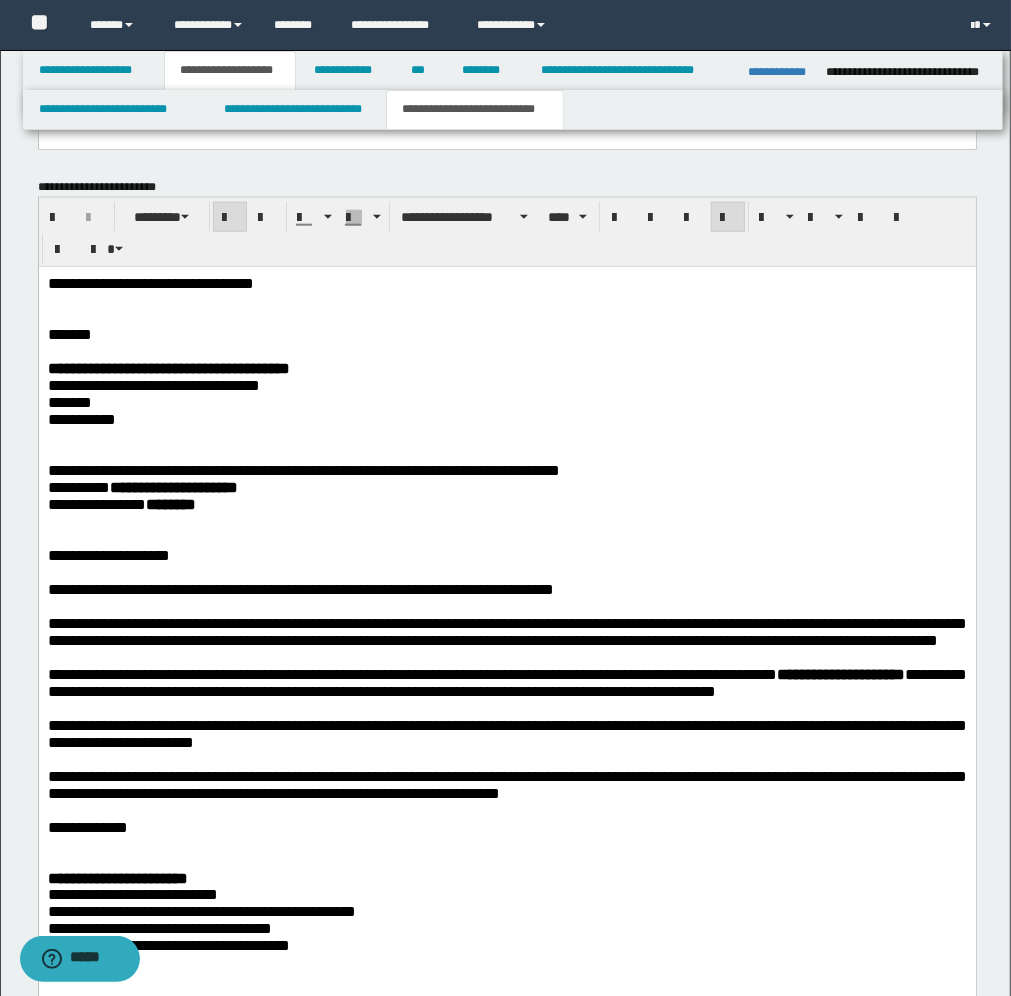 click on "**********" at bounding box center (506, 487) 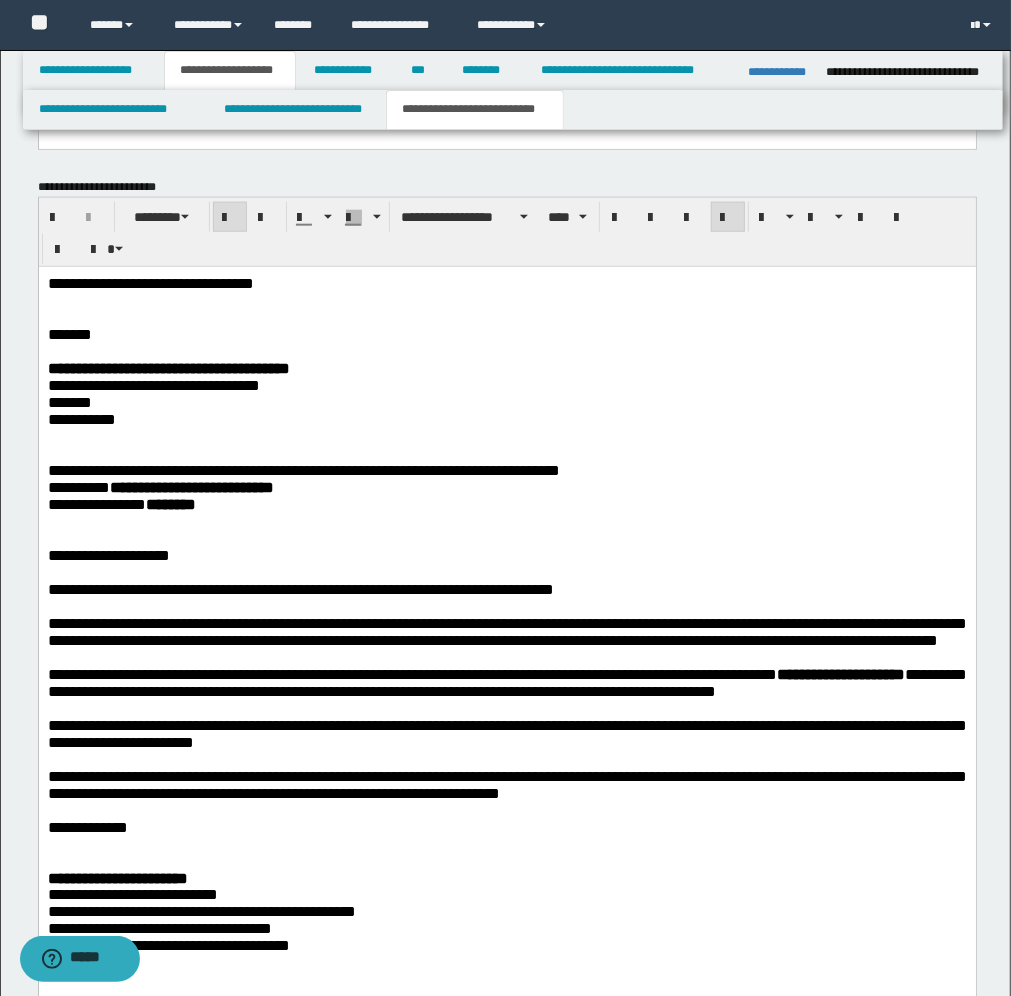 click on "**********" at bounding box center [506, 504] 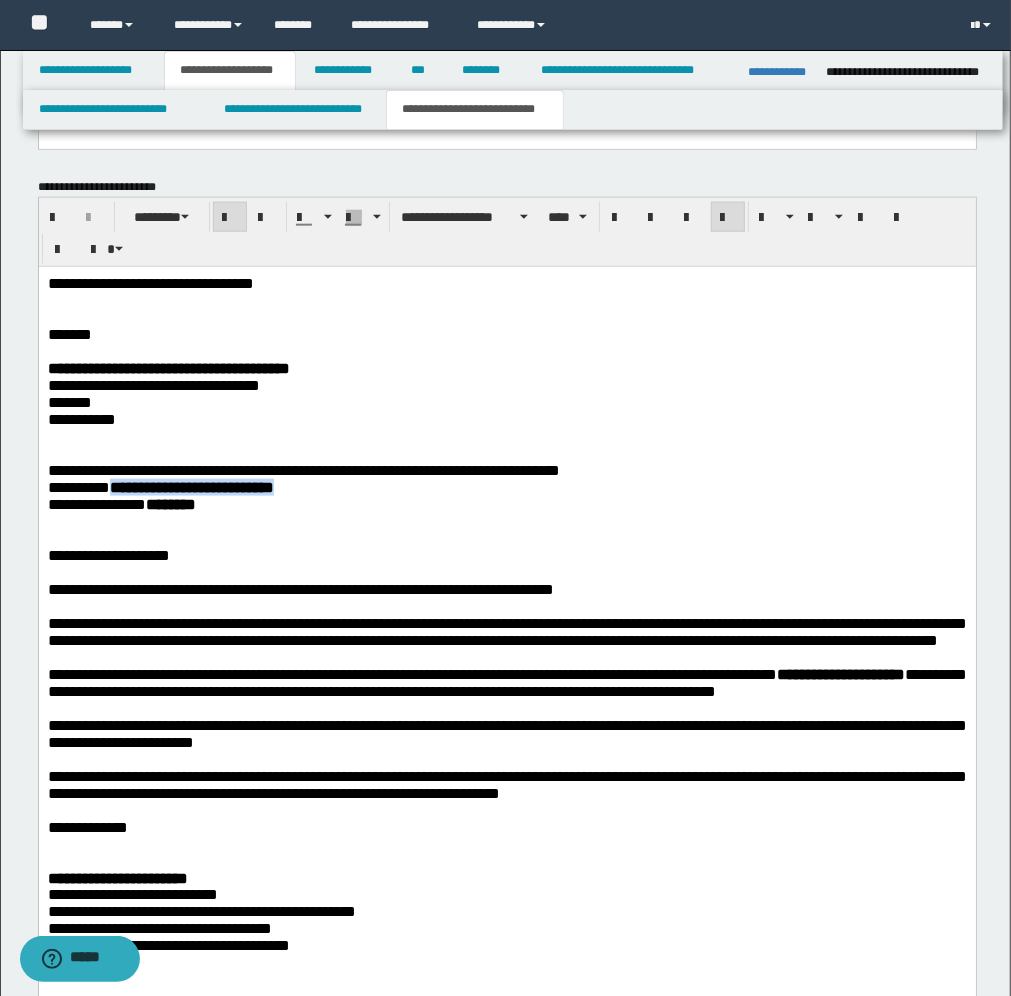 drag, startPoint x: 448, startPoint y: 511, endPoint x: 182, endPoint y: 513, distance: 266.0075 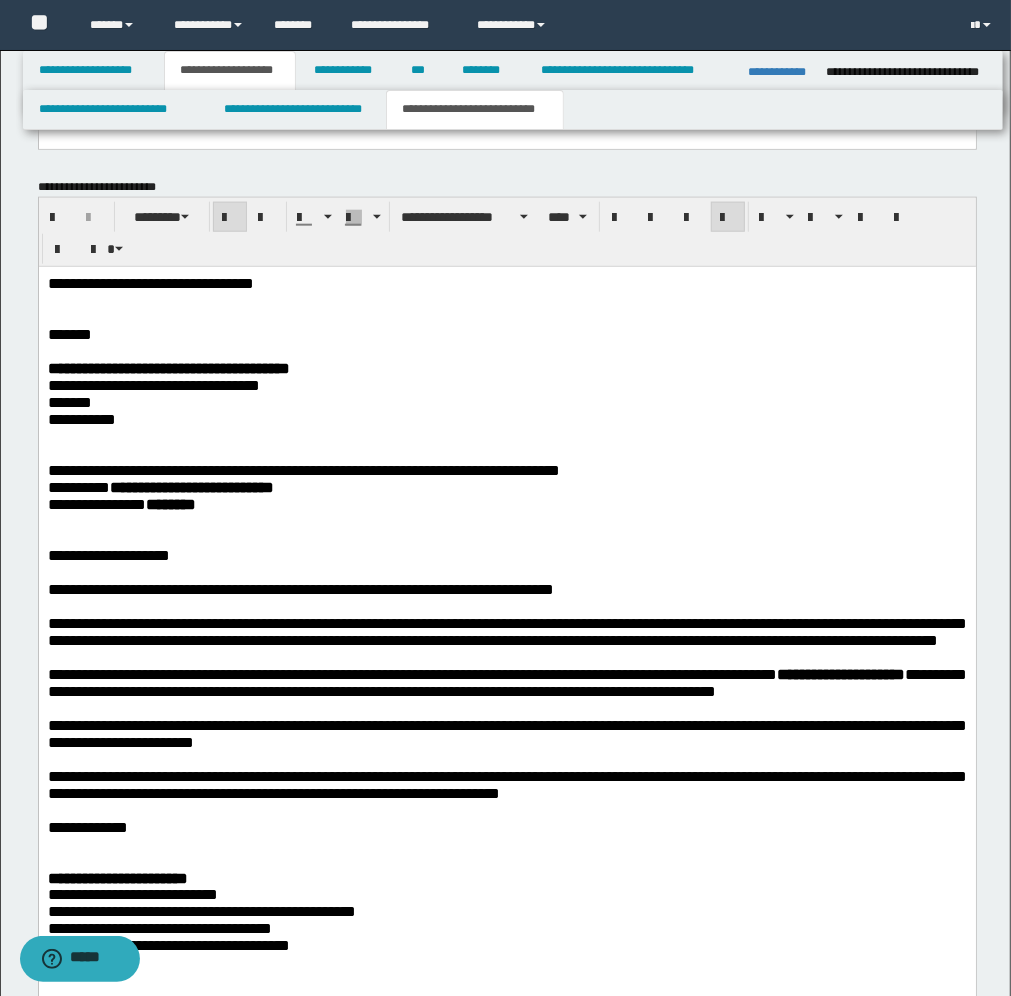 click on "**********" at bounding box center (840, 674) 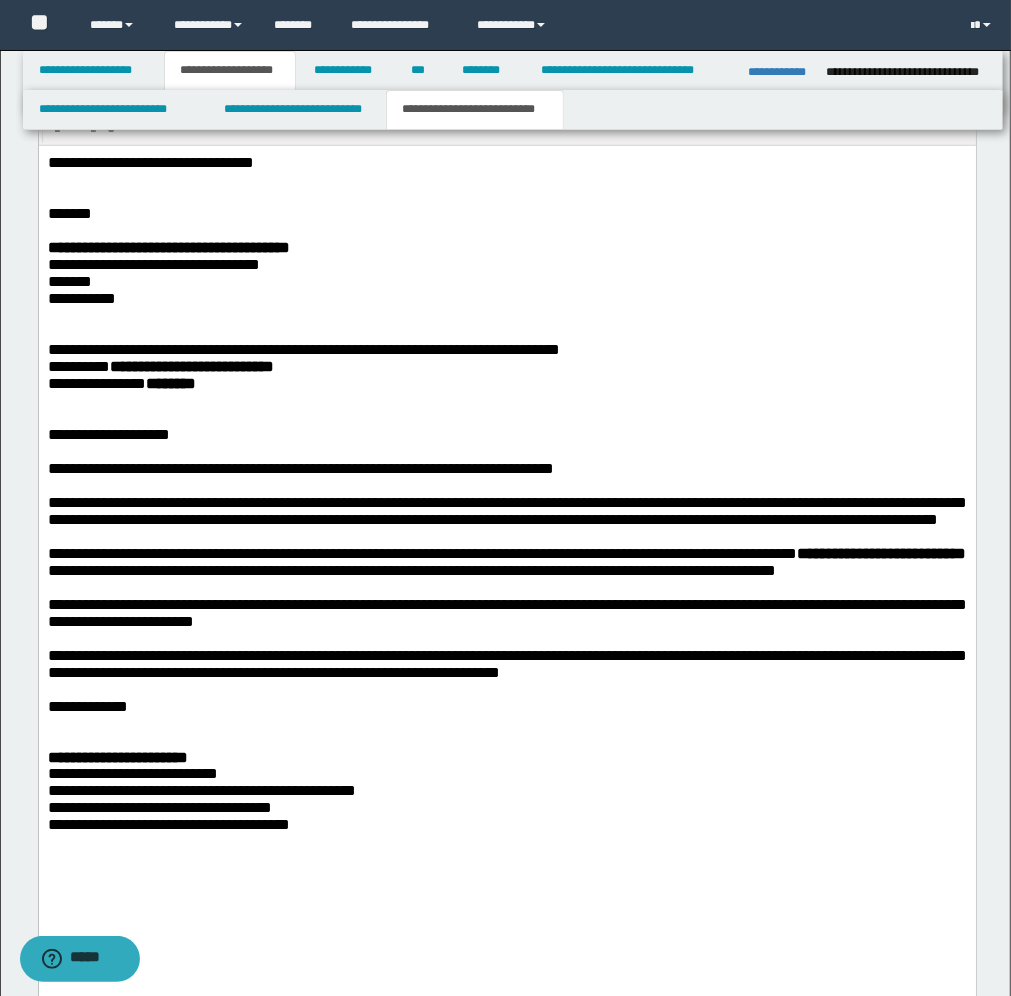 scroll, scrollTop: 1250, scrollLeft: 0, axis: vertical 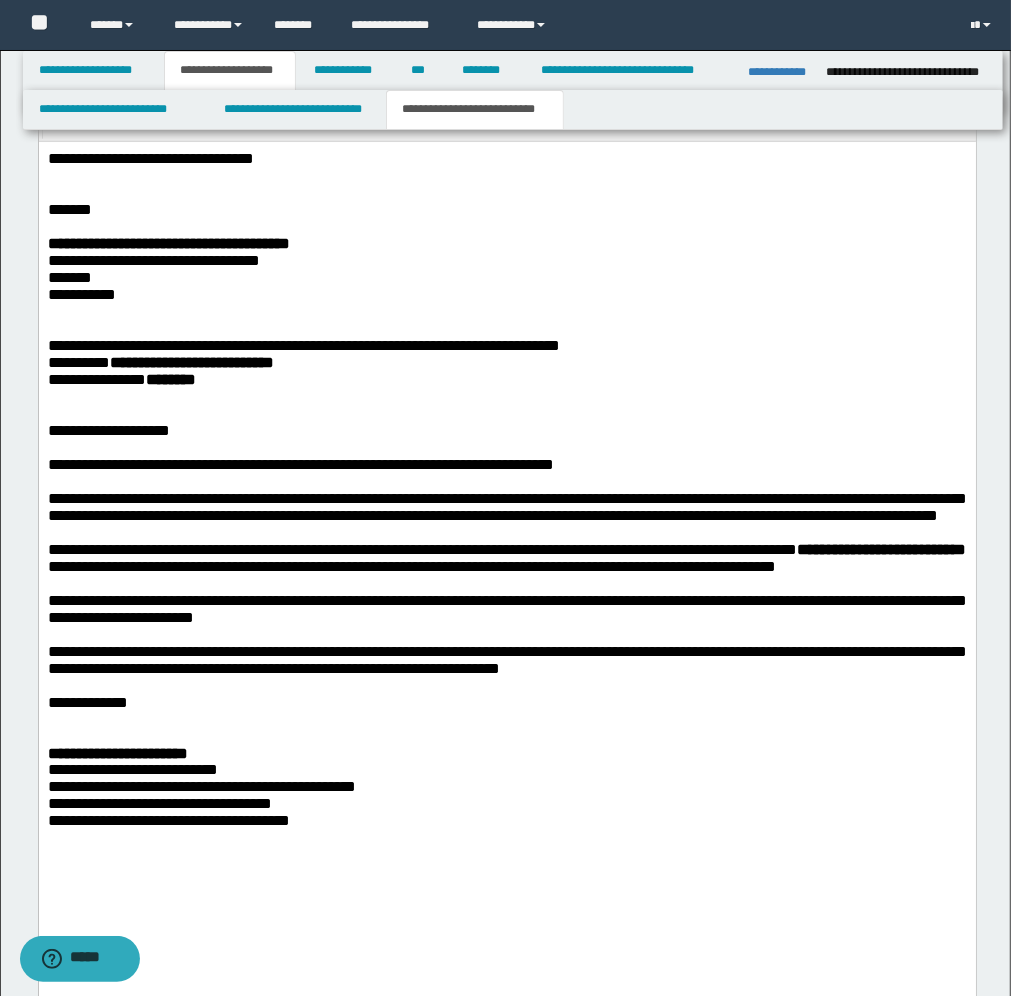 drag, startPoint x: 213, startPoint y: 765, endPoint x: 247, endPoint y: 798, distance: 47.38143 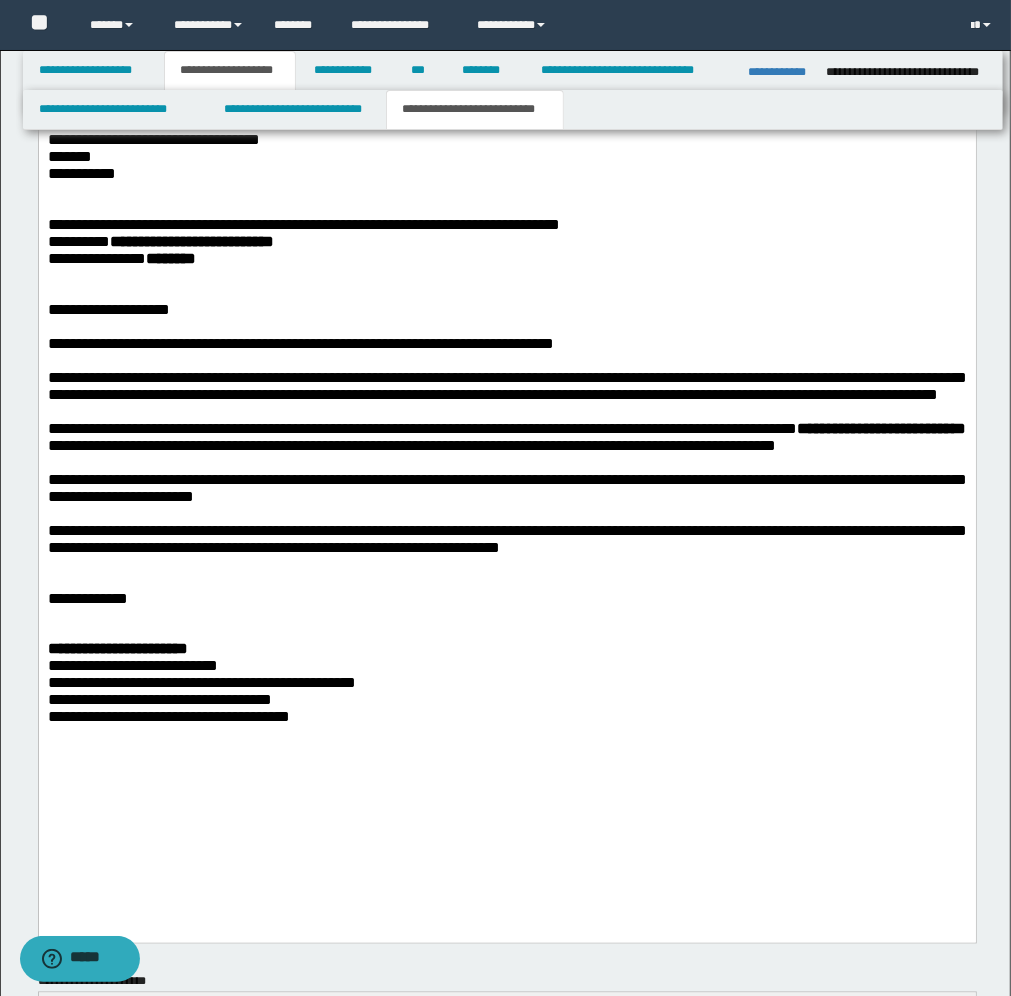 scroll, scrollTop: 1375, scrollLeft: 0, axis: vertical 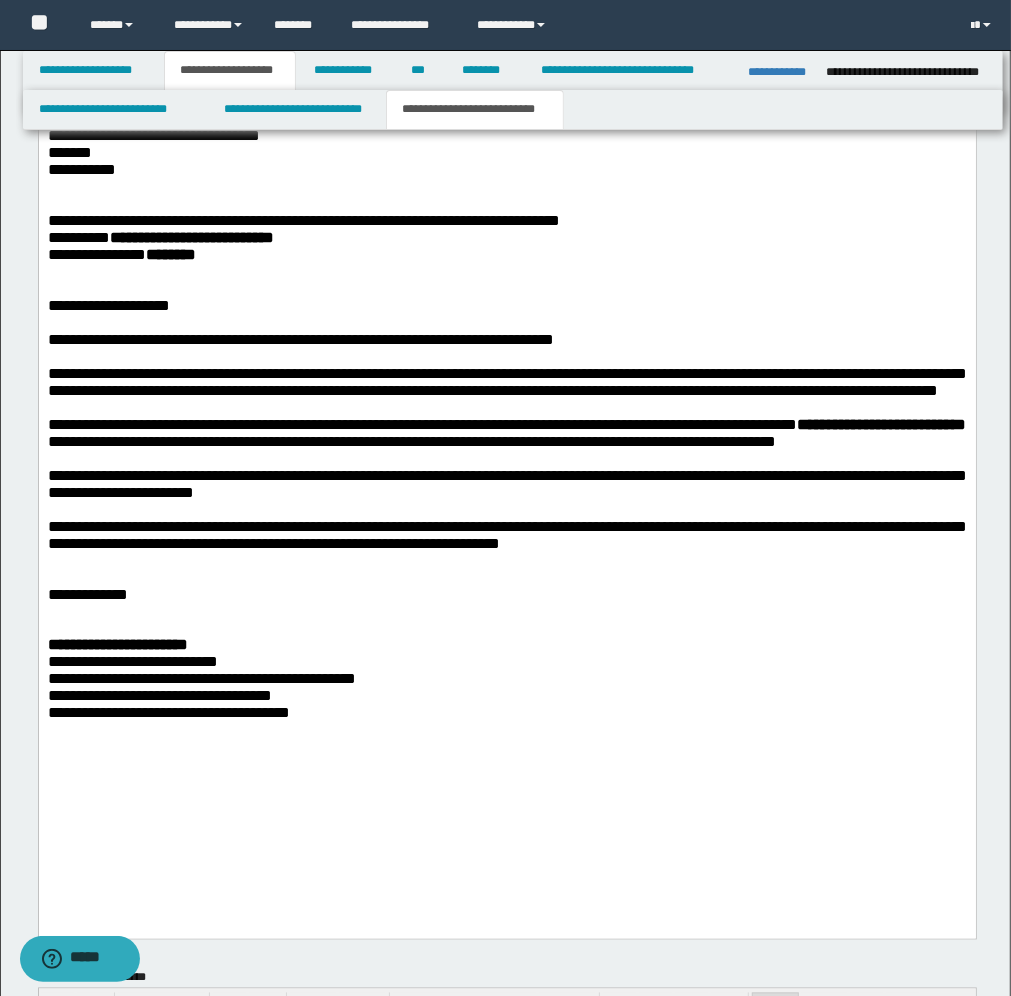 click at bounding box center (506, 577) 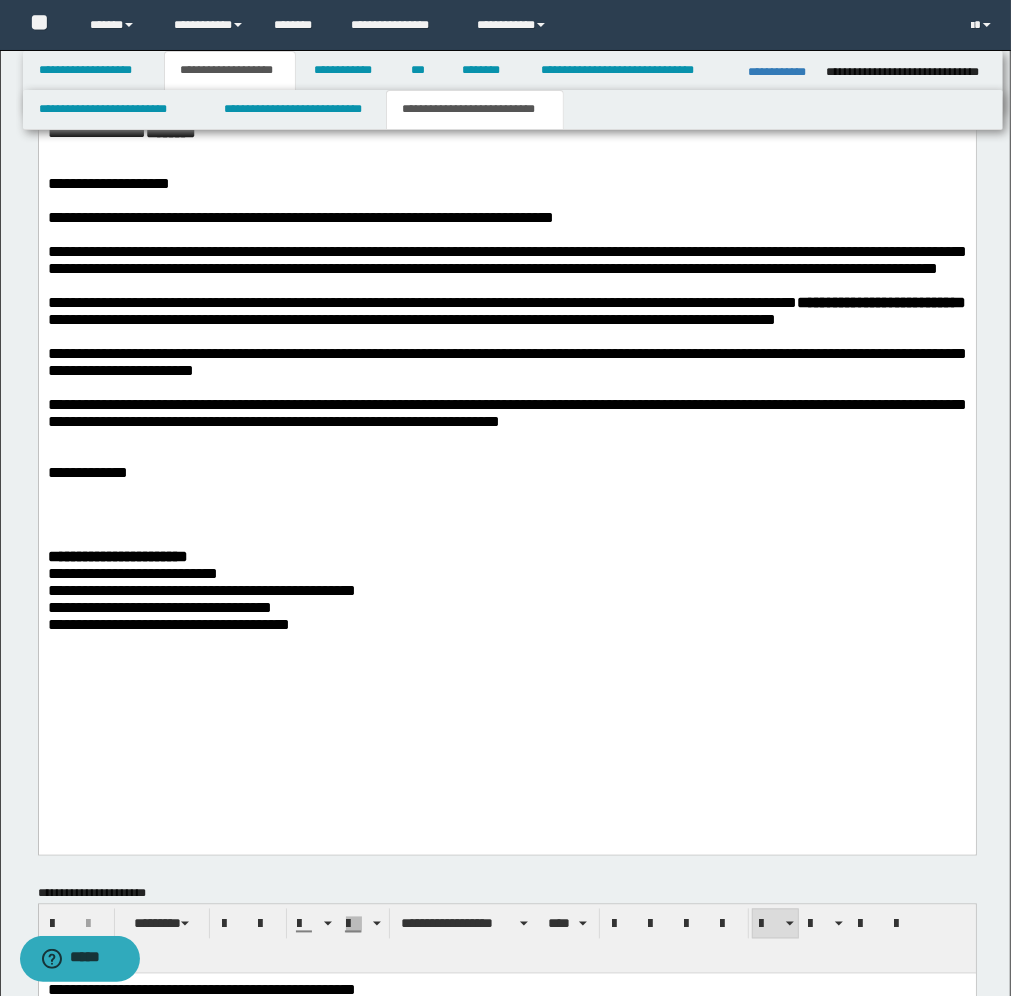 scroll, scrollTop: 1500, scrollLeft: 0, axis: vertical 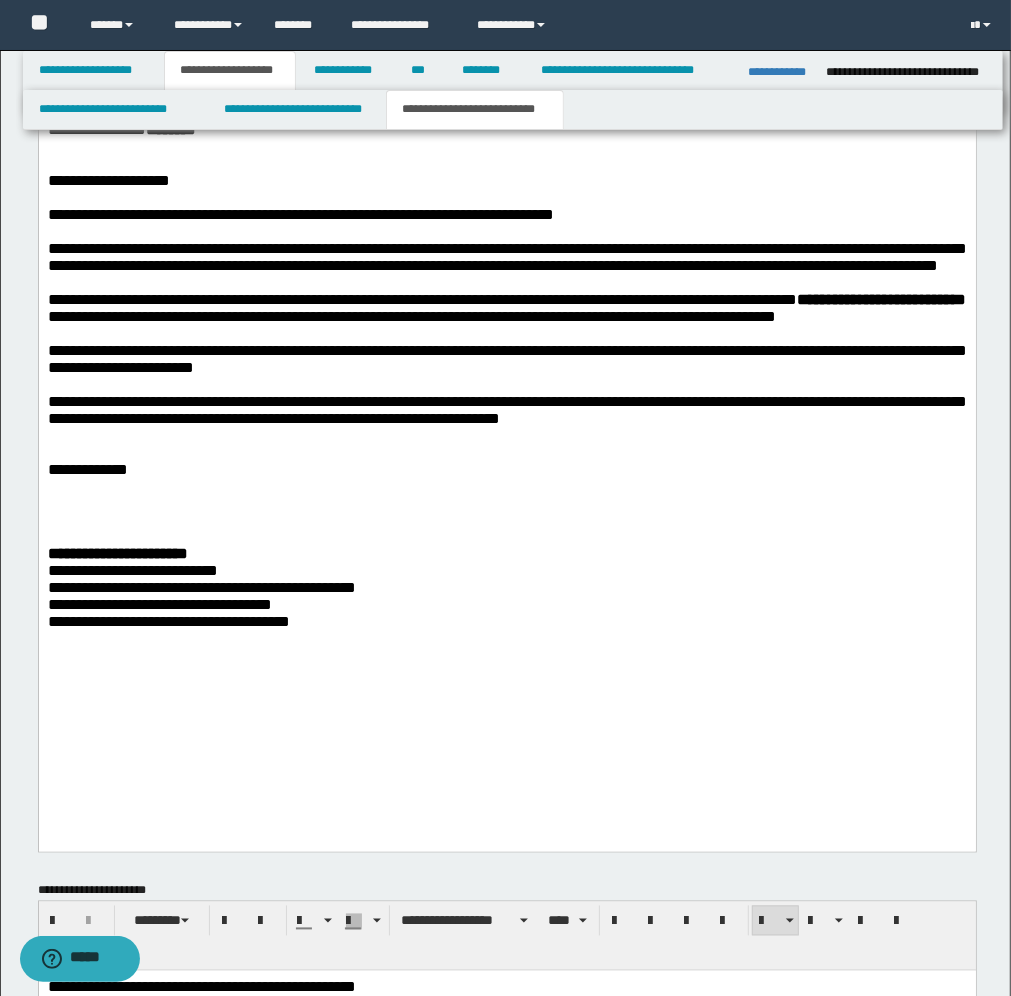 click on "**********" at bounding box center [159, 606] 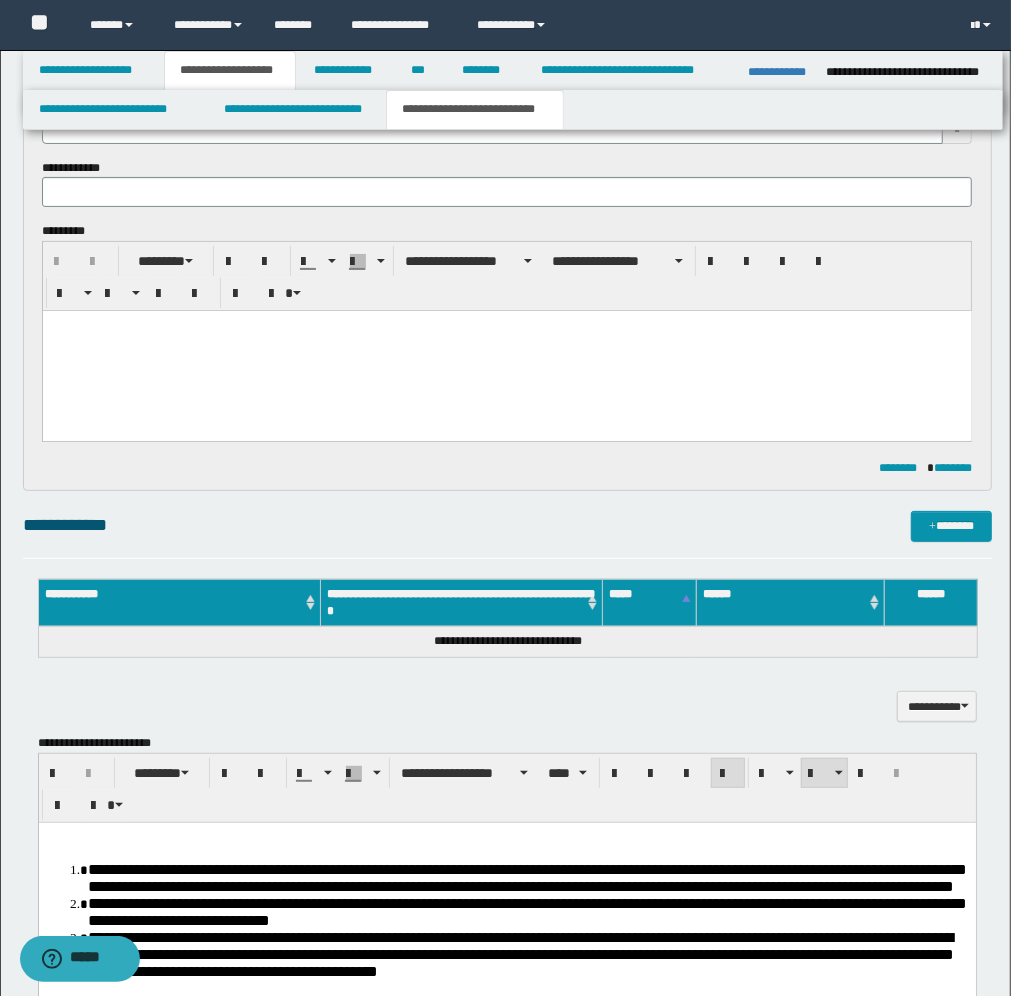 scroll, scrollTop: 0, scrollLeft: 0, axis: both 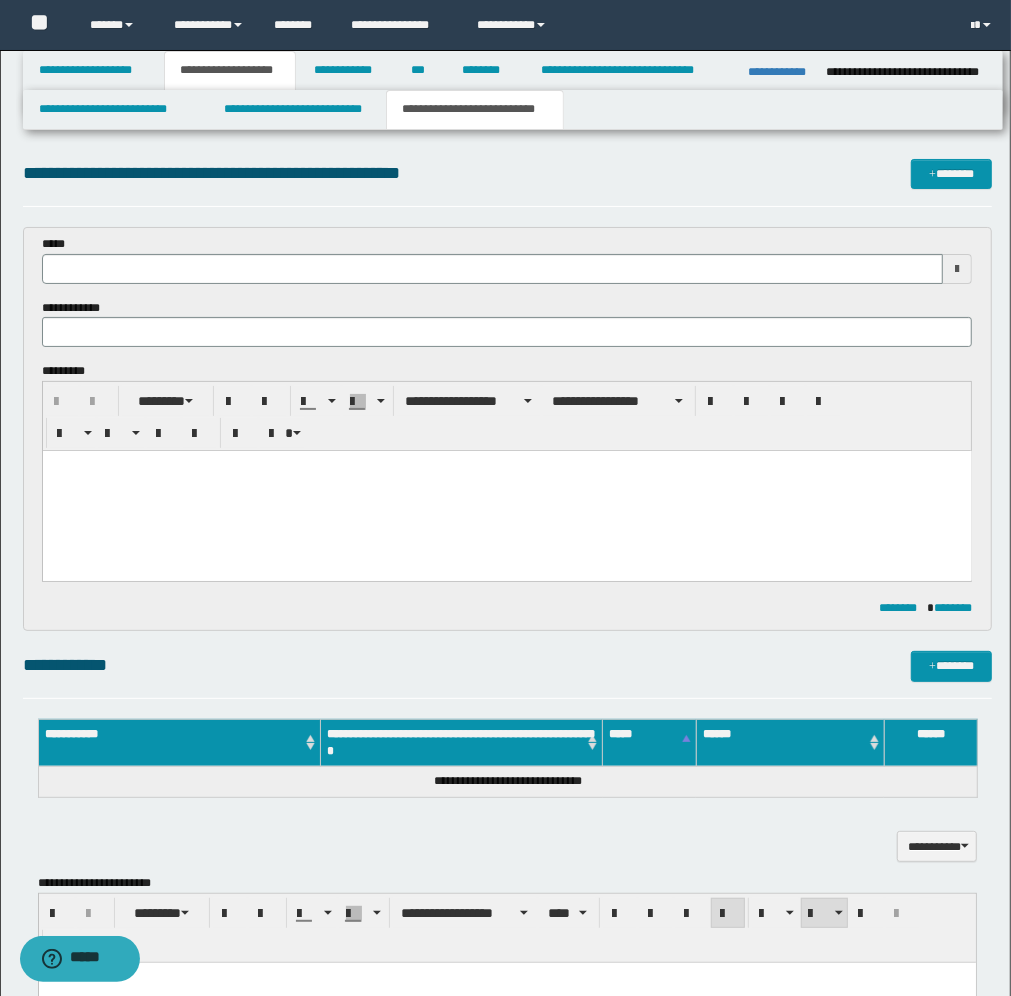 type 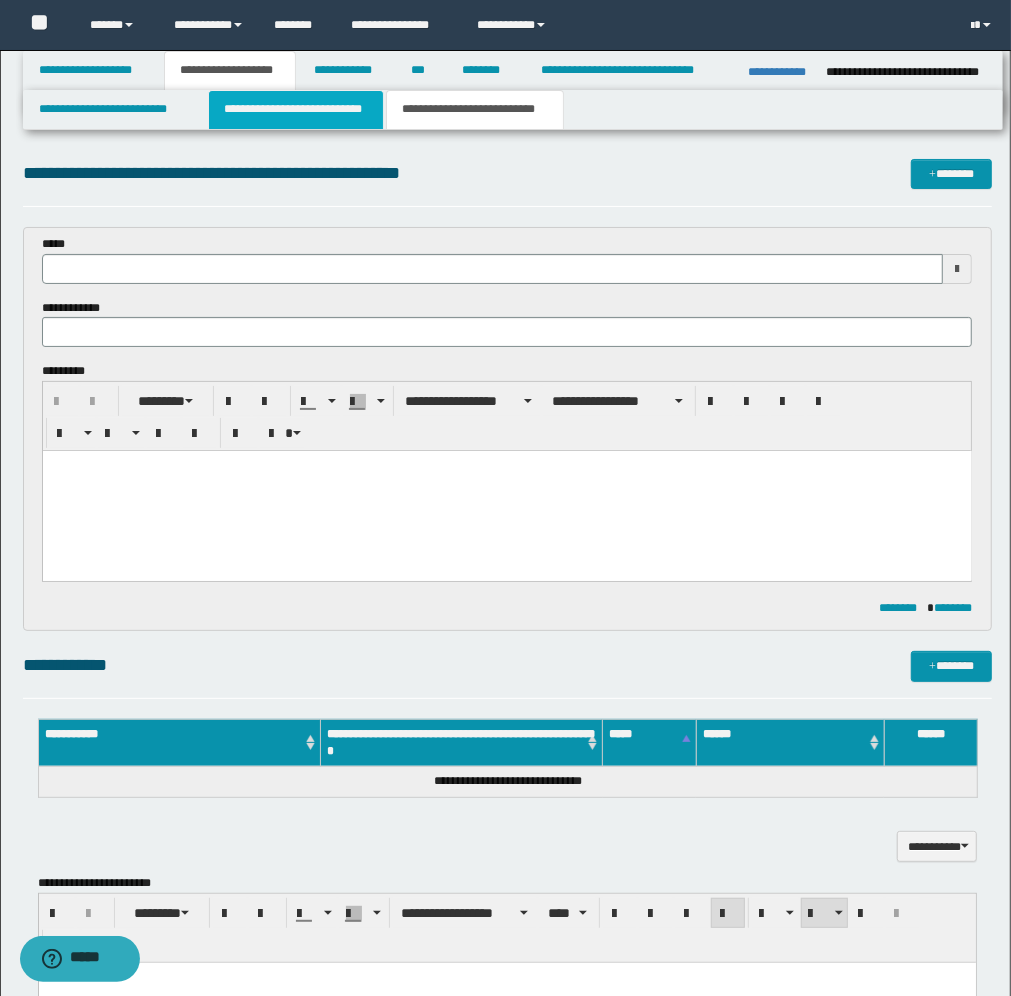 click on "**********" at bounding box center [296, 110] 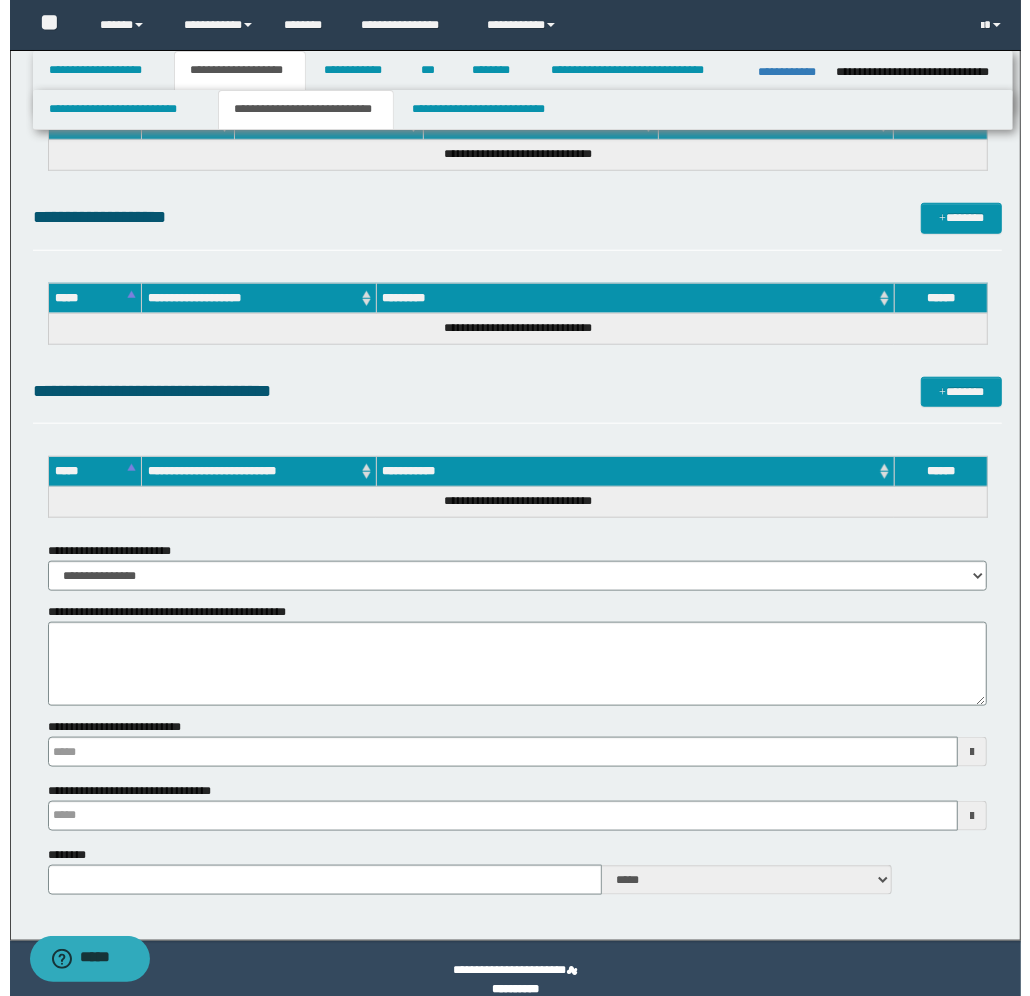 scroll, scrollTop: 875, scrollLeft: 0, axis: vertical 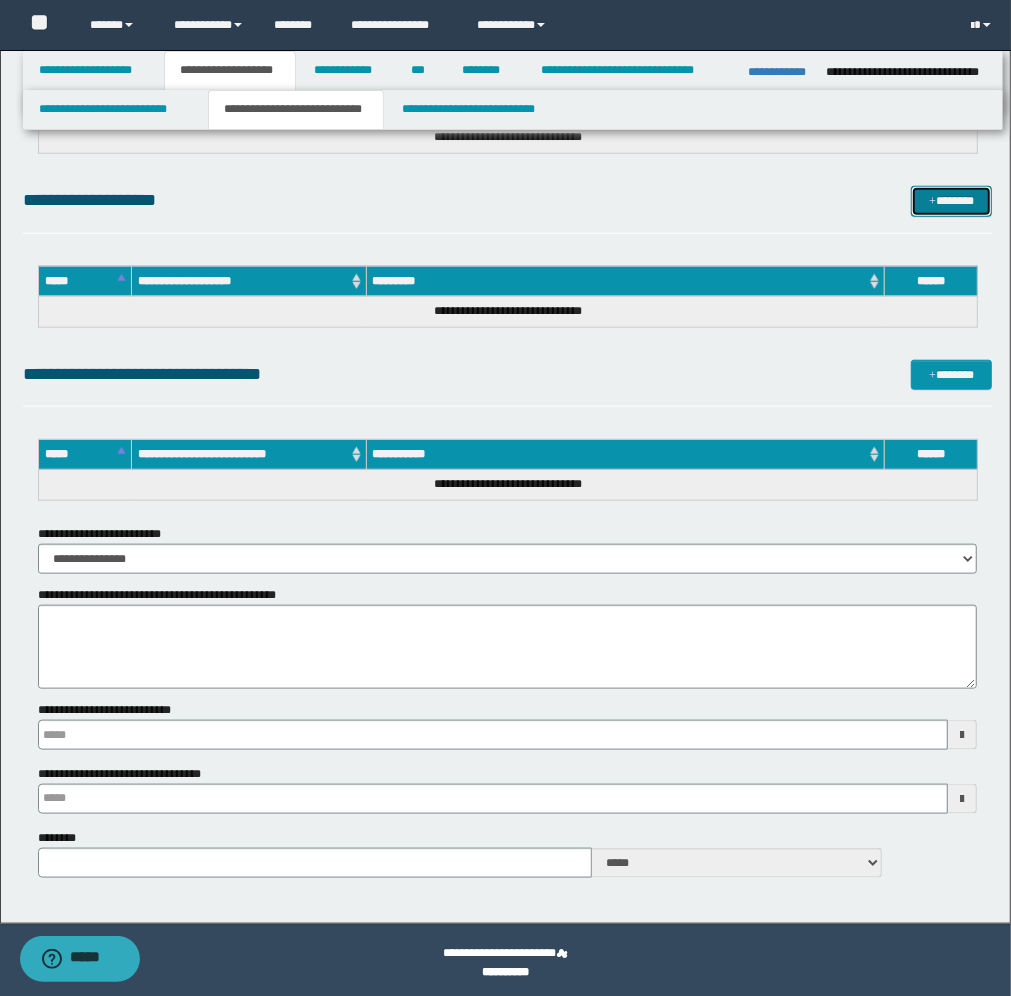 click on "*******" at bounding box center [951, 201] 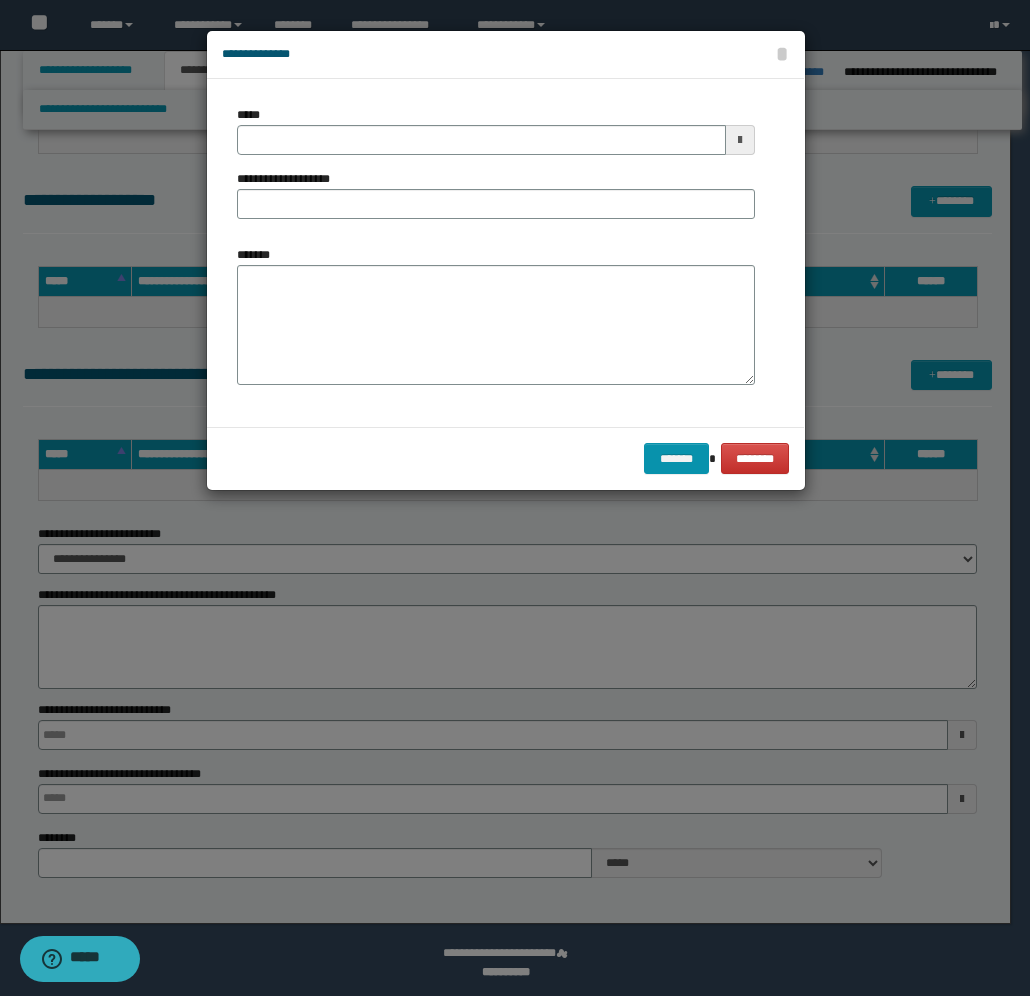 click at bounding box center (740, 140) 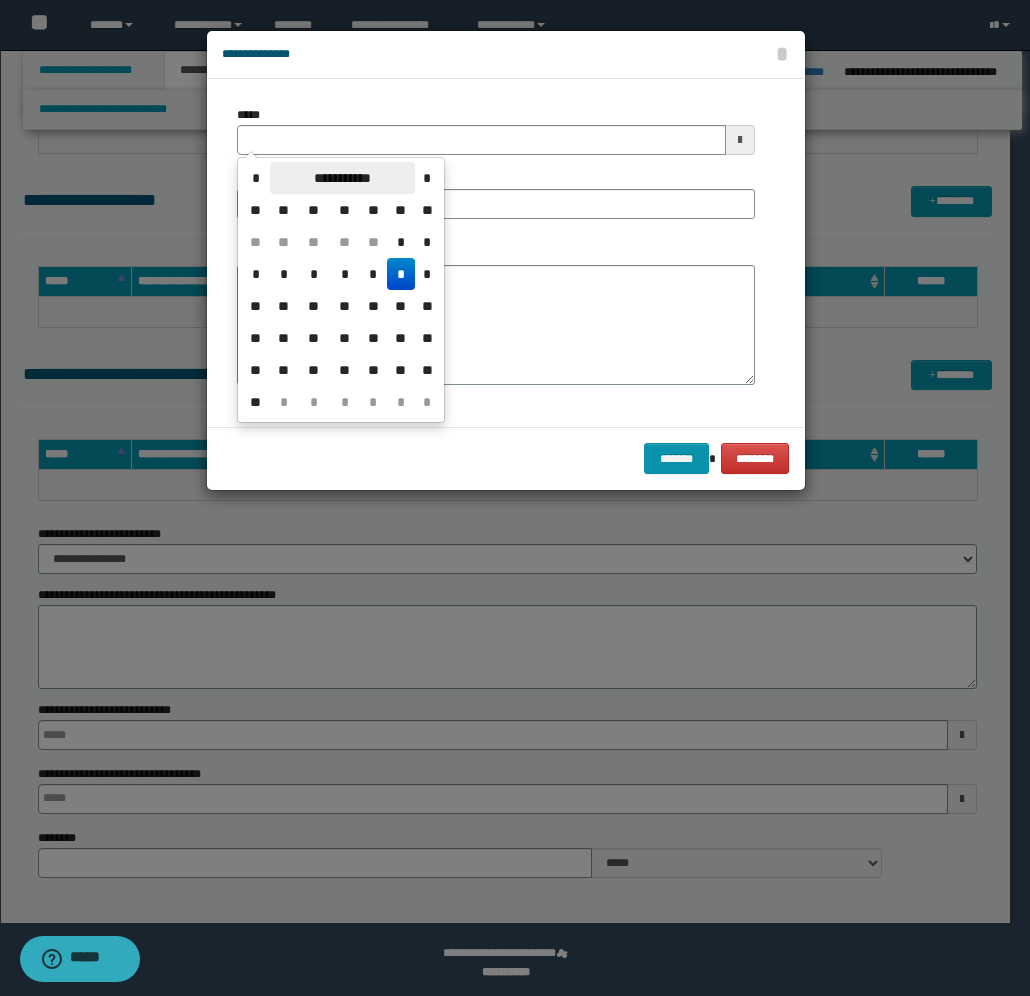 click on "**********" at bounding box center (342, 178) 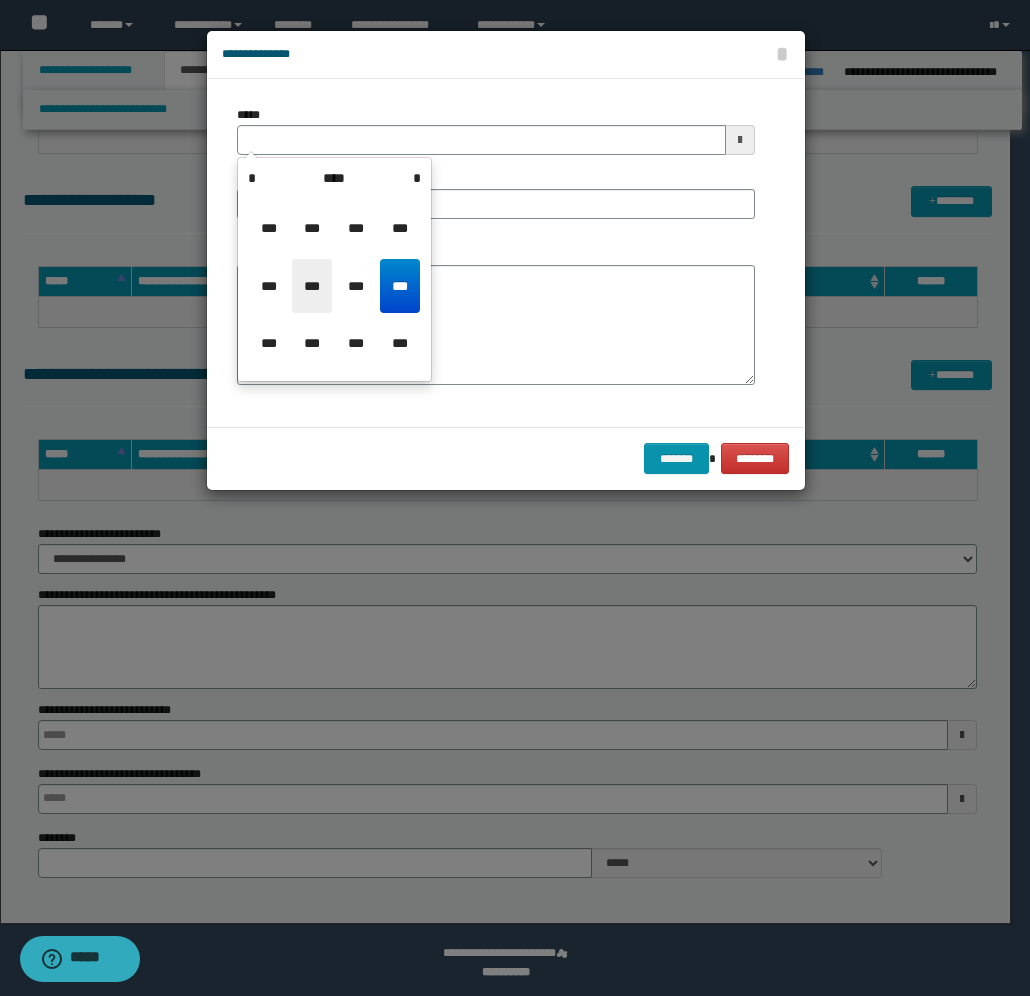 click on "***" at bounding box center [312, 286] 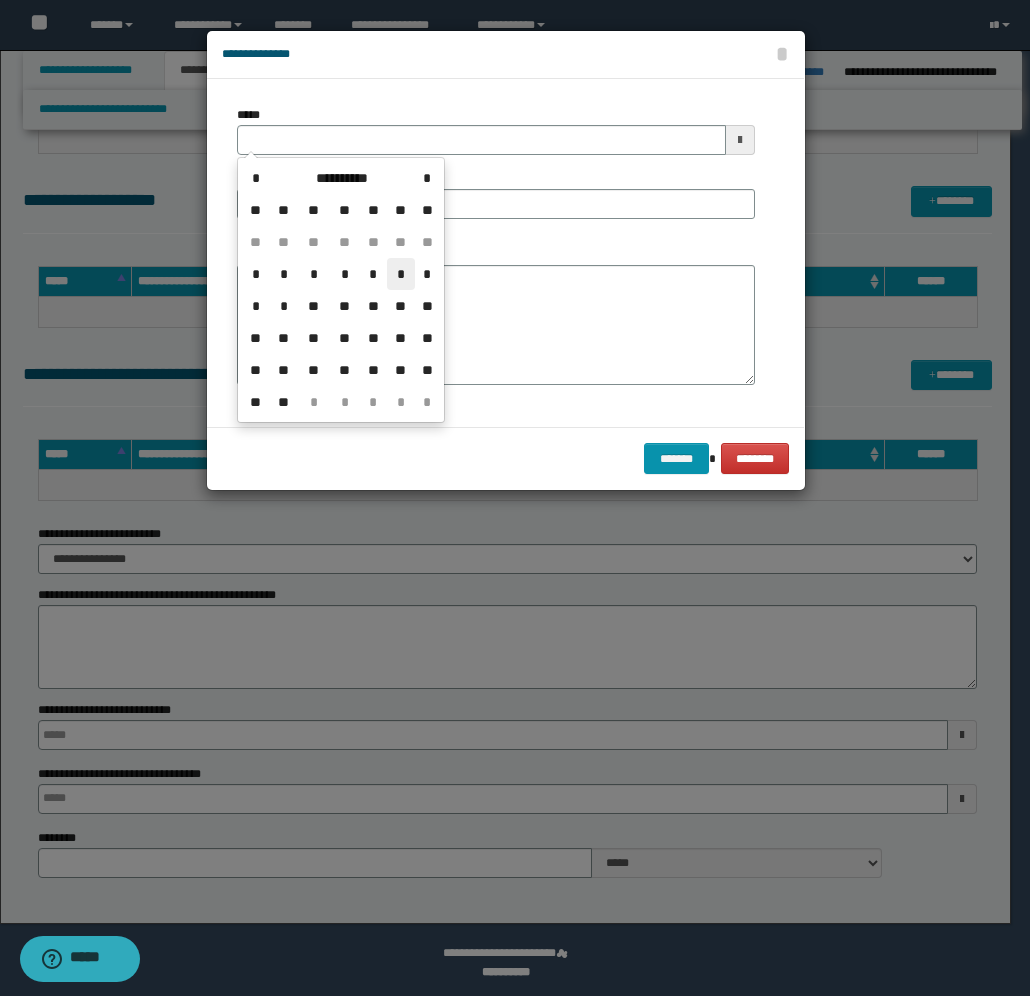 click on "*" at bounding box center [401, 274] 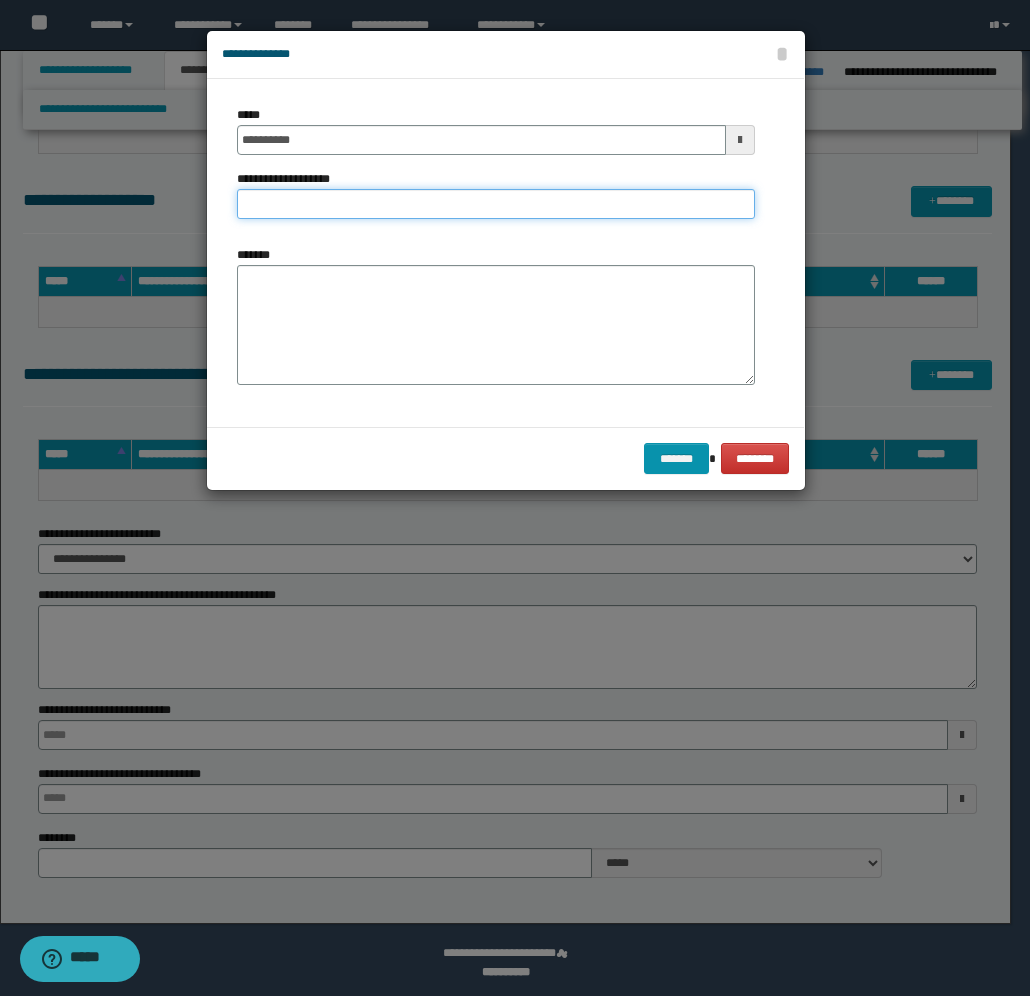 click on "**********" at bounding box center [496, 204] 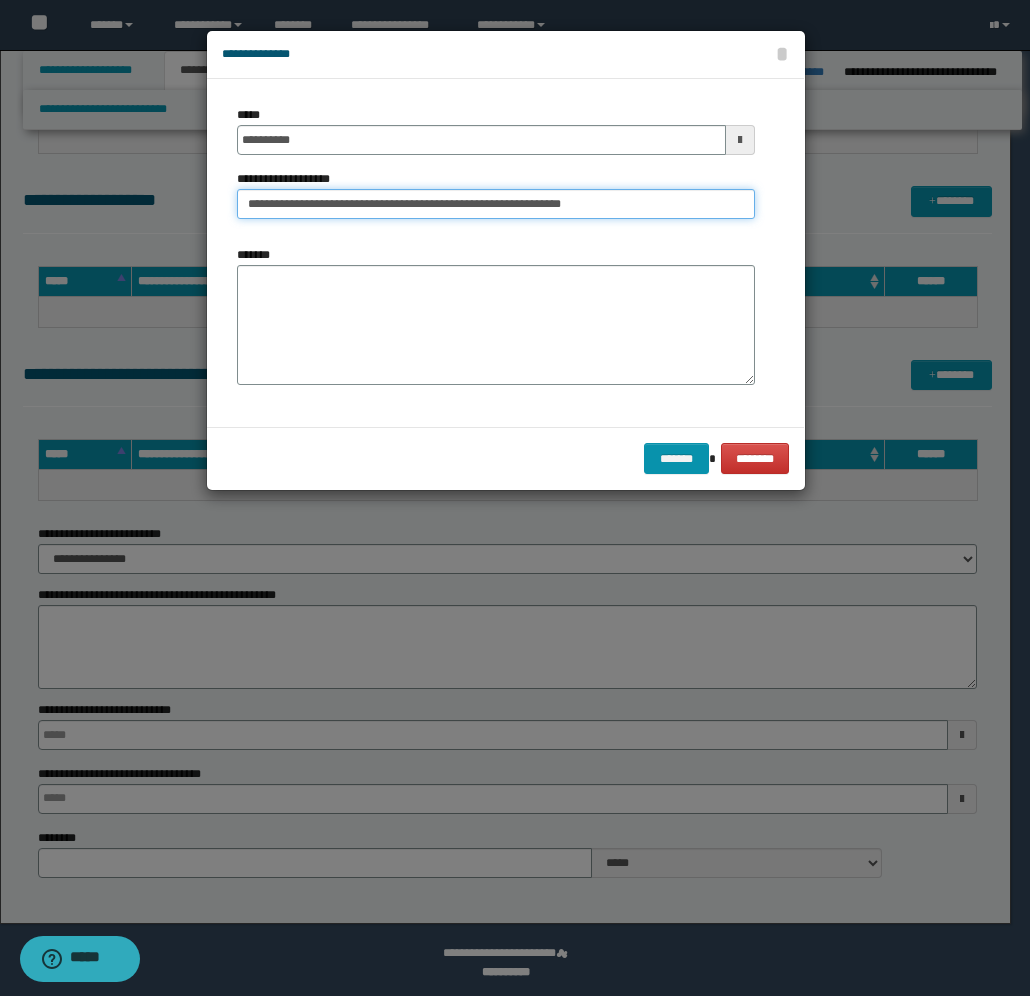 type on "**********" 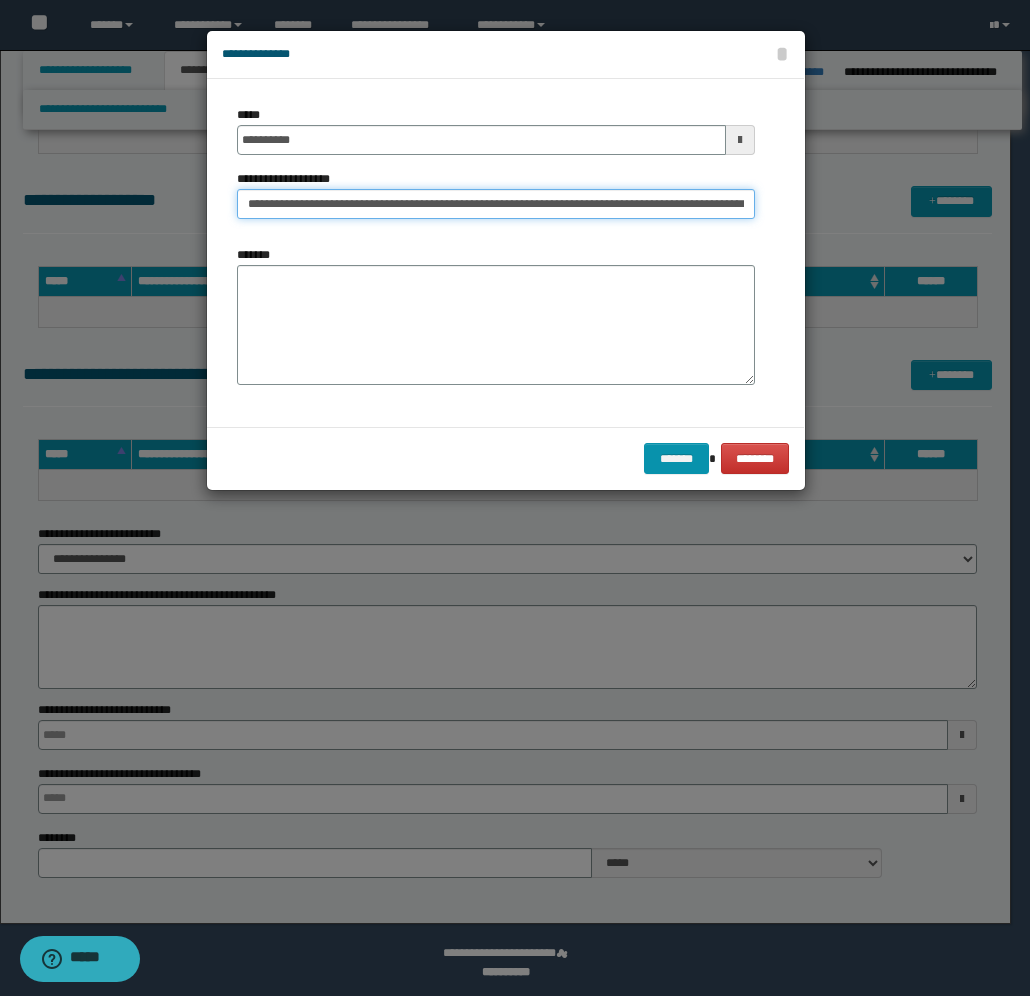 click on "**********" at bounding box center (496, 204) 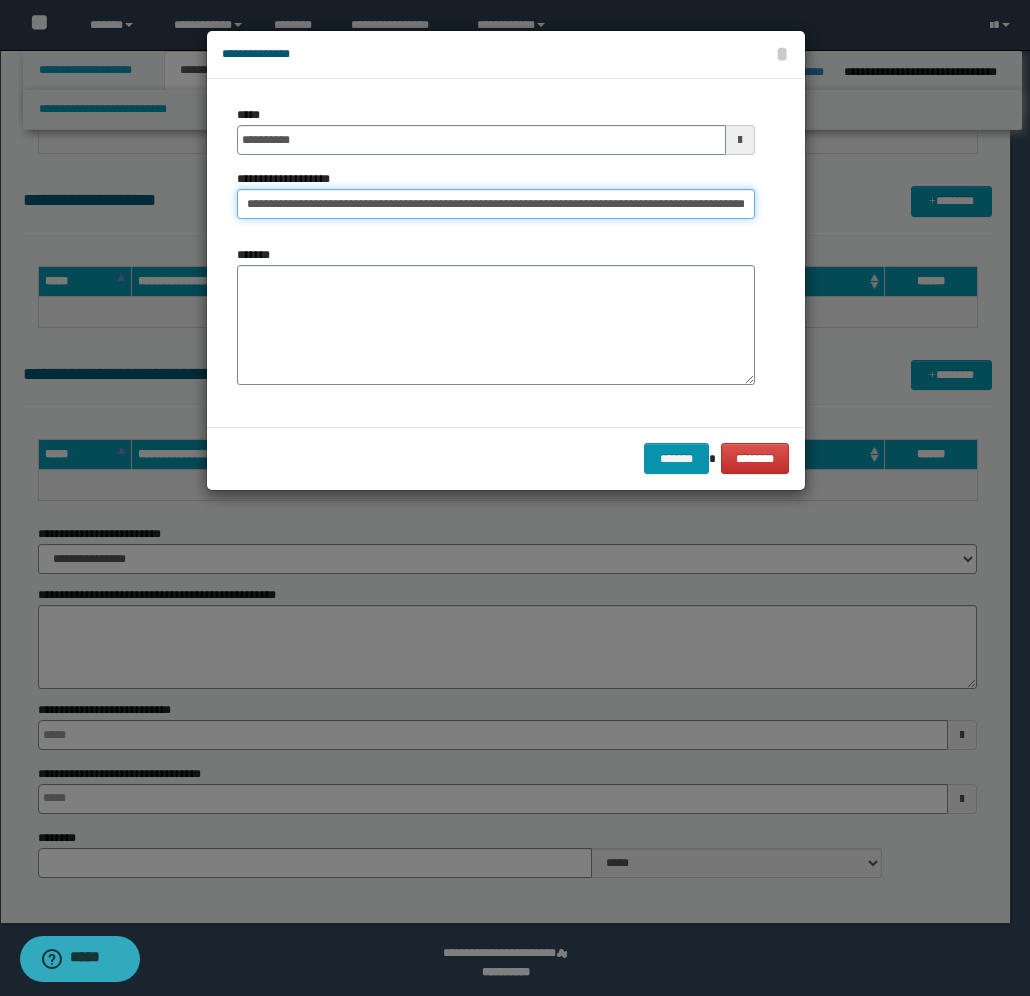 scroll, scrollTop: 0, scrollLeft: 146, axis: horizontal 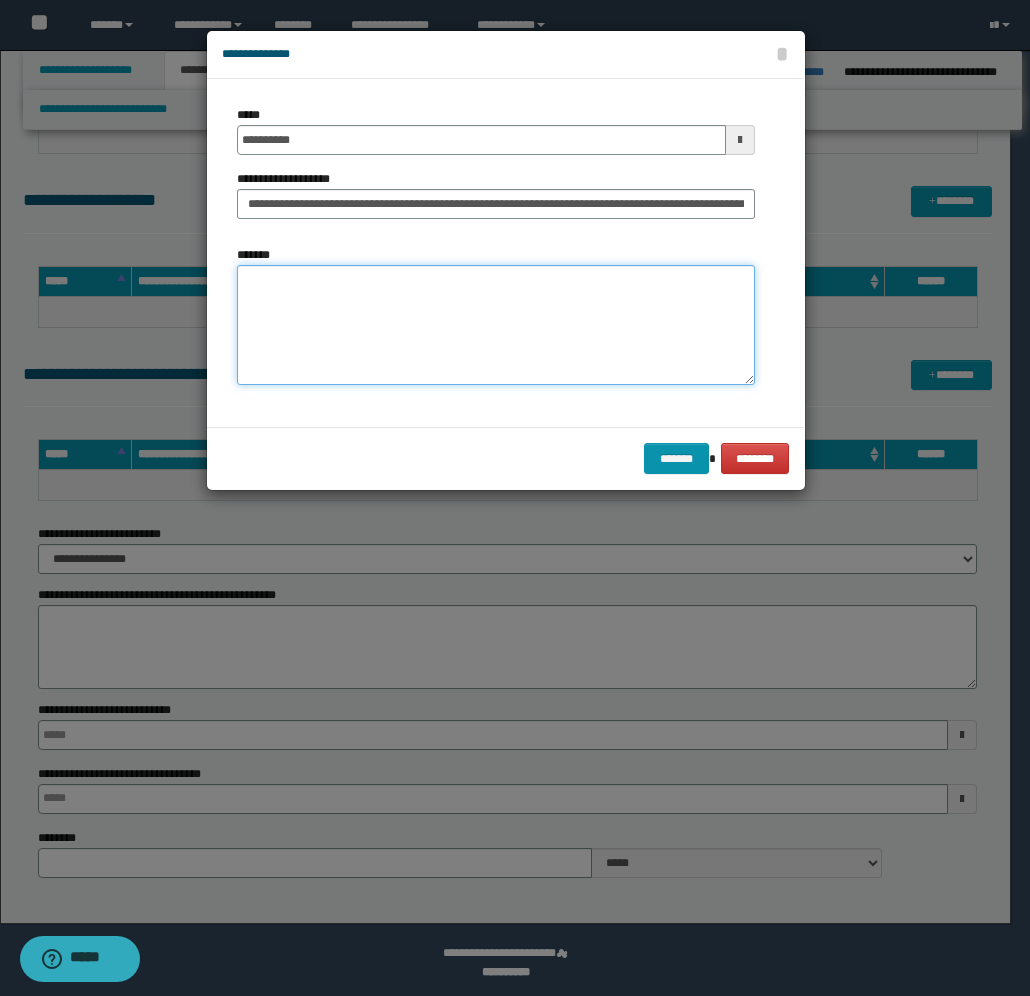 click on "*******" at bounding box center [496, 325] 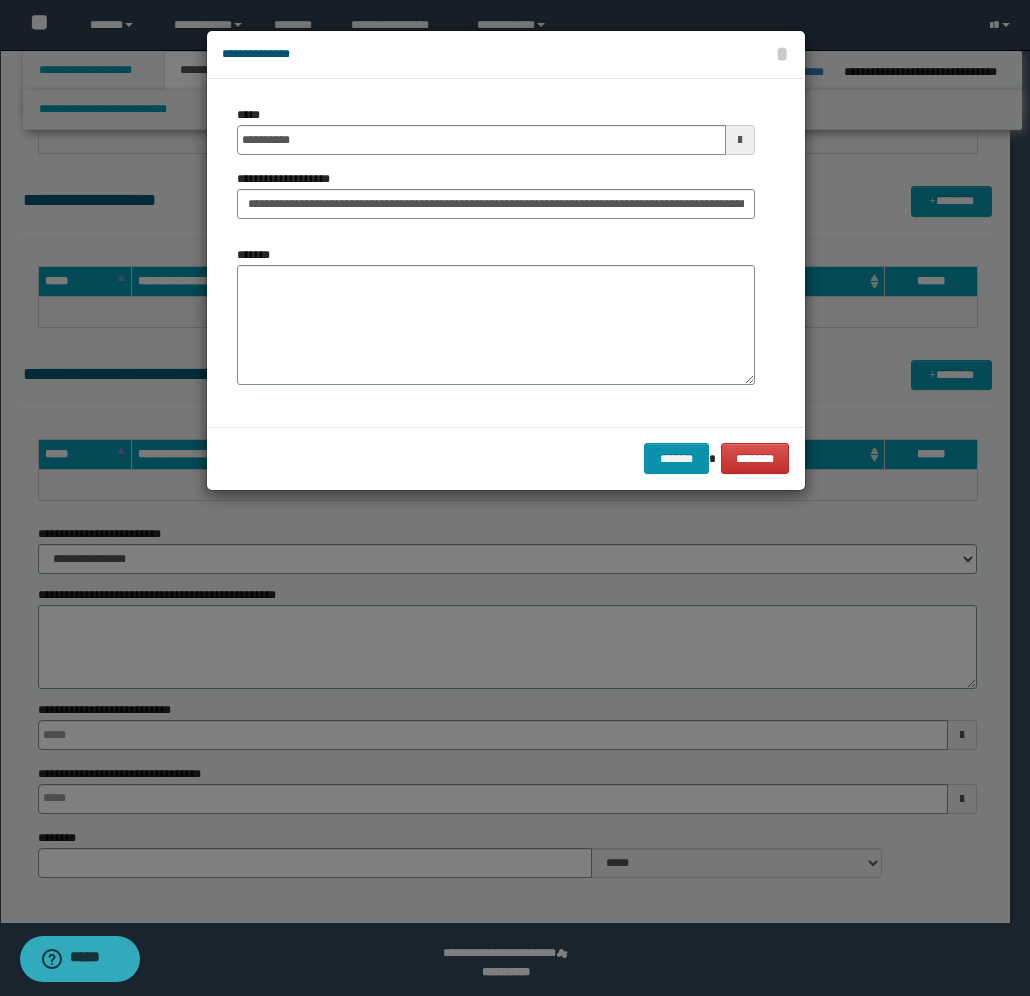 click on "*******
********" at bounding box center [506, 458] 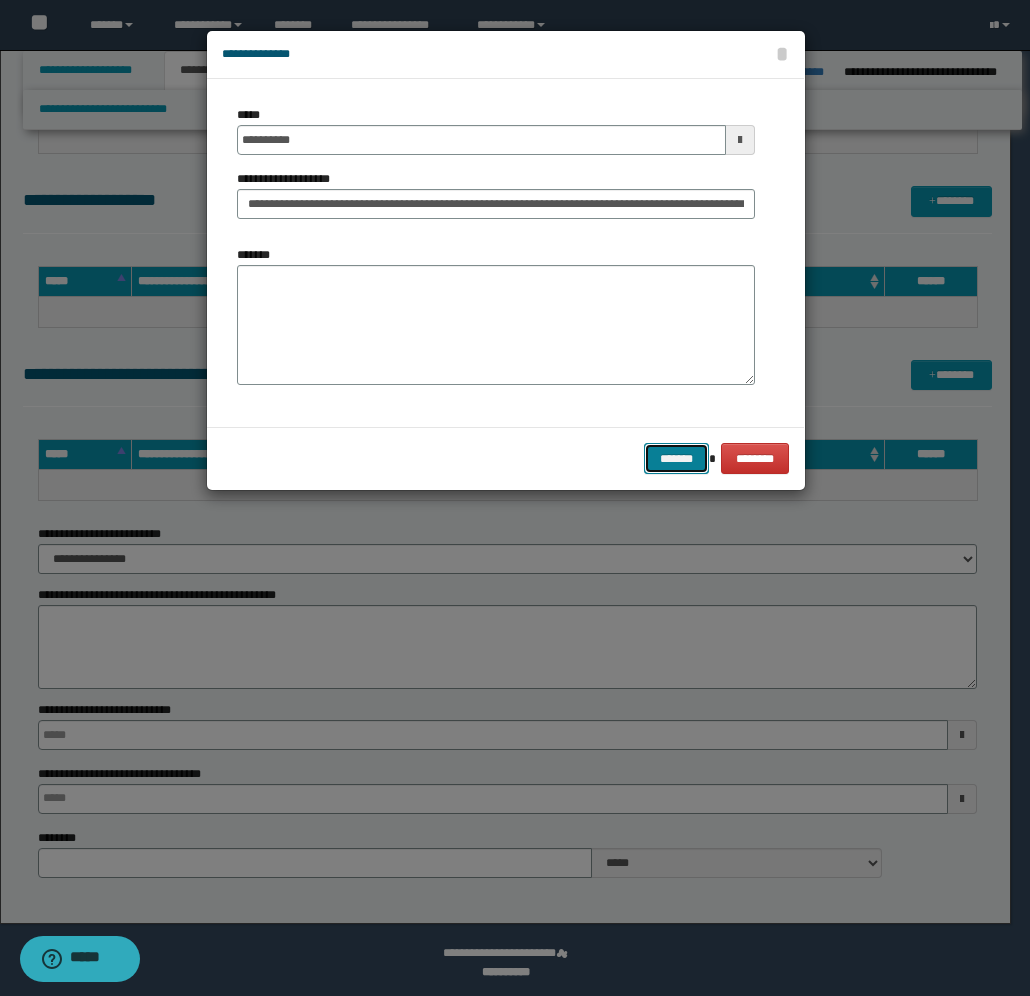 click on "*******" at bounding box center (676, 458) 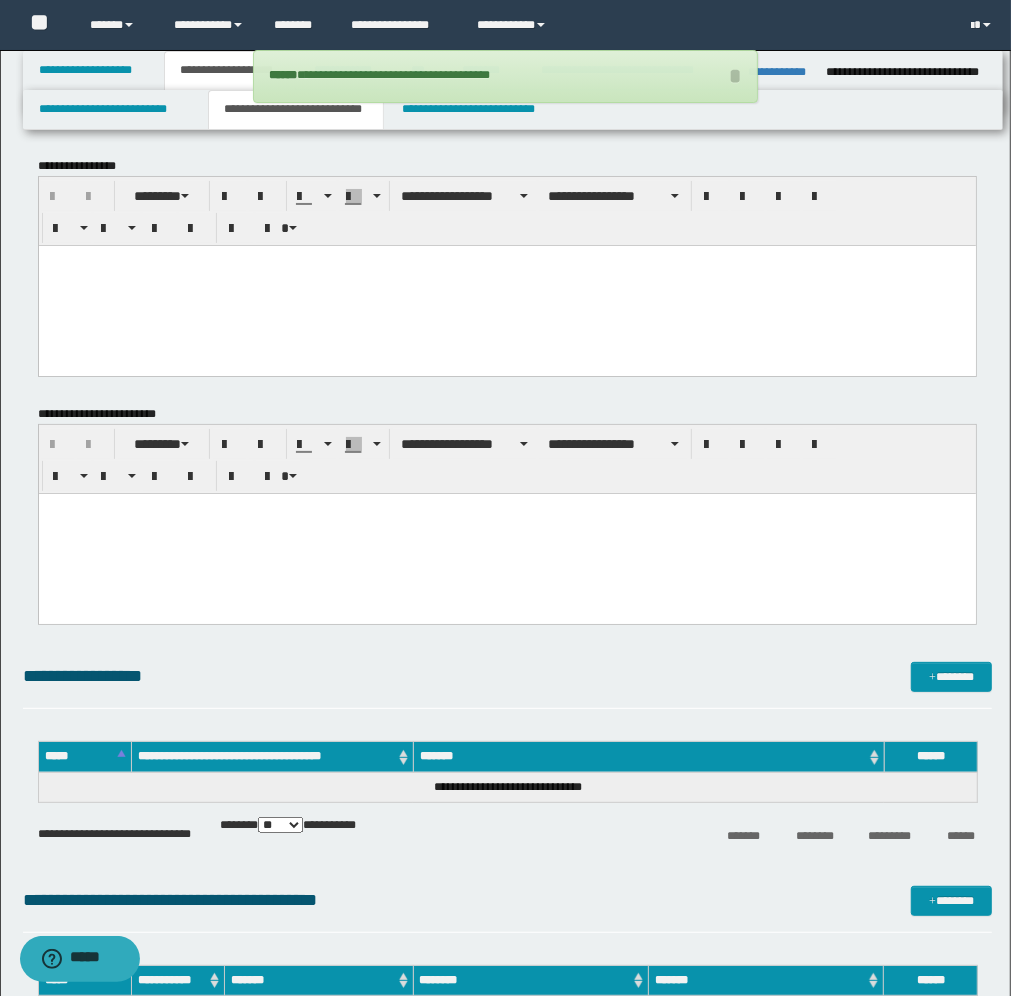 scroll, scrollTop: 0, scrollLeft: 0, axis: both 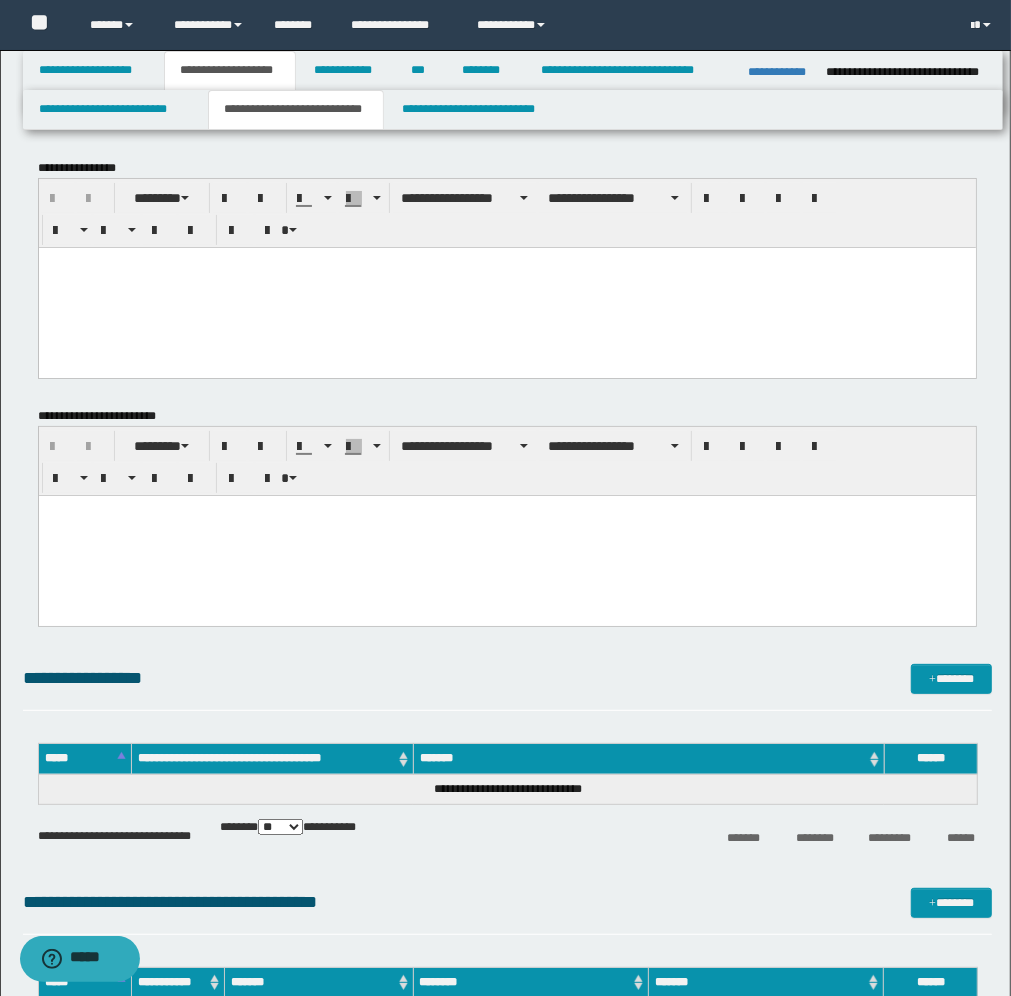 click at bounding box center (506, 287) 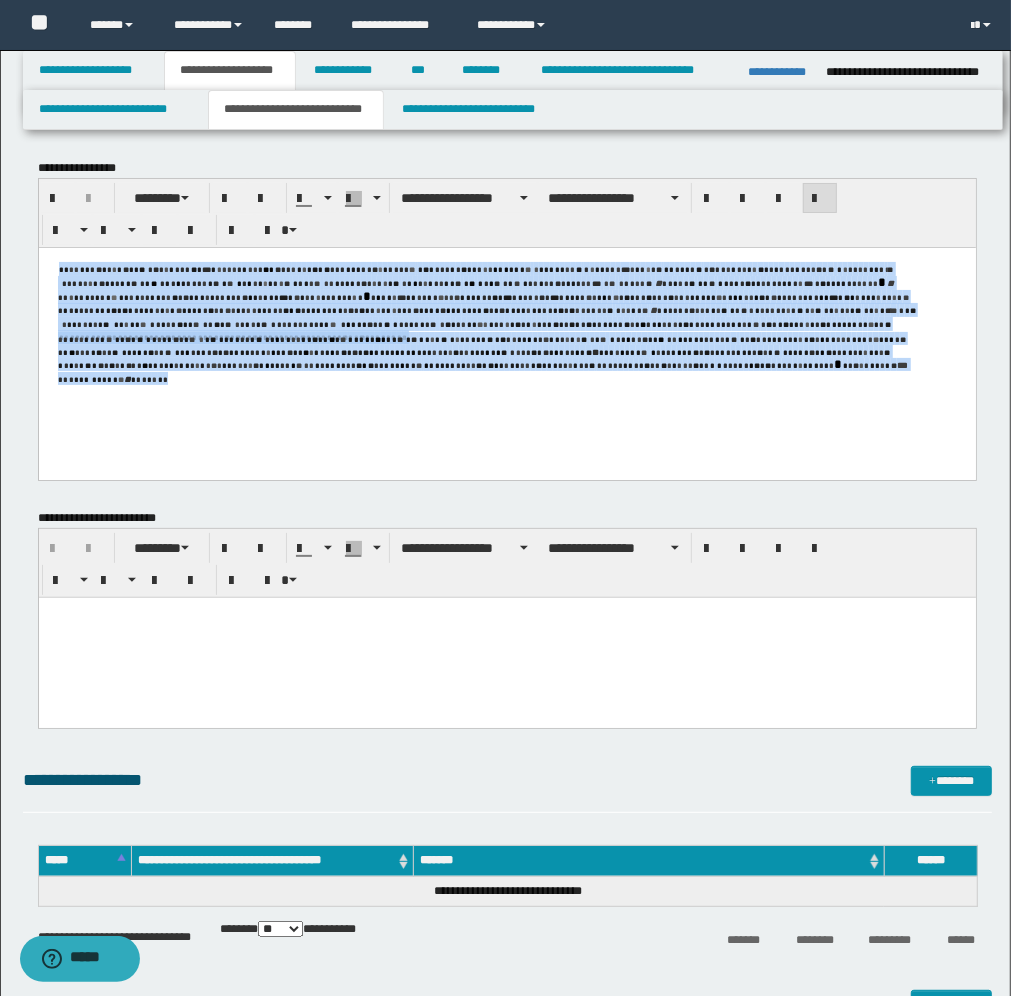 drag, startPoint x: 543, startPoint y: 363, endPoint x: 40, endPoint y: 268, distance: 511.89258 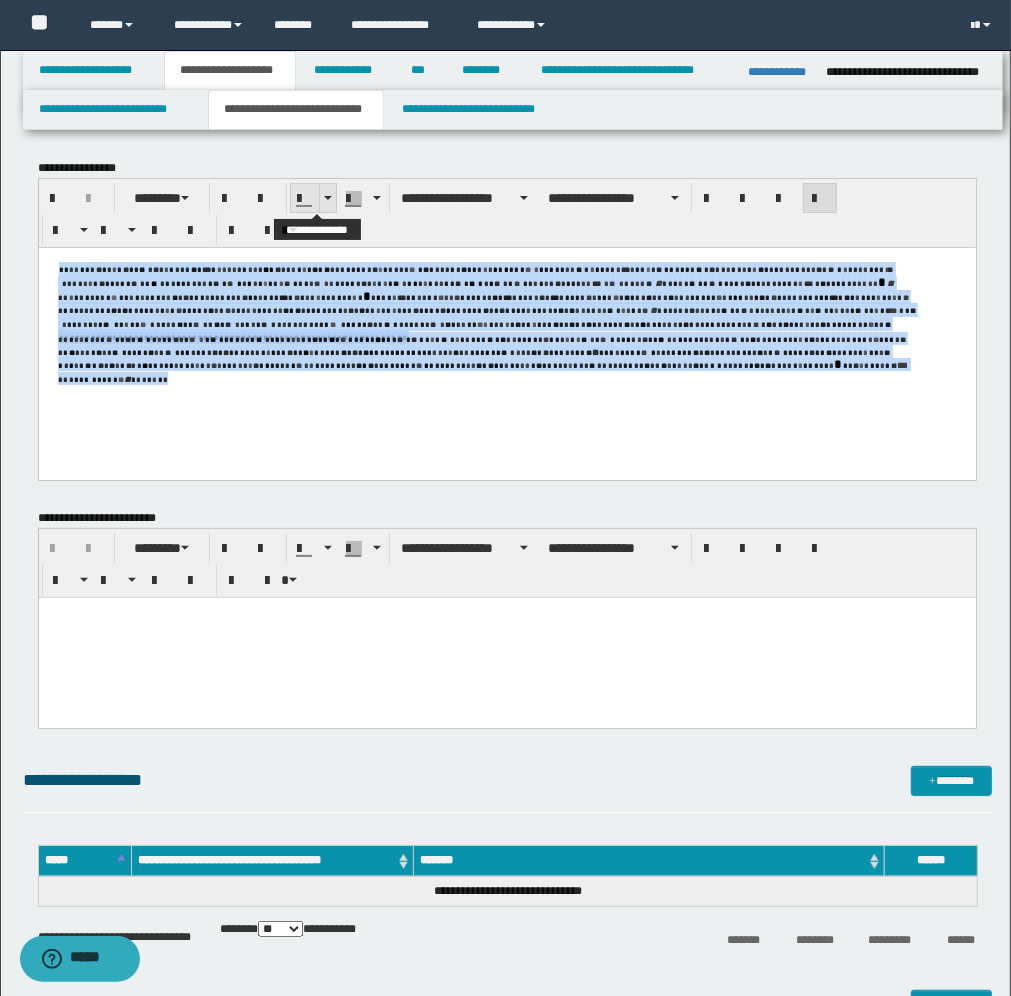 click at bounding box center [328, 198] 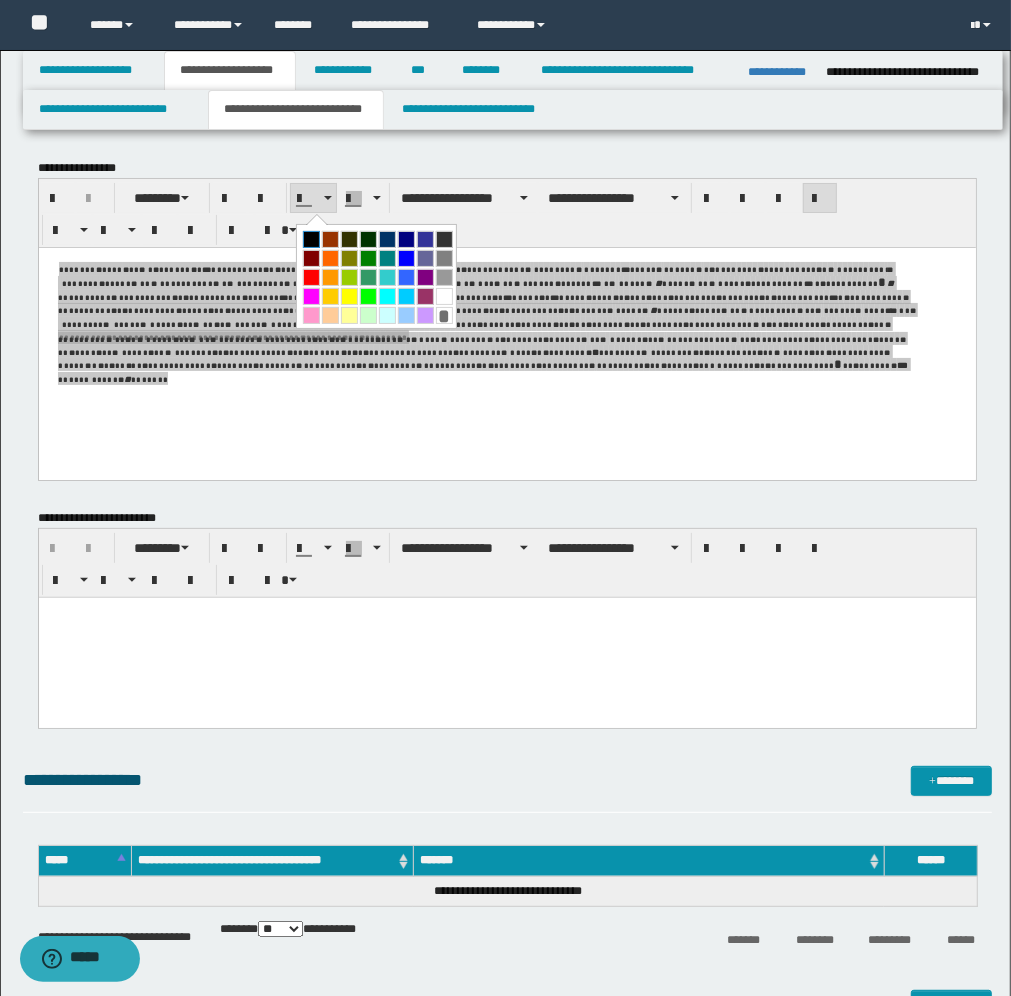 click at bounding box center (311, 239) 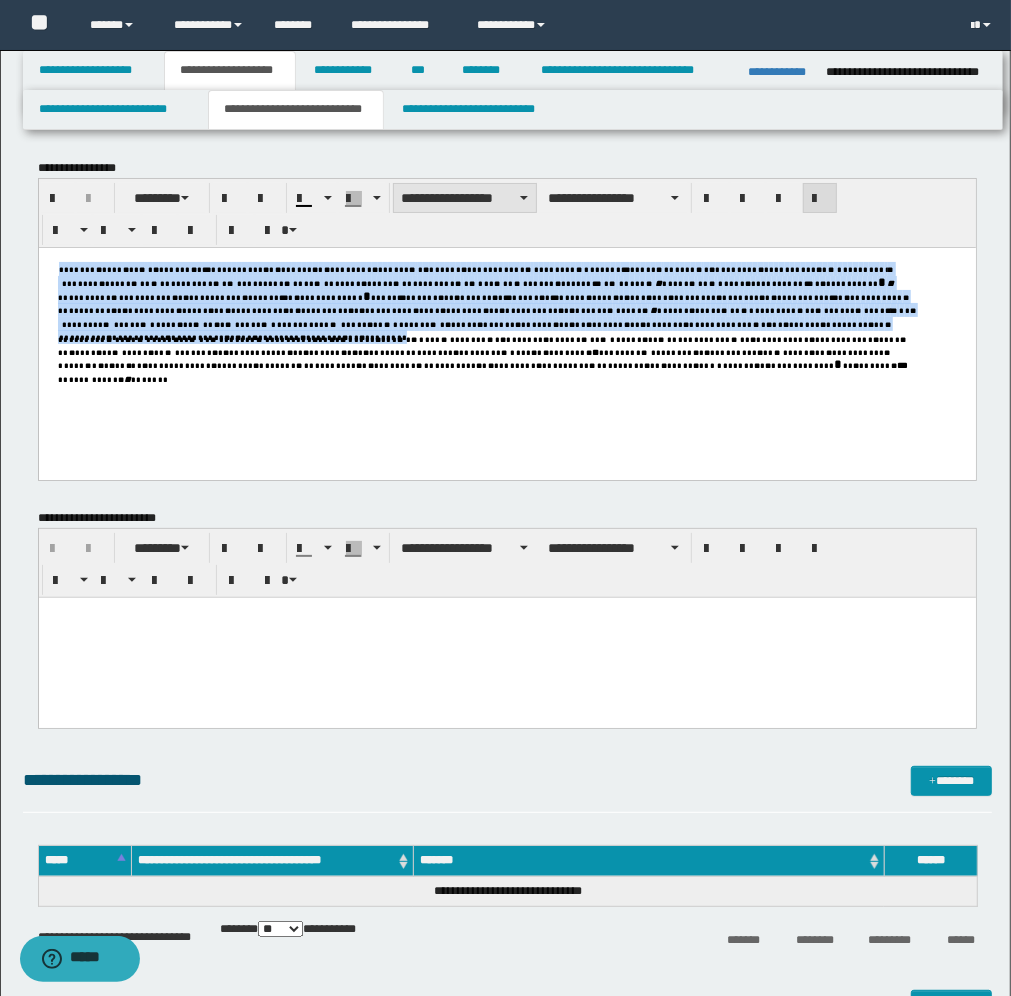 click on "**********" at bounding box center (465, 198) 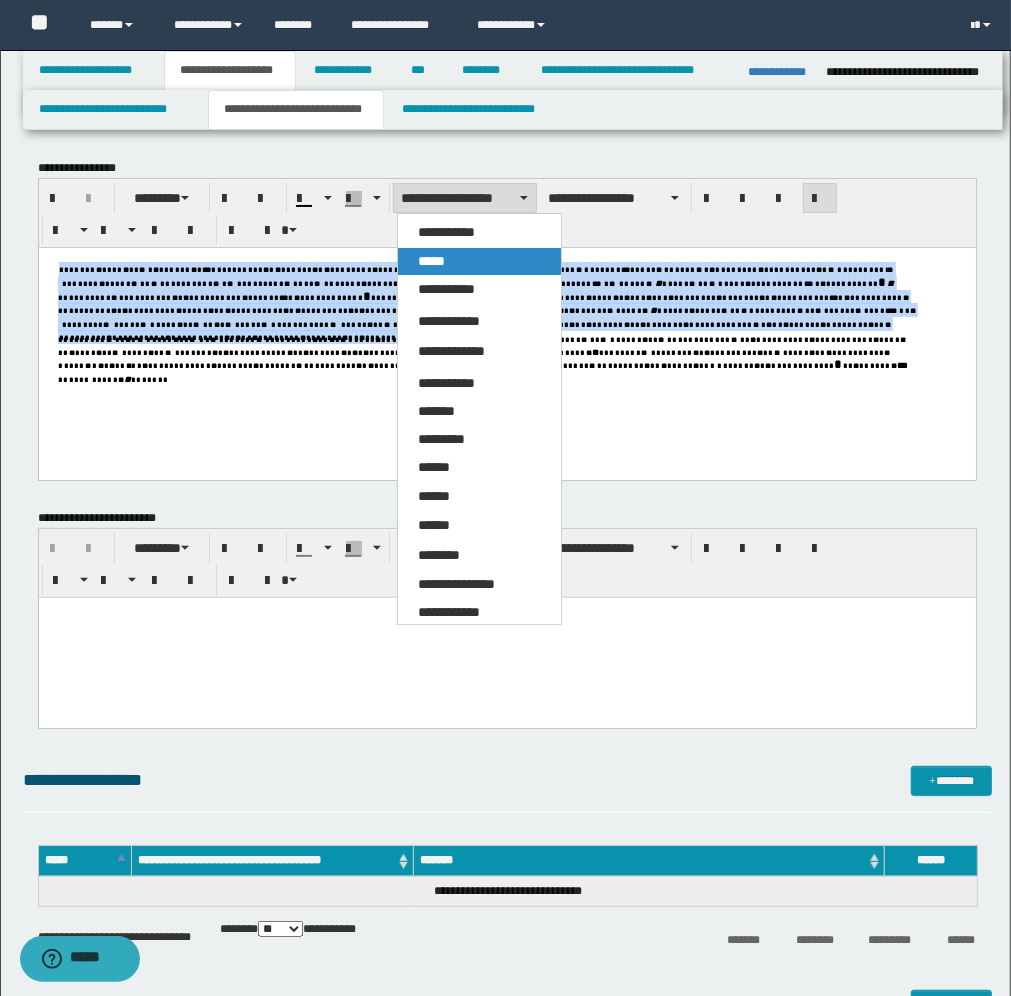 click on "*****" at bounding box center (479, 261) 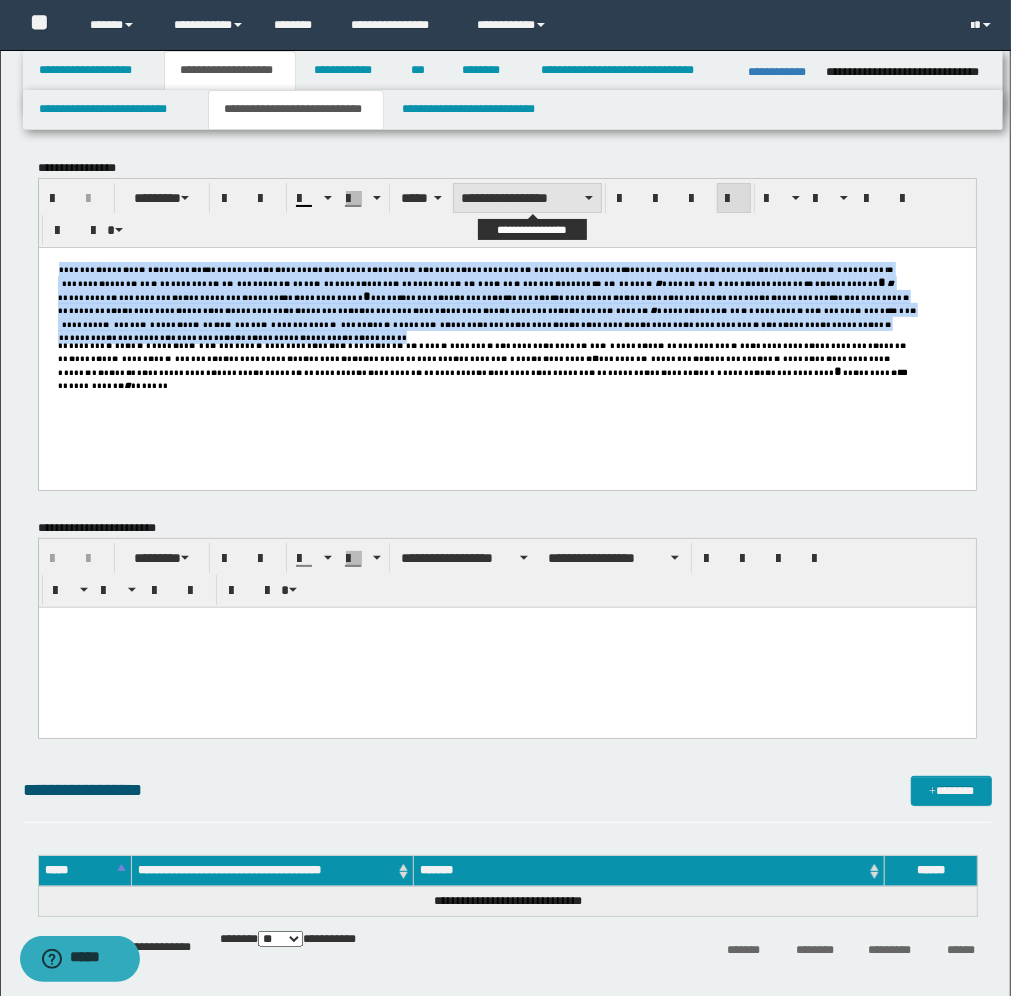 click on "**********" at bounding box center (527, 198) 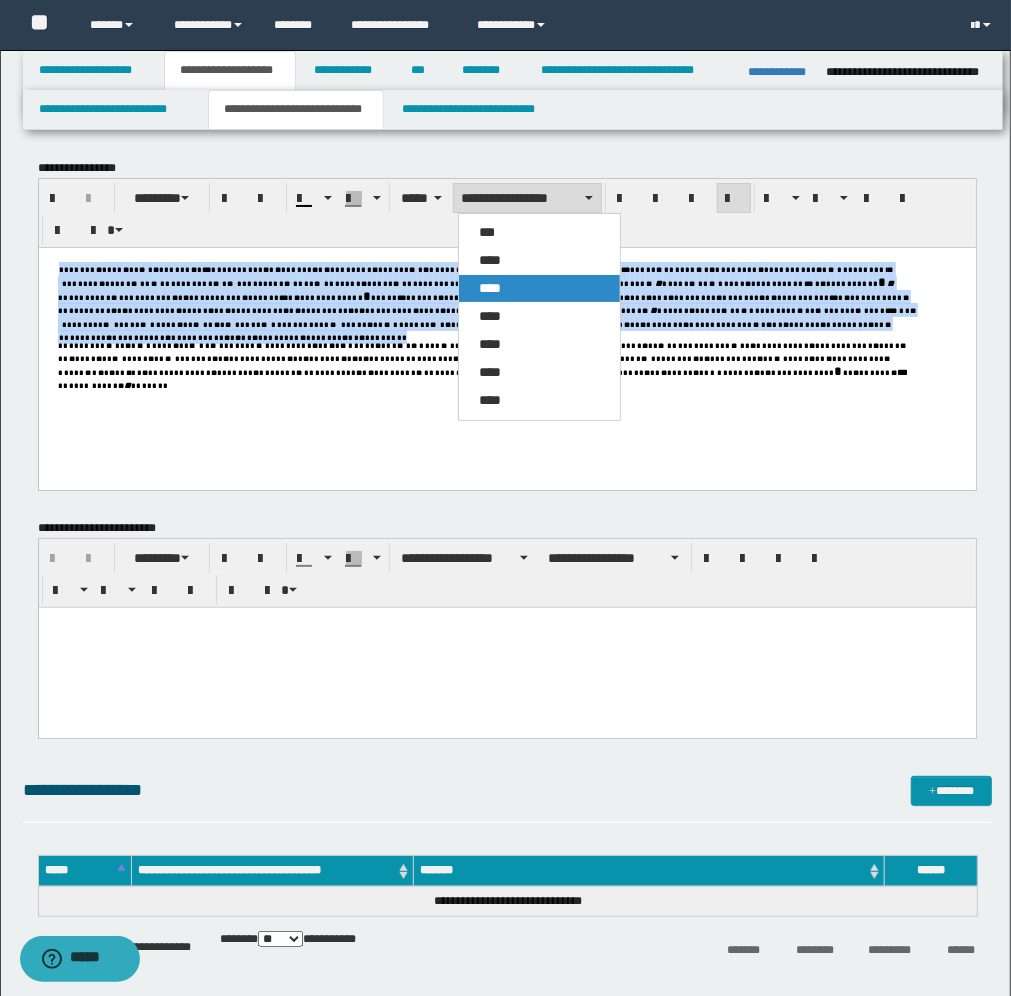 drag, startPoint x: 492, startPoint y: 288, endPoint x: 458, endPoint y: 67, distance: 223.60008 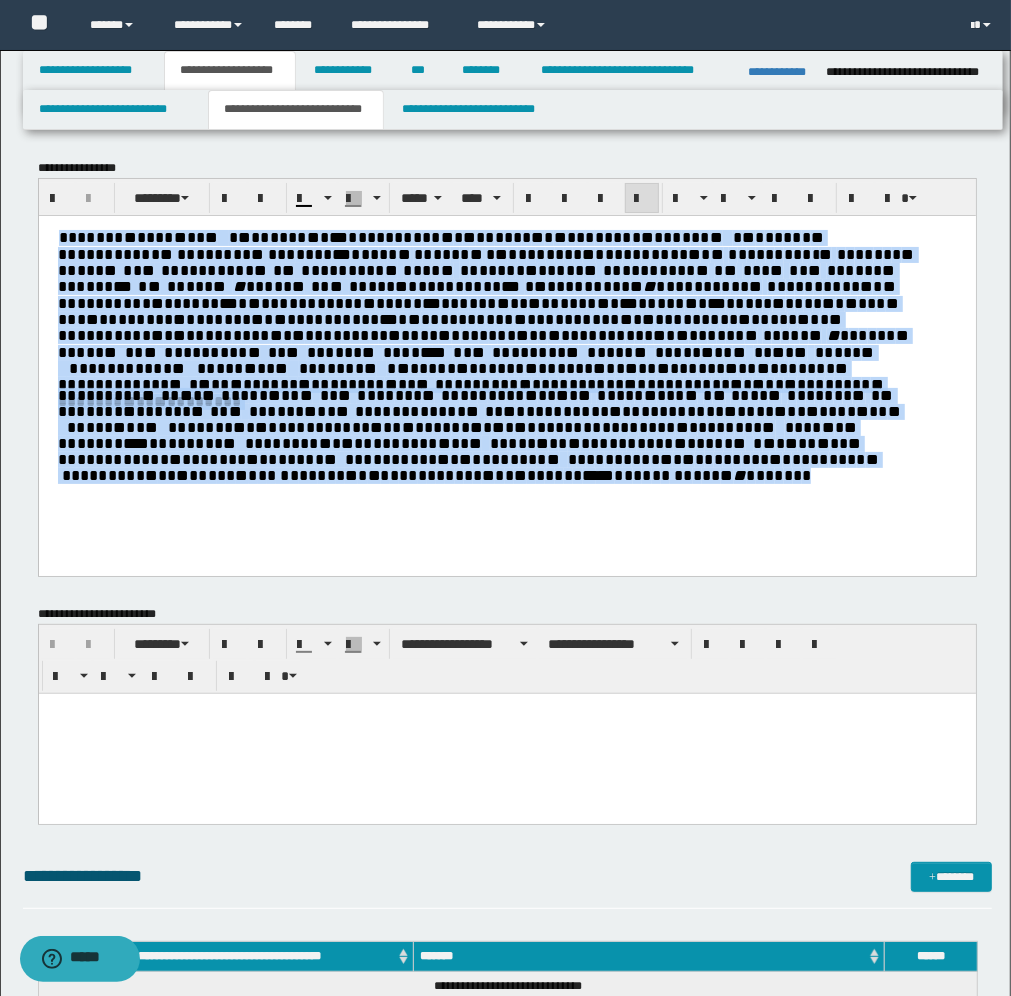 click on "** * * ** * * * * * * * * * *     * * * * * *** * * * * * * * * * * * * * * * * * * * * * * * * * * * * * * * * * * * * * * * * * *     * * * * * * * * * * * * * * * * * ** * *     * * * * * * * * *     * * * * * * * * * * * * * * *     * * * * * * *     * * * * * * * * * * * * * * * * * * * * * * * *   * * * * * * ** * * *   * * ** * * * * * * * * * *   * * *   * * * * * * * * * * *   * *   * * * * * * * * * *   * * * * *   * * * * * * * * * * * * * *   * * * * * * * * * * *   * *   * * * *   * * *   * * * * * * * * * * * * * **   * *   * * * * * *   * ** * * * *   * * *   * * * * * * * * * * * * * * * * **     * * * * * * * * * * * *   * * * * * * * * * * * *     ** * * * * ** * * * * * * * * * * * * * * * * * * * * * * *** * * * * * * * * * * * * * *   * * * * * ** * * * * * * * * * * * * * * * * * * * * * * ** * * * * * * ** * * * * * * * * * * * * * * * ** * * * * * * * * * * * * * * * * * * * * * ** * * * * * * * *** * * * * * * * * * * * * * * * * * * * * ** * * * * * * * * *" at bounding box center (506, 370) 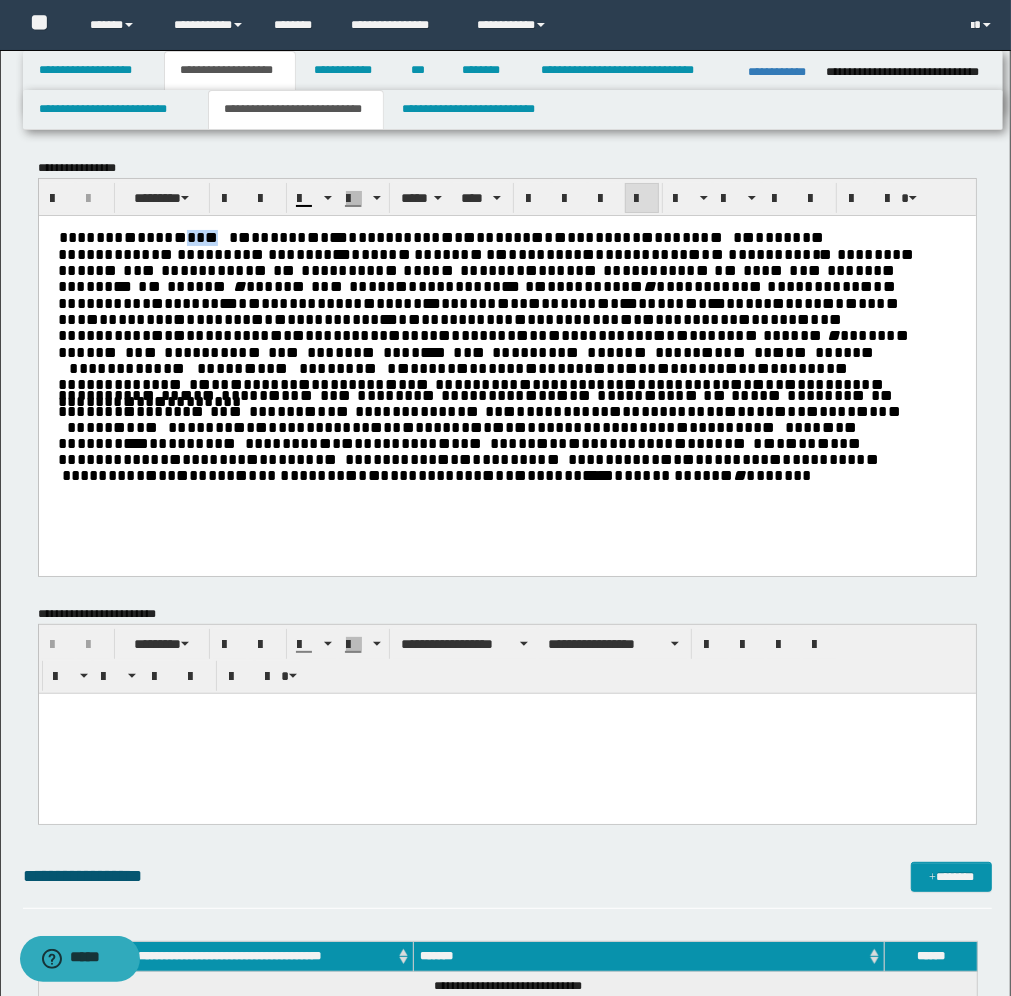 type 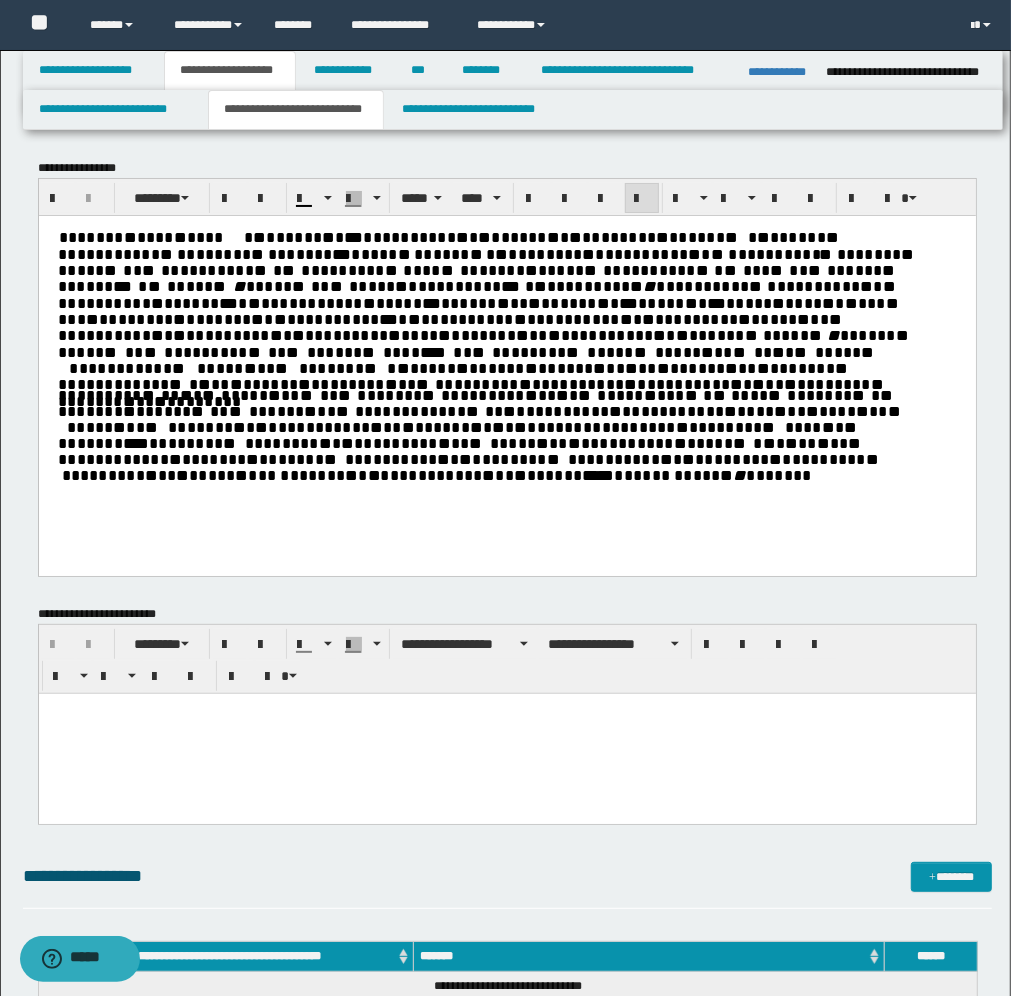 drag, startPoint x: 360, startPoint y: 246, endPoint x: 345, endPoint y: 237, distance: 17.492855 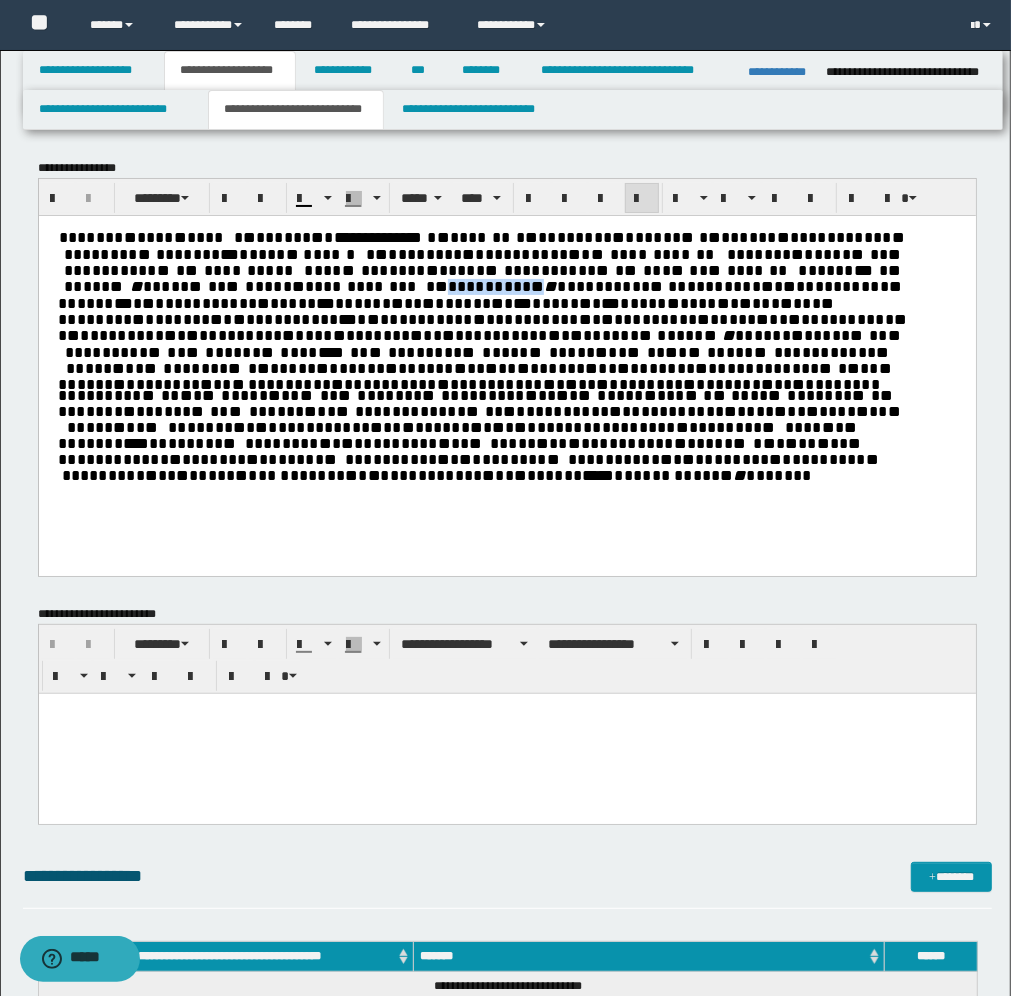 drag, startPoint x: 220, startPoint y: 287, endPoint x: 206, endPoint y: 290, distance: 14.3178215 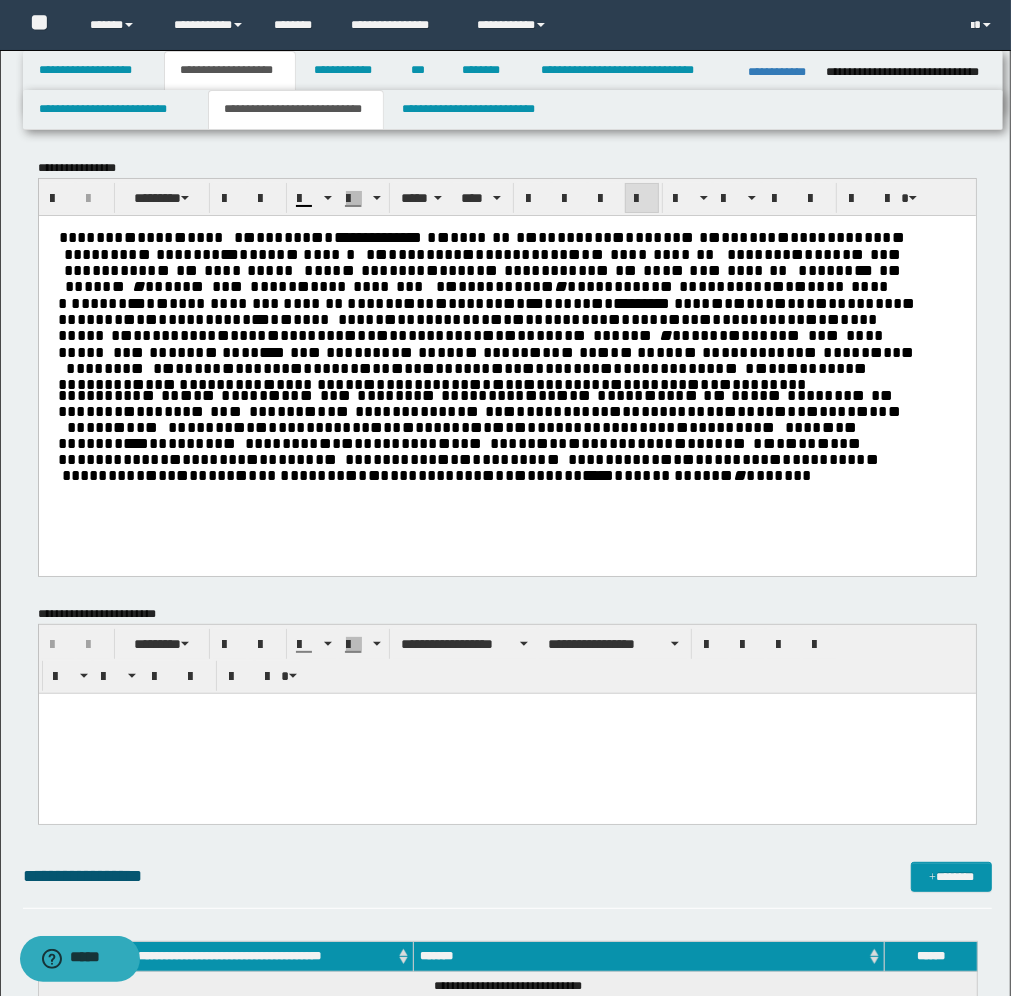 click on "**********" at bounding box center [506, 370] 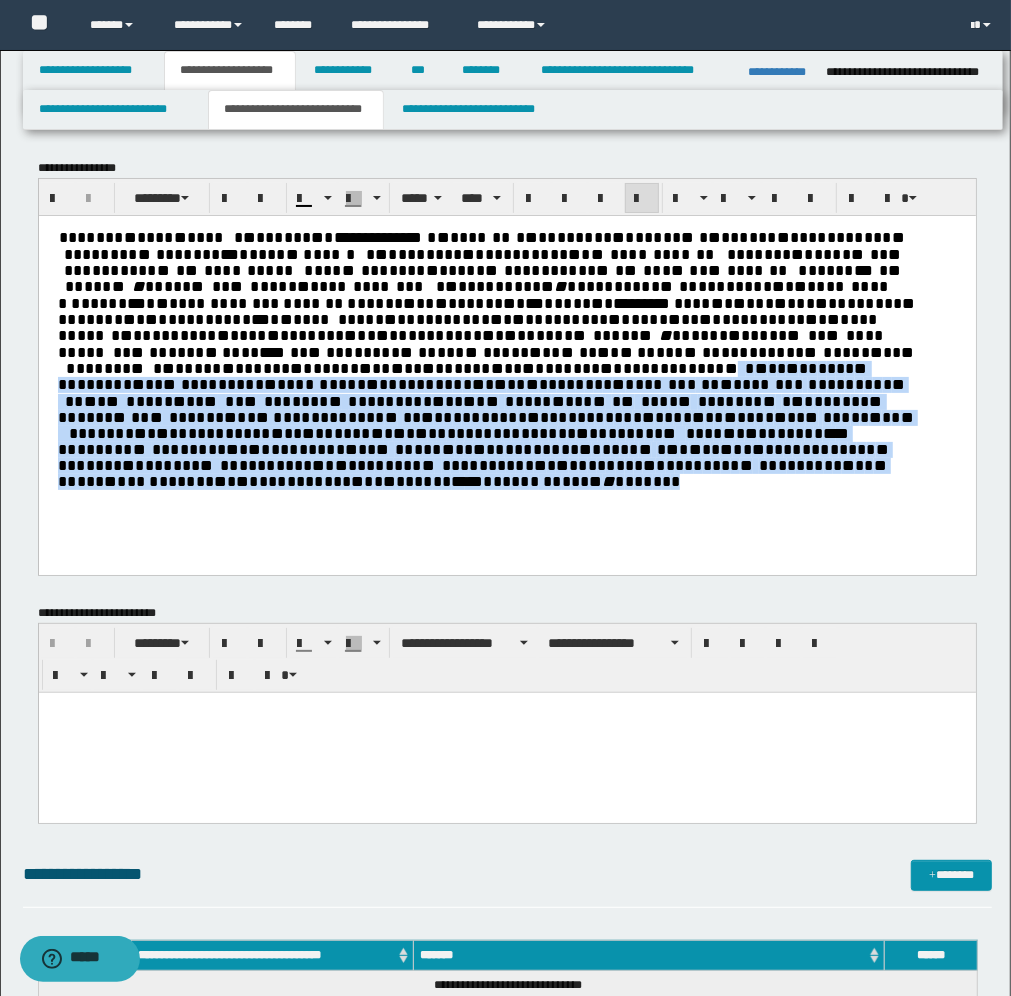 drag, startPoint x: 861, startPoint y: 357, endPoint x: 852, endPoint y: 471, distance: 114.35471 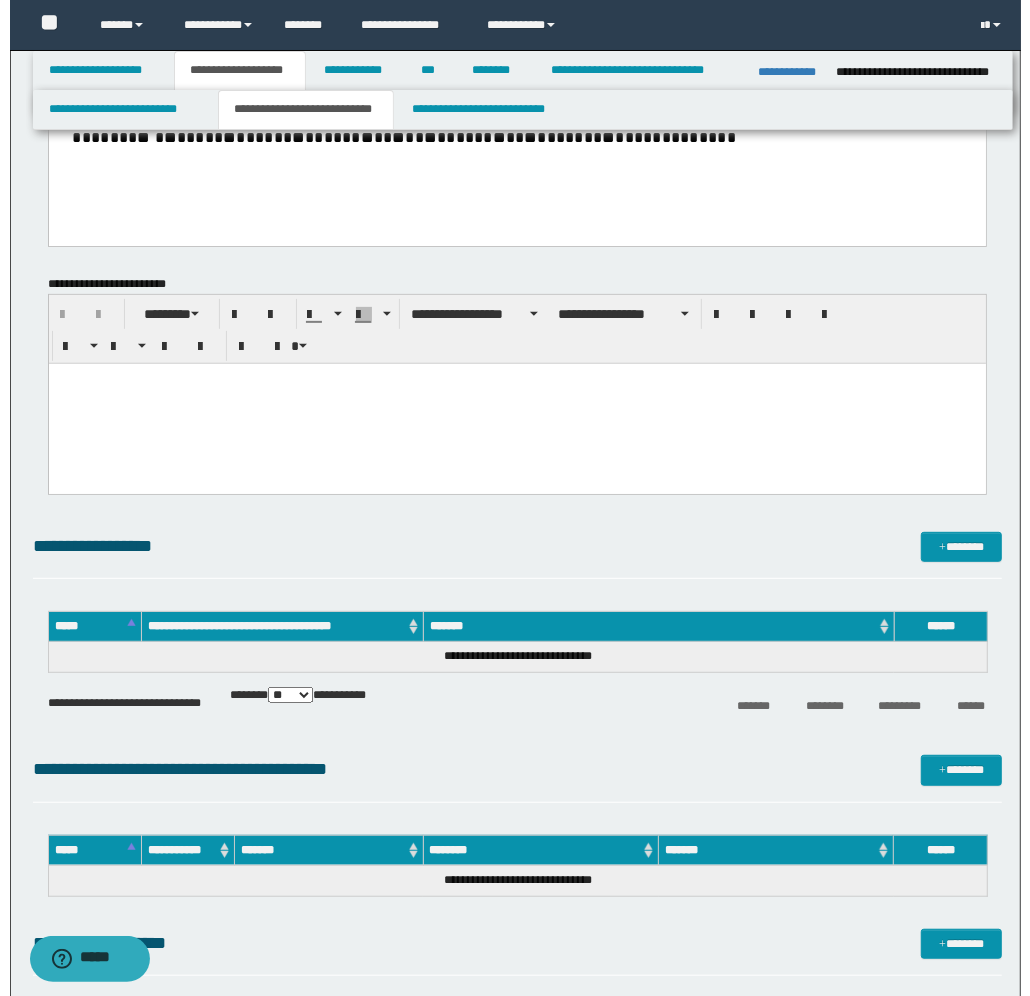 scroll, scrollTop: 250, scrollLeft: 0, axis: vertical 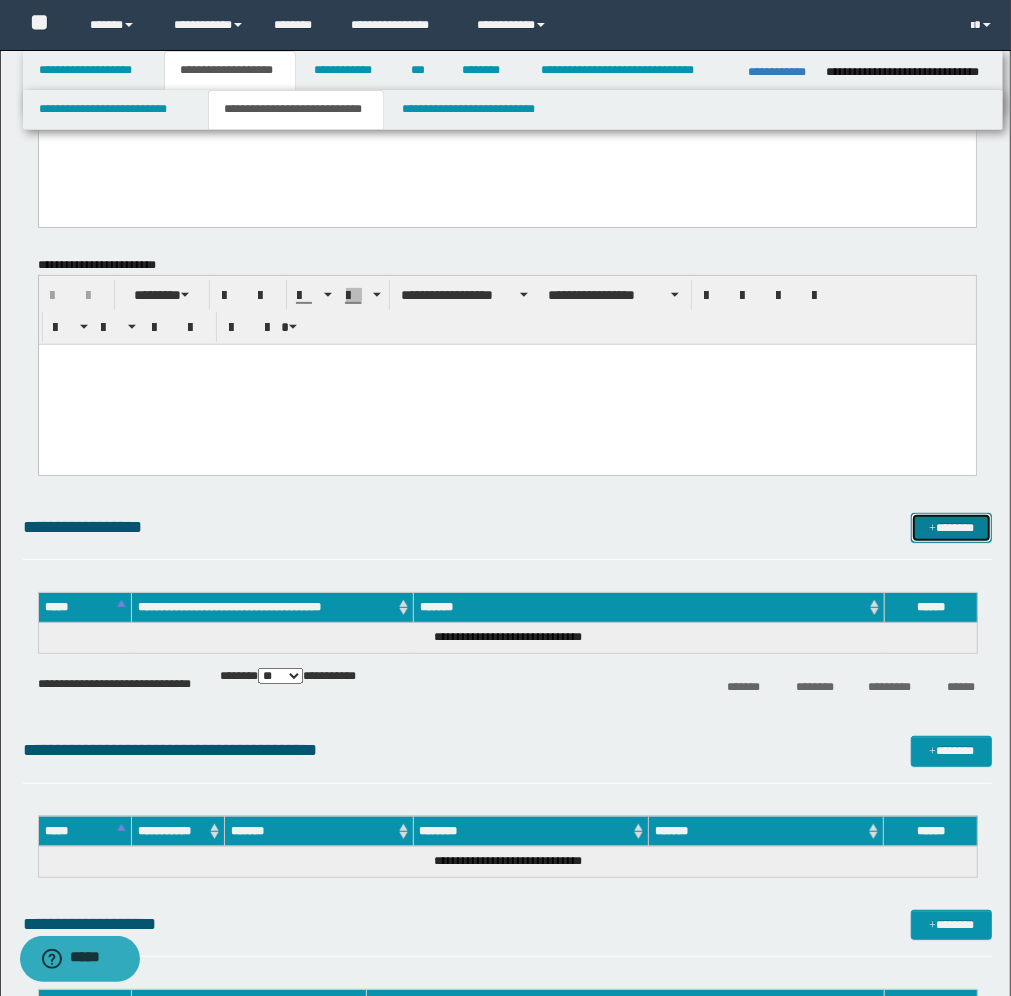 click on "*******" at bounding box center [951, 528] 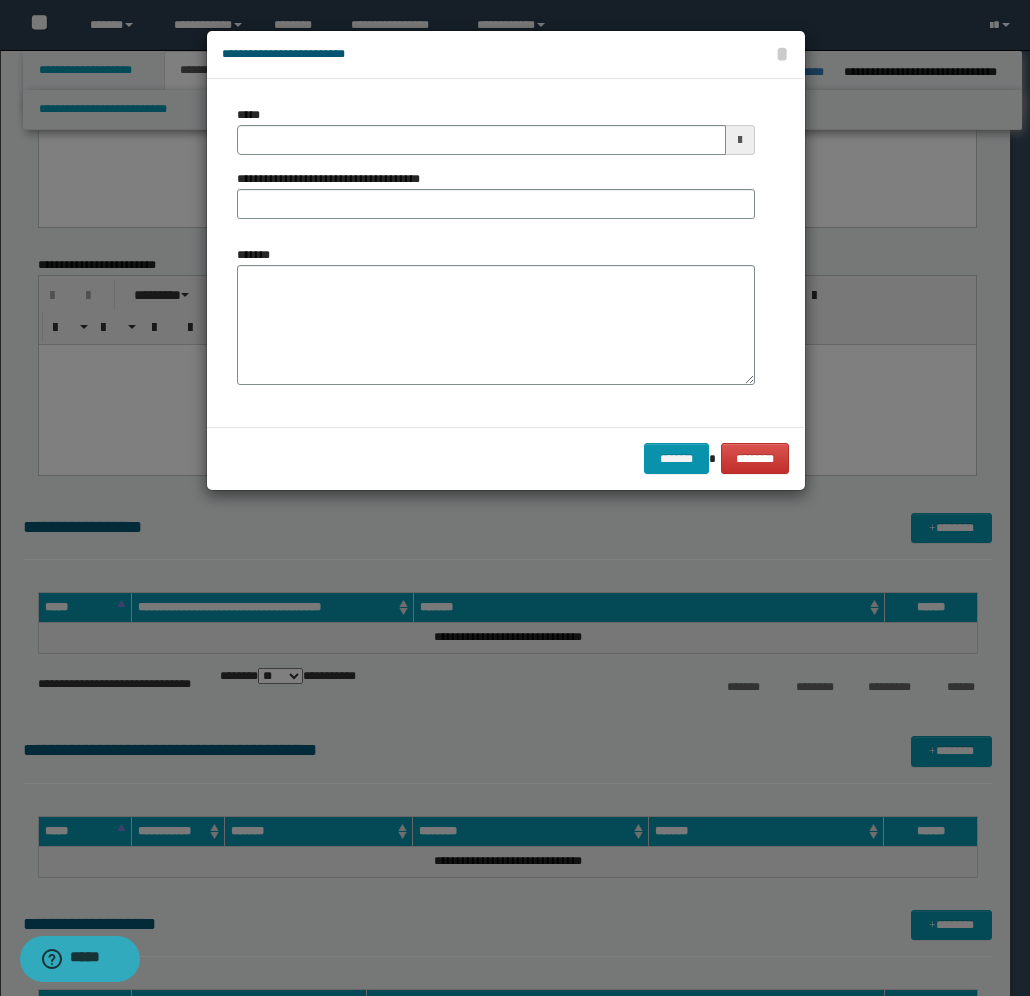 click at bounding box center [740, 140] 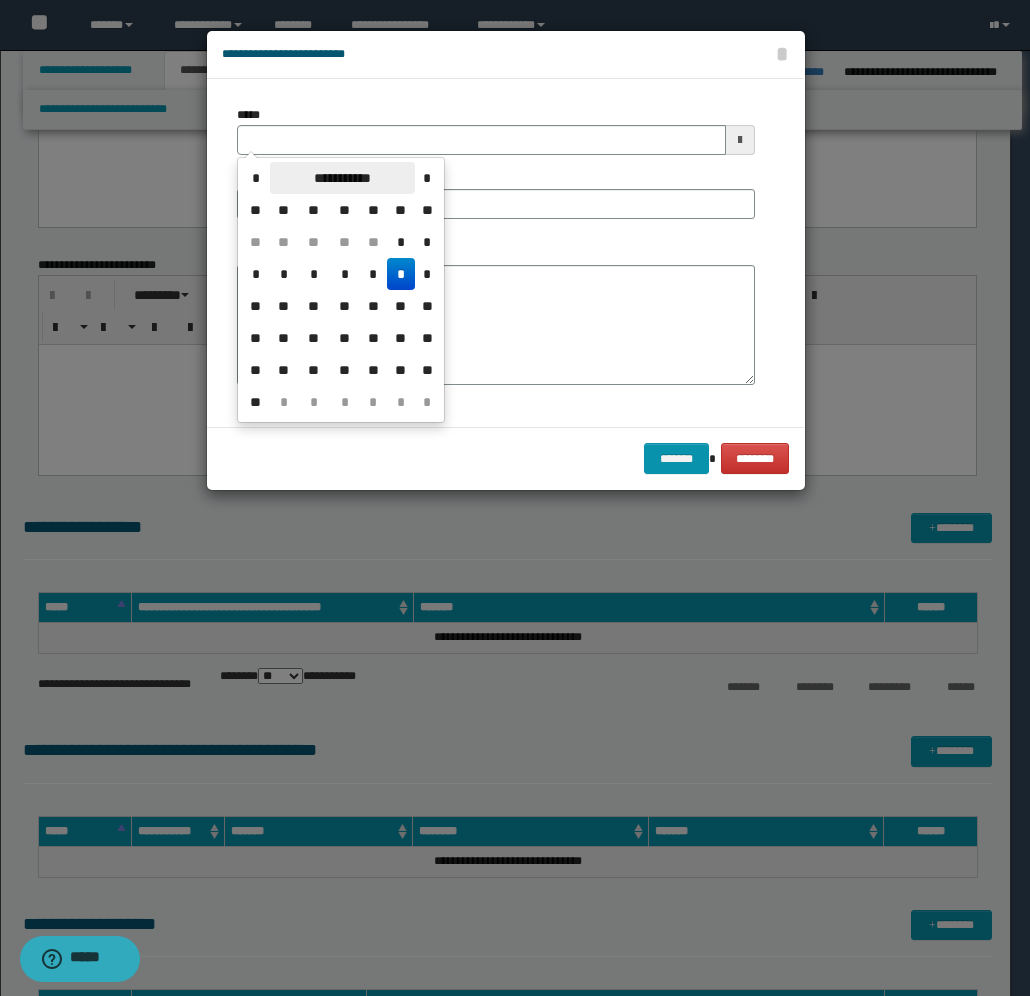 click on "**********" at bounding box center (342, 178) 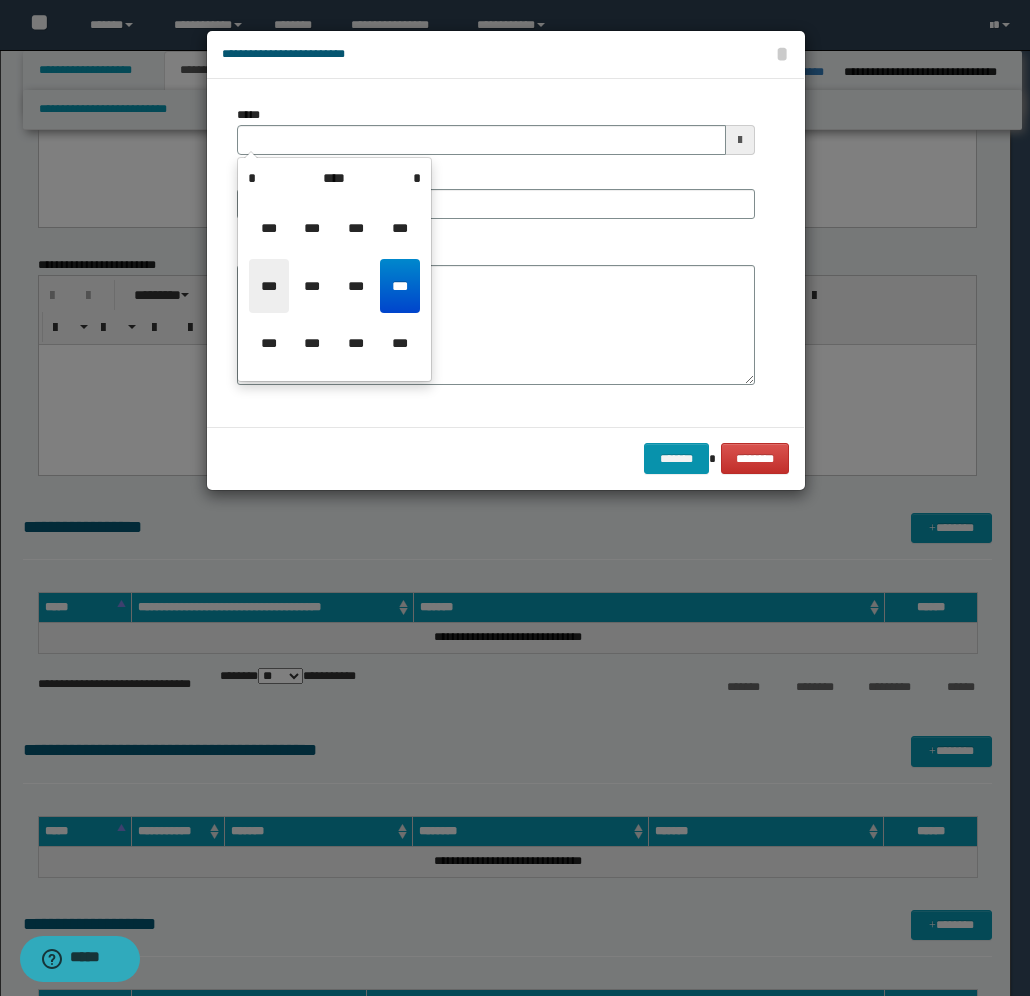 click on "***" at bounding box center (269, 286) 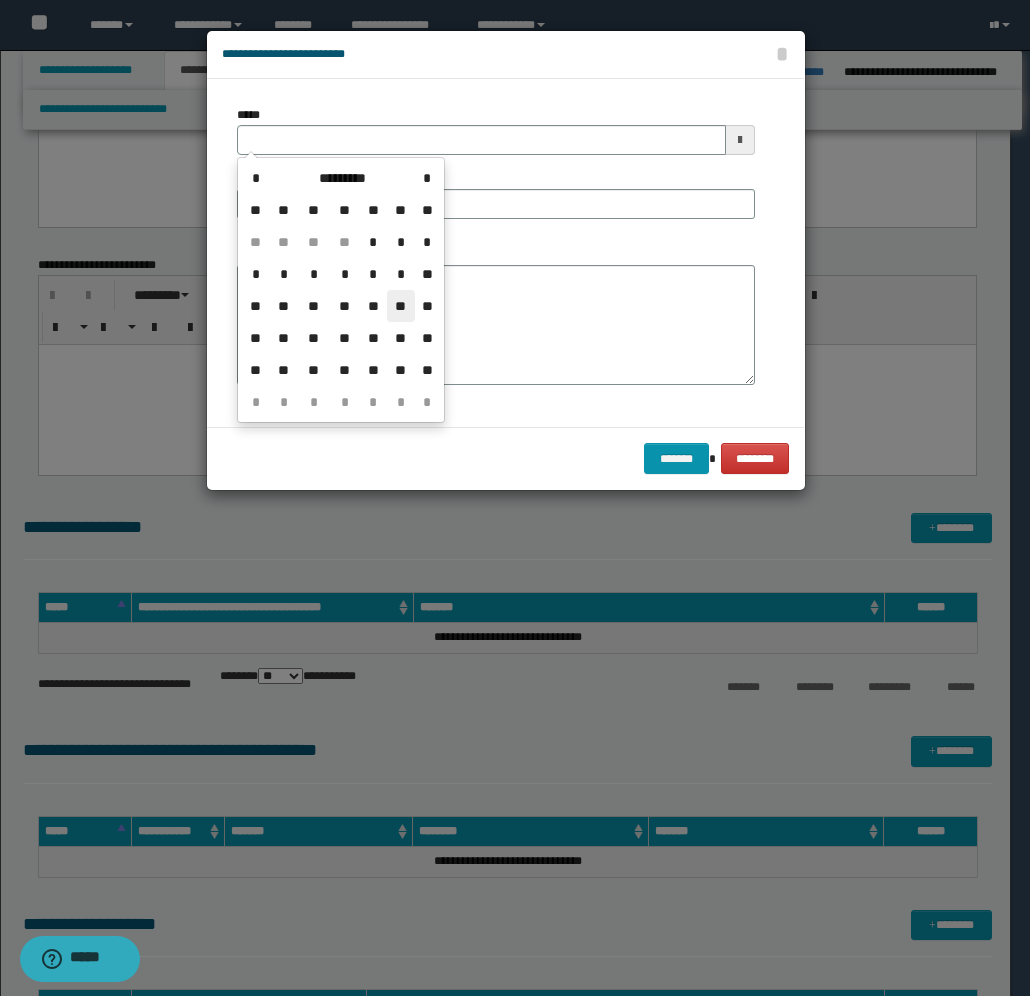 click on "**" at bounding box center (401, 306) 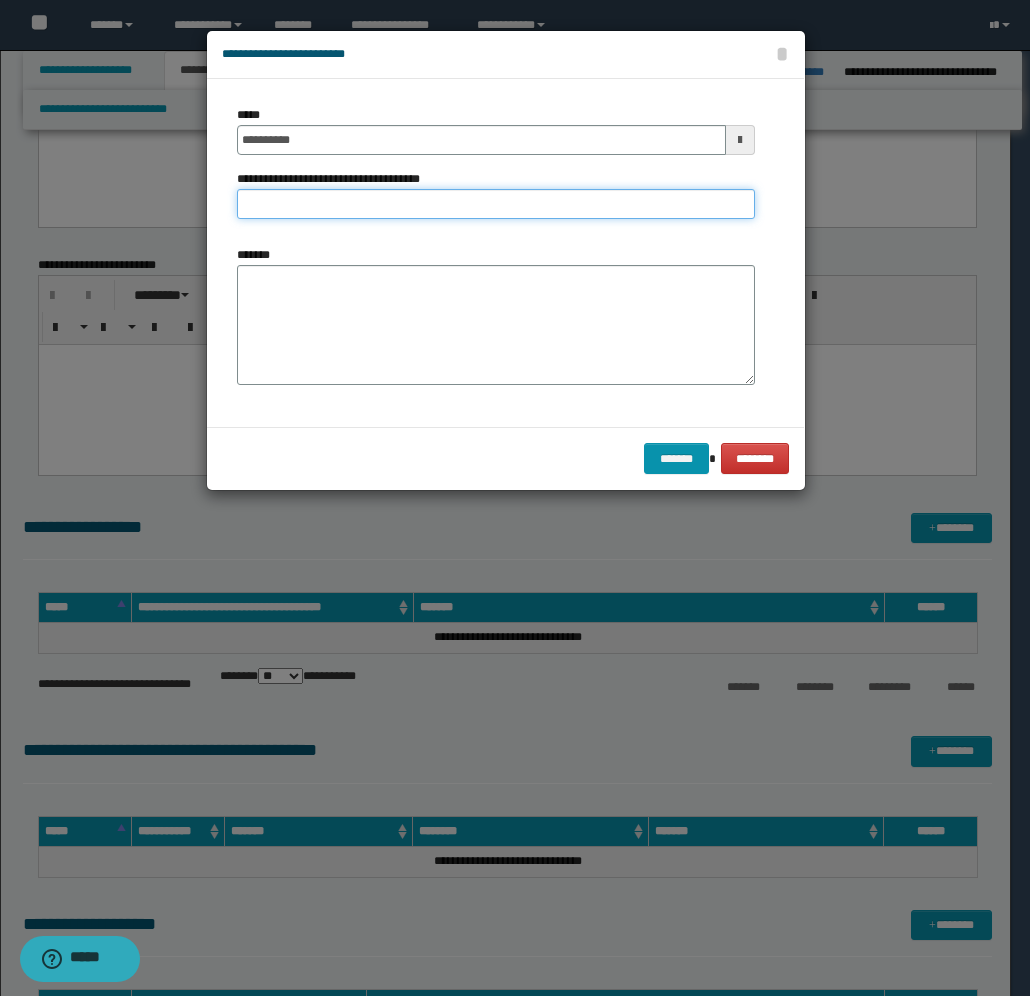 click on "**********" at bounding box center (496, 204) 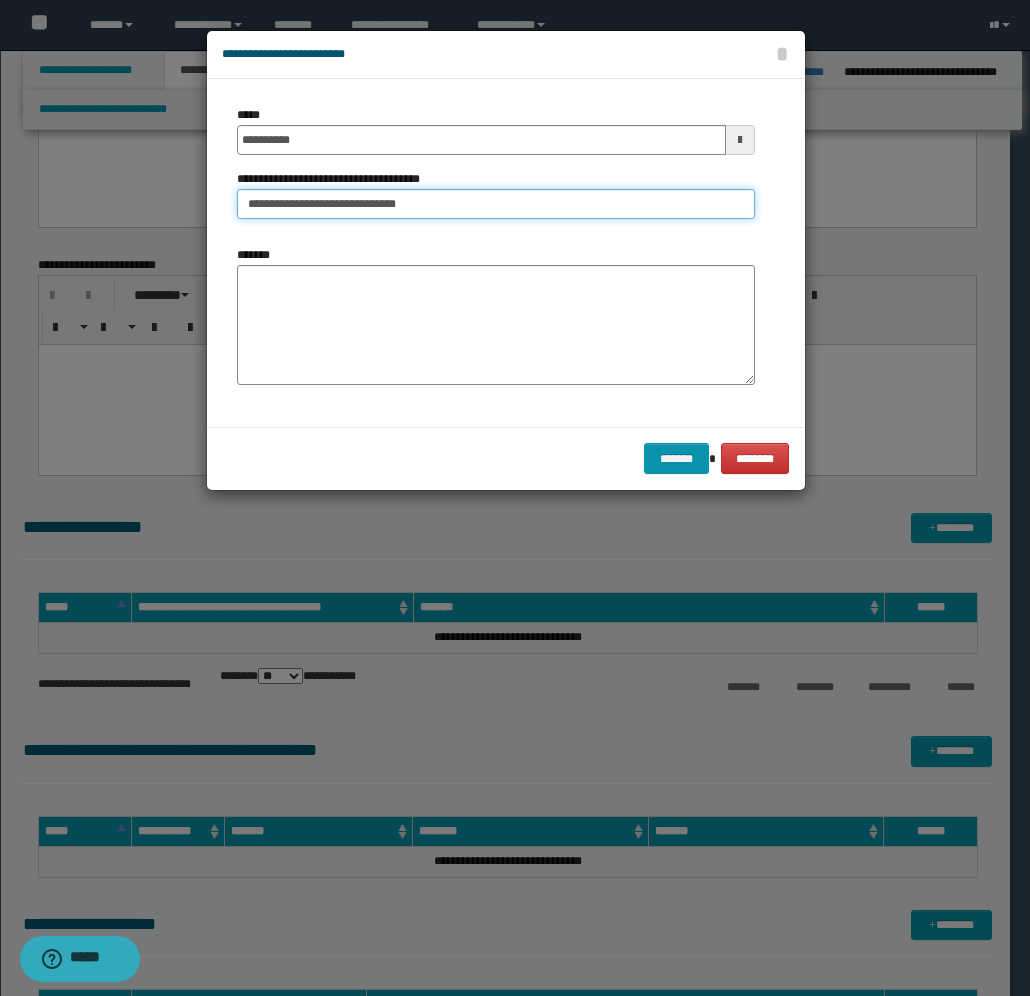 type on "**********" 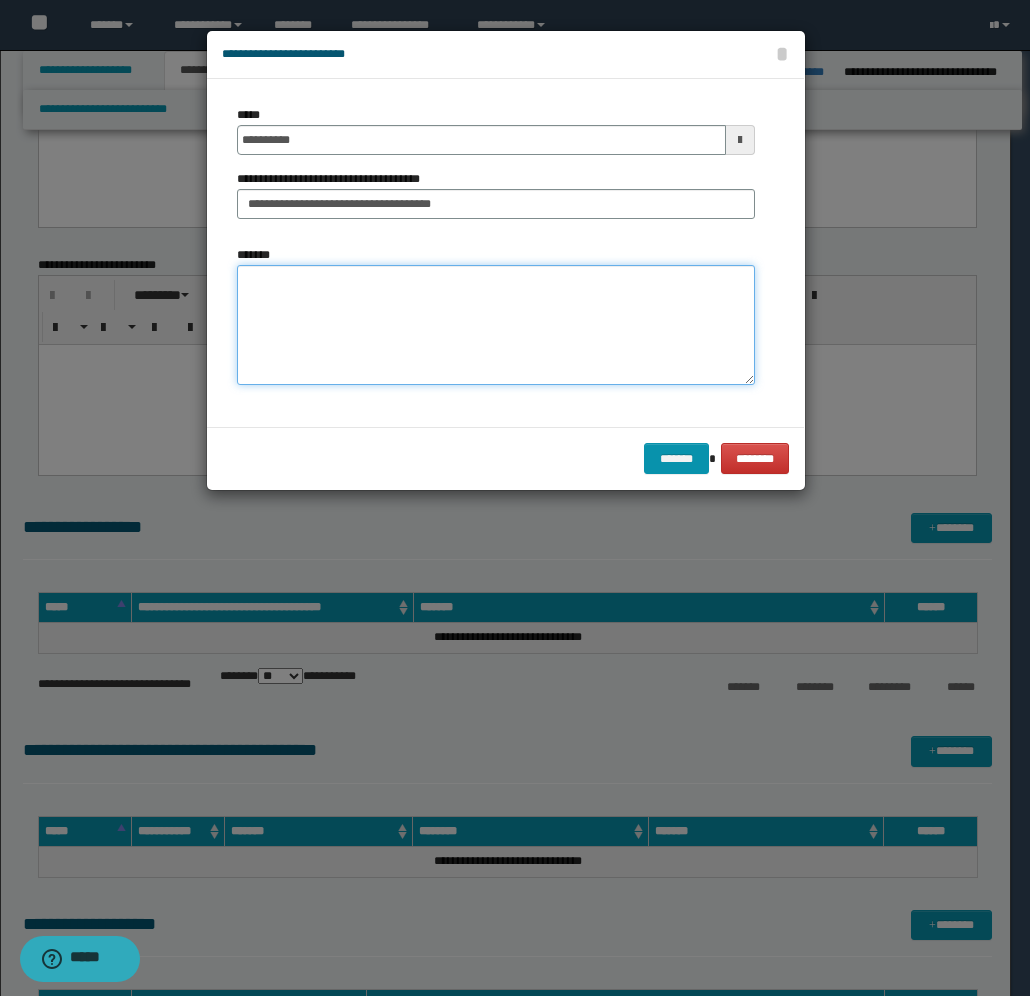 click on "*******" at bounding box center [496, 325] 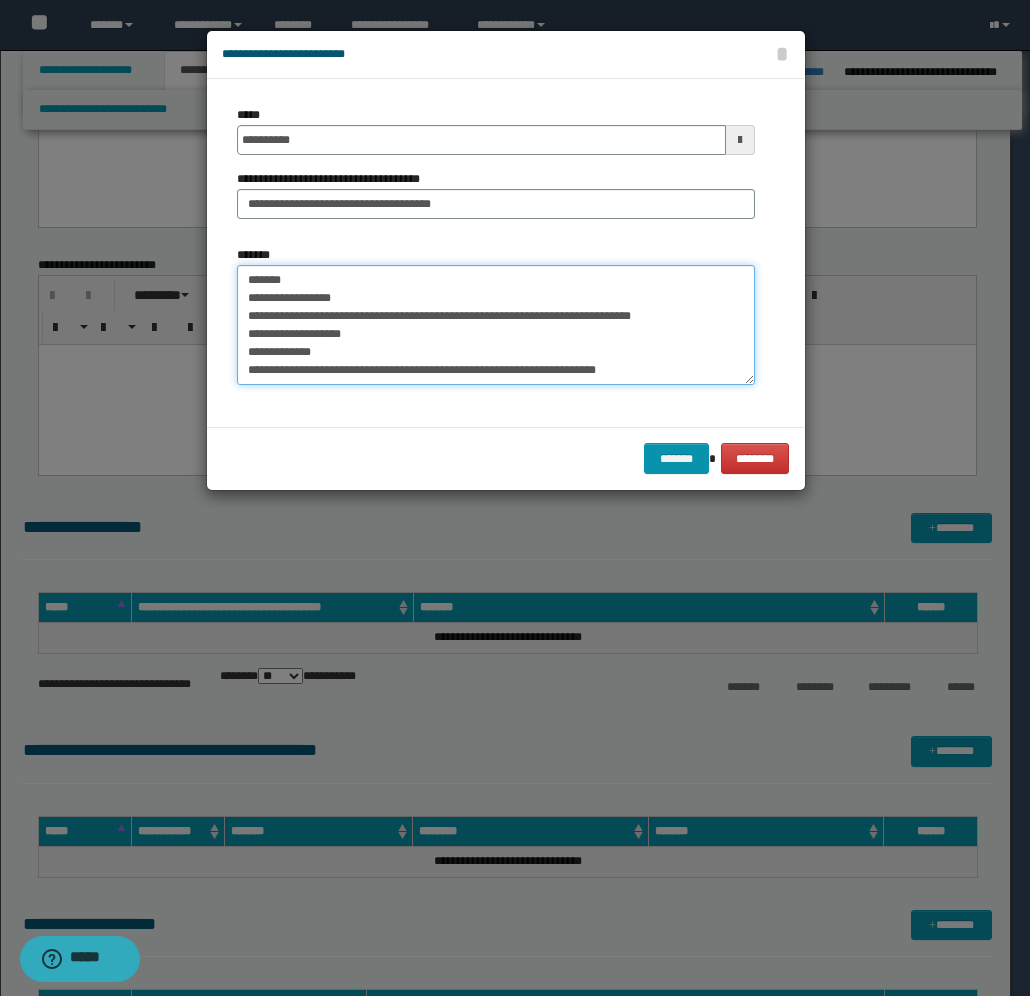 scroll, scrollTop: 0, scrollLeft: 0, axis: both 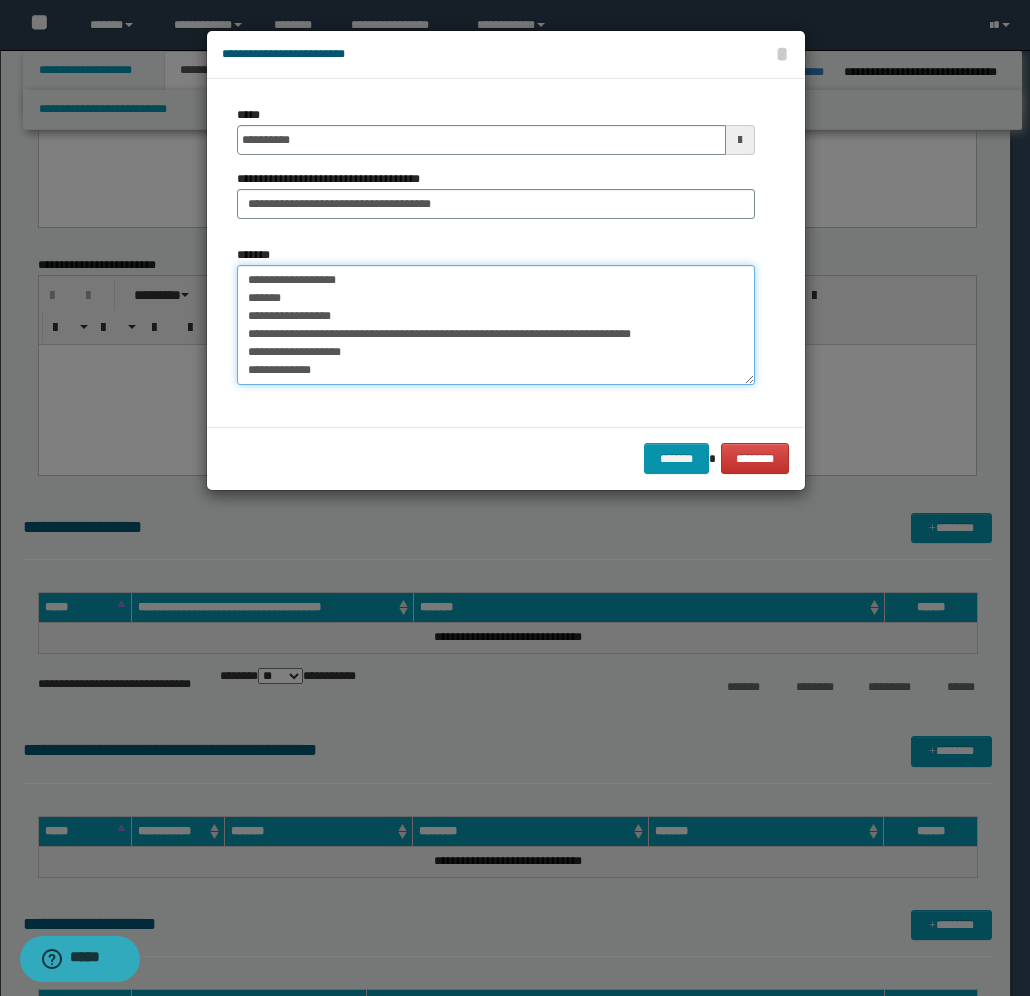 click on "**********" at bounding box center (496, 325) 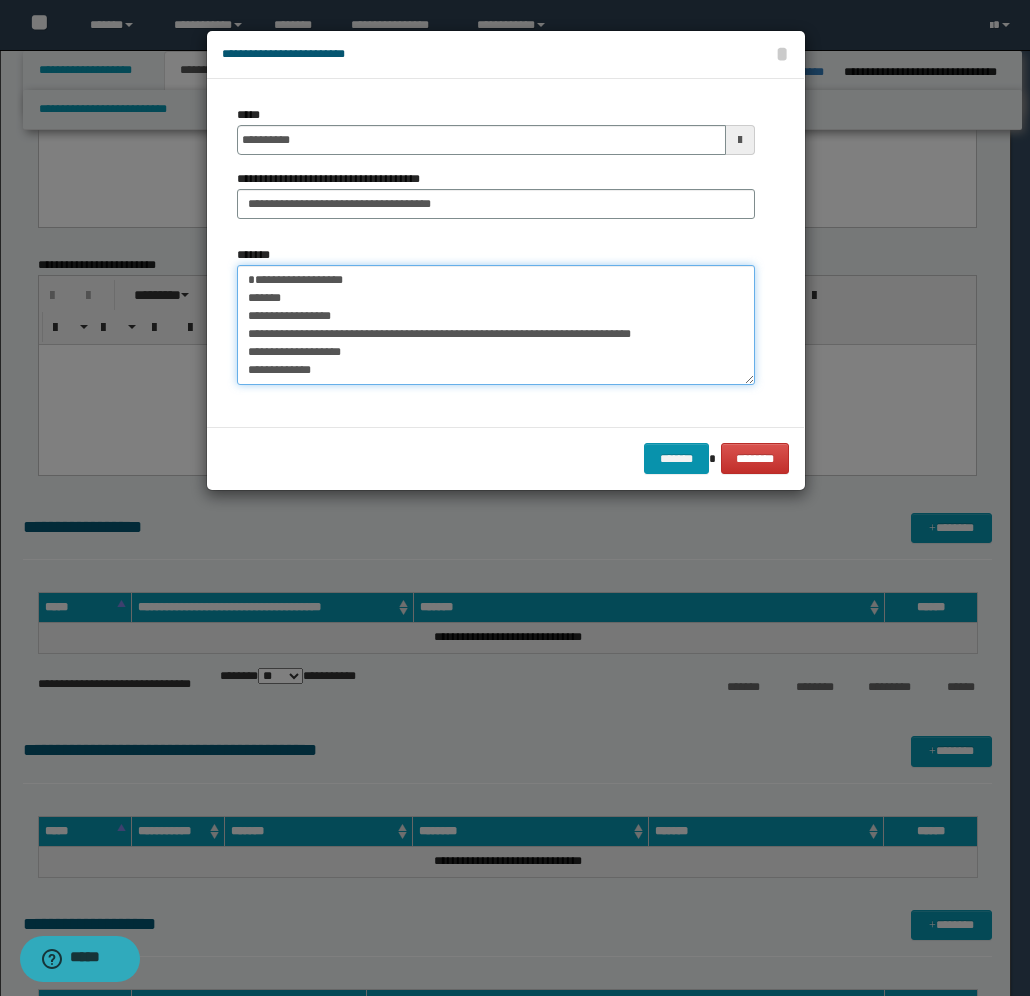 click on "**********" at bounding box center [496, 325] 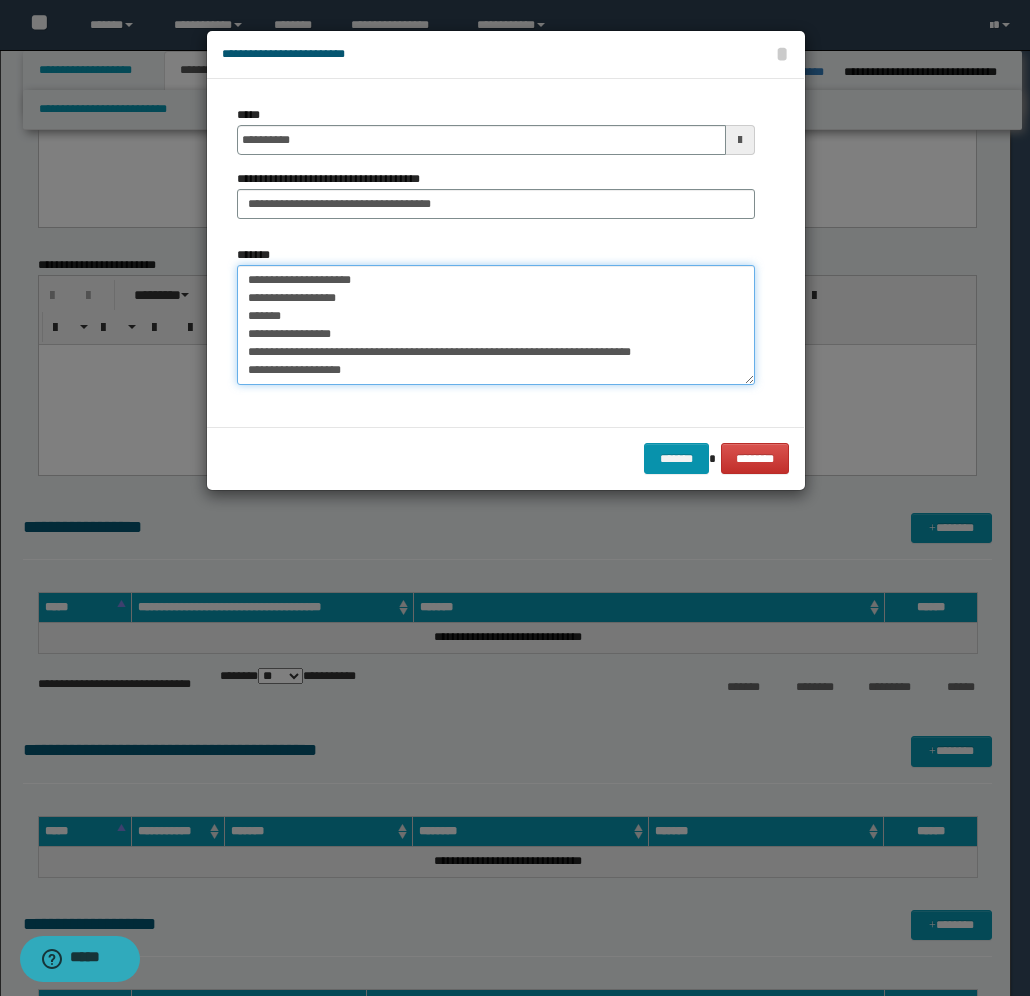 click on "**********" at bounding box center [496, 325] 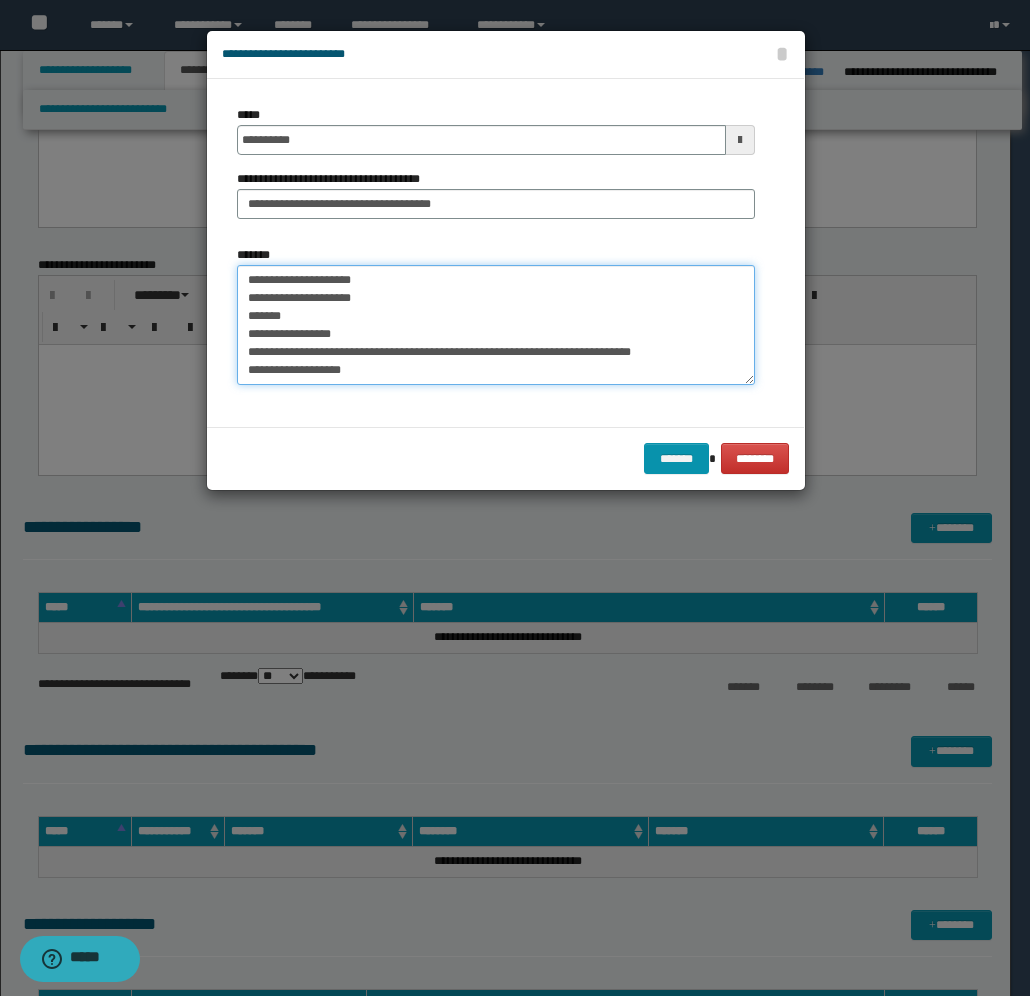 click on "**********" at bounding box center [496, 325] 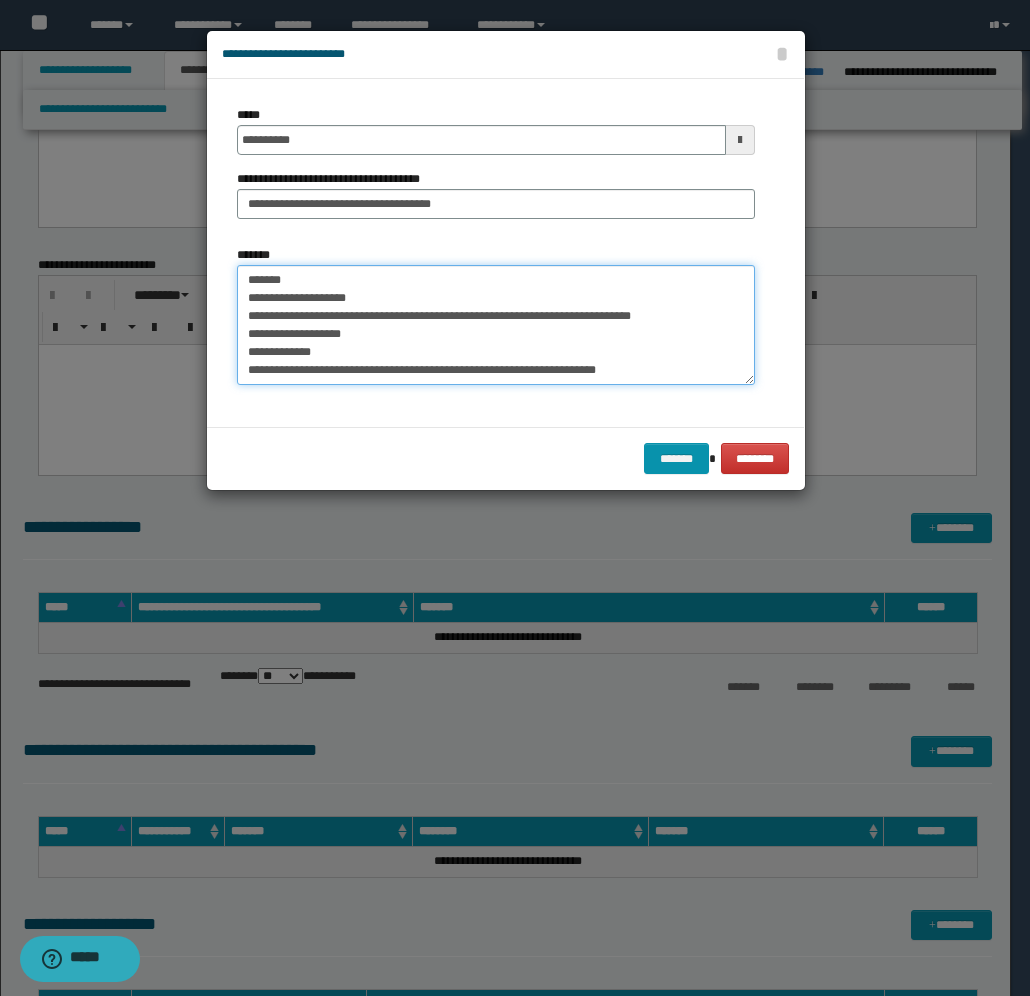 scroll, scrollTop: 50, scrollLeft: 0, axis: vertical 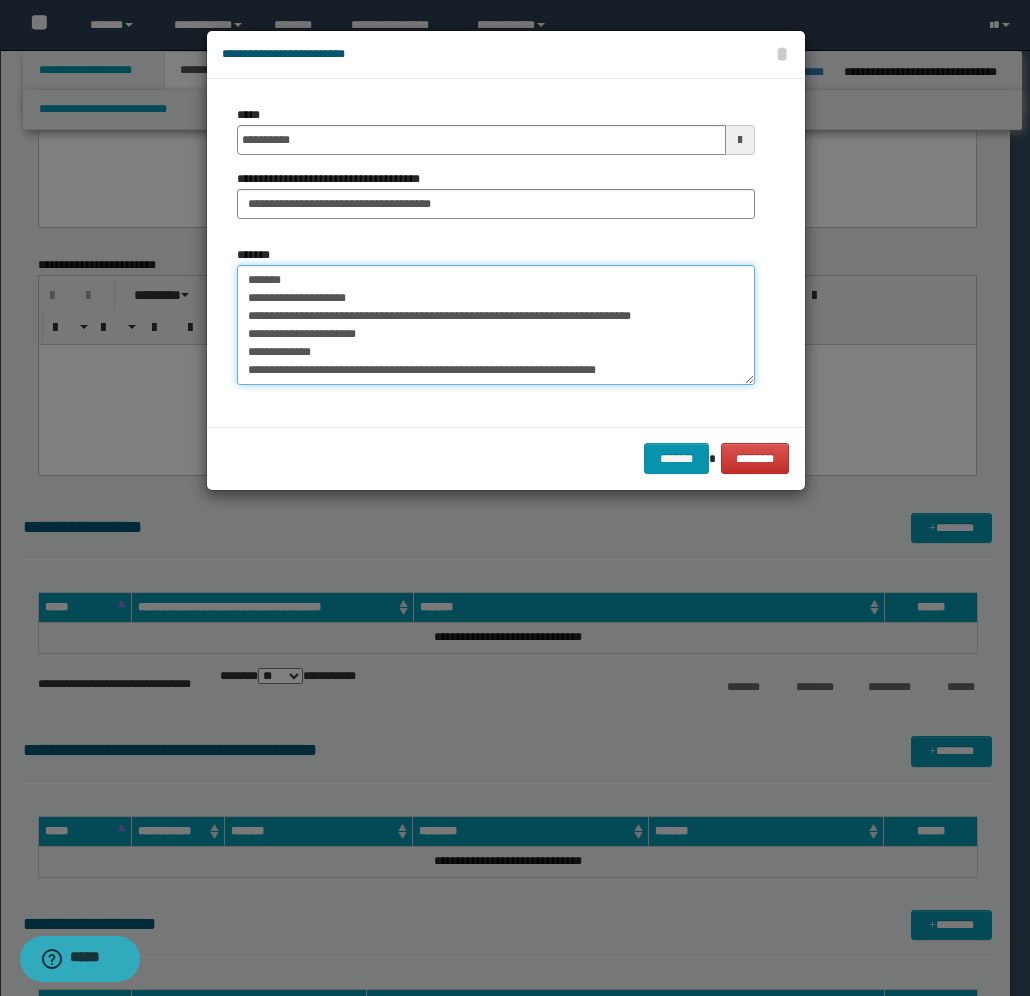 click on "**********" at bounding box center (496, 325) 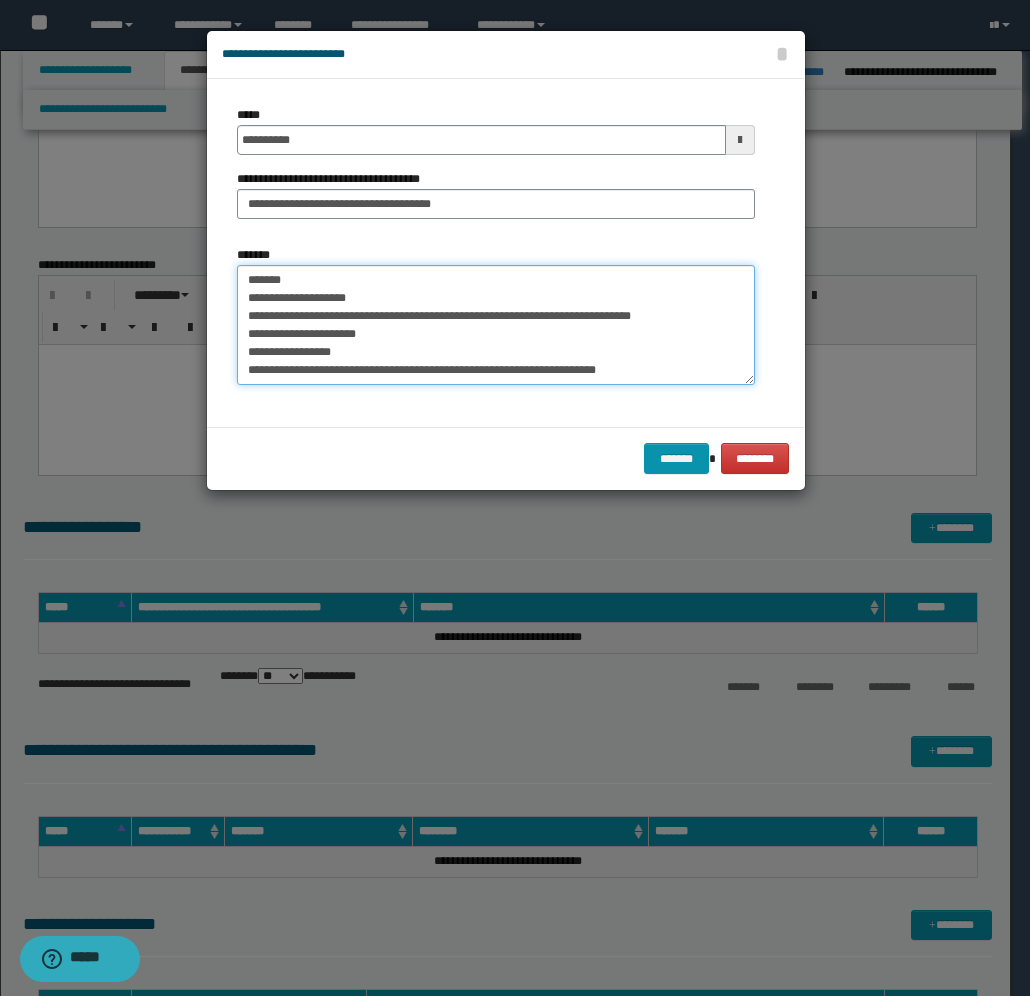 click on "**********" at bounding box center [496, 325] 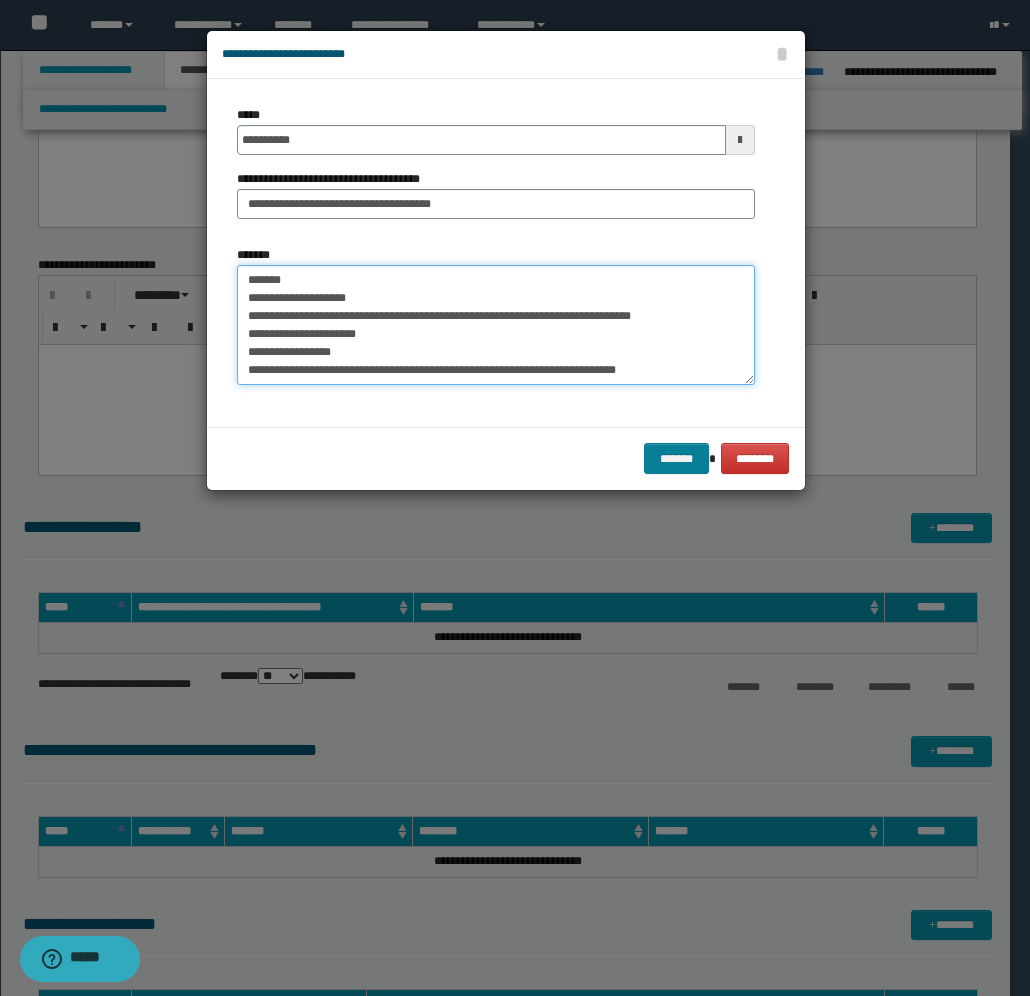 type on "**********" 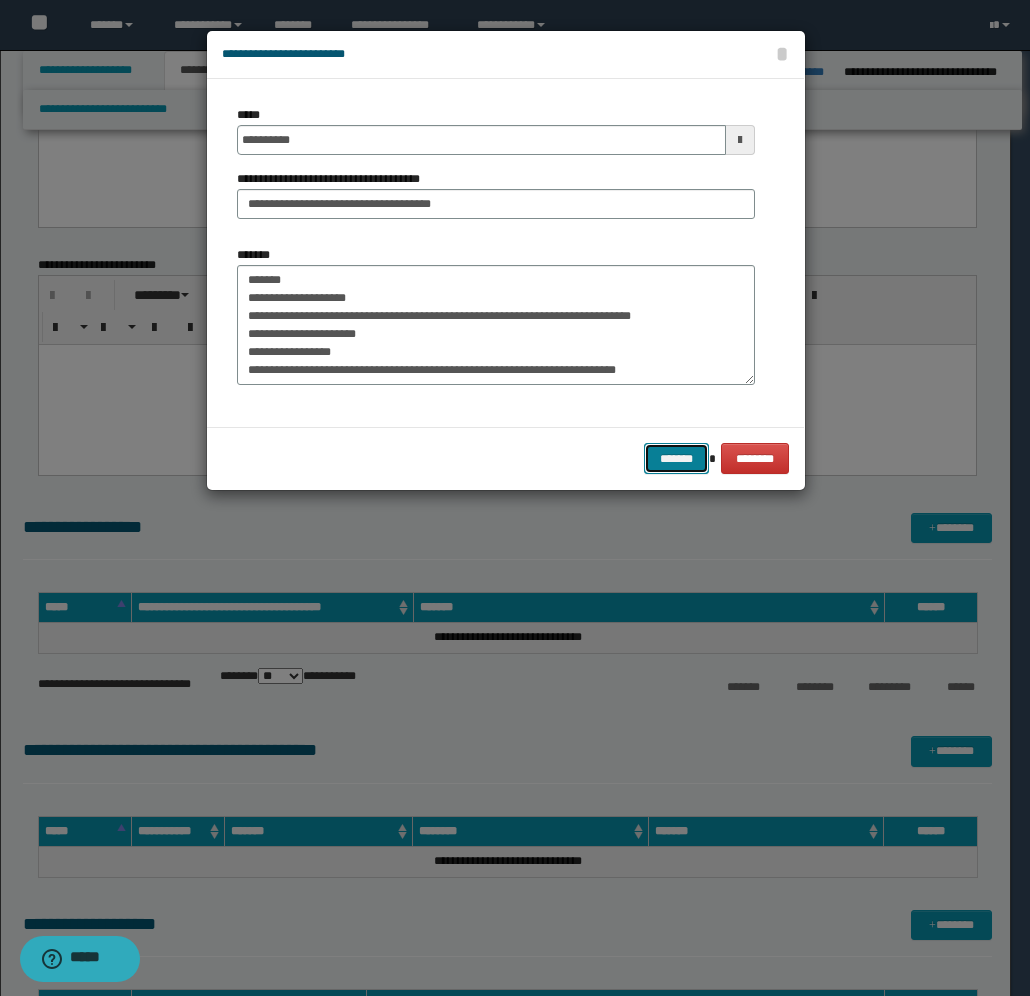 click on "*******" at bounding box center [676, 458] 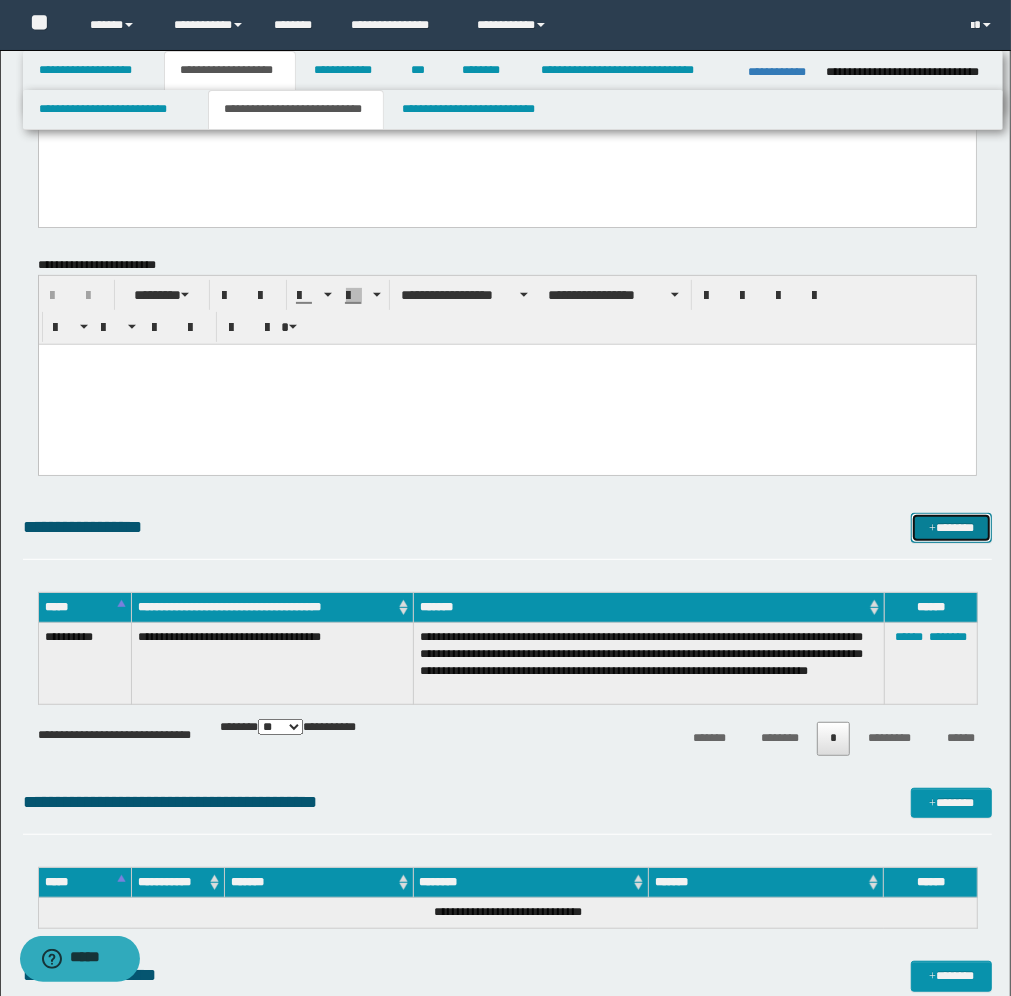 click on "*******" at bounding box center (951, 528) 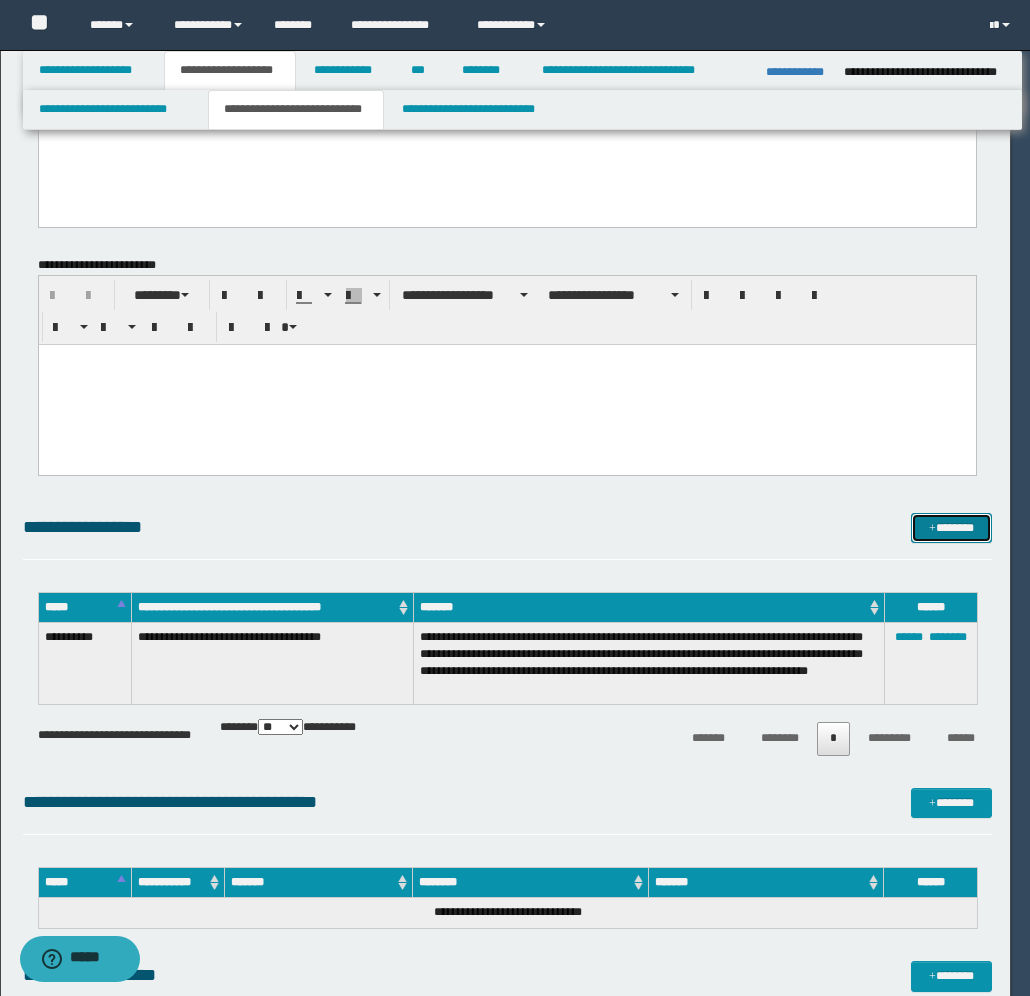 scroll, scrollTop: 0, scrollLeft: 0, axis: both 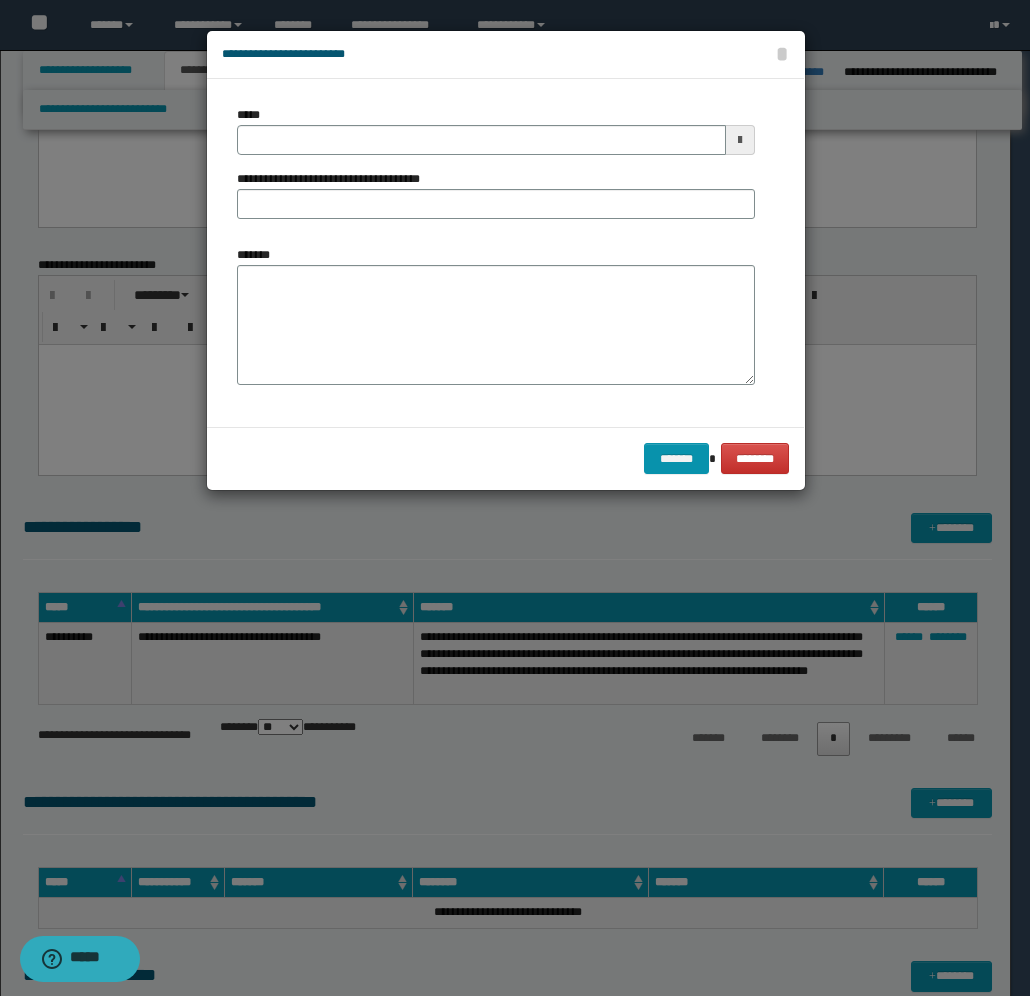 click at bounding box center (740, 140) 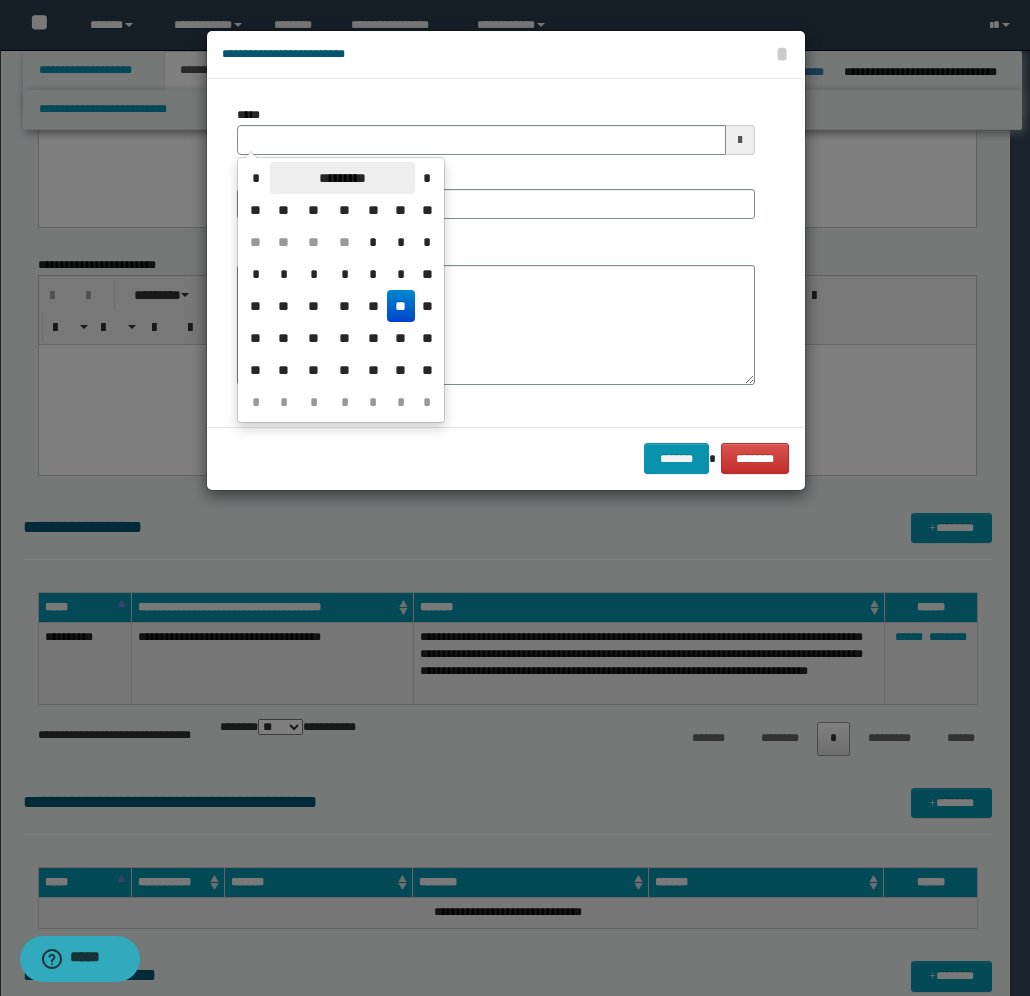 click on "*********" at bounding box center [342, 178] 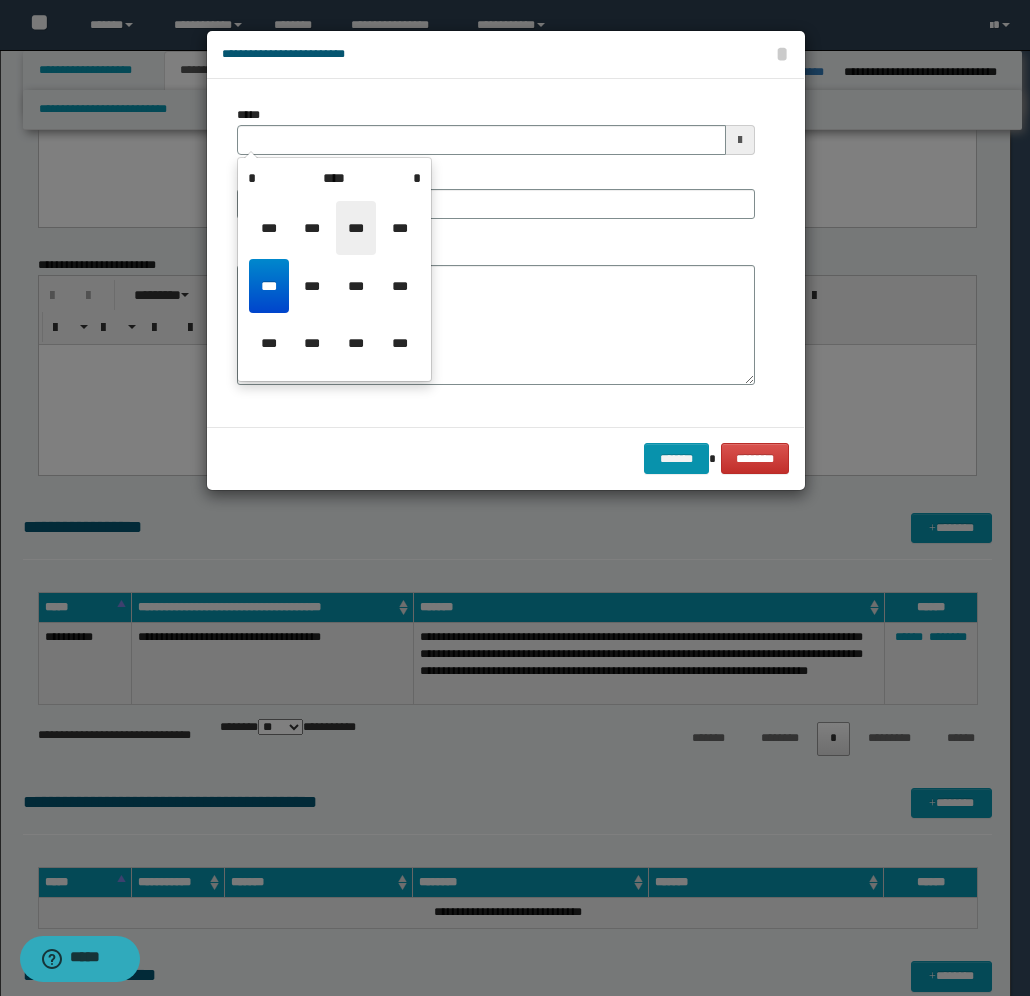 click on "***" at bounding box center (356, 228) 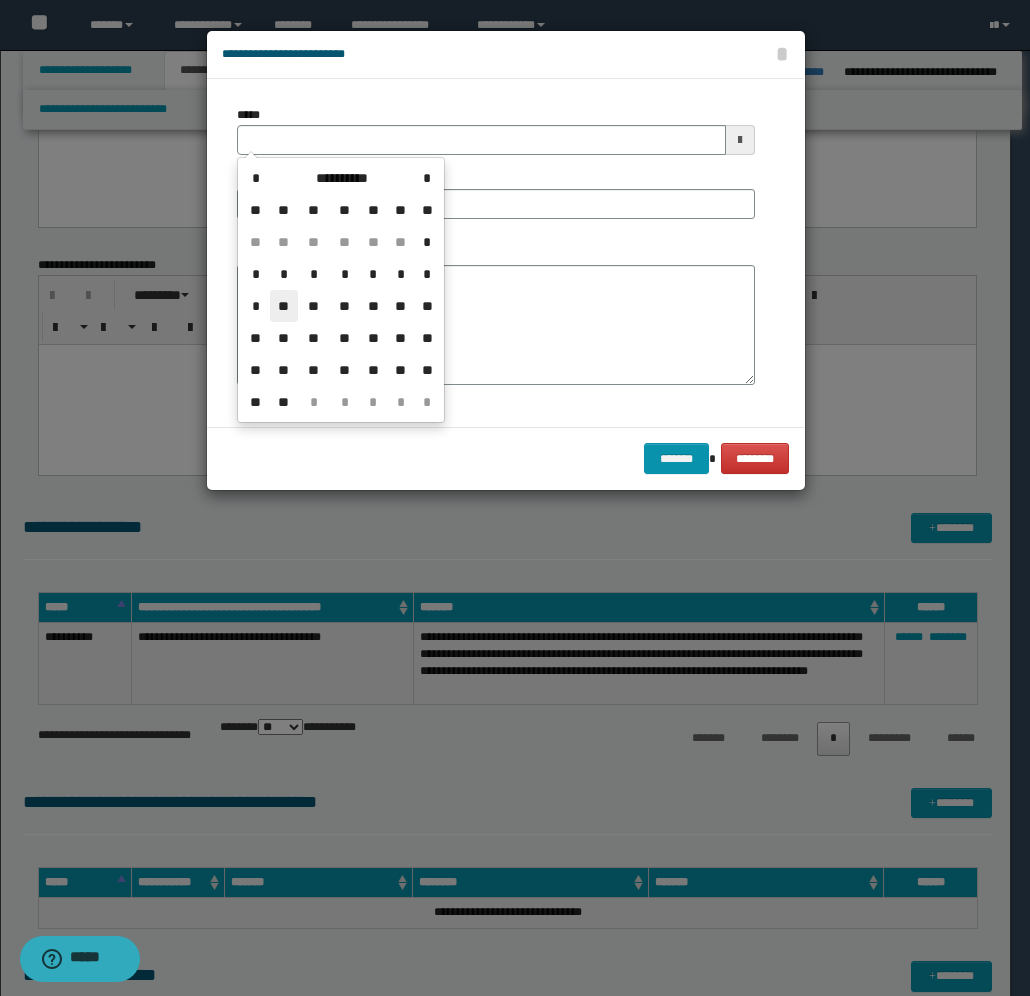 click on "**" at bounding box center [284, 306] 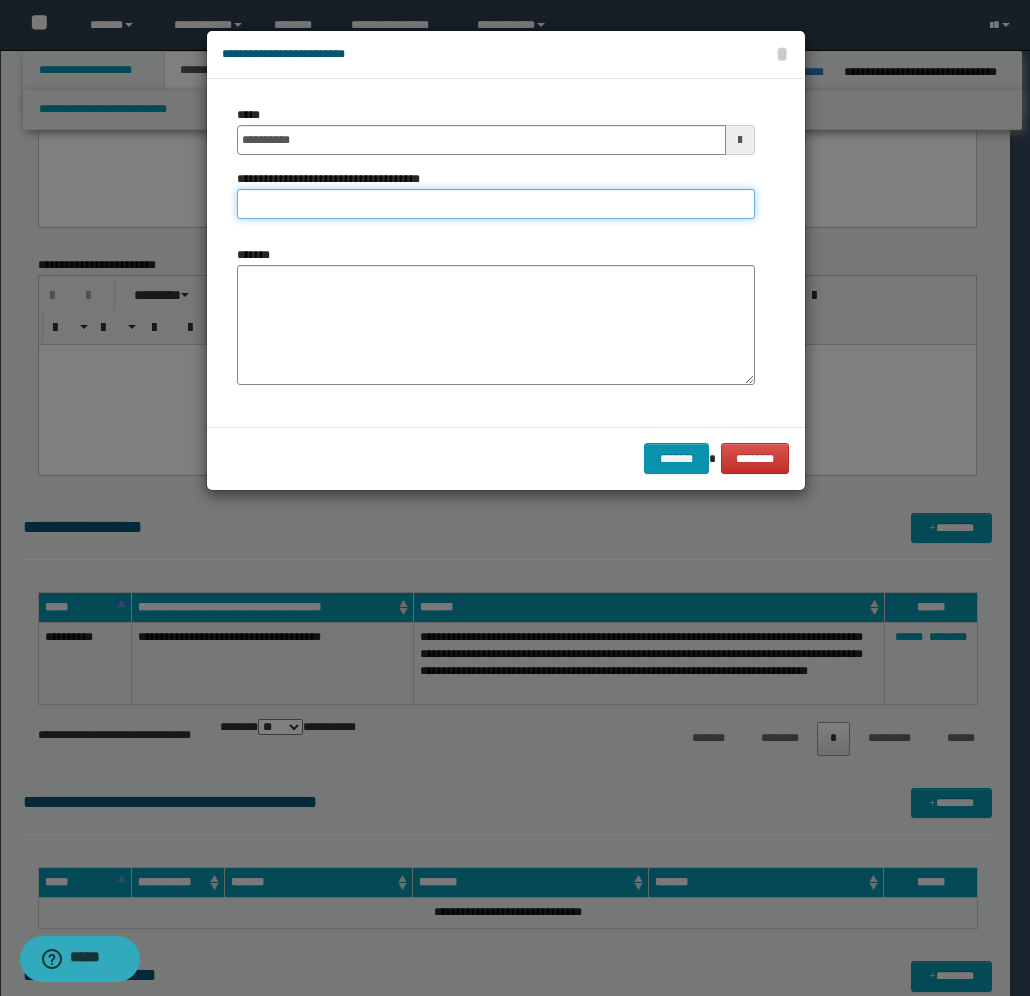 click on "**********" at bounding box center (496, 204) 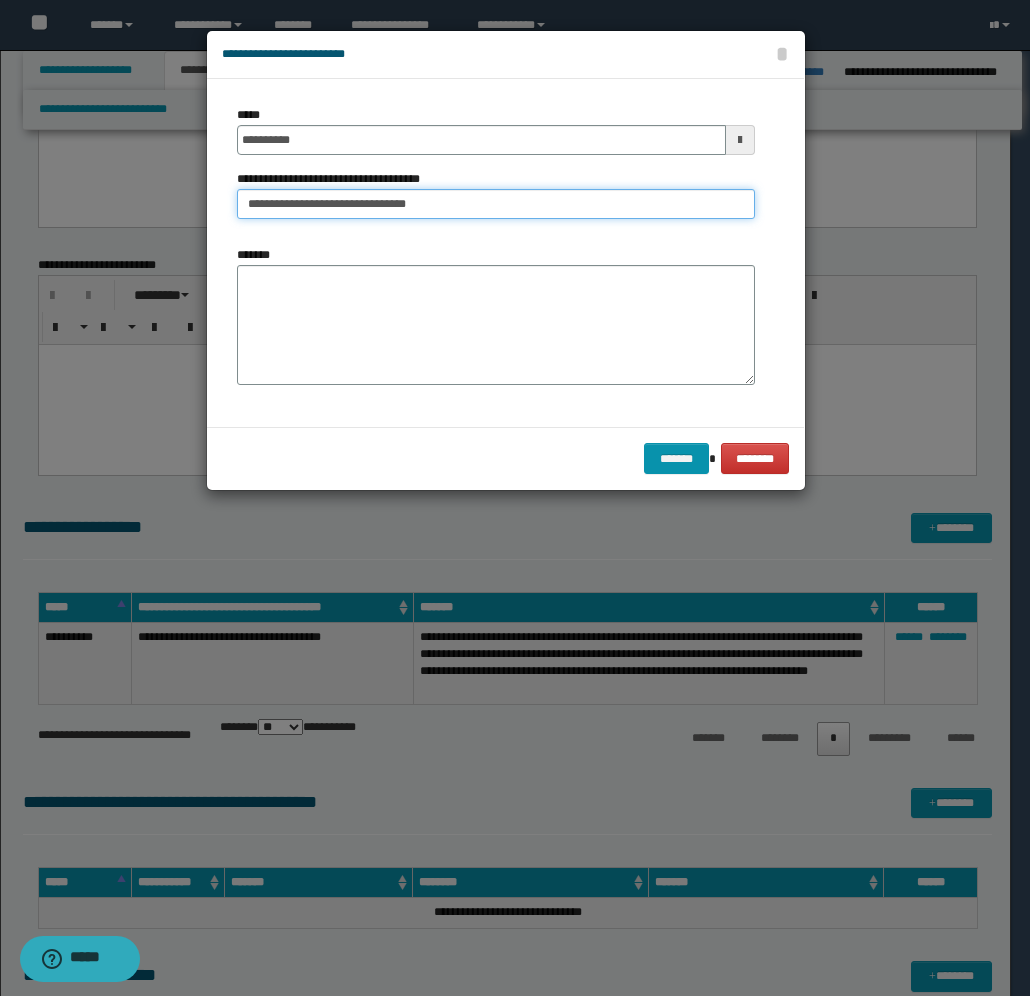 type on "**********" 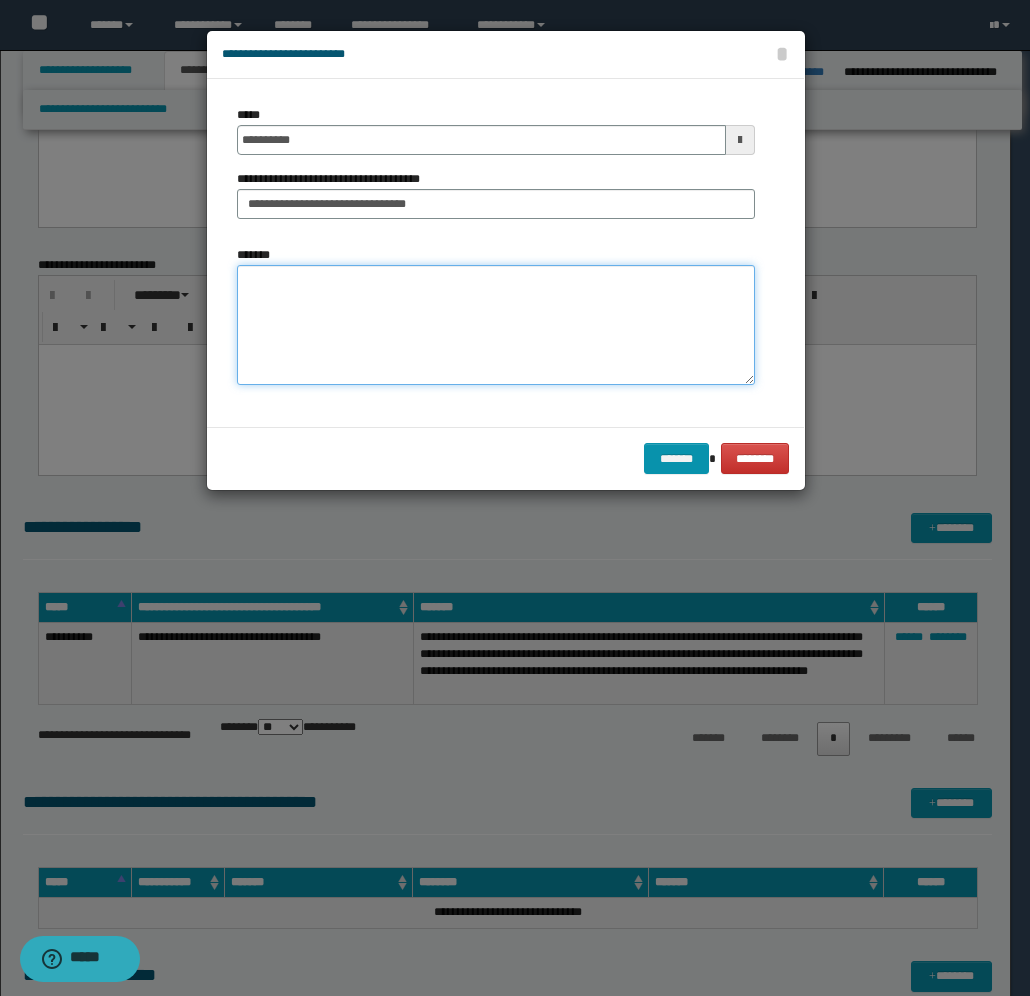 click on "*******" at bounding box center [496, 325] 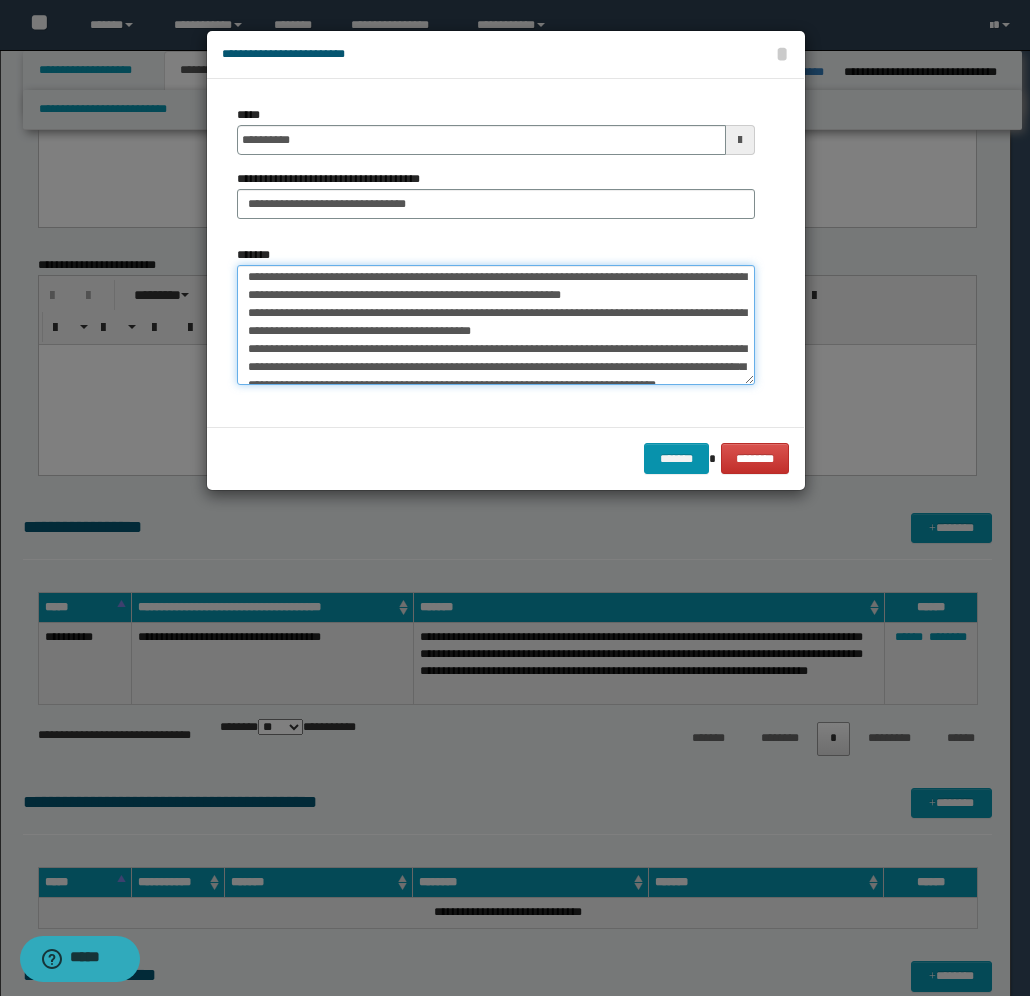 scroll, scrollTop: 0, scrollLeft: 0, axis: both 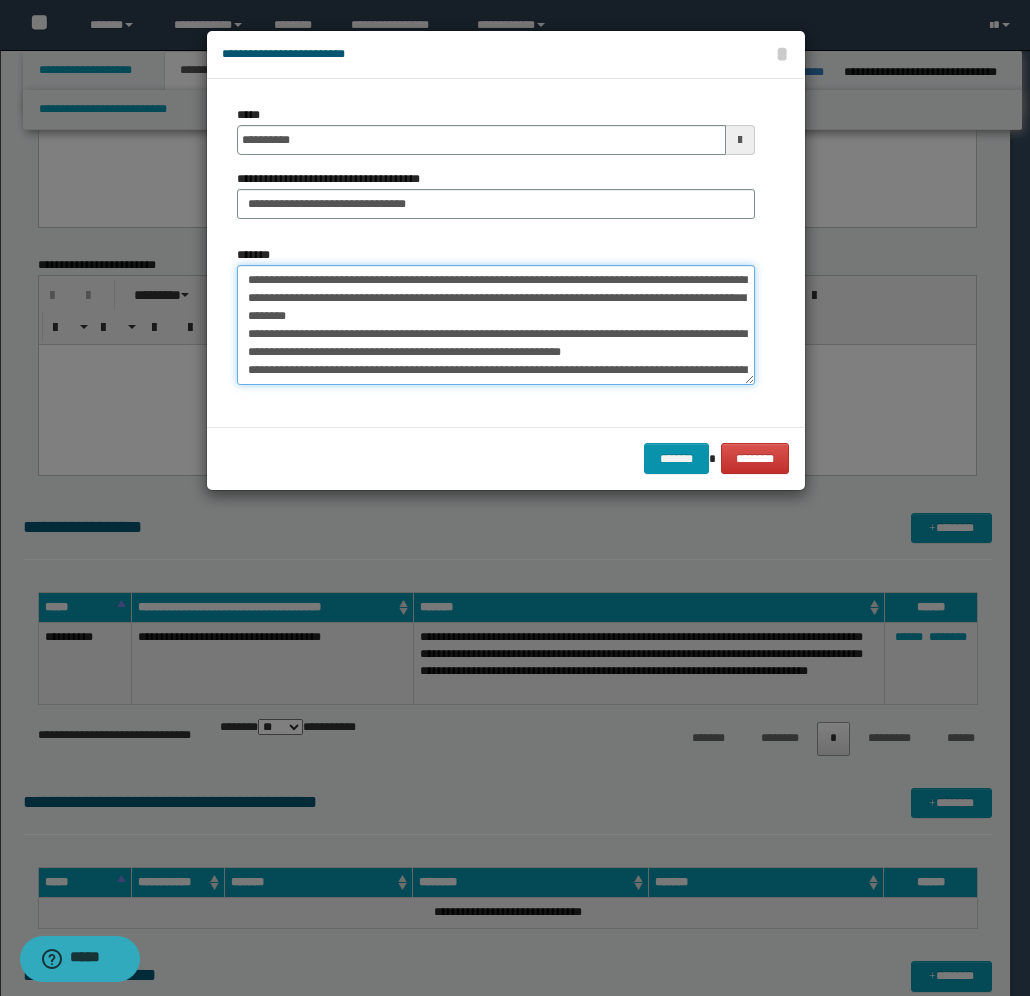 click on "**********" at bounding box center (496, 325) 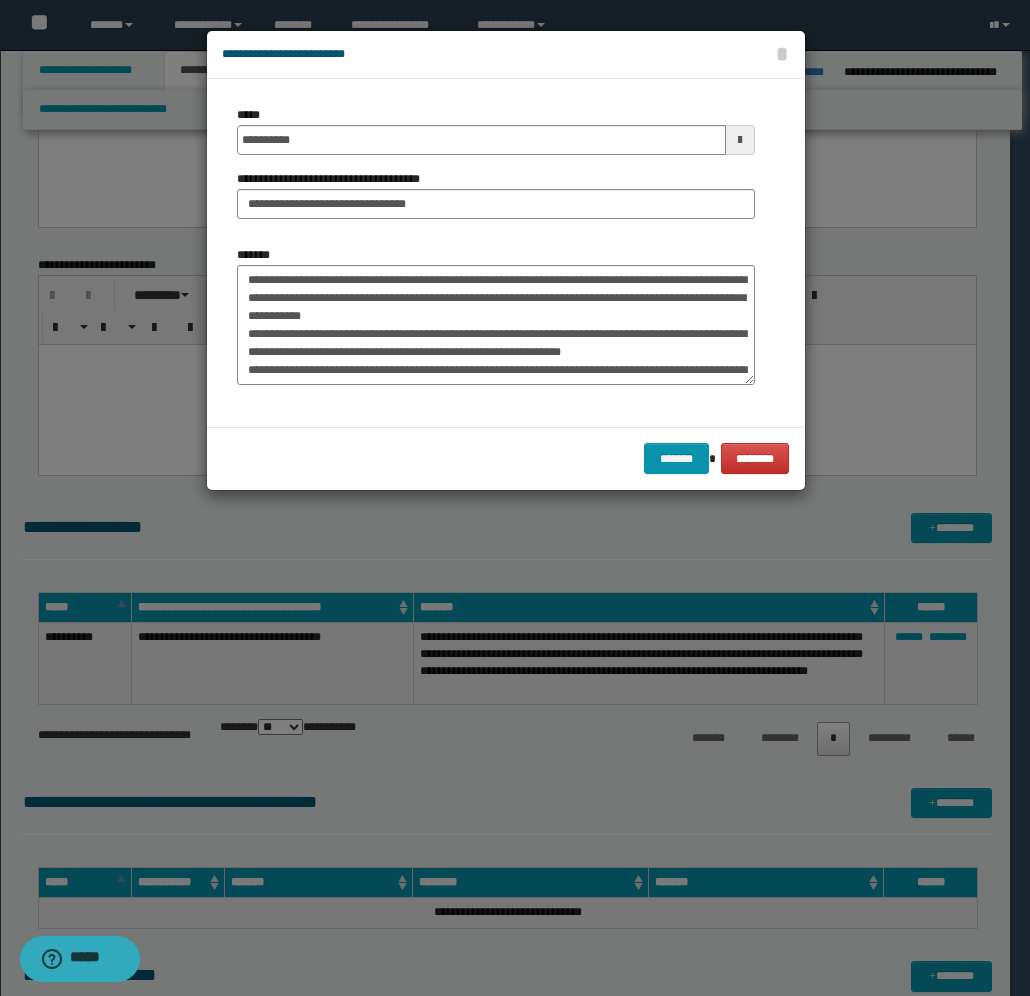 drag, startPoint x: 473, startPoint y: 335, endPoint x: 460, endPoint y: 475, distance: 140.60228 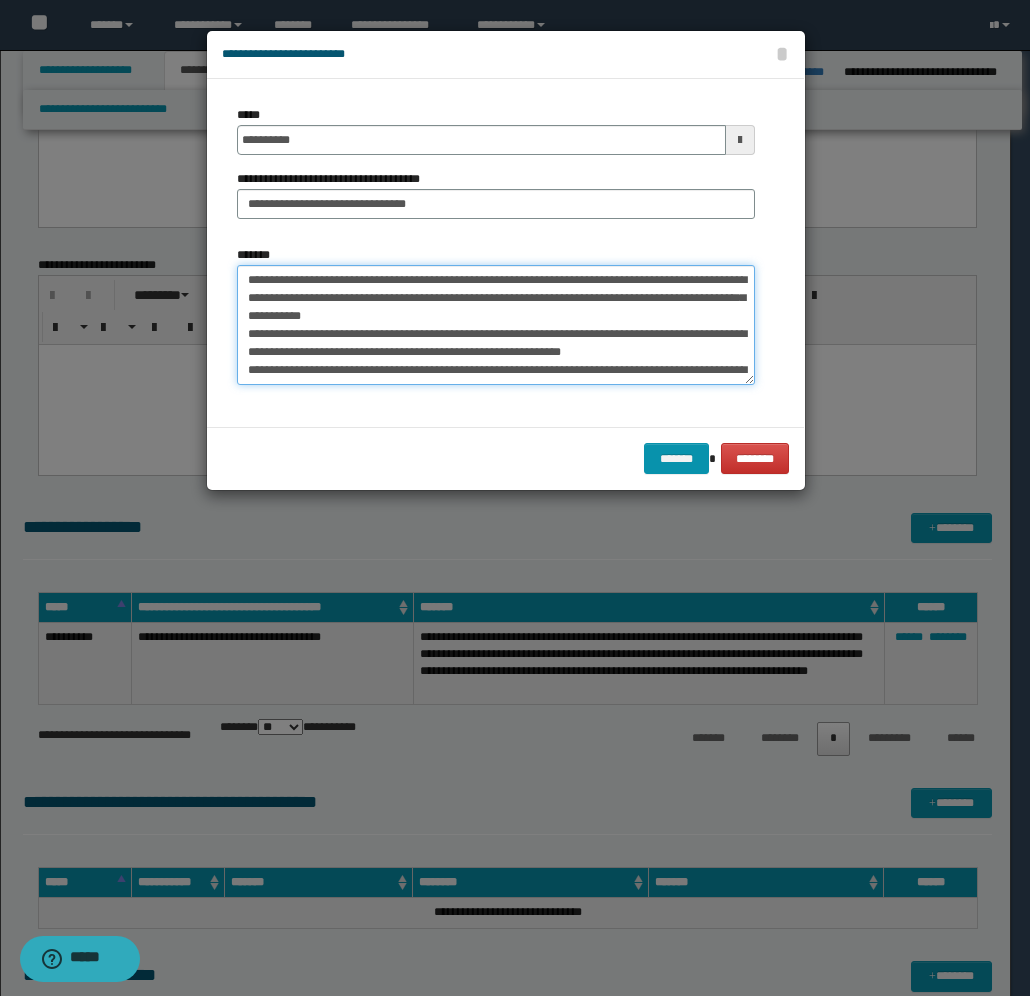 click on "**********" at bounding box center (496, 325) 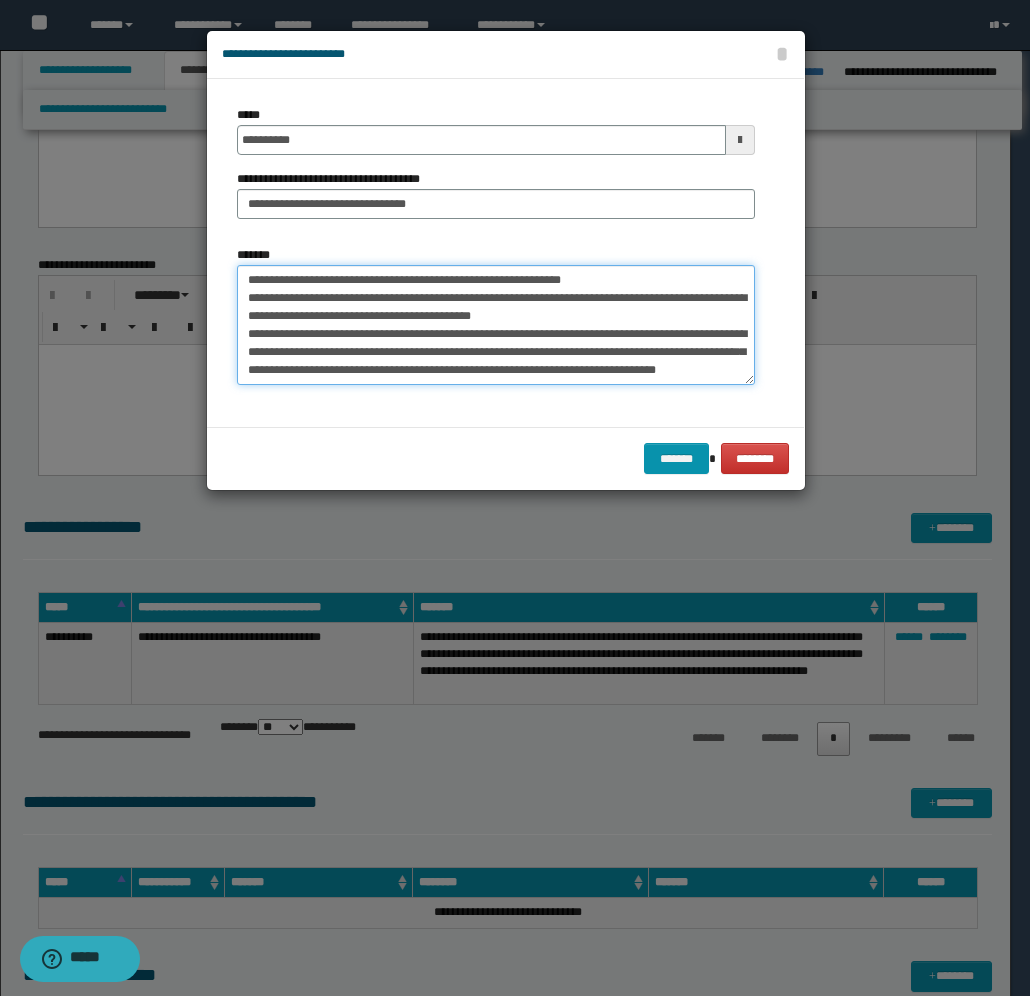 scroll, scrollTop: 100, scrollLeft: 0, axis: vertical 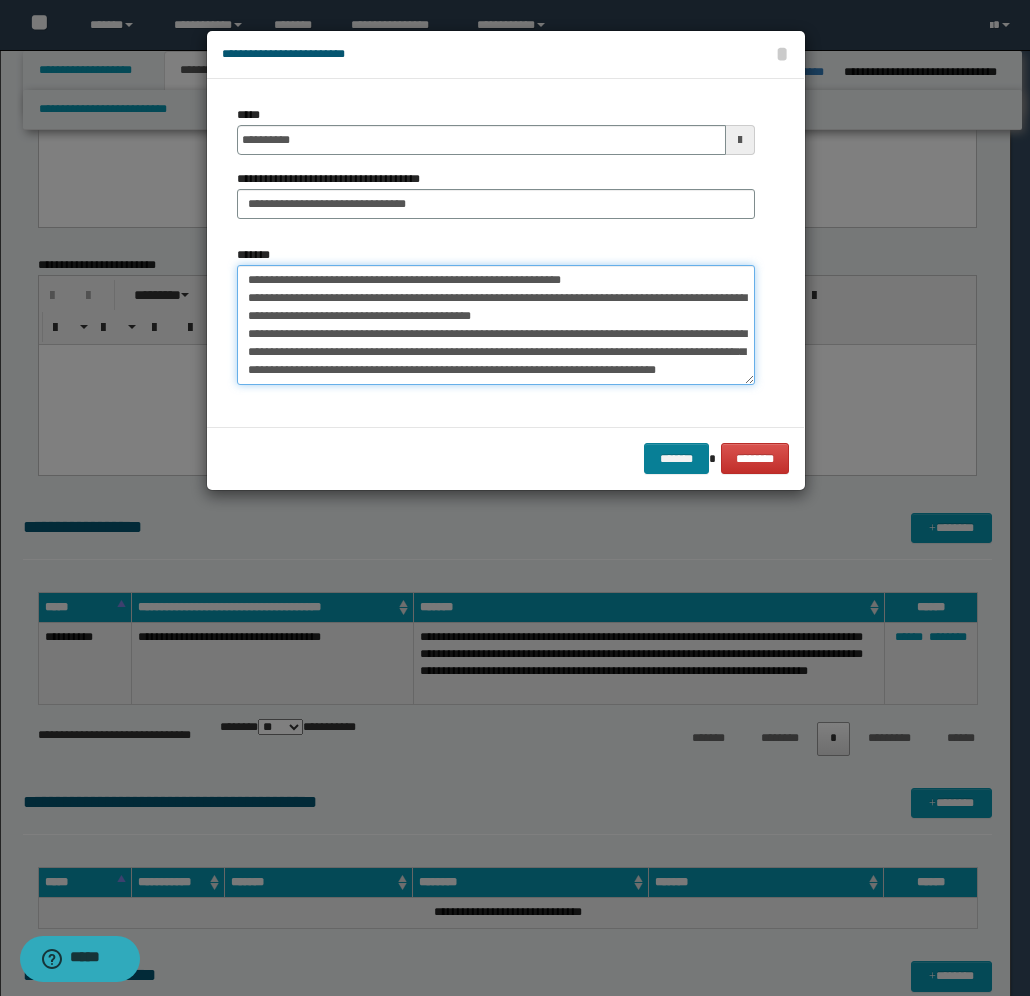 type on "**********" 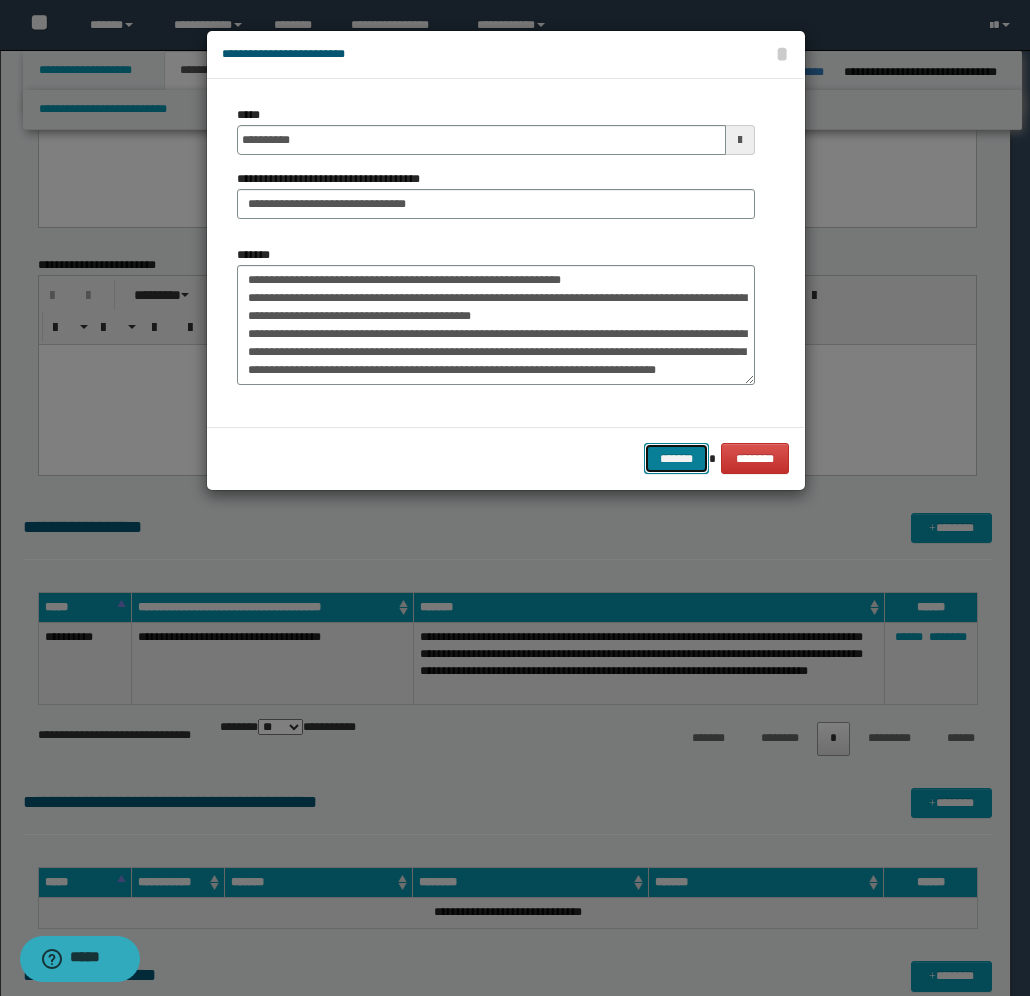 click on "*******" at bounding box center [676, 458] 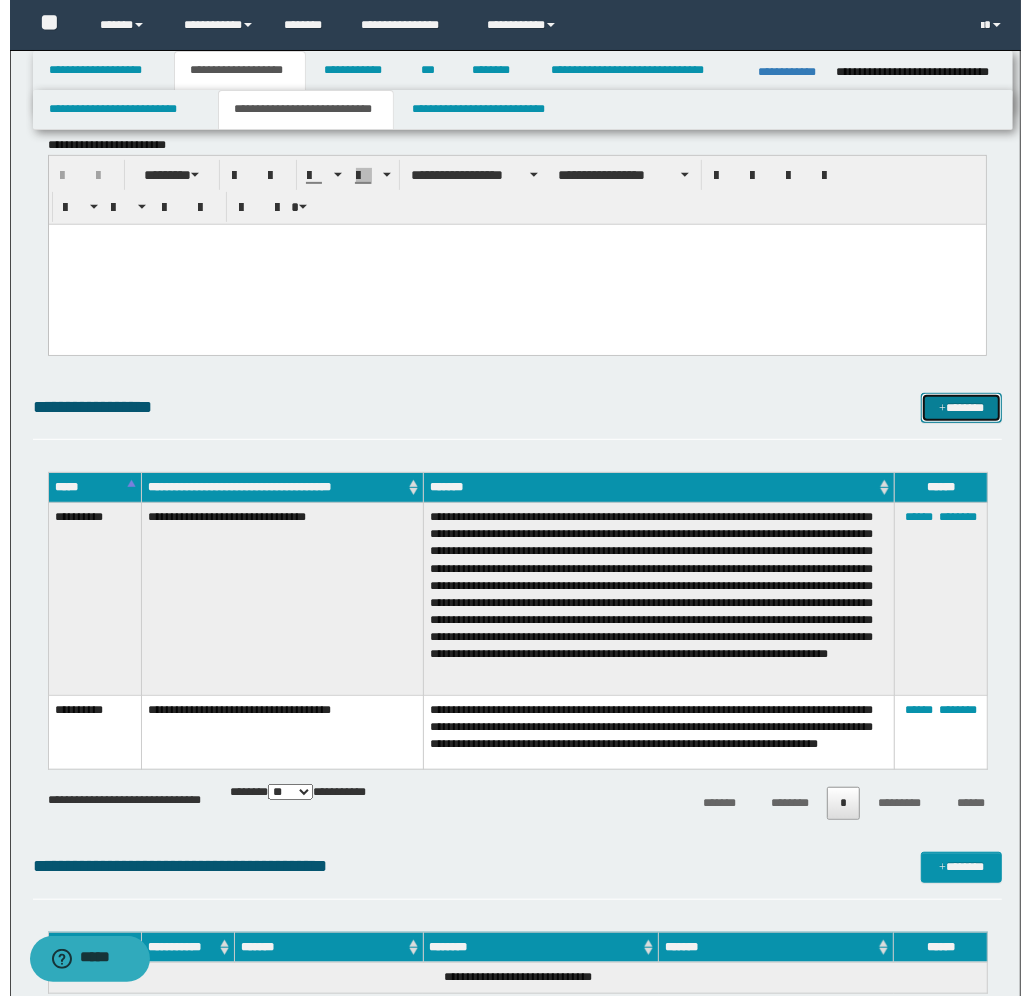 scroll, scrollTop: 375, scrollLeft: 0, axis: vertical 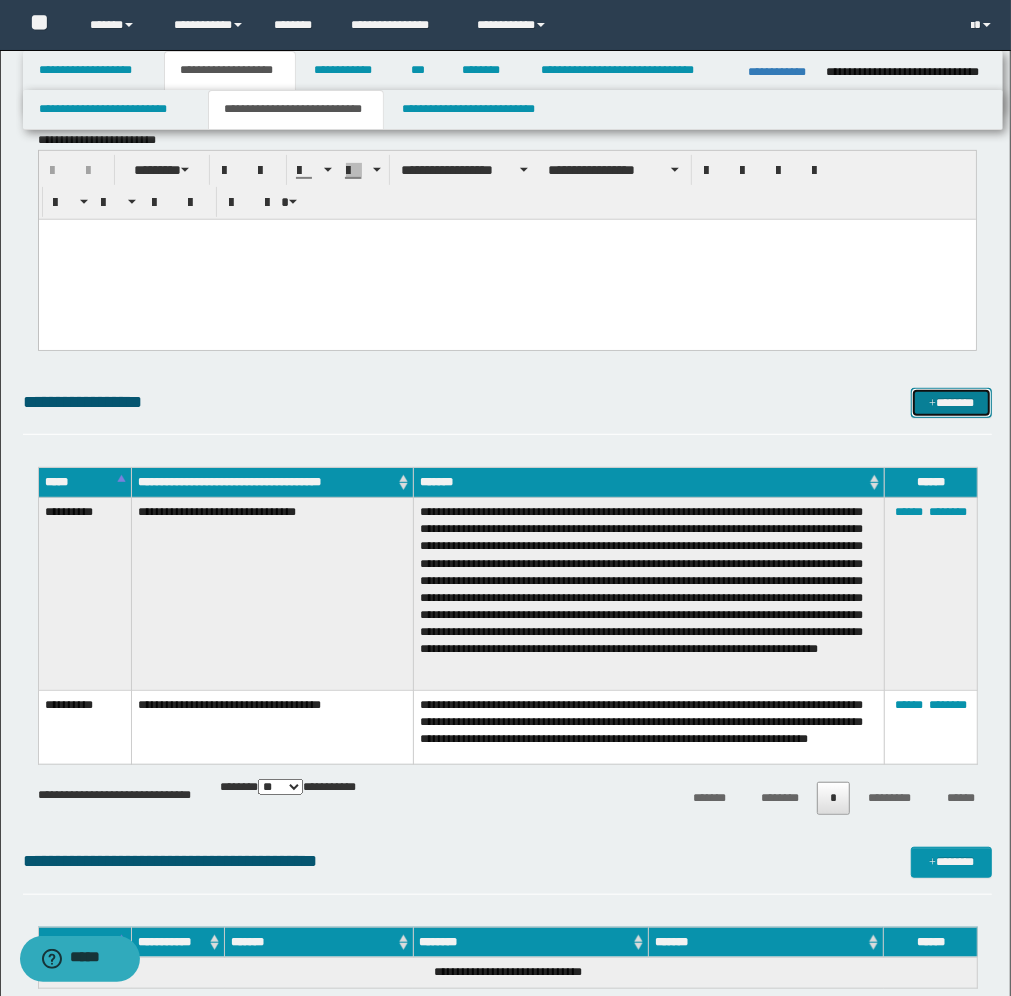 click on "*******" at bounding box center [951, 403] 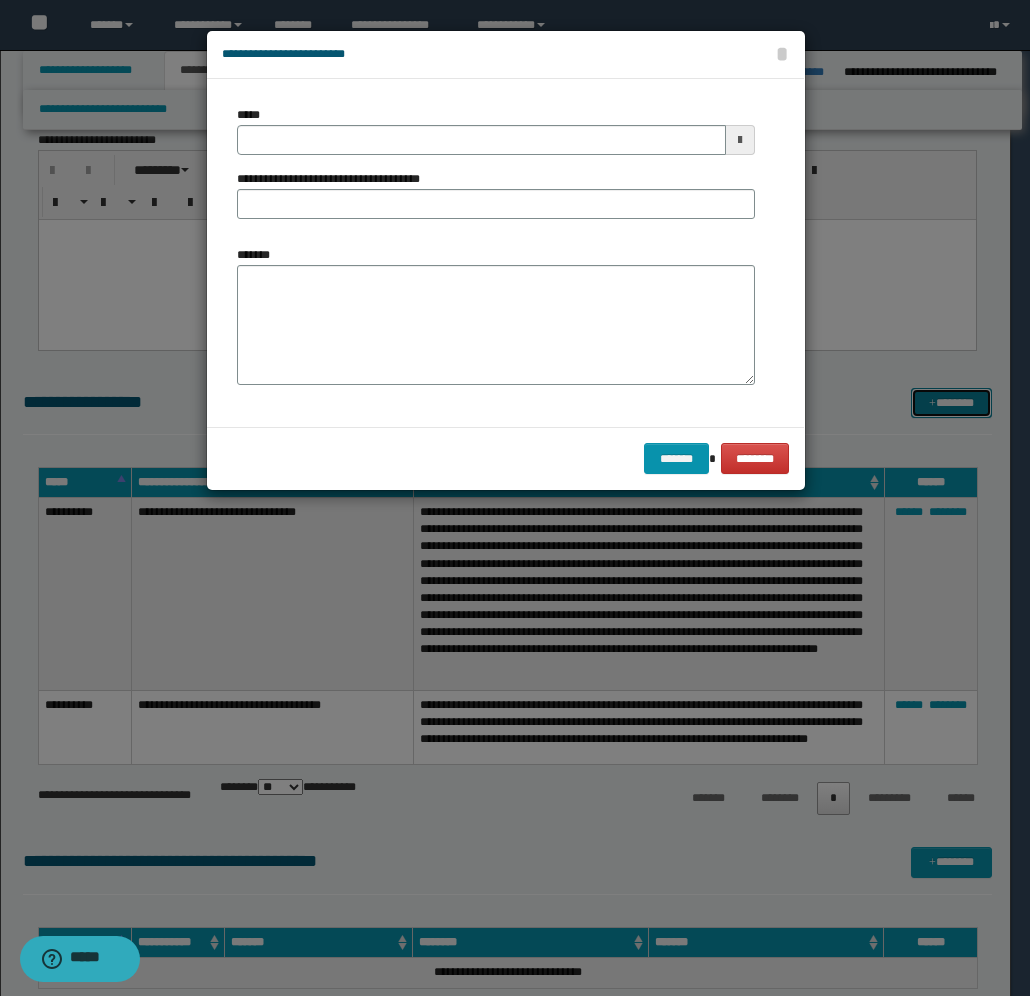 scroll, scrollTop: 0, scrollLeft: 0, axis: both 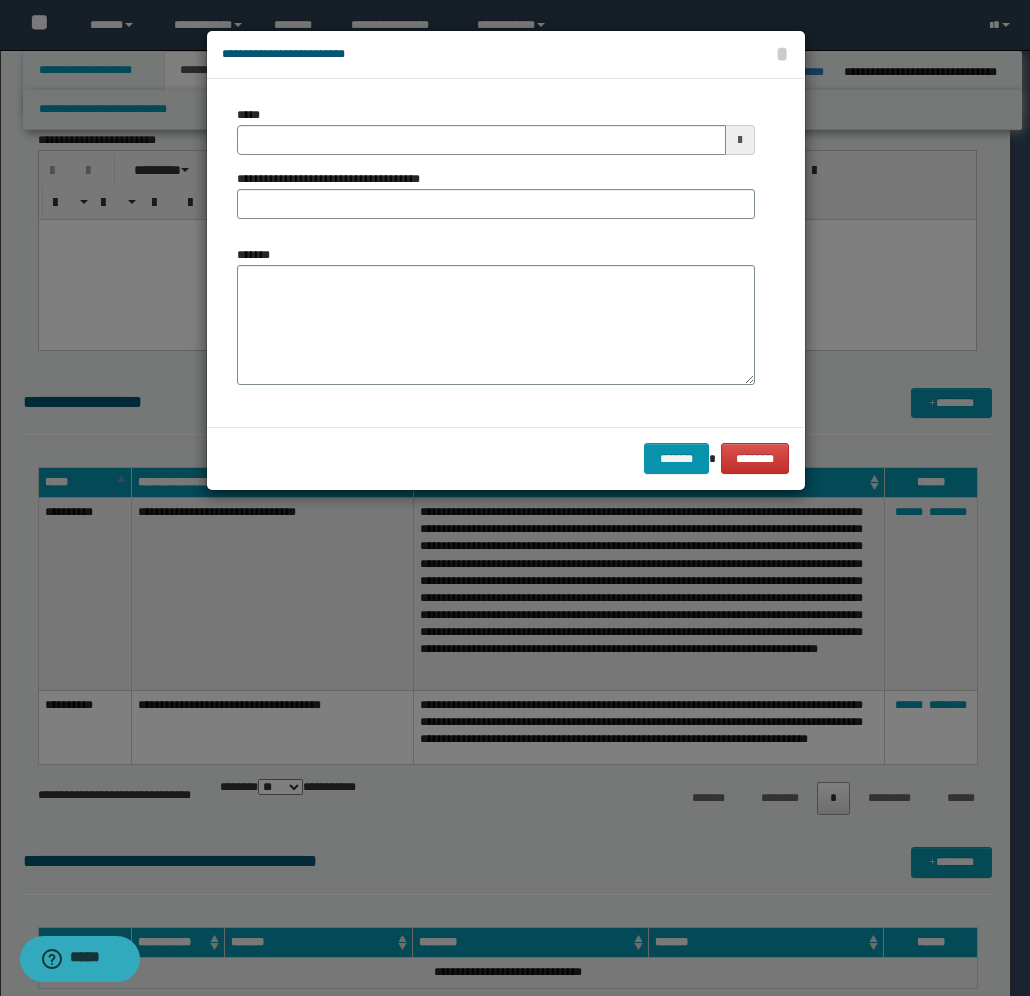 click at bounding box center (740, 140) 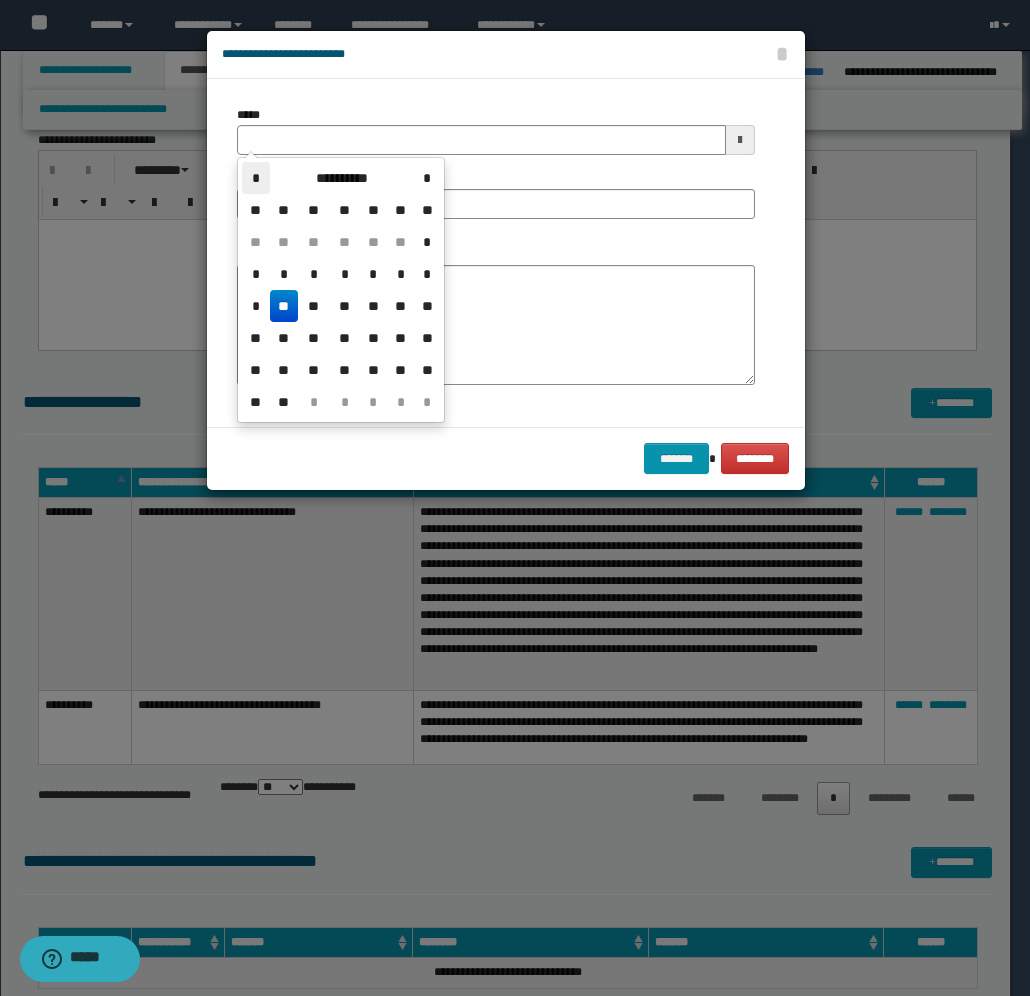 click on "*" at bounding box center (256, 178) 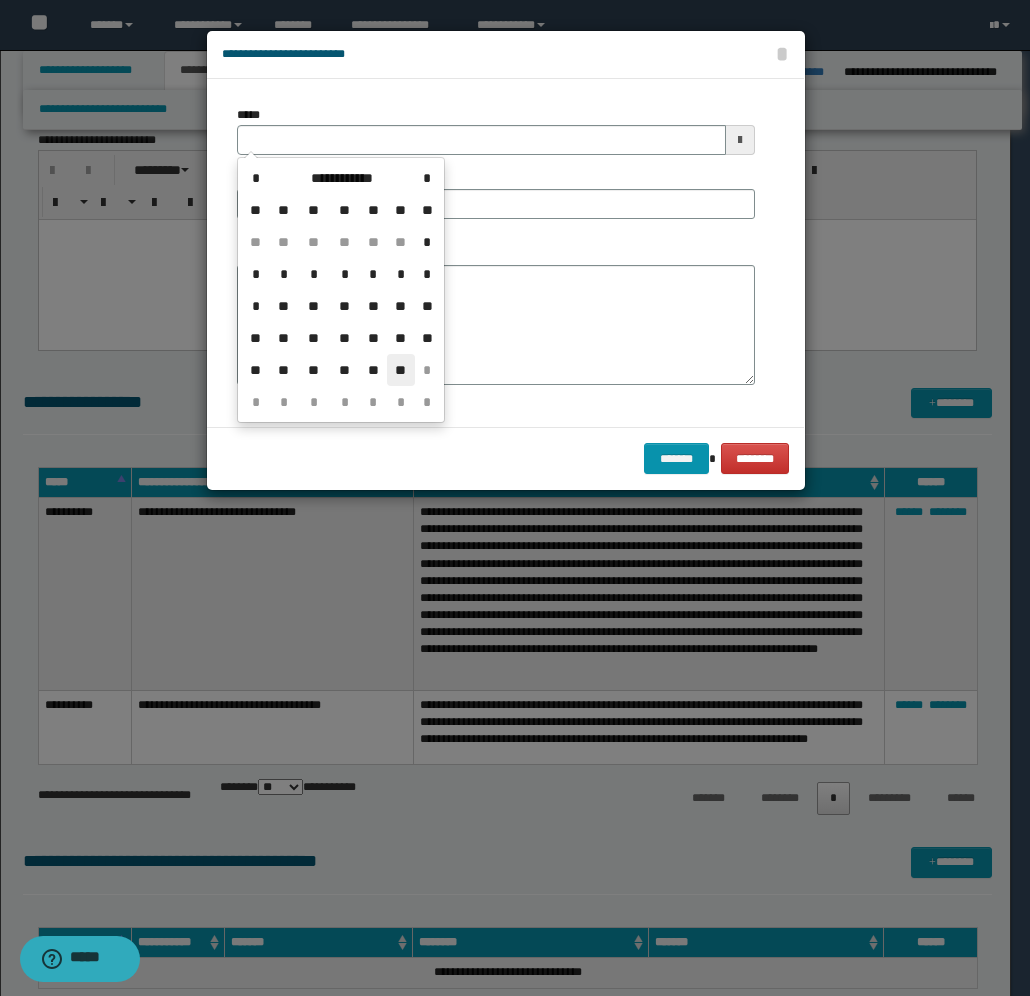 click on "**" at bounding box center [401, 370] 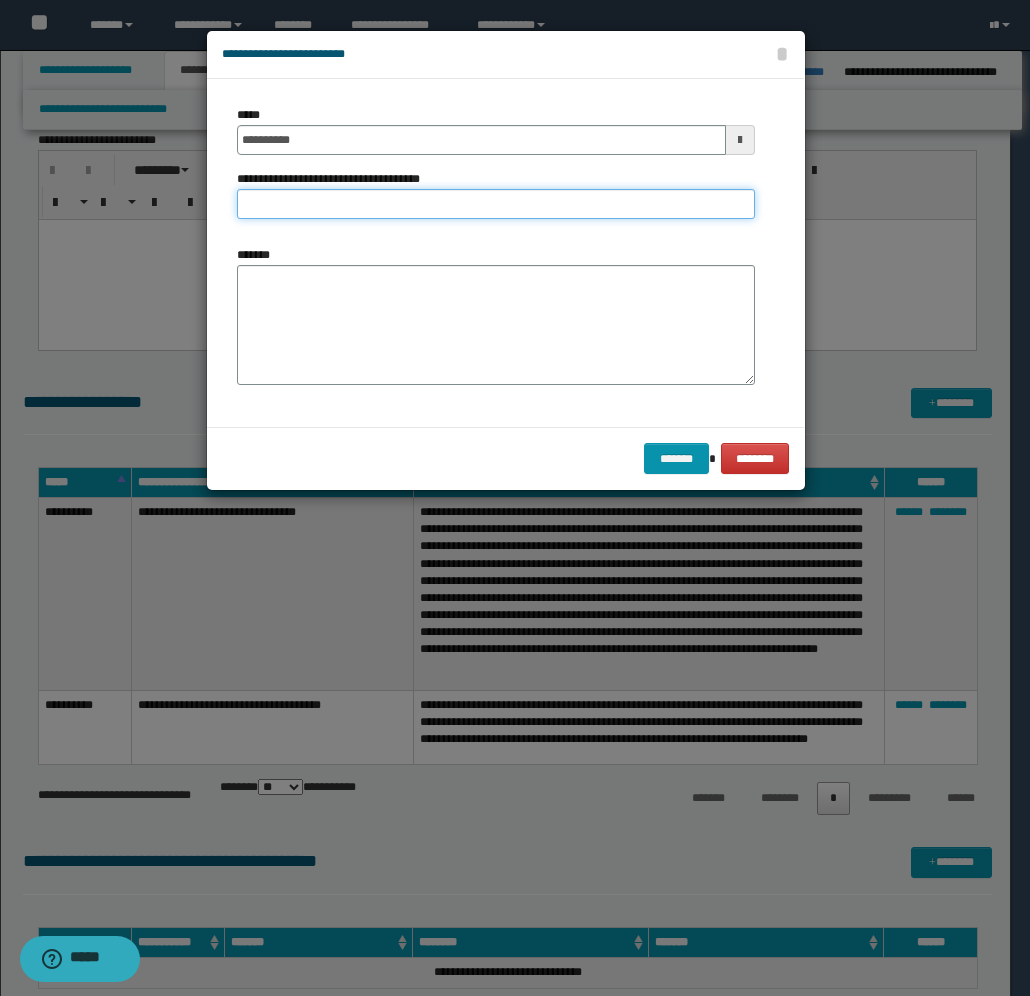click on "**********" at bounding box center (496, 204) 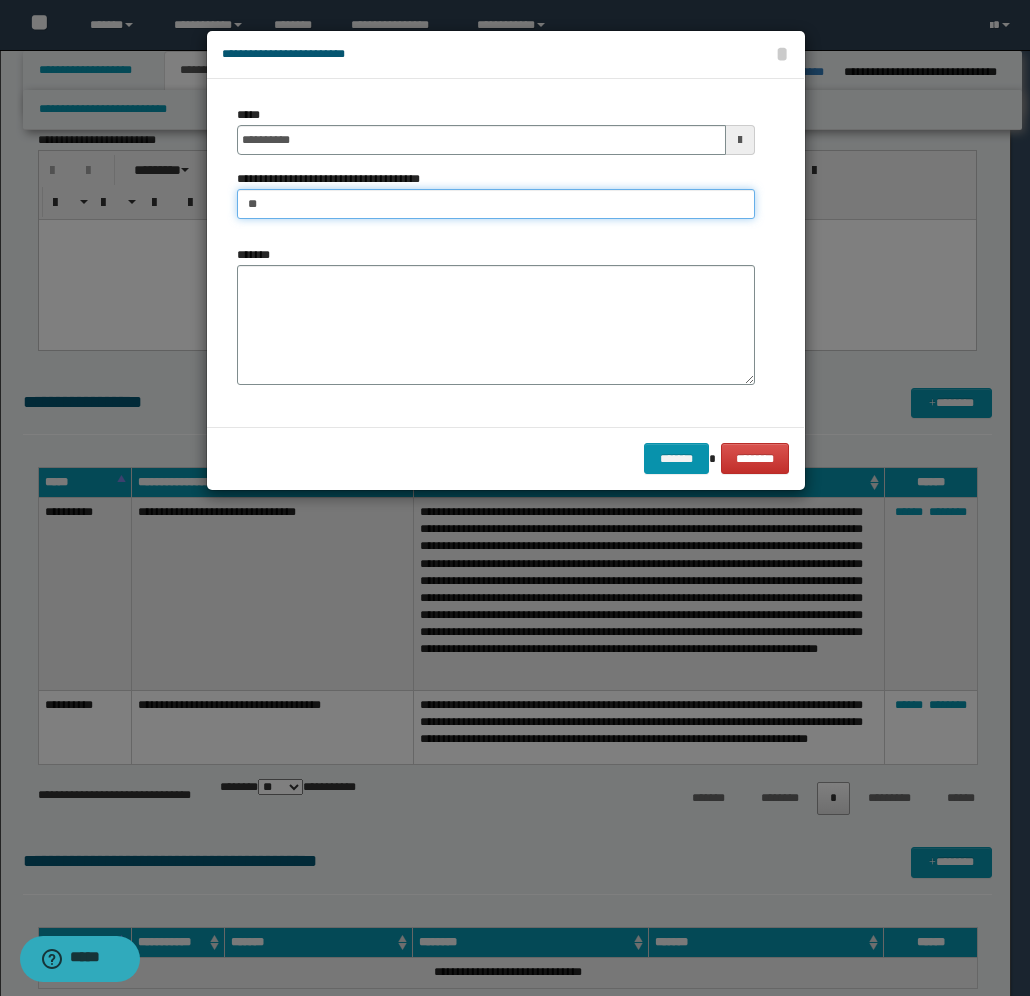 type on "*" 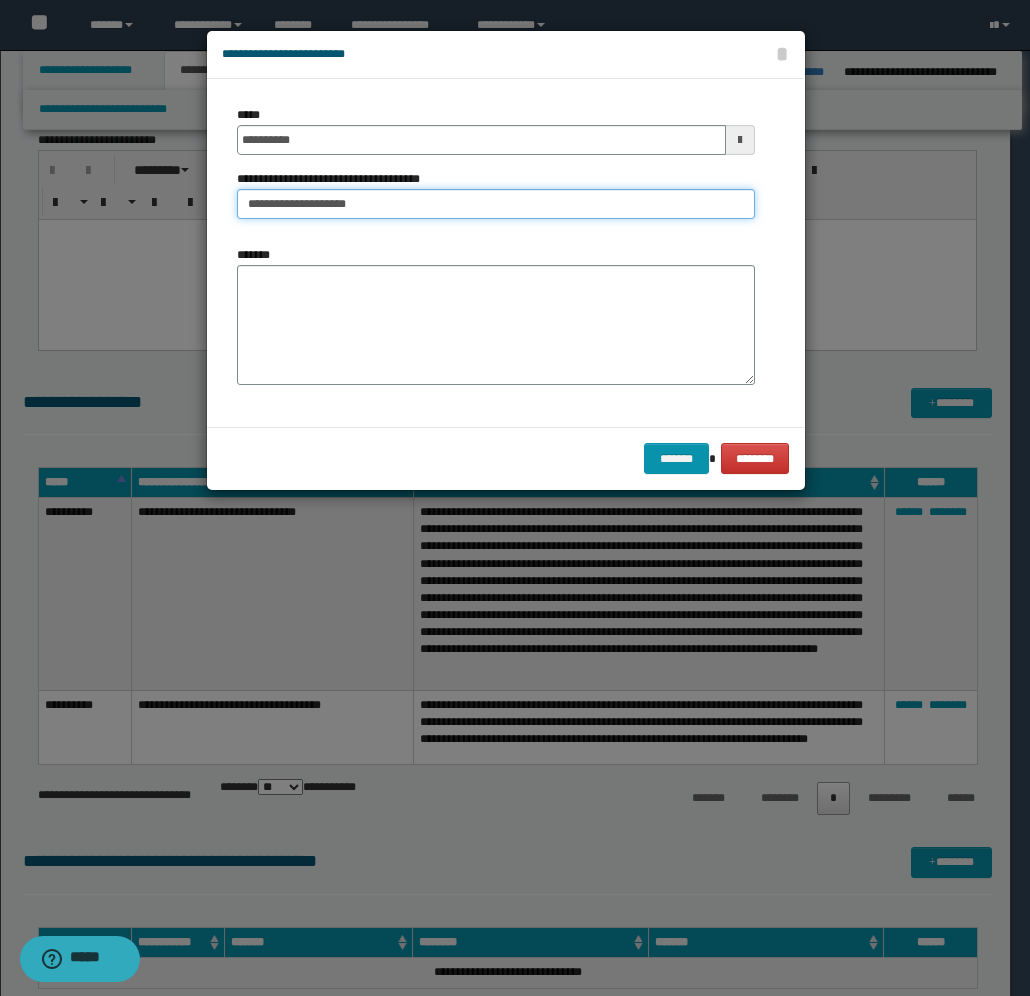 type on "**********" 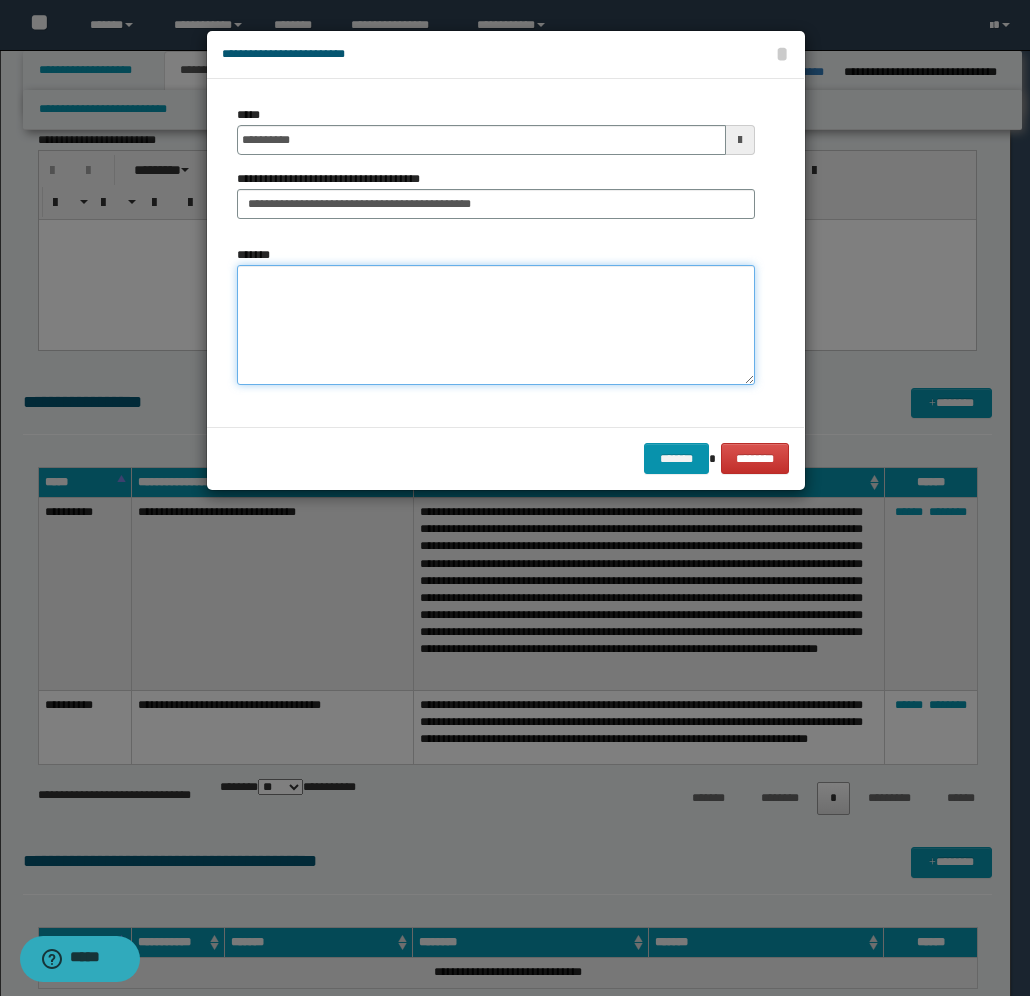 paste on "**********" 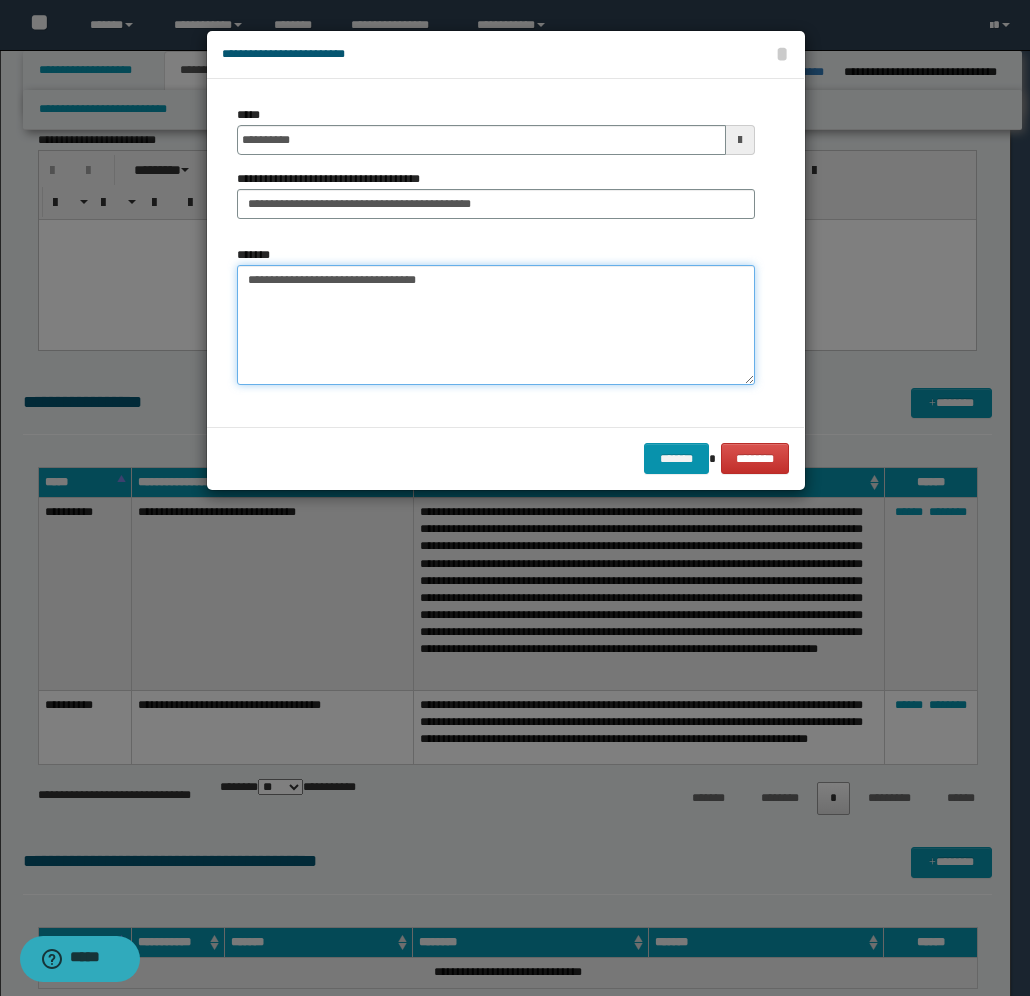 paste on "**********" 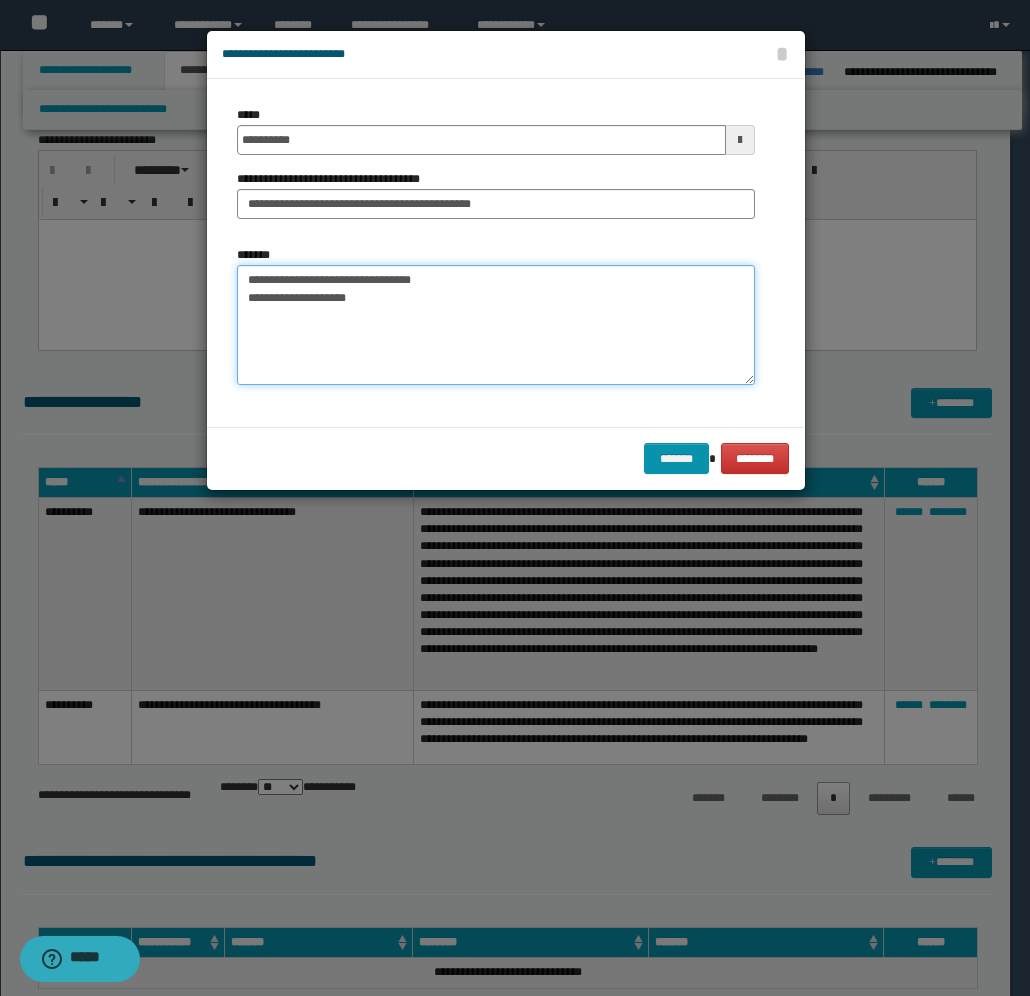 click on "**********" at bounding box center [496, 325] 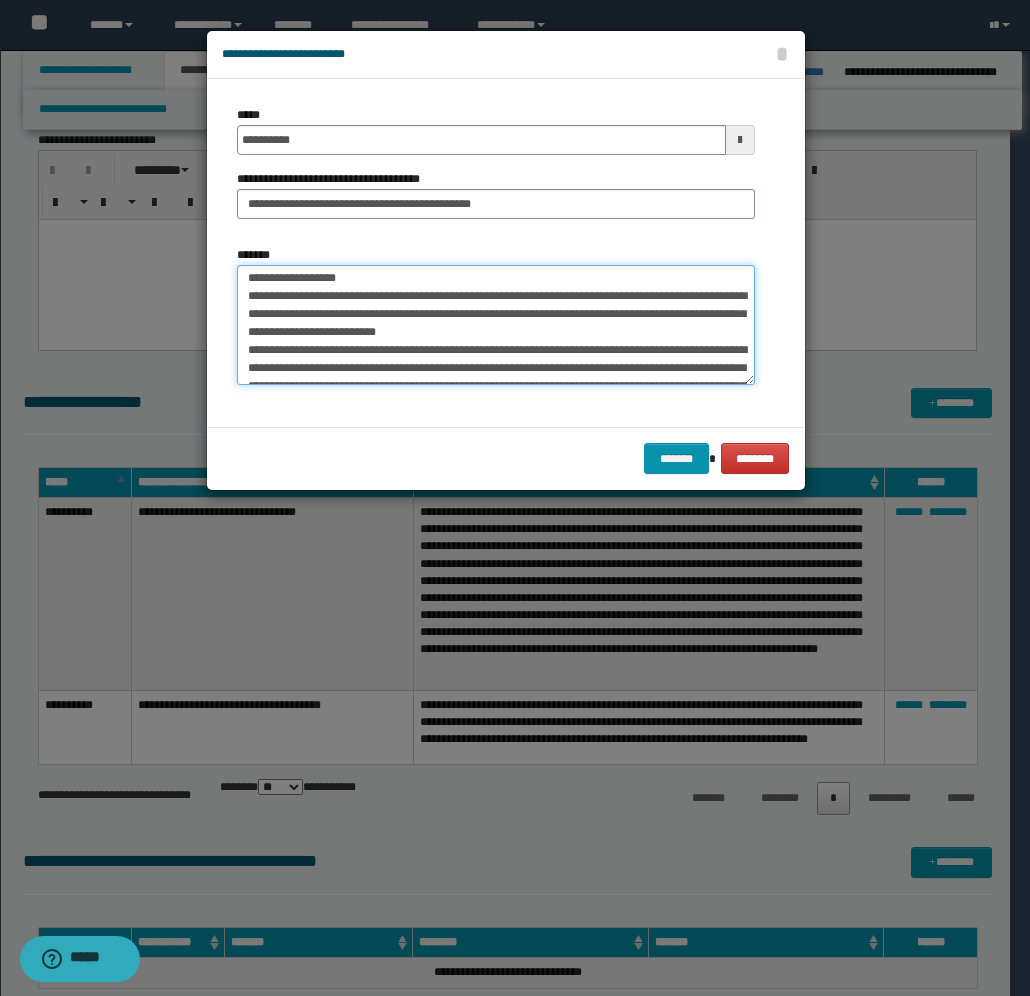 scroll, scrollTop: 0, scrollLeft: 0, axis: both 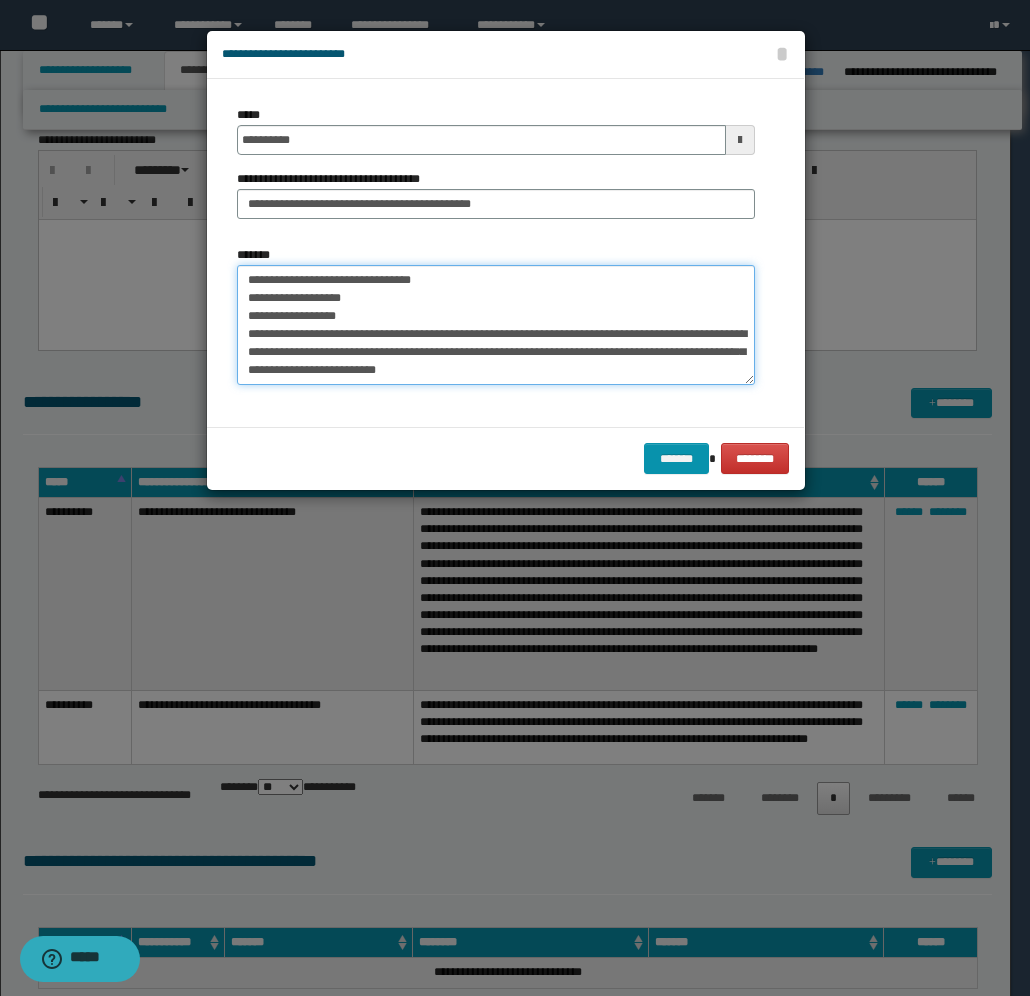 click on "**********" at bounding box center (496, 325) 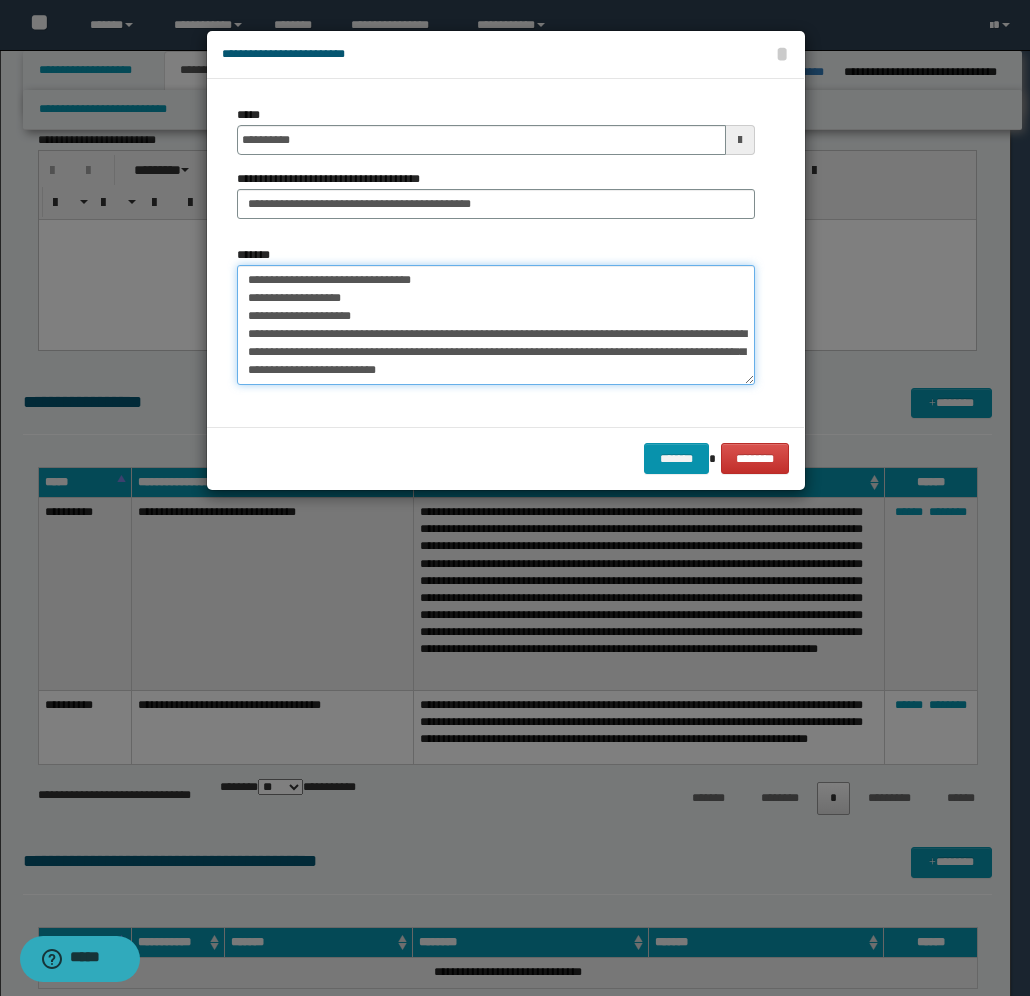 click on "**********" at bounding box center [496, 325] 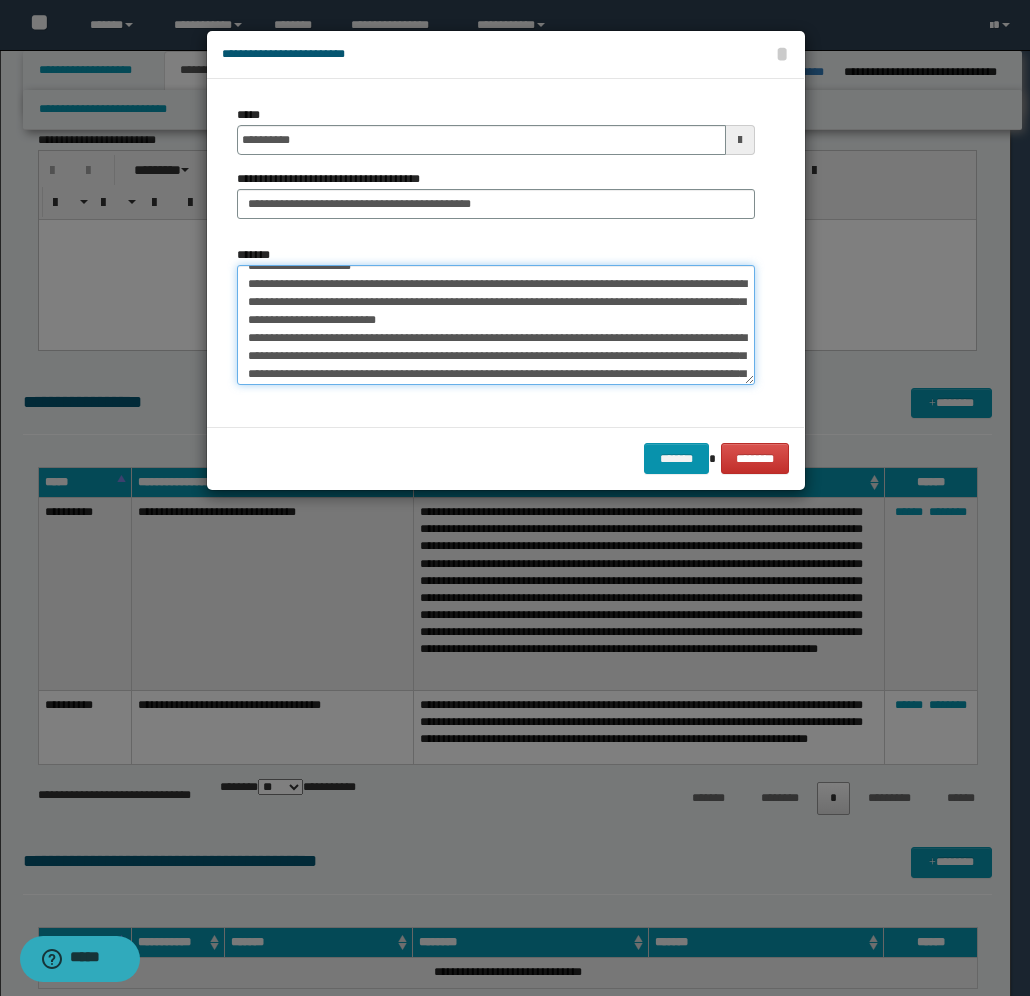 click on "**********" at bounding box center (496, 325) 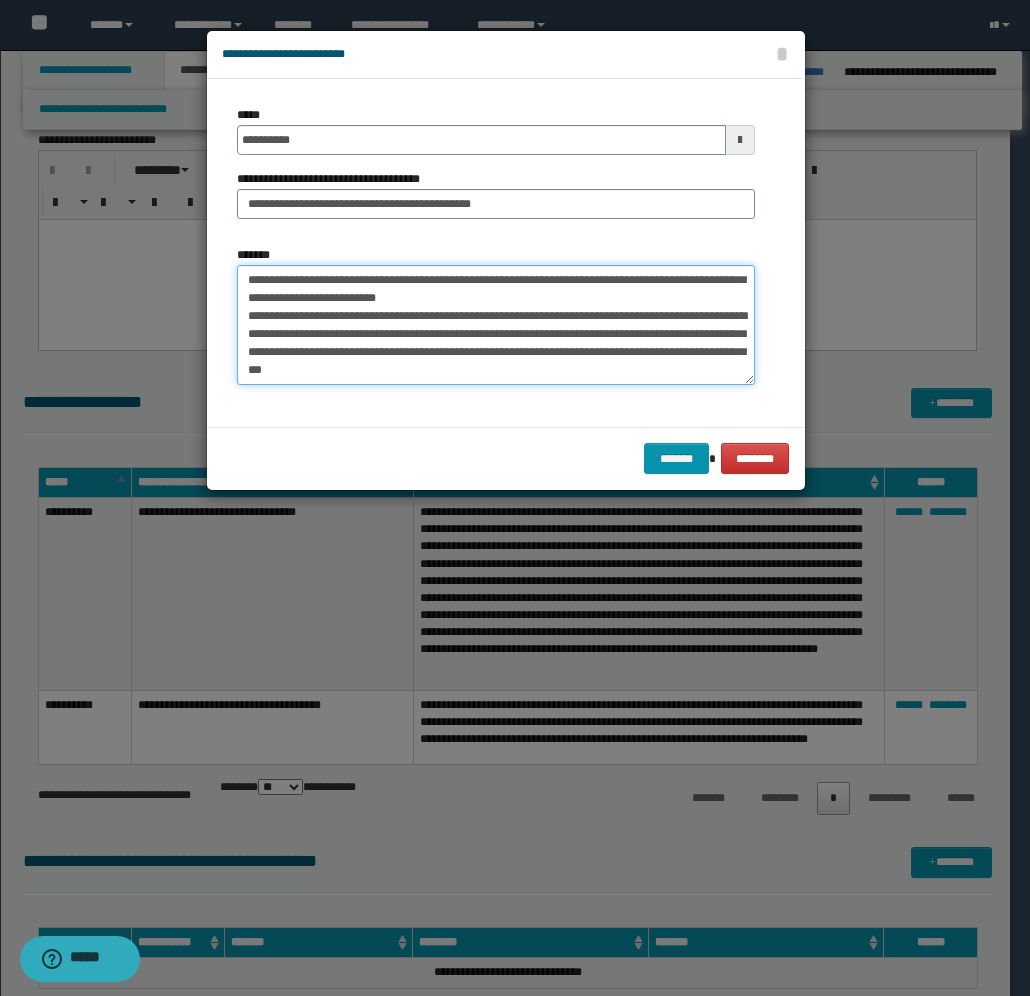click on "**********" at bounding box center (496, 325) 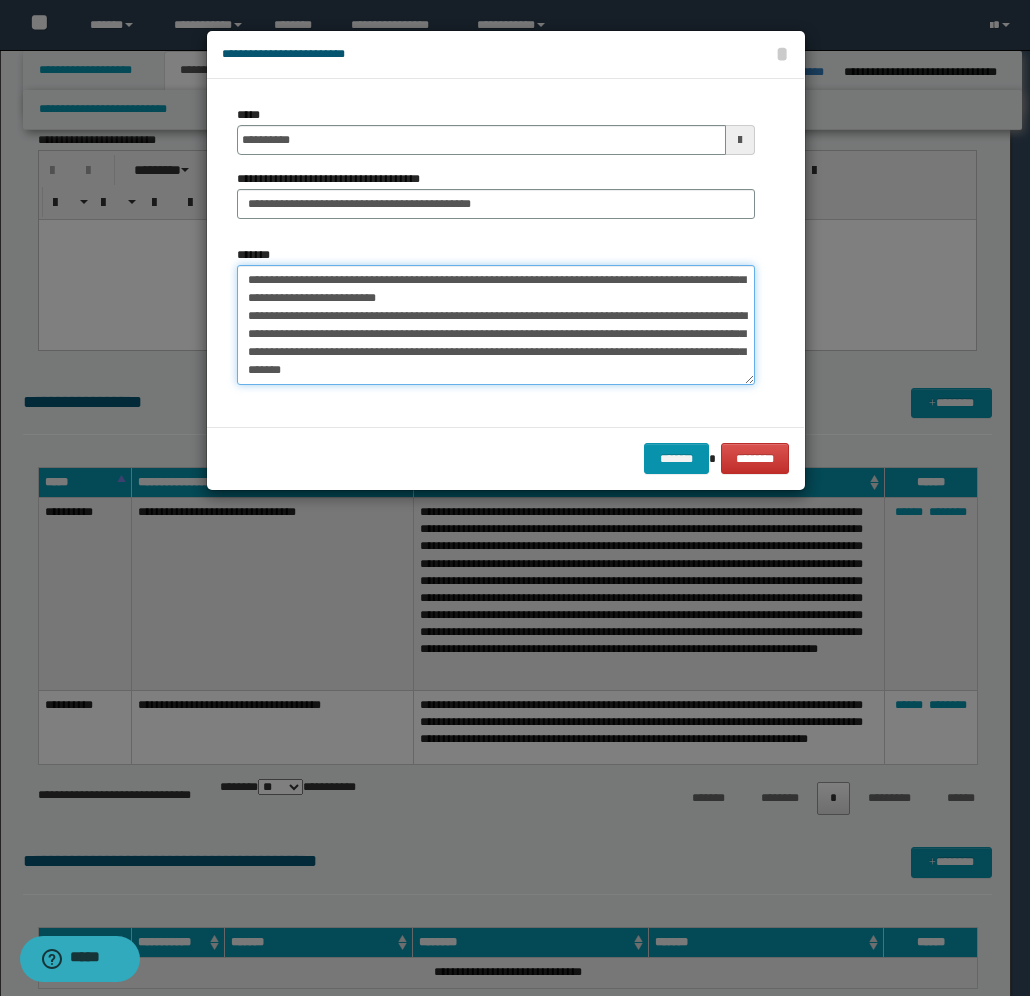 click on "**********" at bounding box center [496, 325] 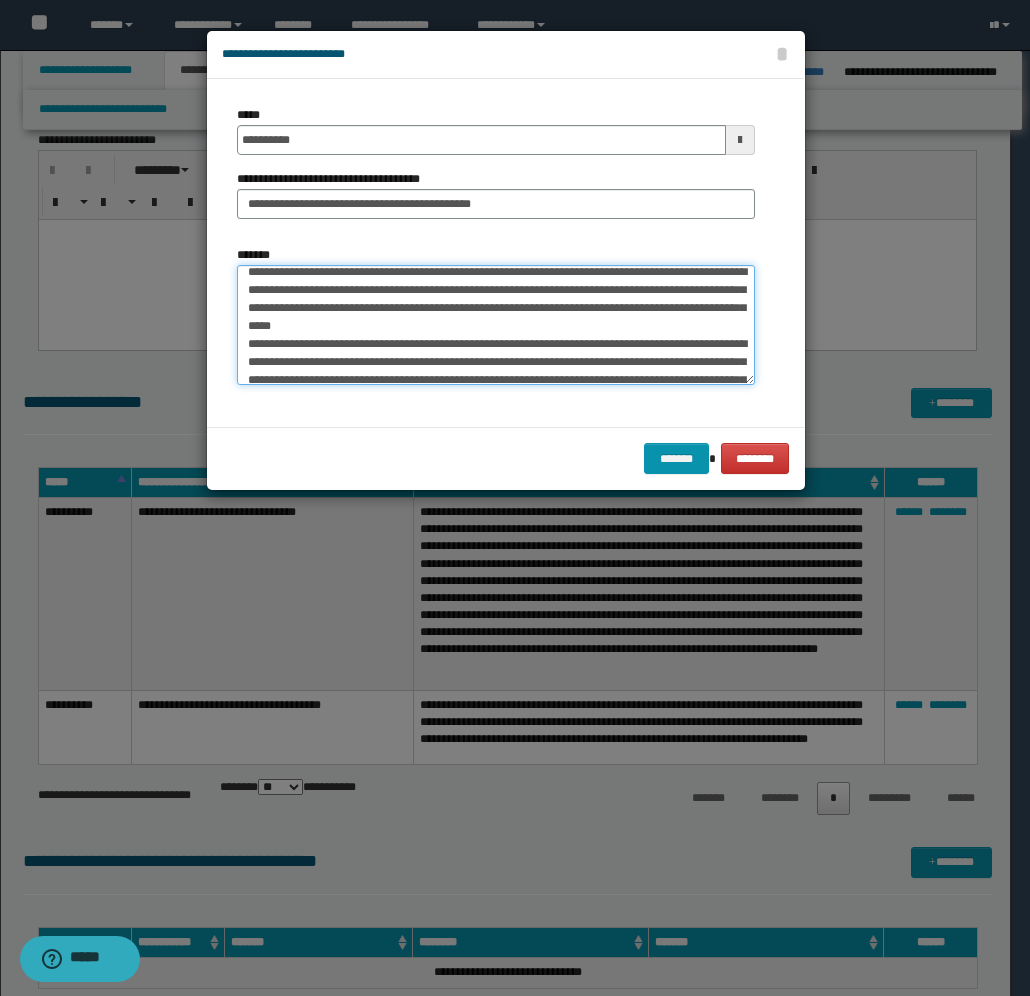 scroll, scrollTop: 55, scrollLeft: 0, axis: vertical 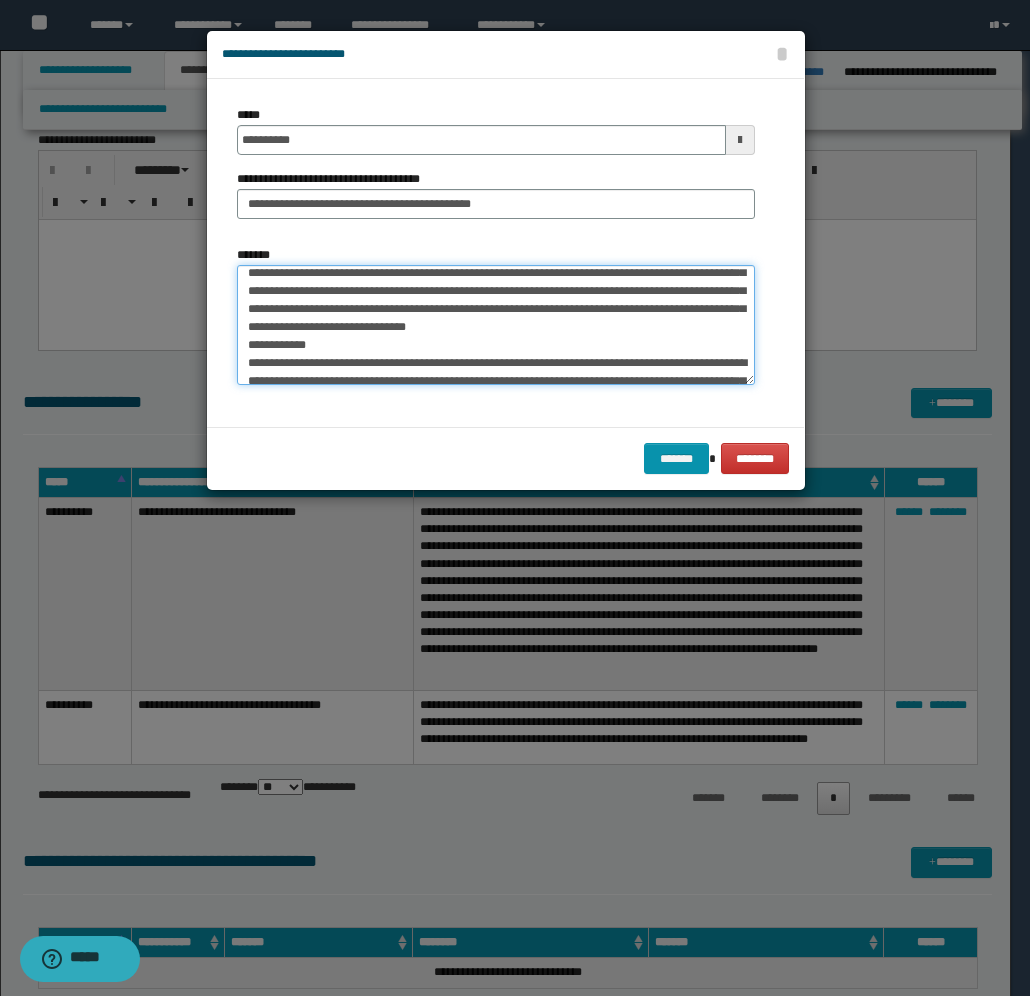 click on "*******" at bounding box center [496, 325] 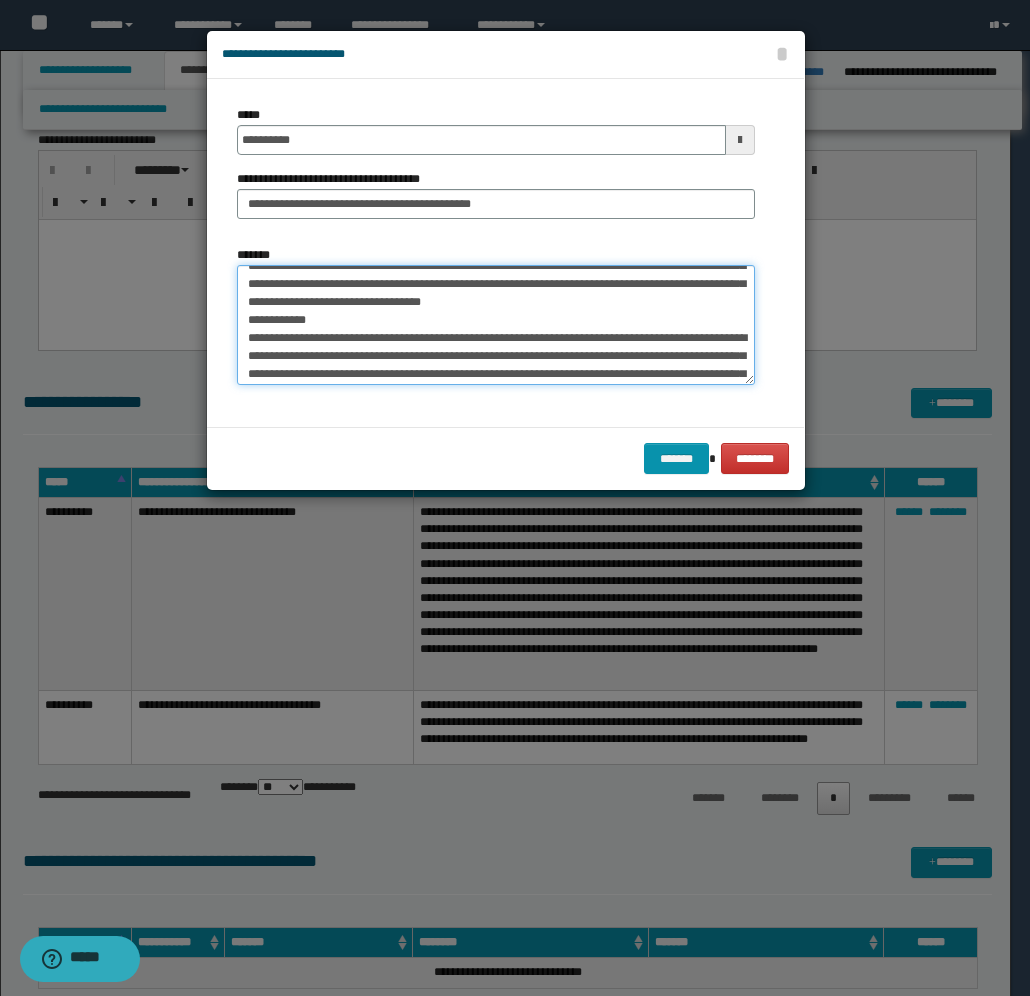 scroll, scrollTop: 255, scrollLeft: 0, axis: vertical 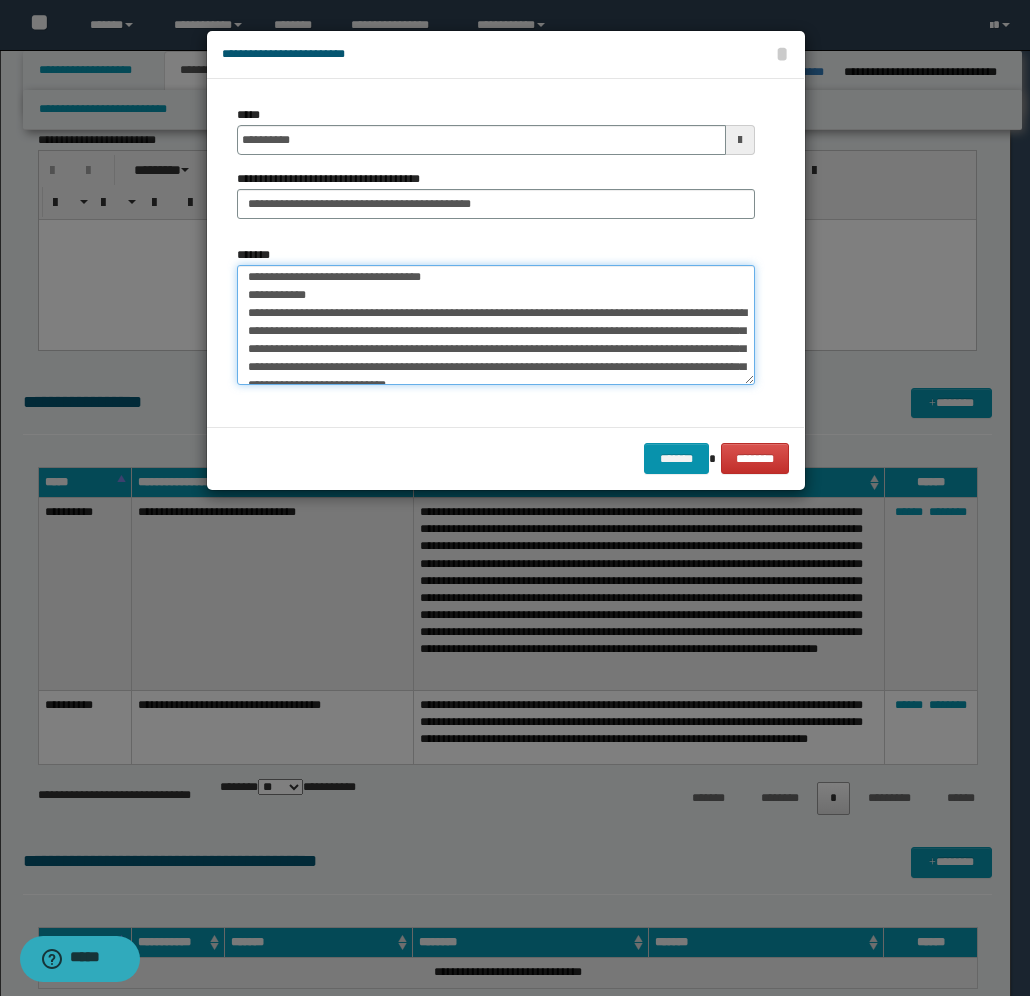 drag, startPoint x: 665, startPoint y: 330, endPoint x: 678, endPoint y: 325, distance: 13.928389 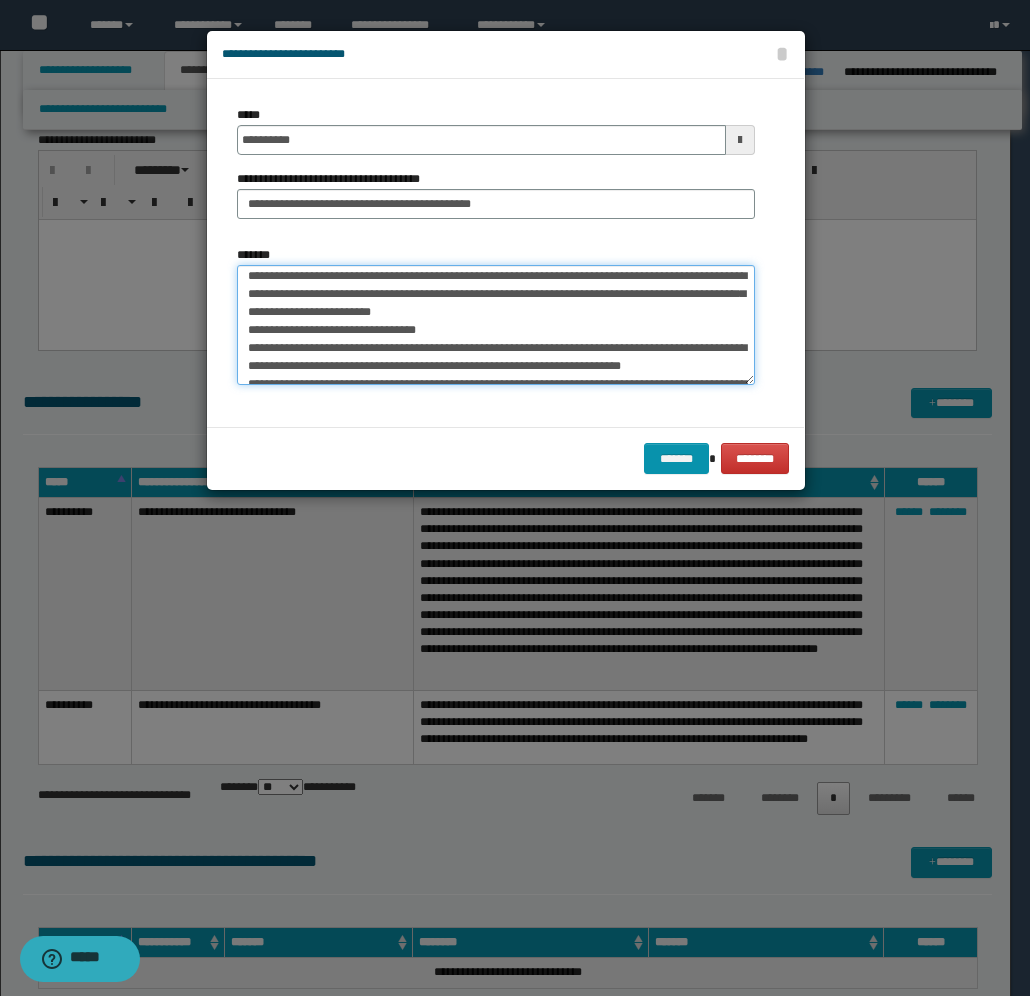scroll, scrollTop: 405, scrollLeft: 0, axis: vertical 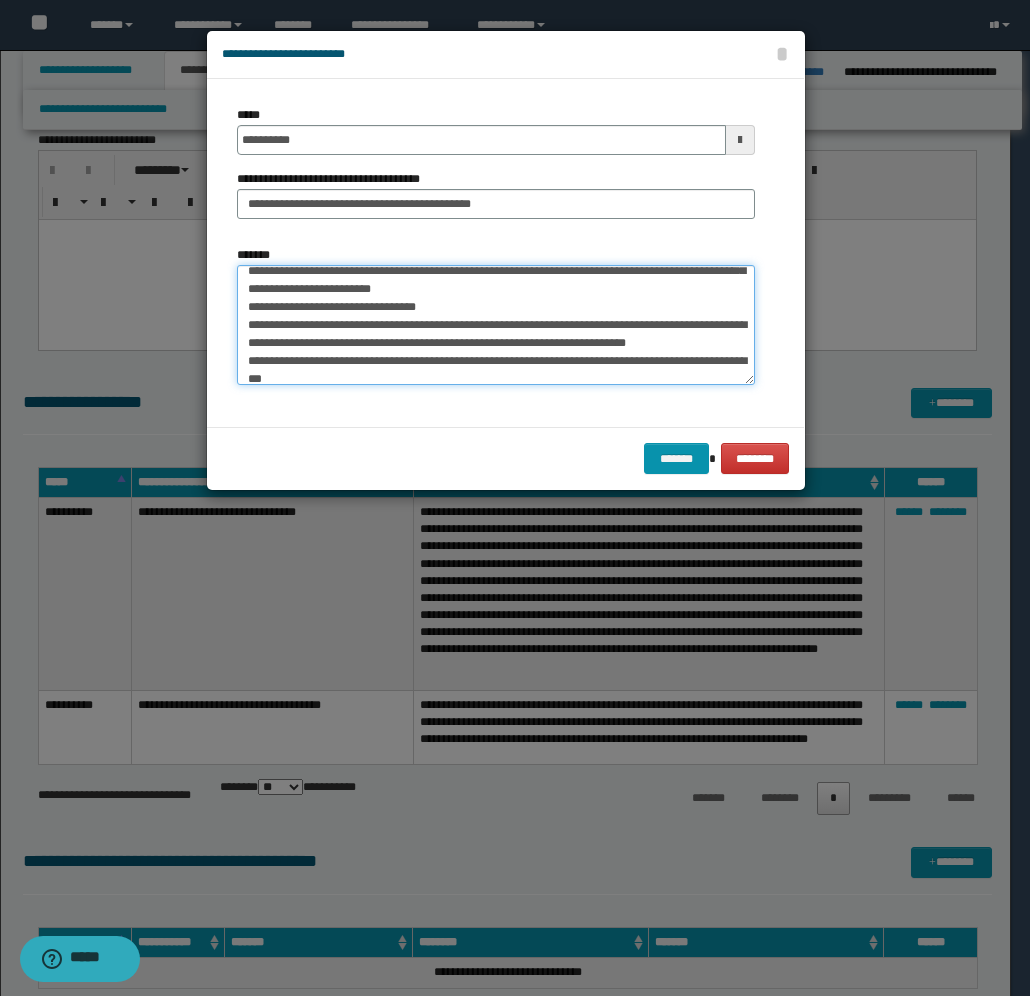 click on "*******" at bounding box center (496, 325) 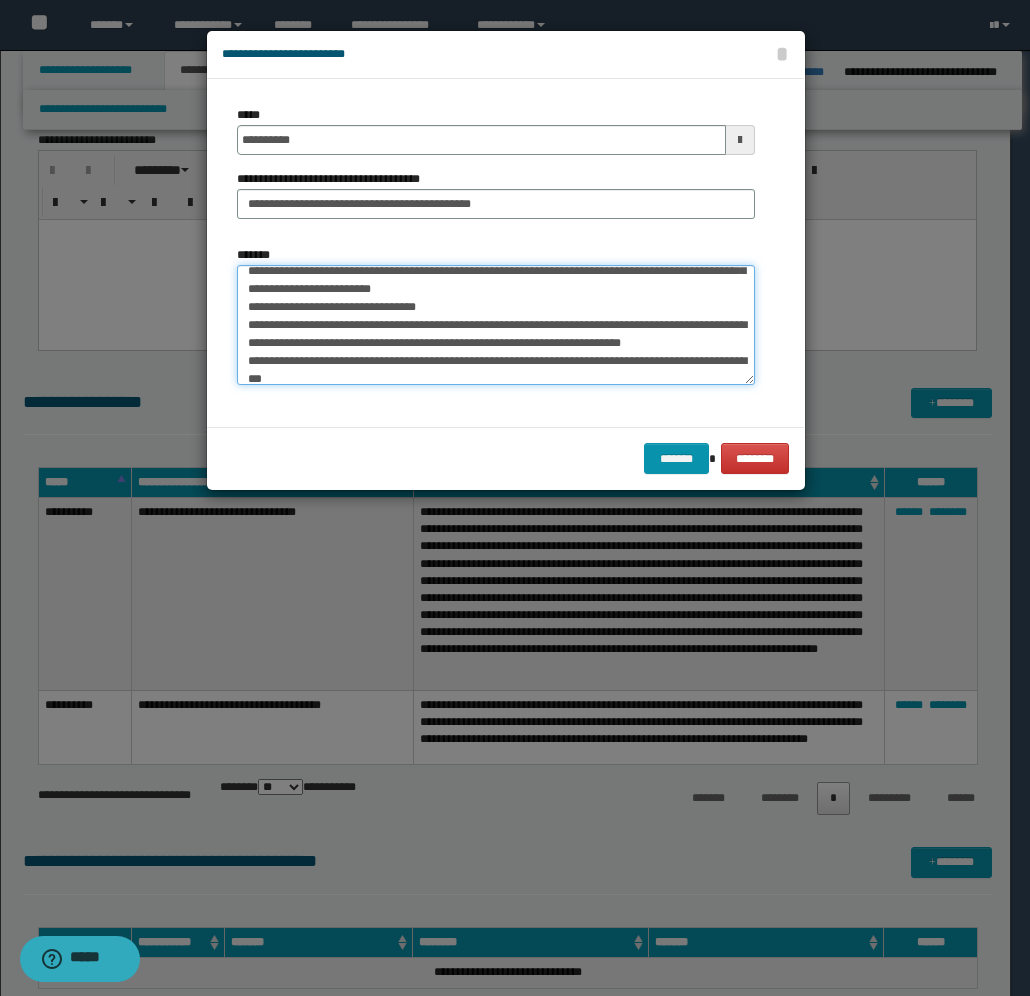 drag, startPoint x: 508, startPoint y: 338, endPoint x: 337, endPoint y: 340, distance: 171.01169 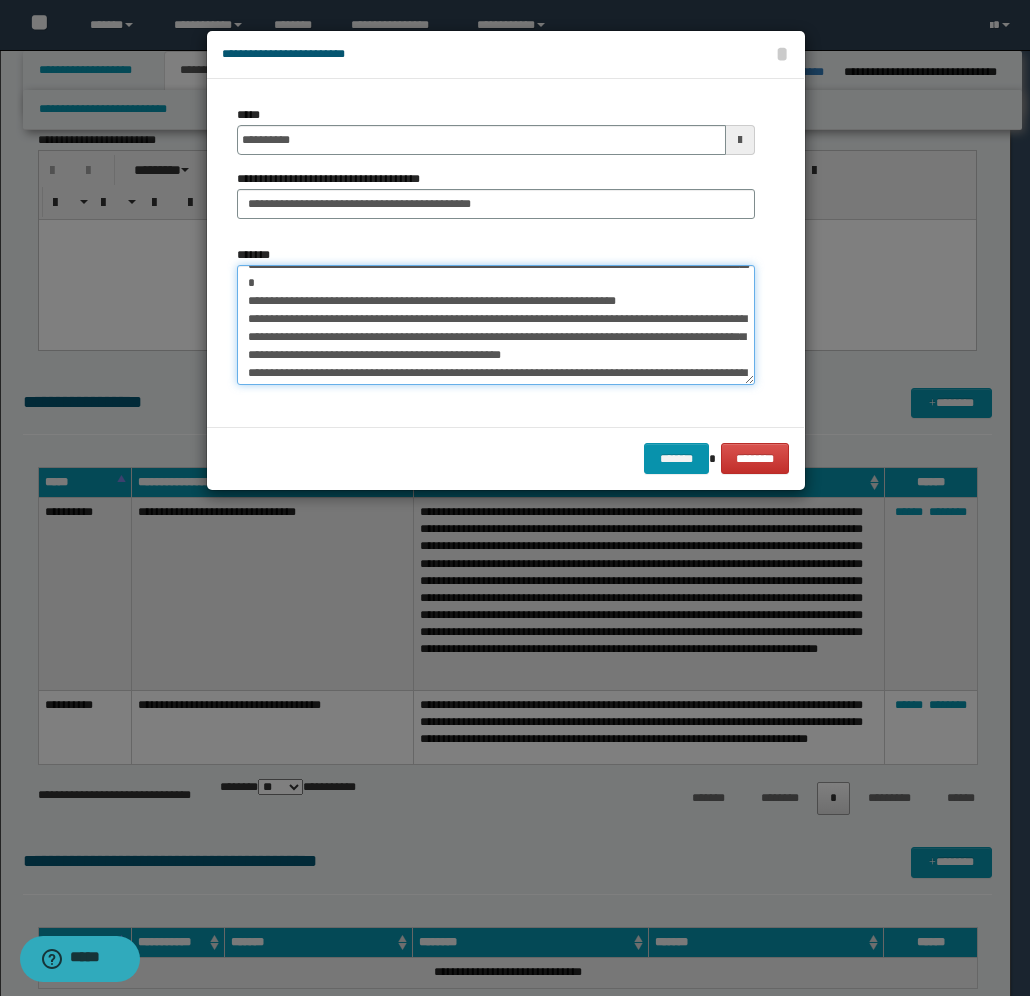 scroll, scrollTop: 605, scrollLeft: 0, axis: vertical 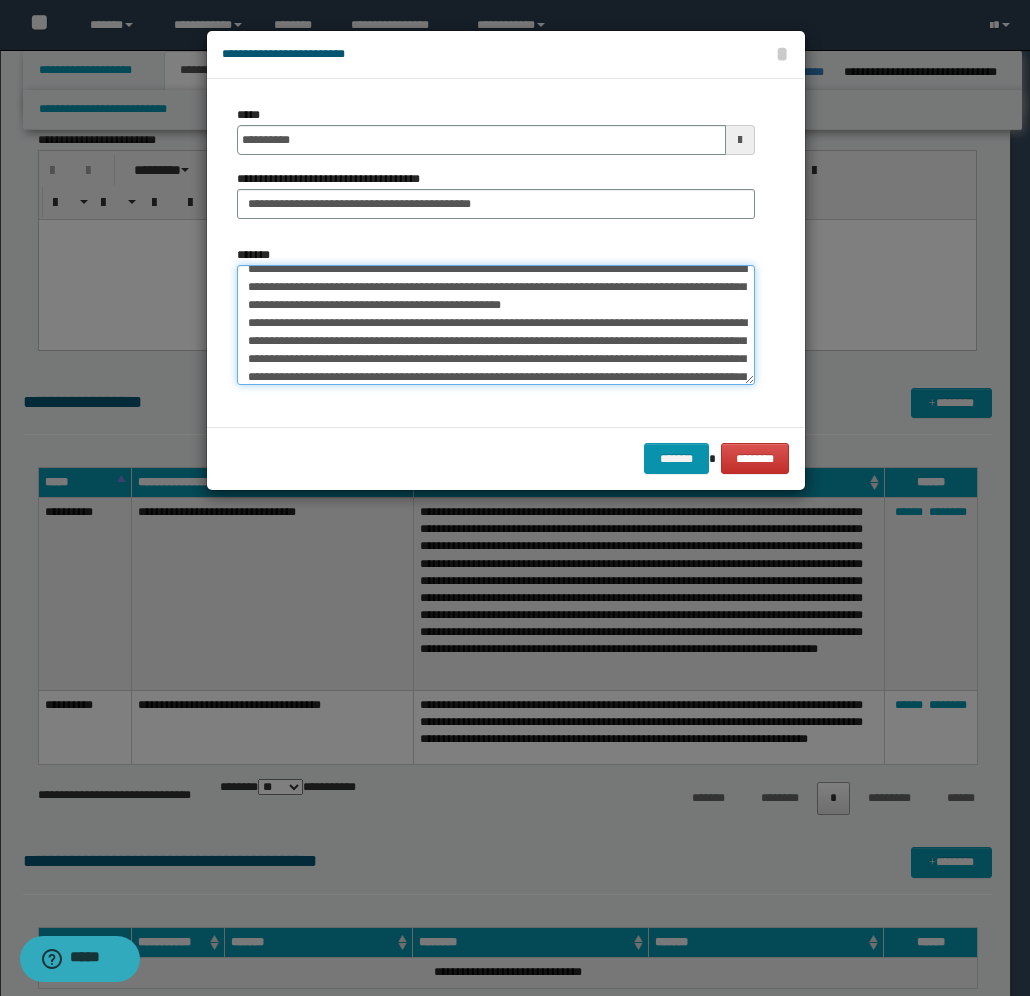 click on "*******" at bounding box center [496, 325] 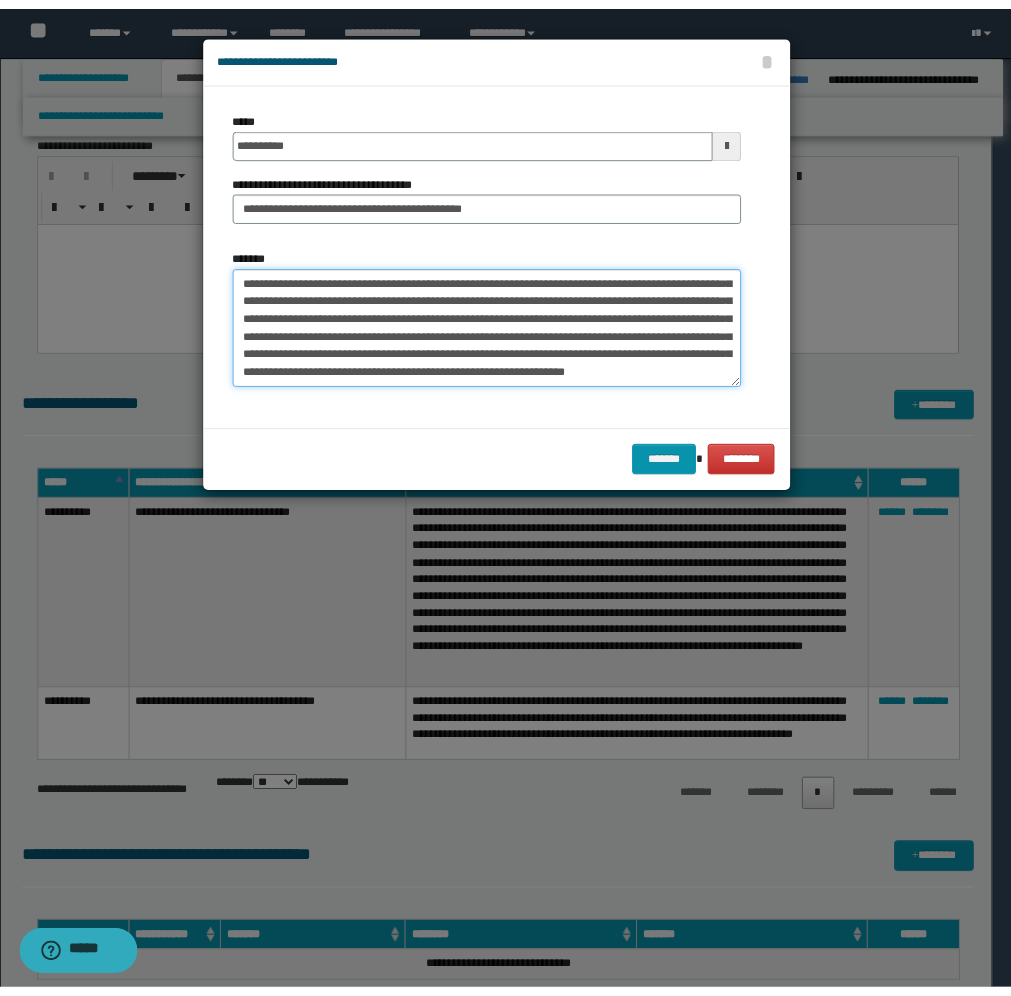 scroll, scrollTop: 953, scrollLeft: 0, axis: vertical 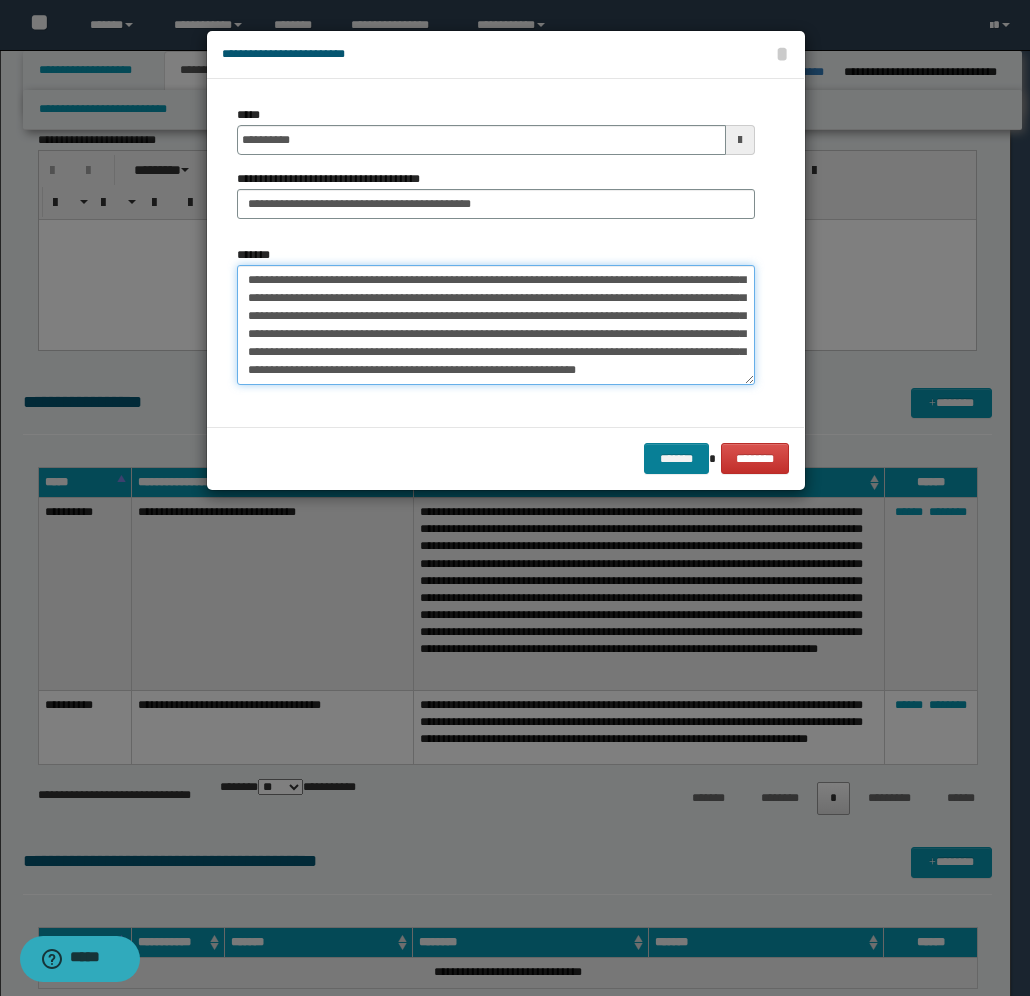 type on "**********" 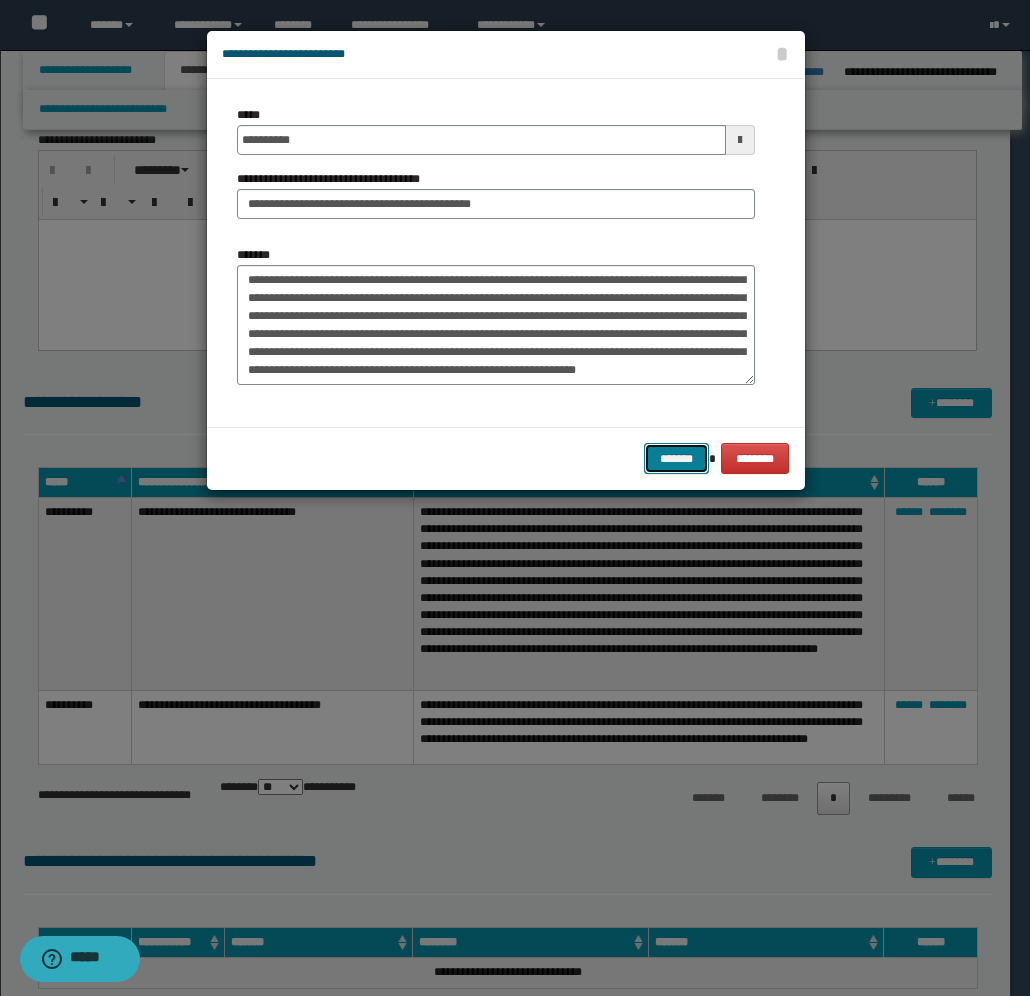 click on "*******" at bounding box center (676, 458) 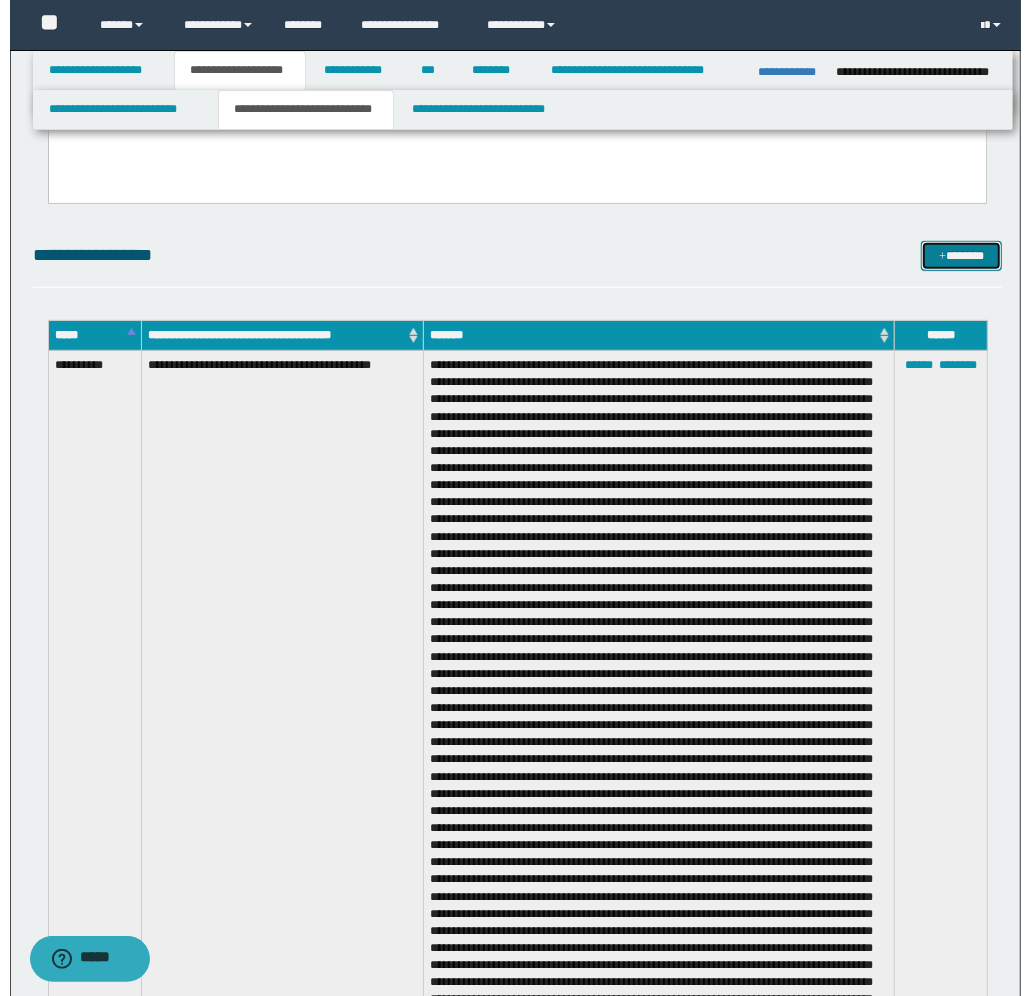 scroll, scrollTop: 500, scrollLeft: 0, axis: vertical 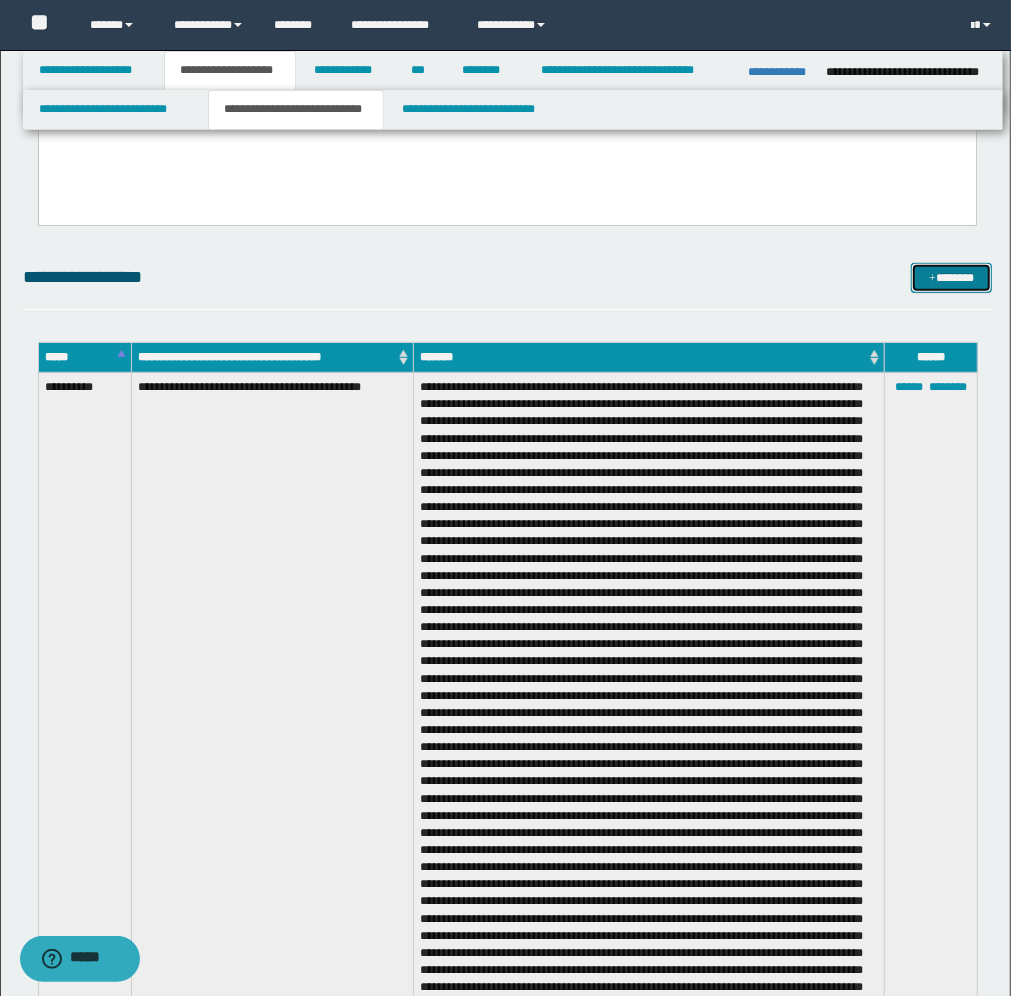 click on "*******" at bounding box center [951, 278] 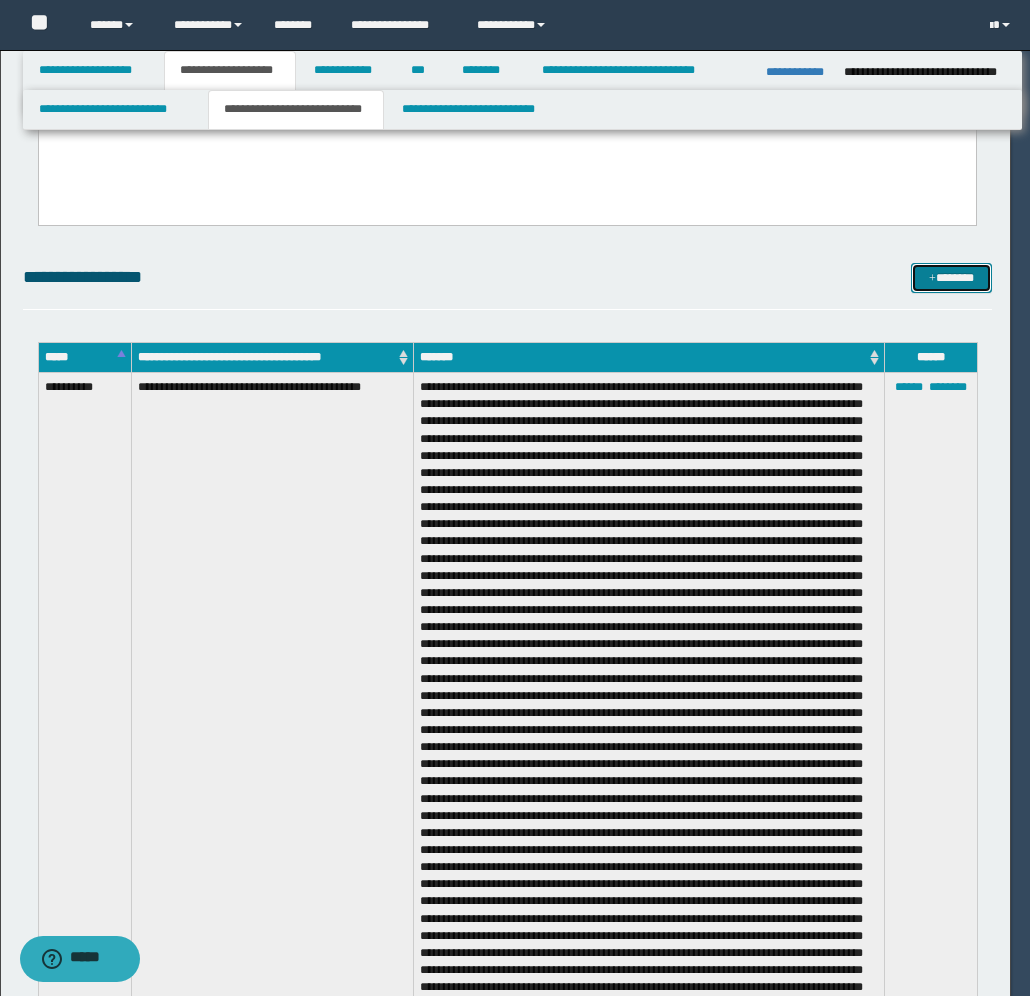 scroll, scrollTop: 0, scrollLeft: 0, axis: both 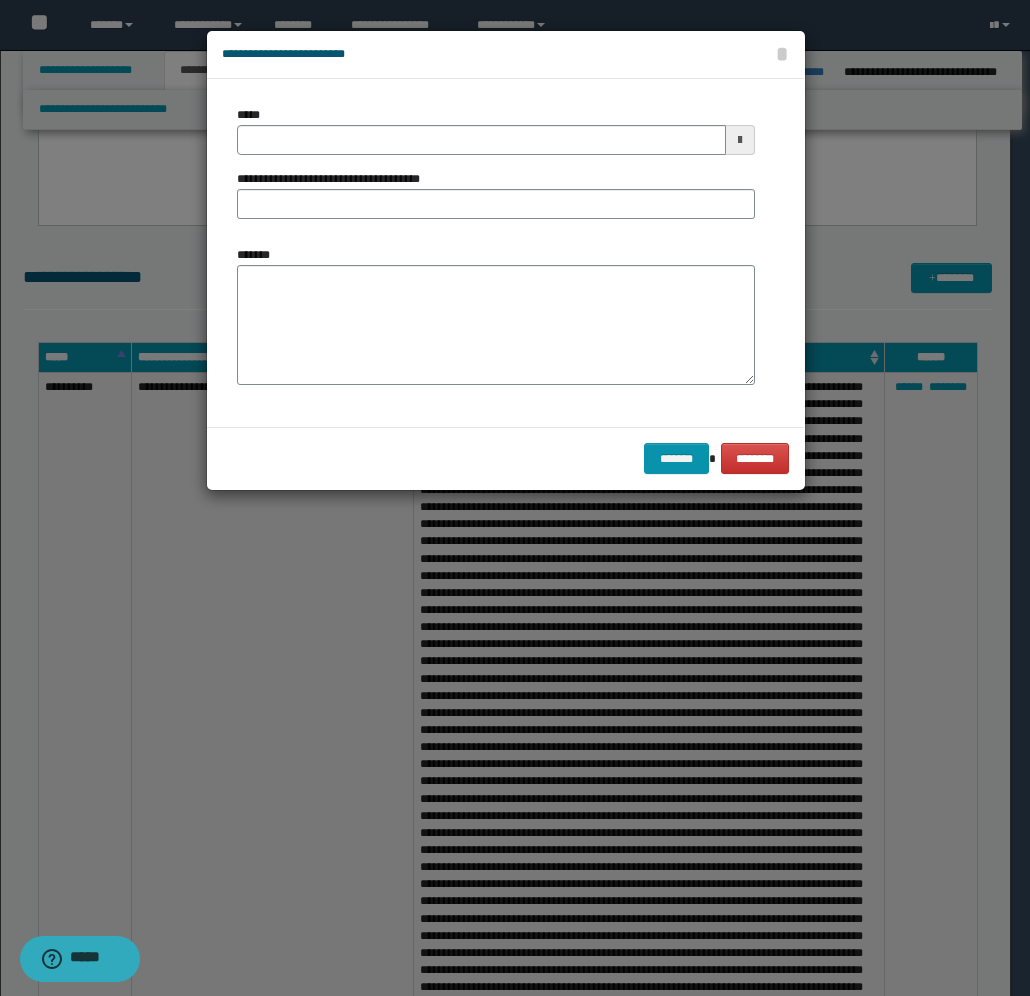click at bounding box center [740, 140] 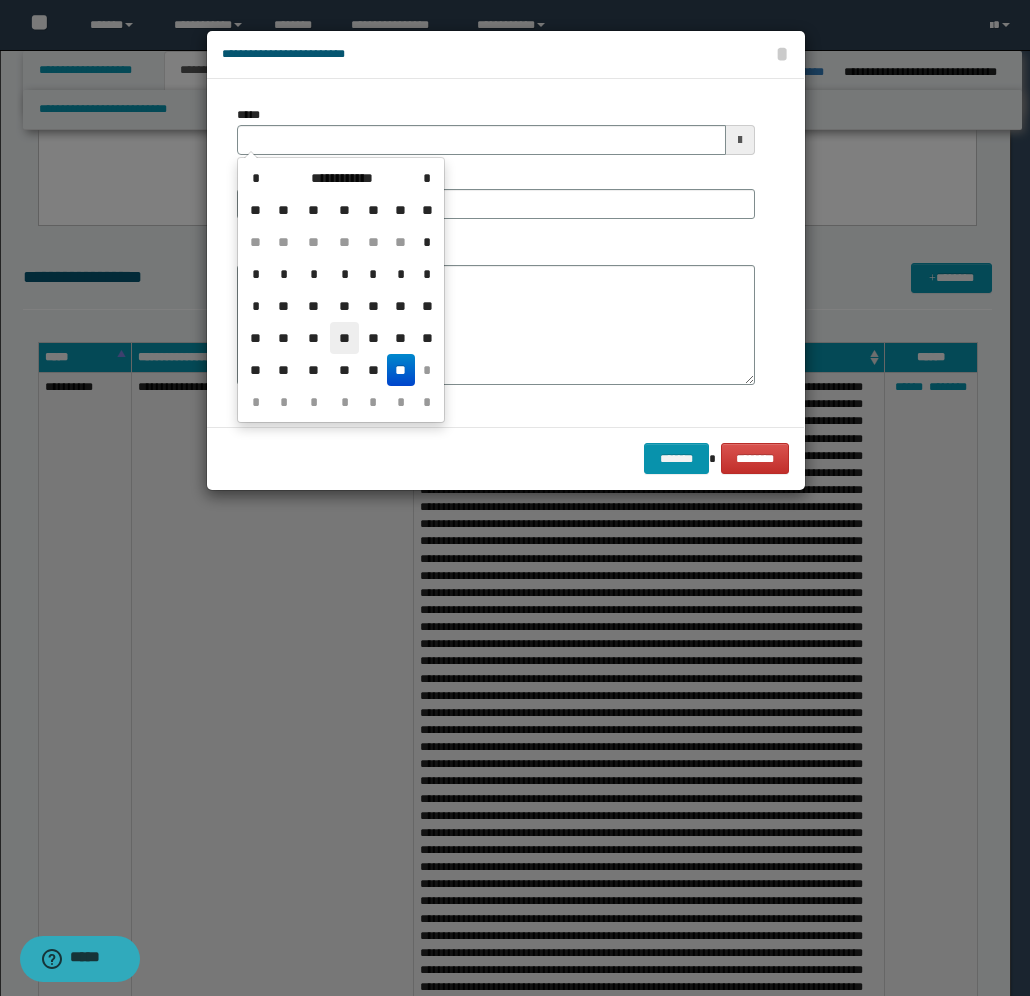 click on "**" at bounding box center (344, 338) 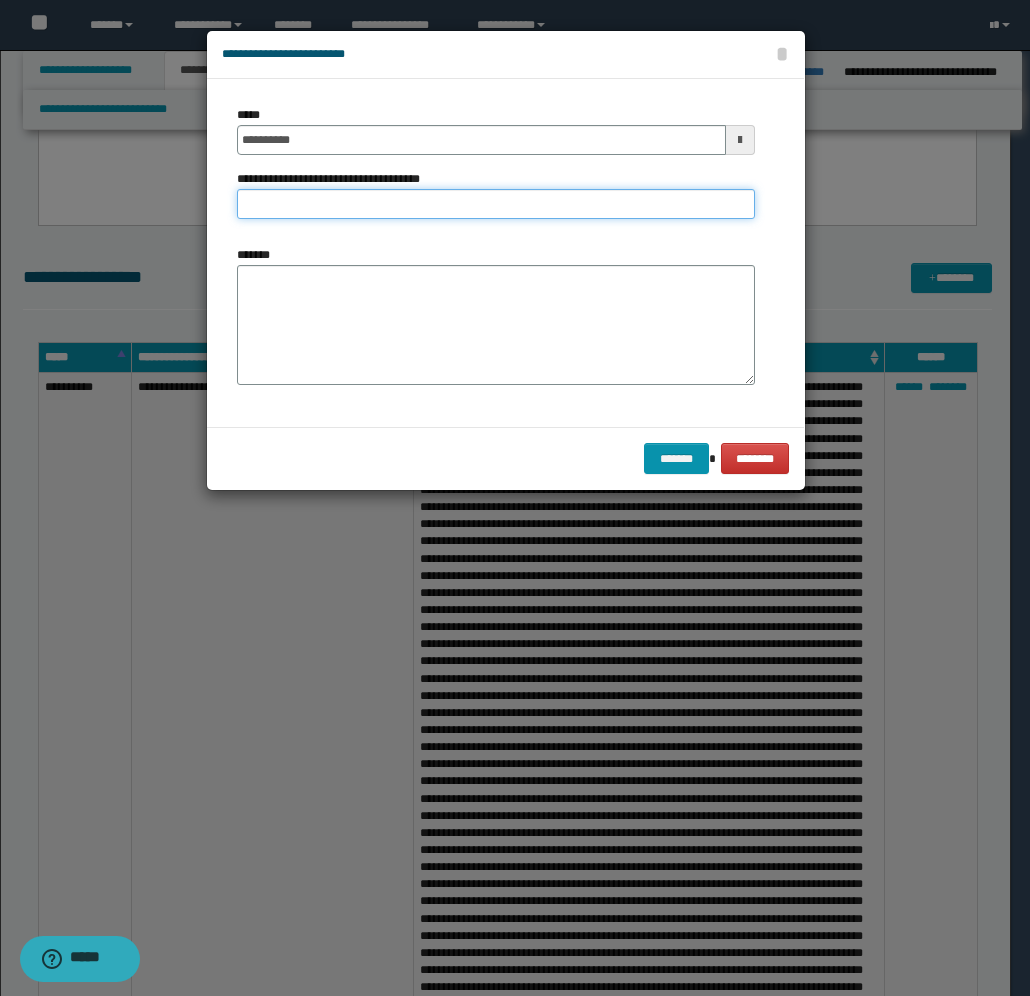 click on "**********" at bounding box center [496, 204] 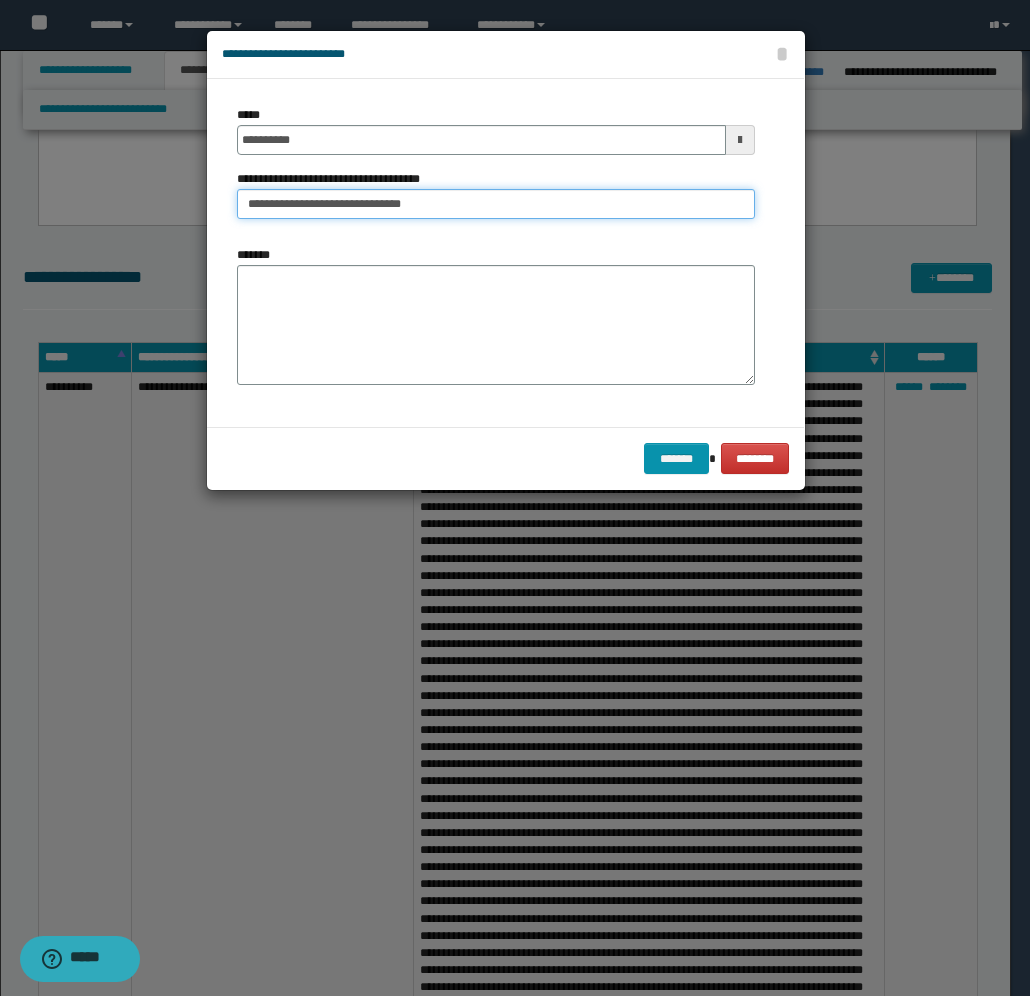 type on "**********" 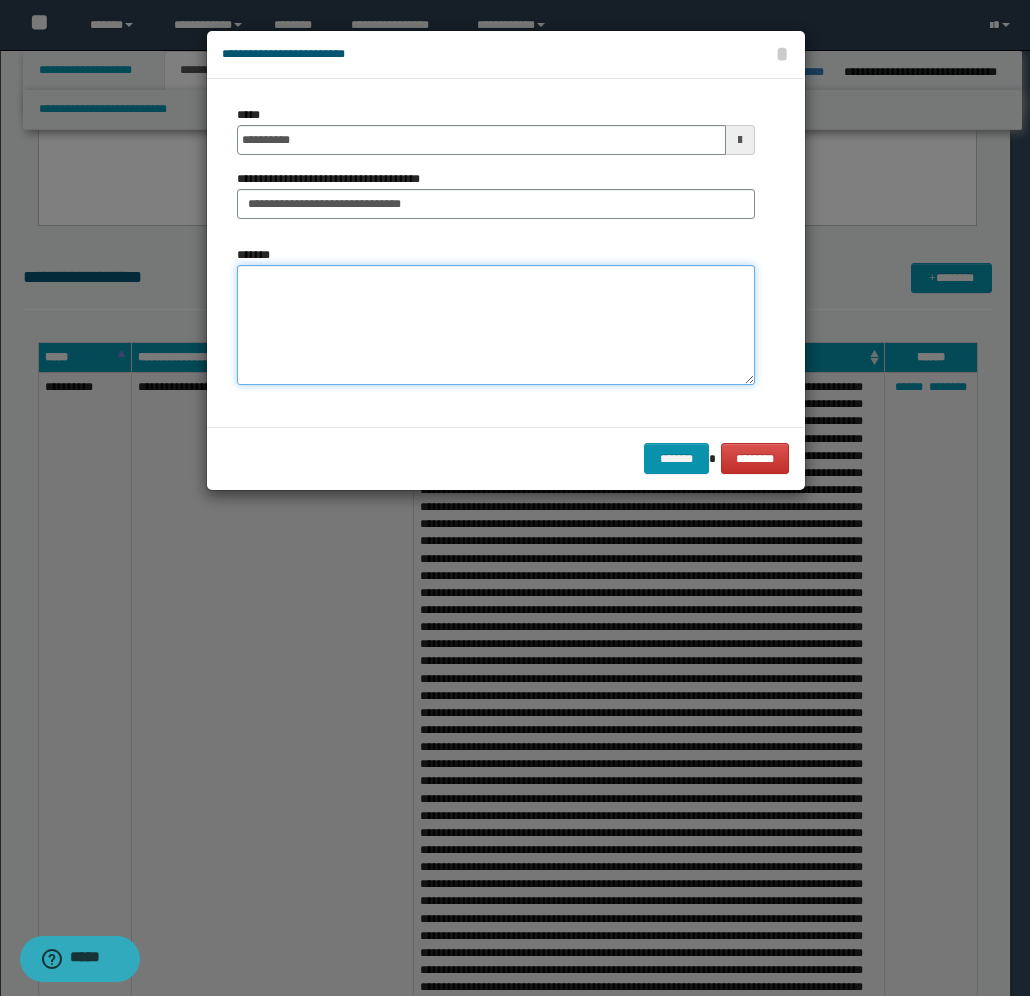click on "*******" at bounding box center (496, 325) 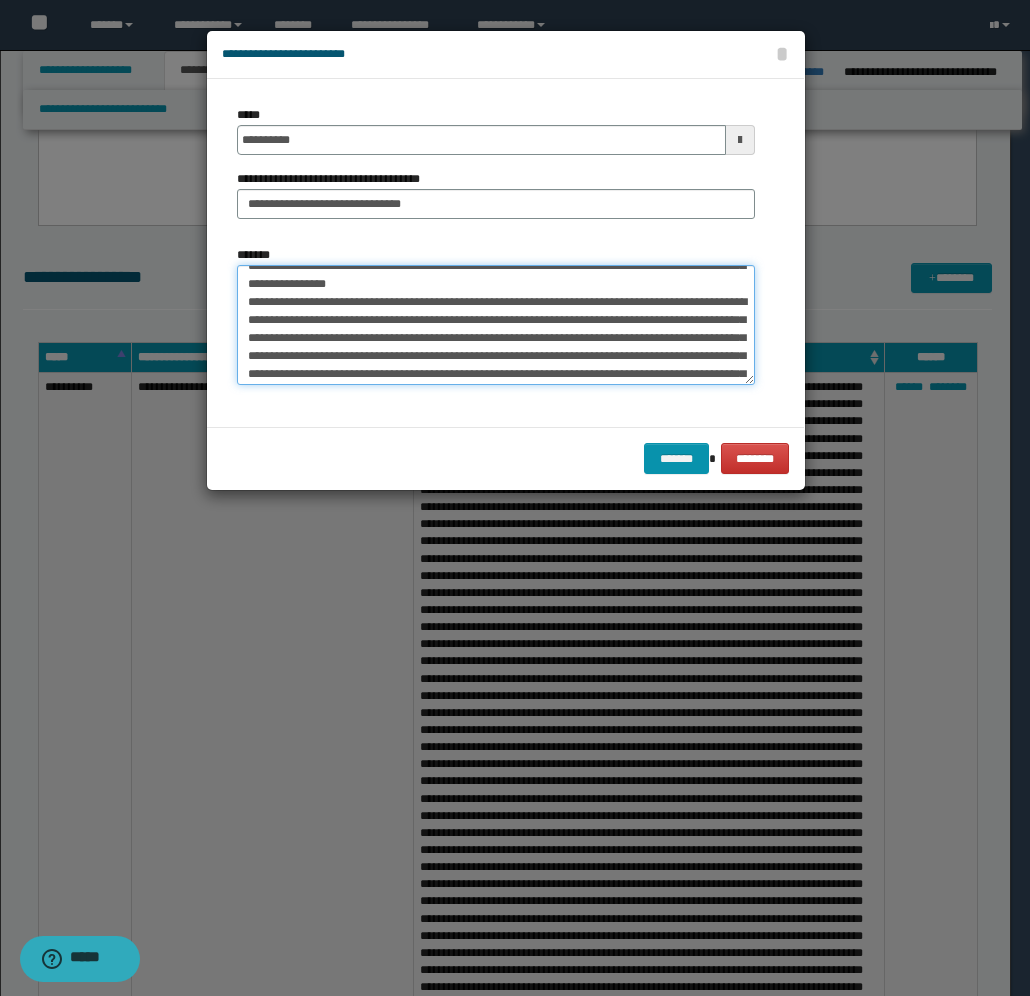 scroll, scrollTop: 0, scrollLeft: 0, axis: both 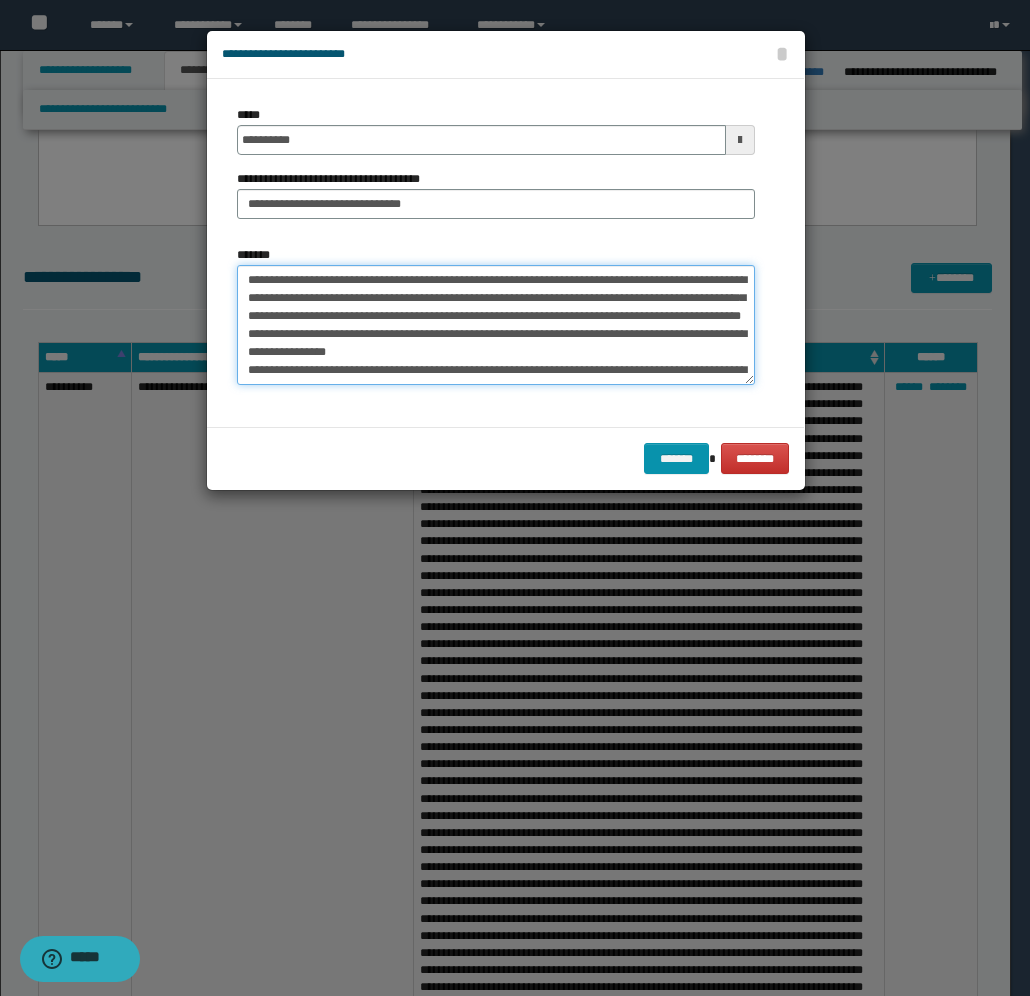 click on "*******" at bounding box center (496, 325) 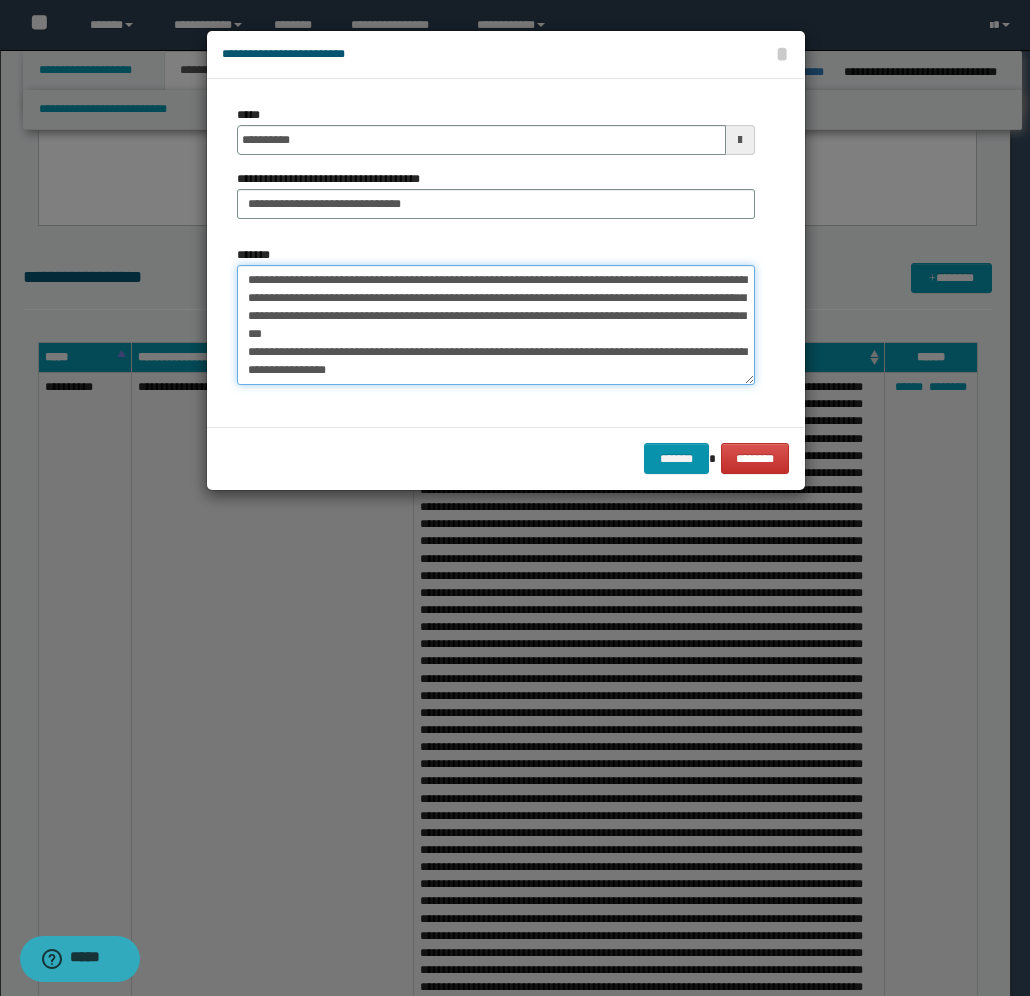 scroll, scrollTop: 50, scrollLeft: 0, axis: vertical 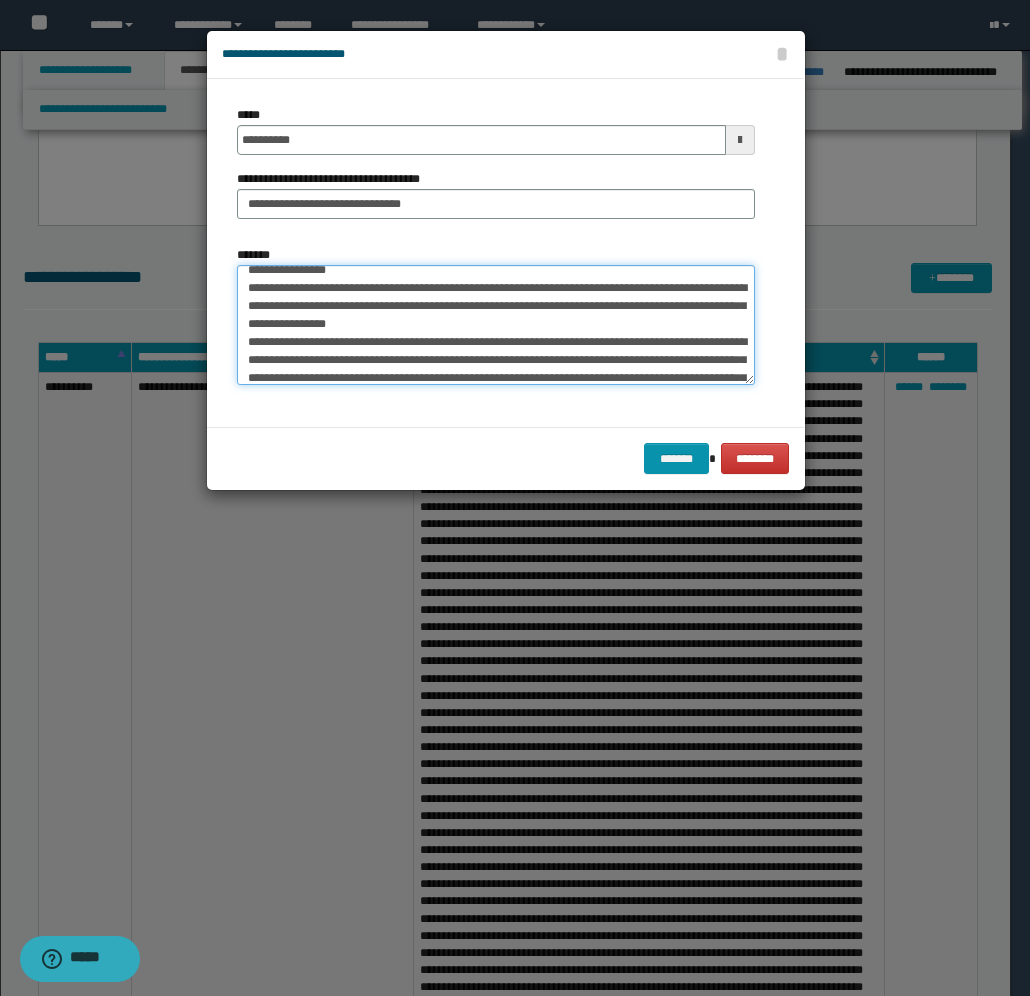 click on "*******" at bounding box center (496, 325) 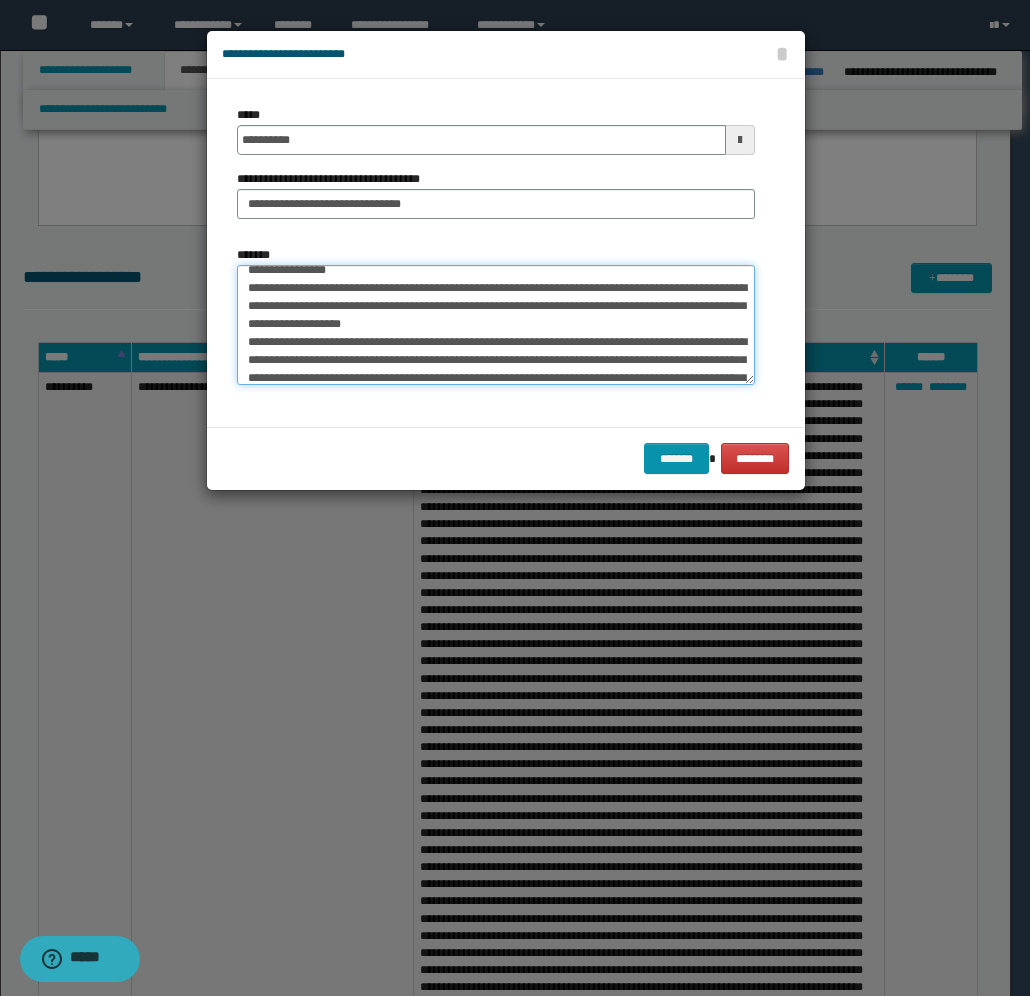 scroll, scrollTop: 150, scrollLeft: 0, axis: vertical 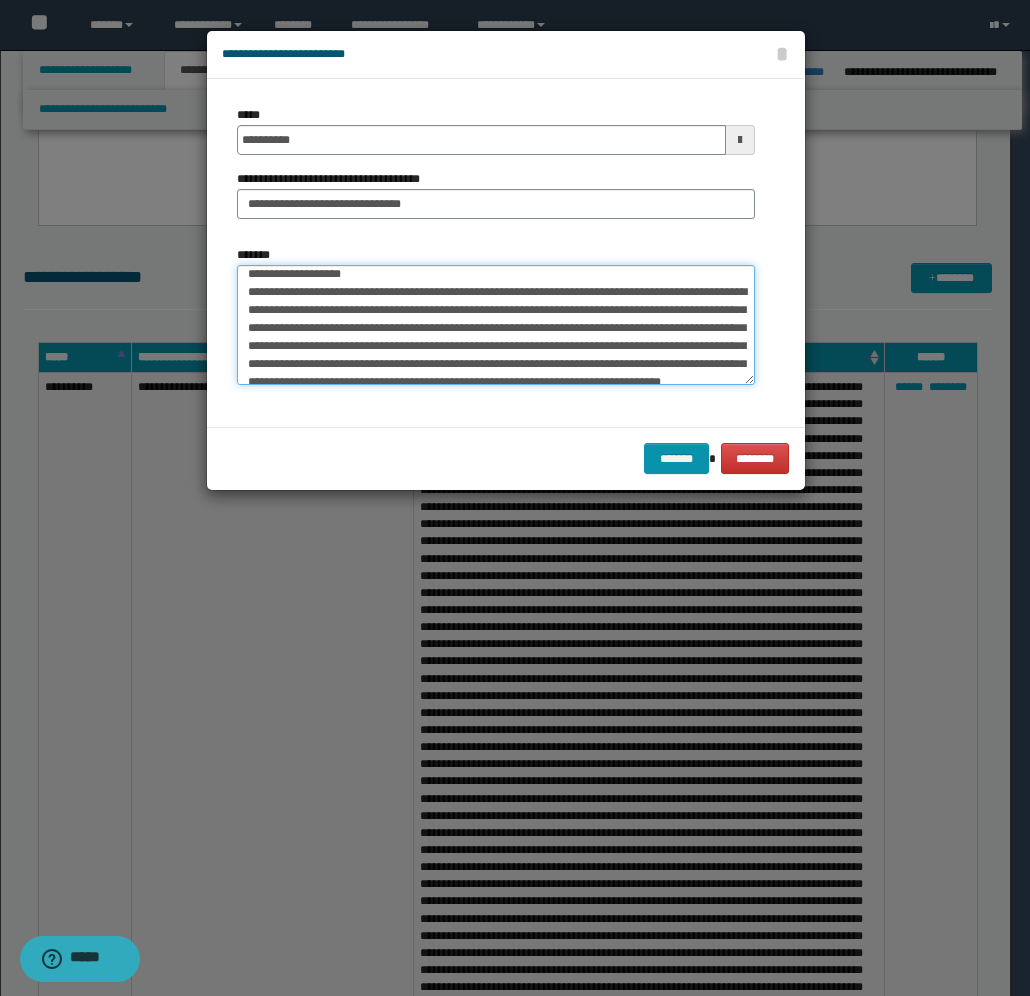 drag, startPoint x: 365, startPoint y: 361, endPoint x: 347, endPoint y: 358, distance: 18.248287 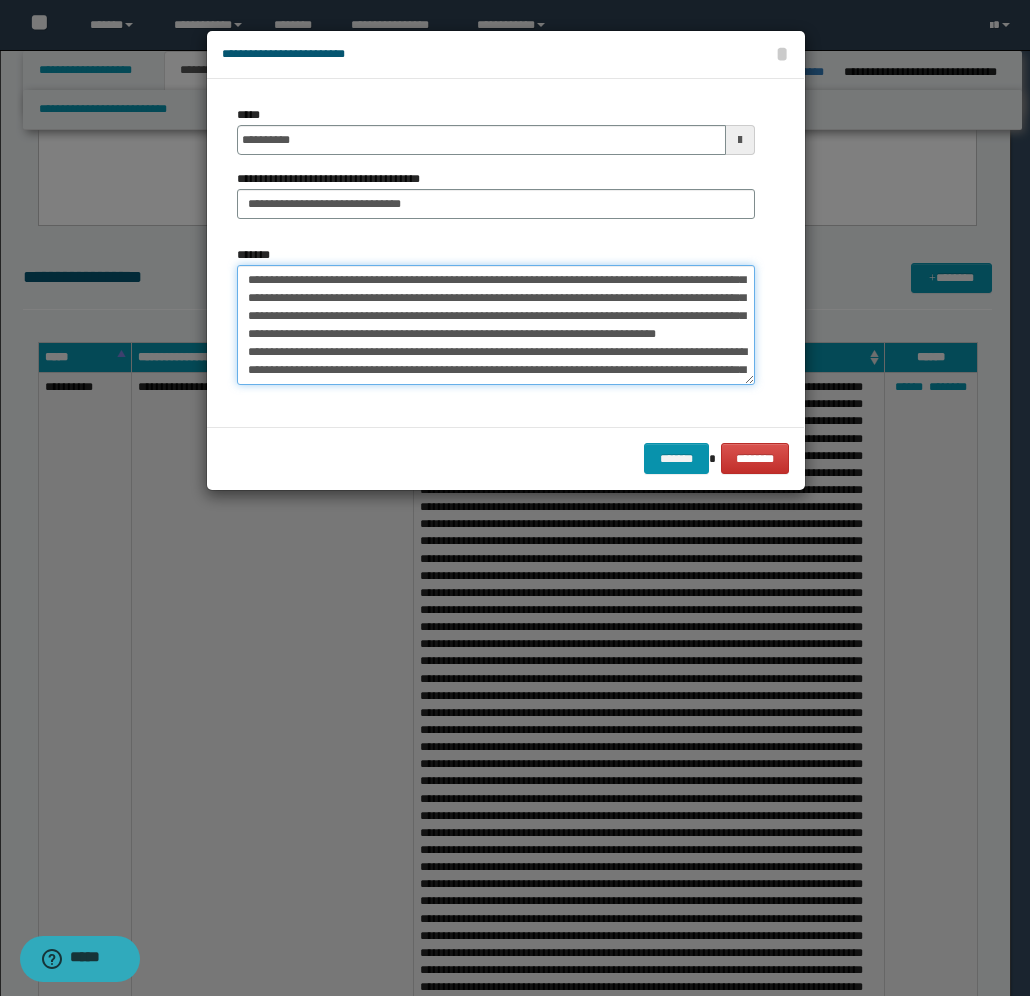 scroll, scrollTop: 200, scrollLeft: 0, axis: vertical 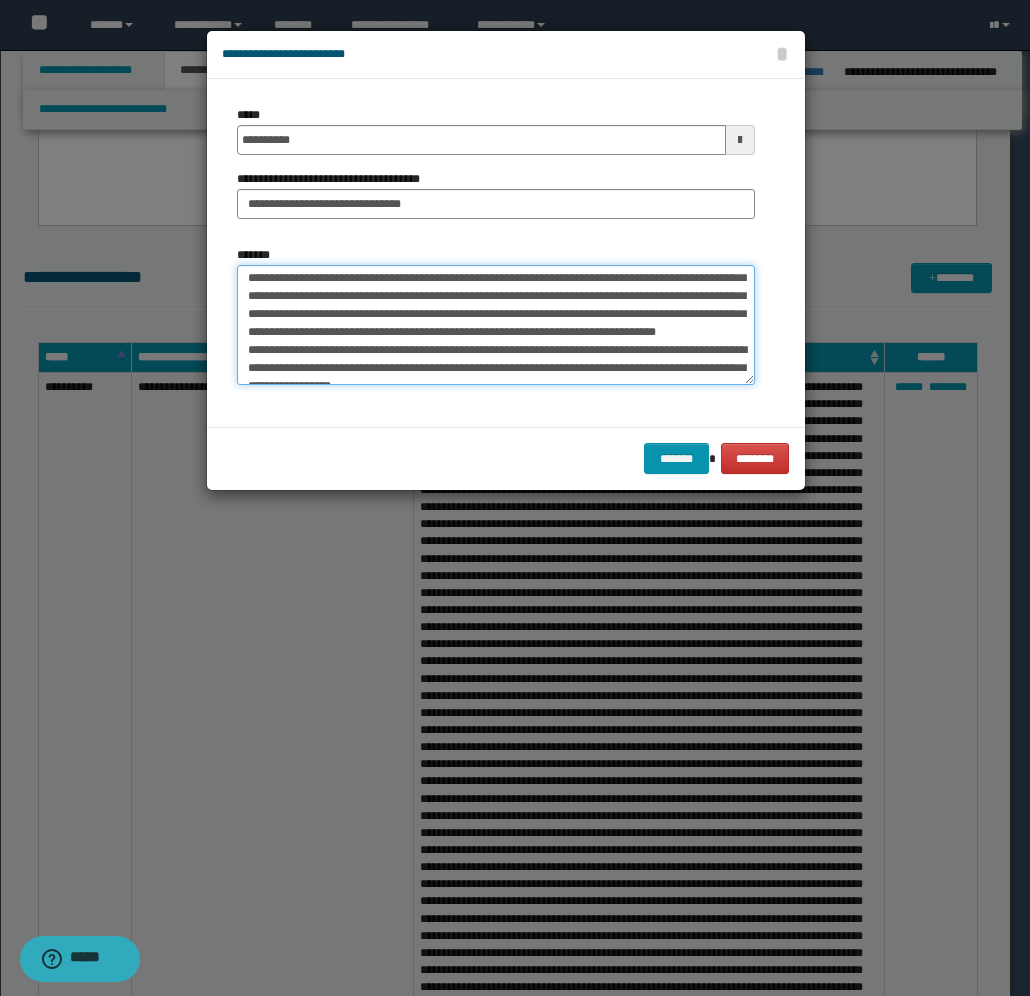 click on "*******" at bounding box center [496, 325] 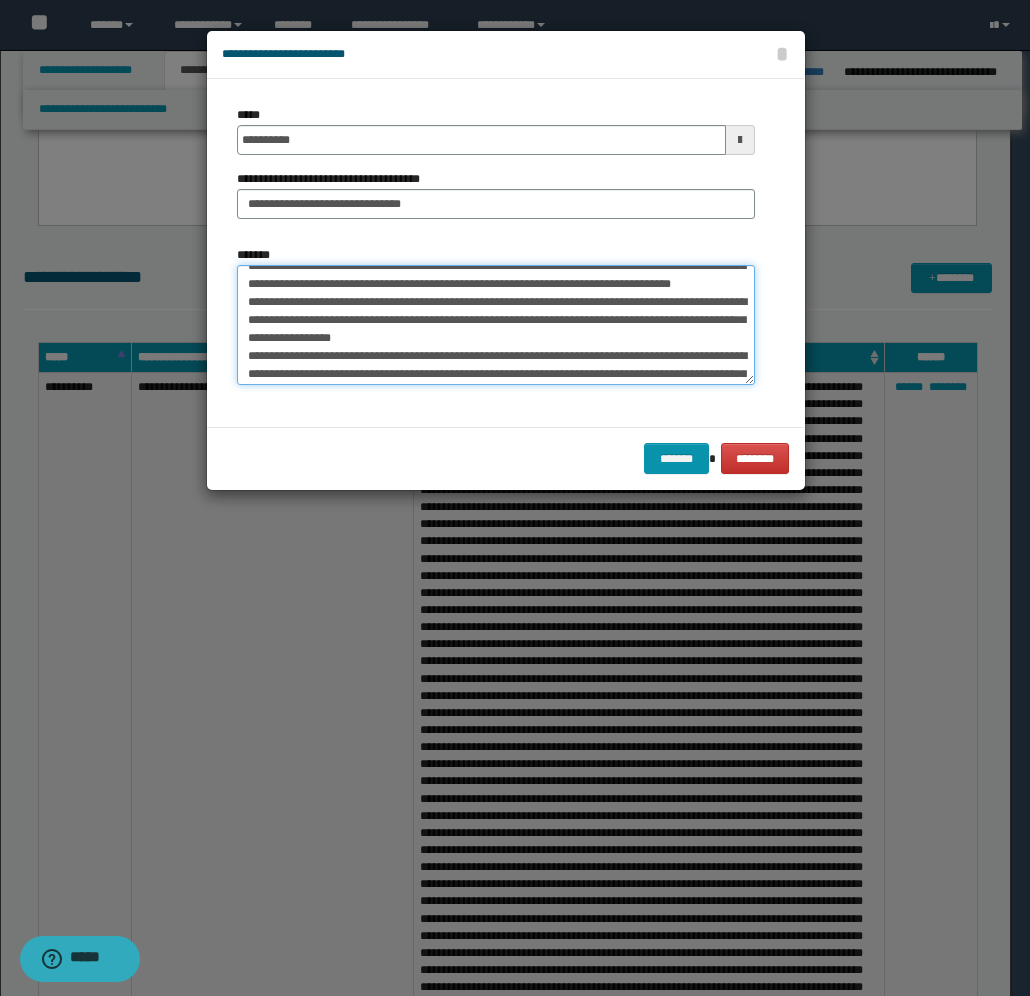 scroll, scrollTop: 250, scrollLeft: 0, axis: vertical 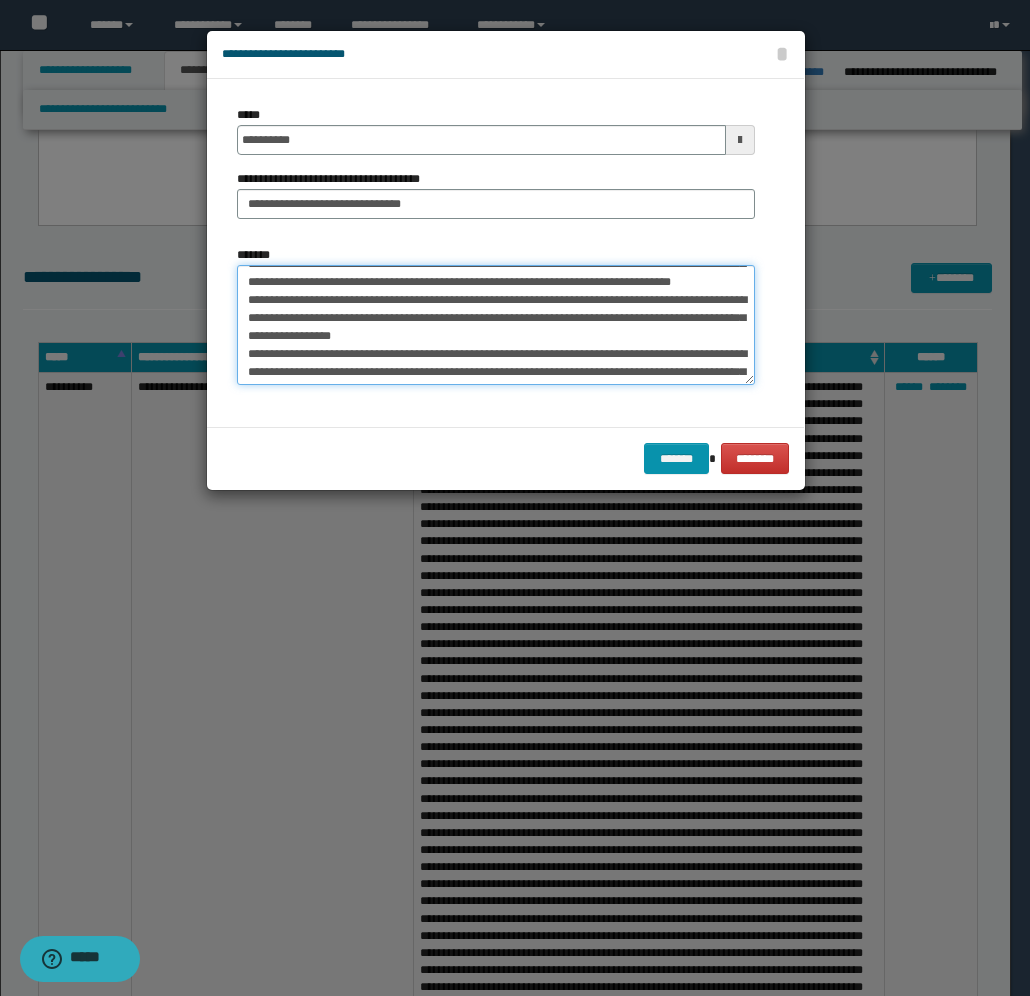 click on "*******" at bounding box center [496, 325] 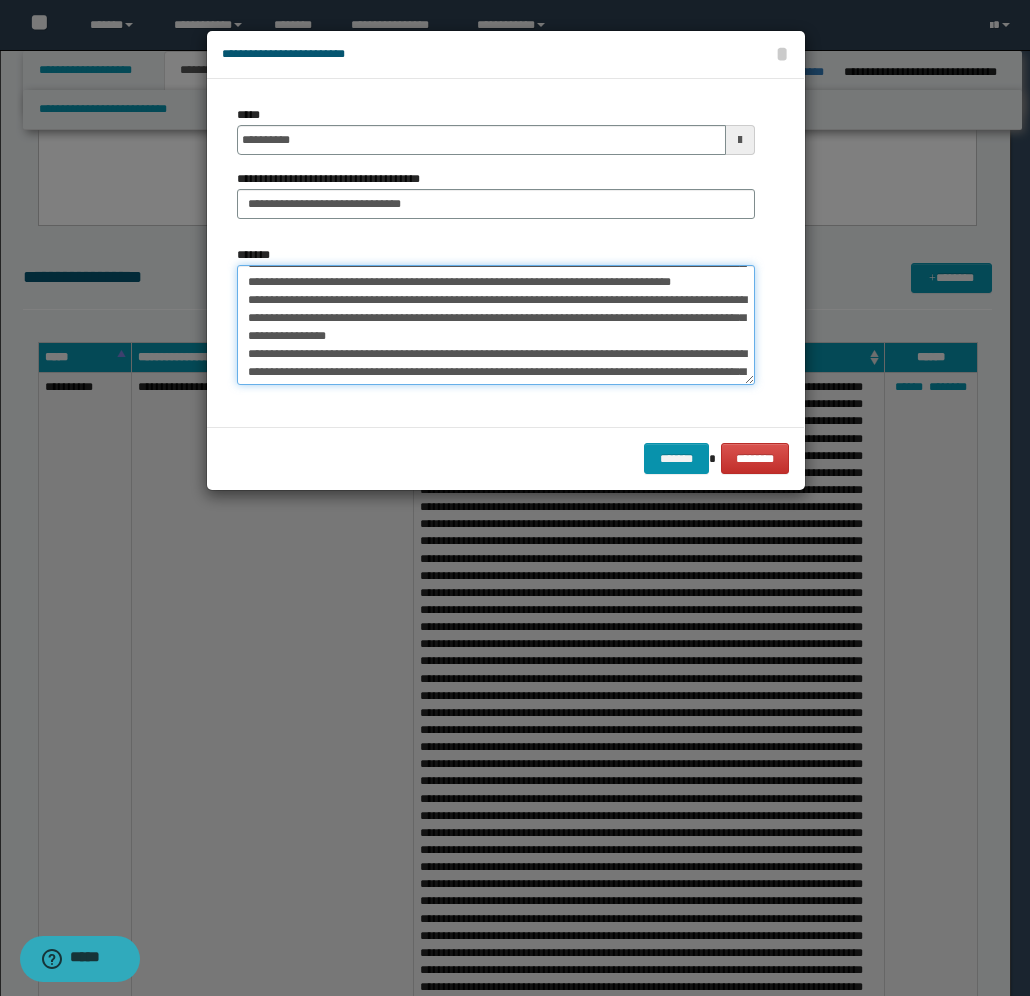 click on "*******" at bounding box center [496, 325] 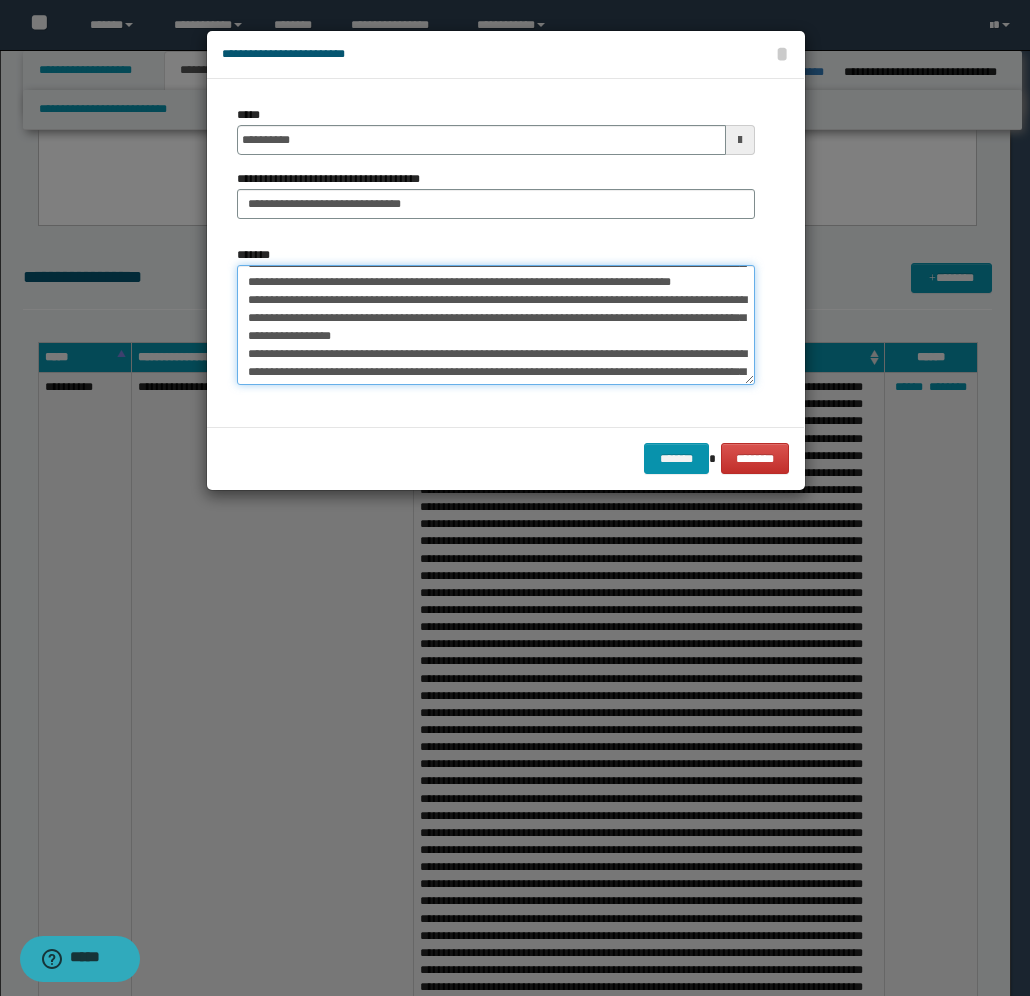 click on "*******" at bounding box center (496, 325) 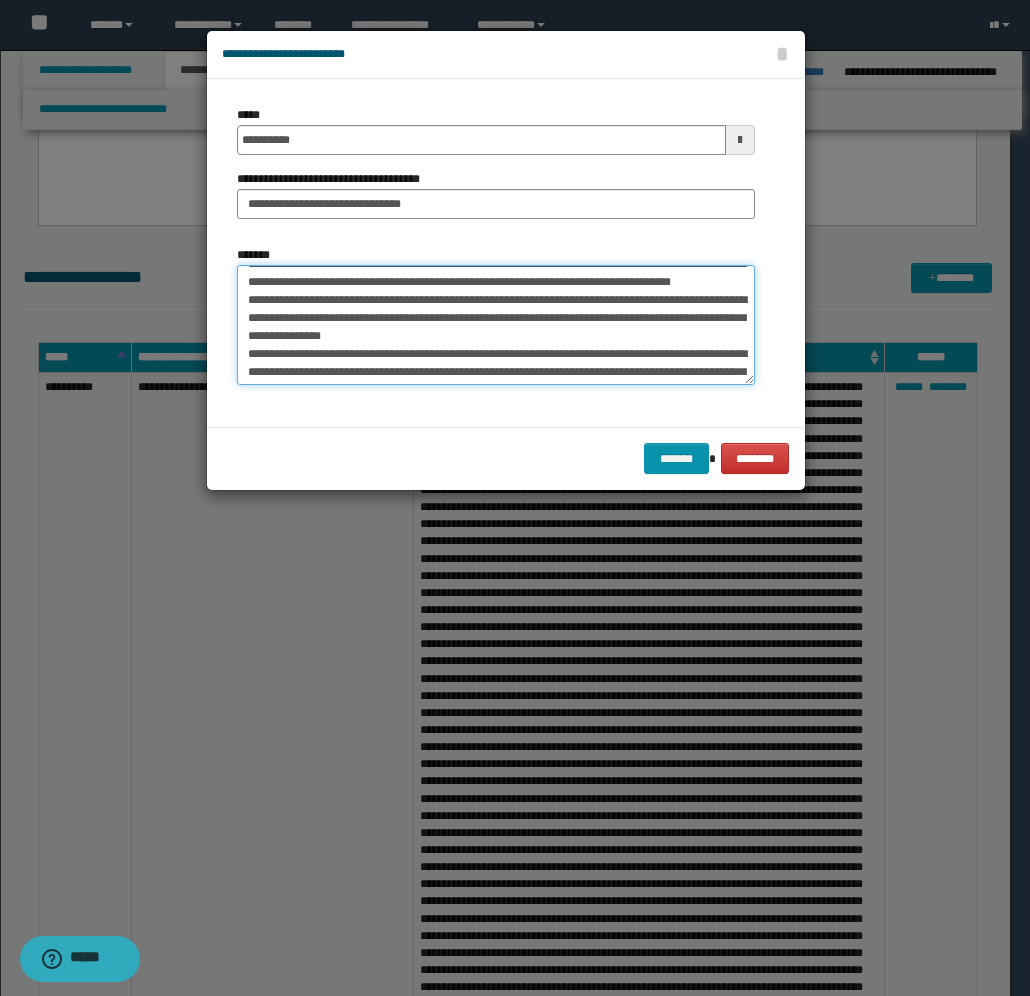 click on "*******" at bounding box center (496, 325) 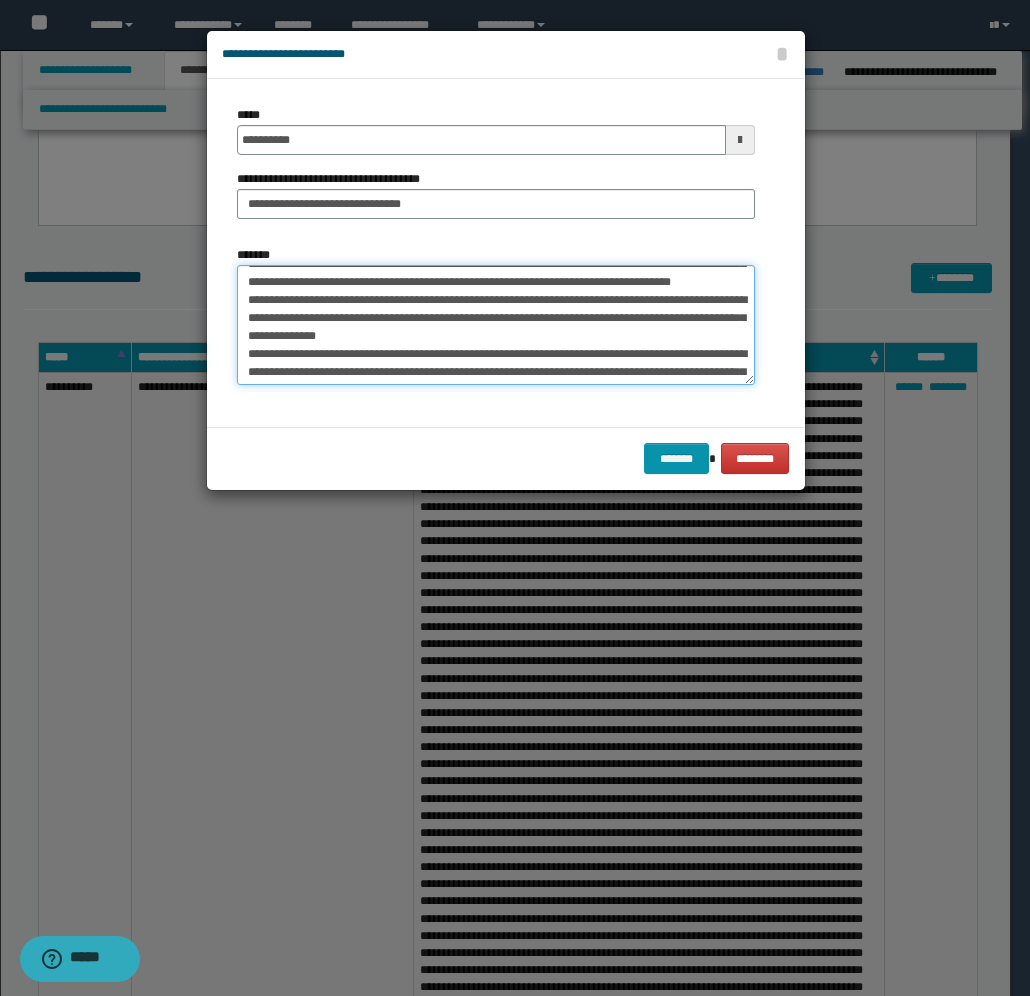 click on "*******" at bounding box center [496, 325] 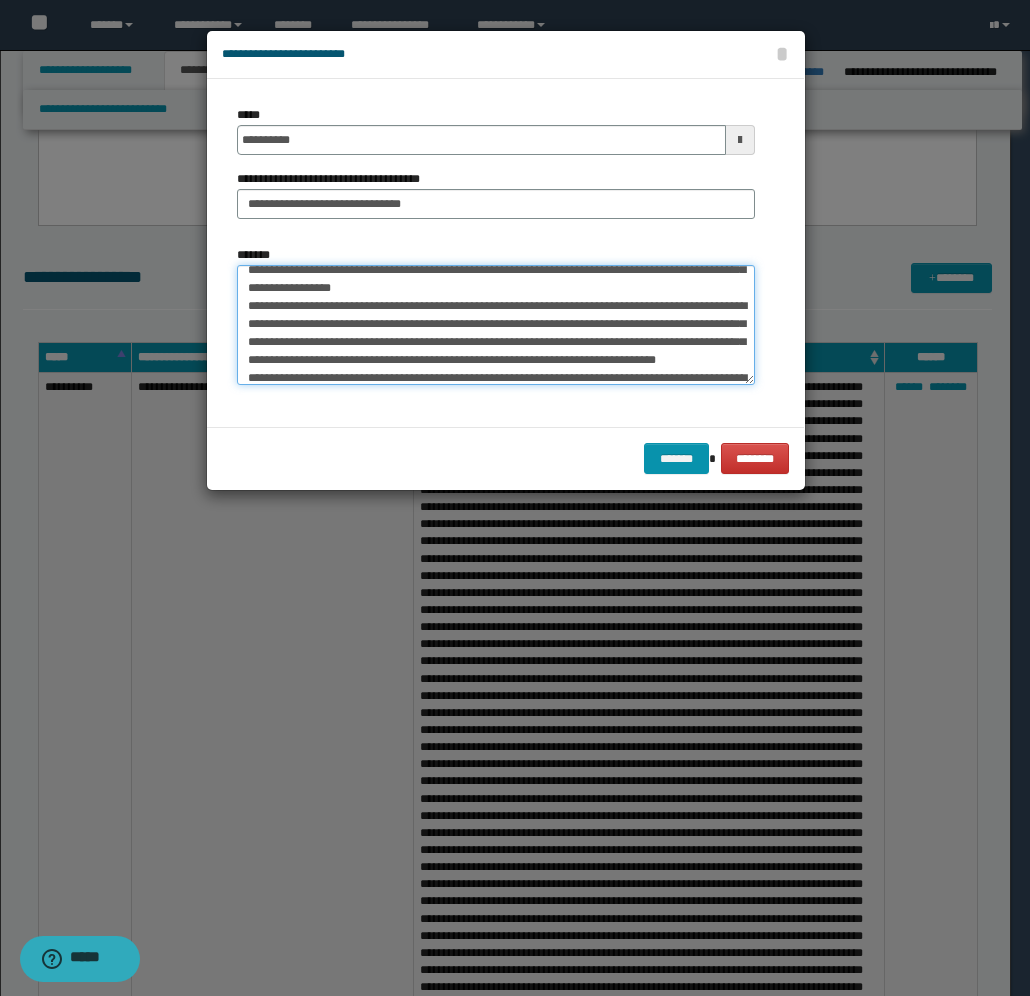 scroll, scrollTop: 300, scrollLeft: 0, axis: vertical 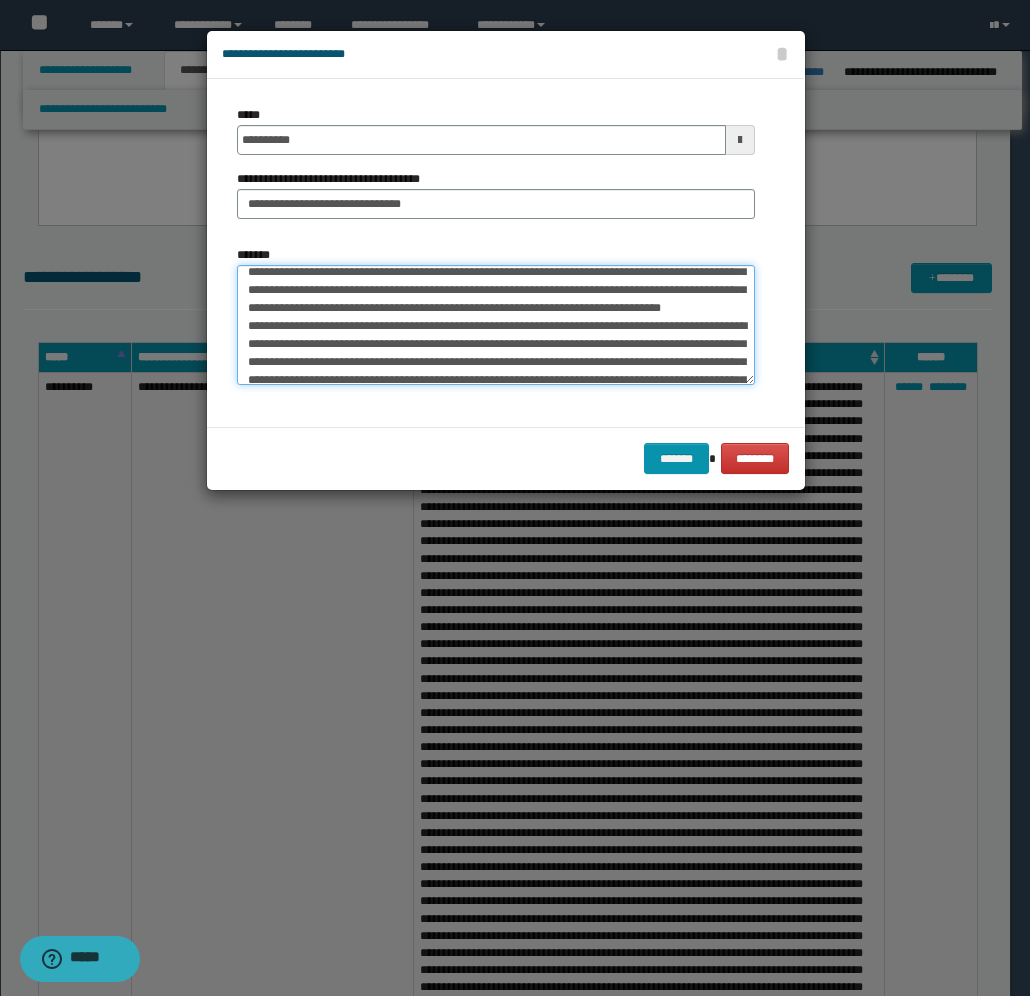 click on "*******" at bounding box center [496, 325] 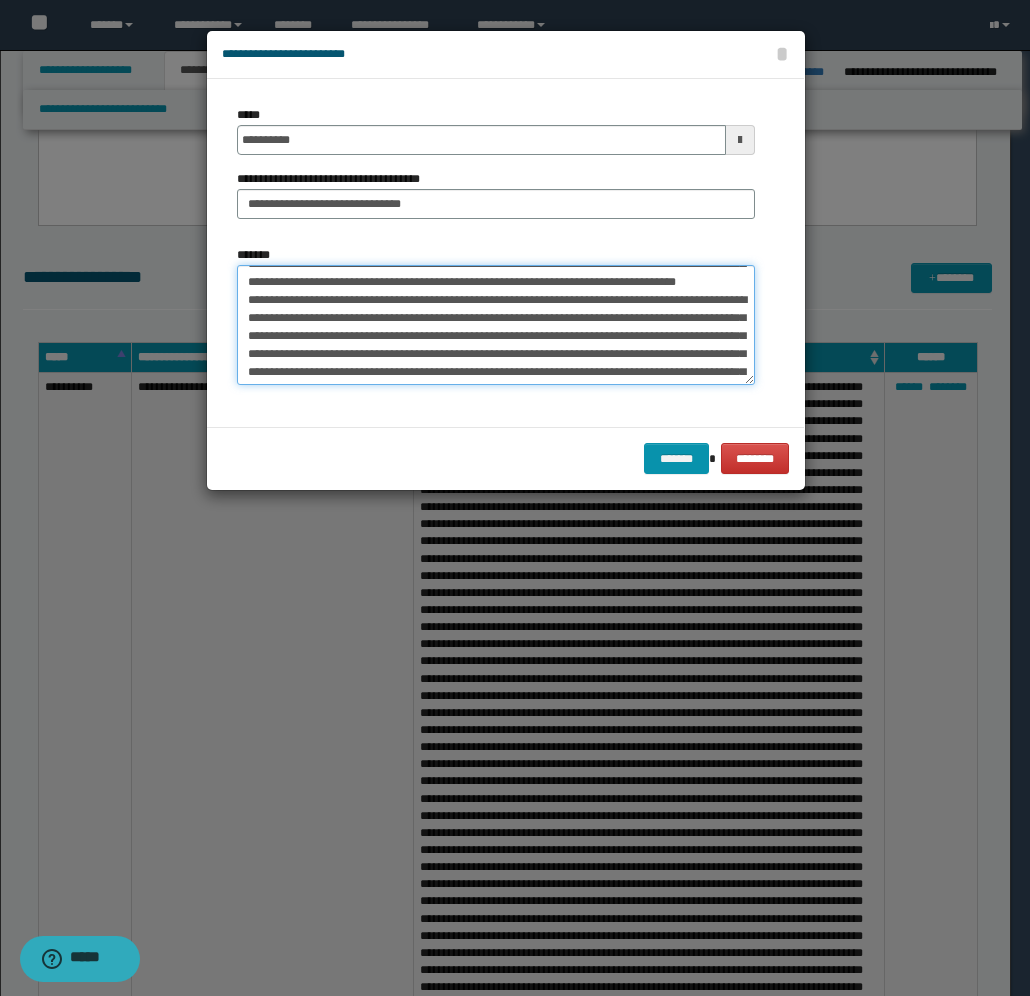 scroll, scrollTop: 400, scrollLeft: 0, axis: vertical 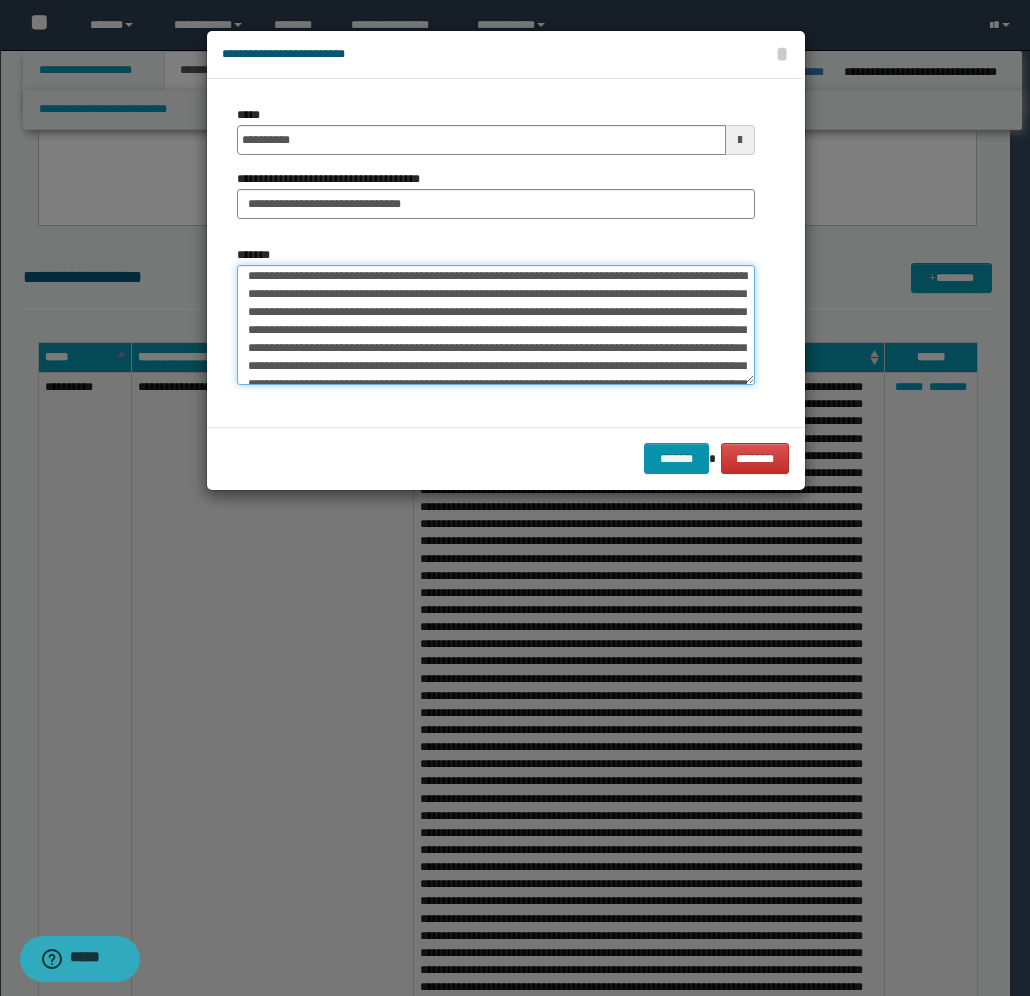 click on "*******" at bounding box center (496, 325) 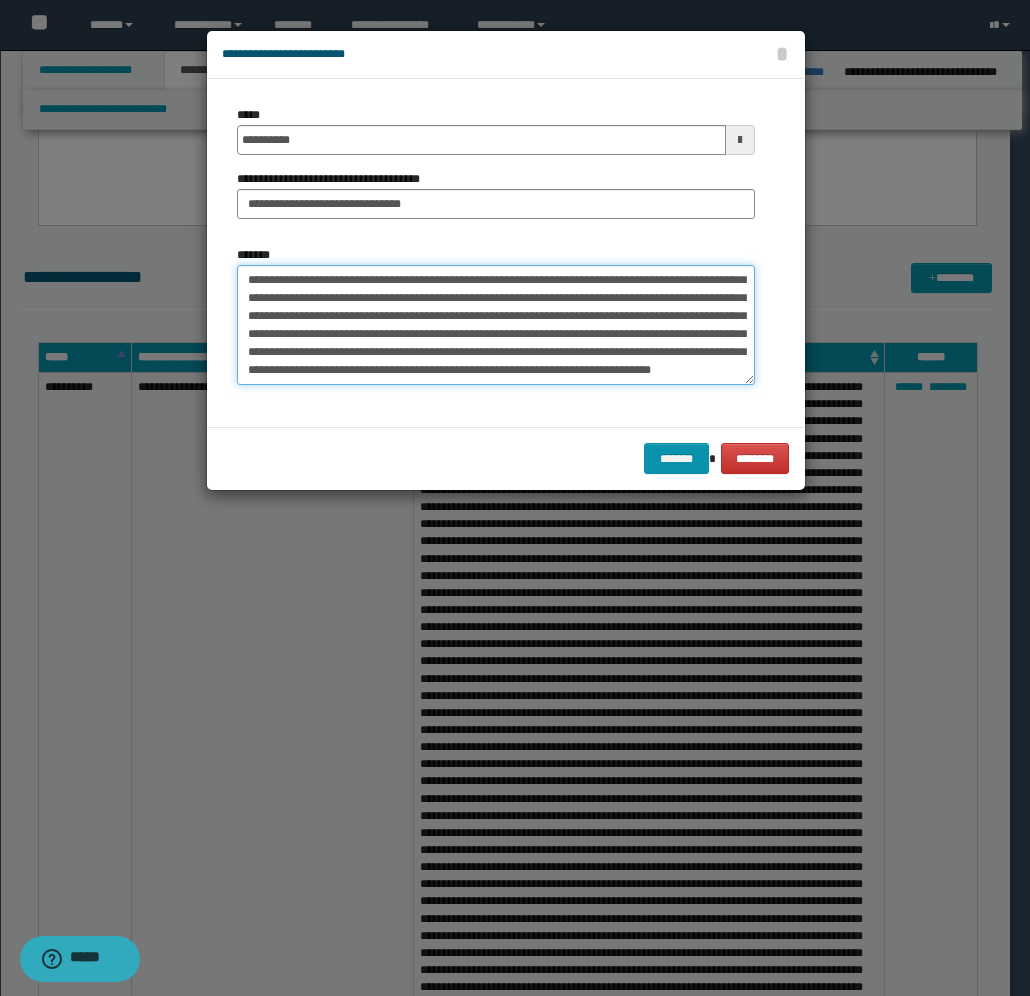 scroll, scrollTop: 500, scrollLeft: 0, axis: vertical 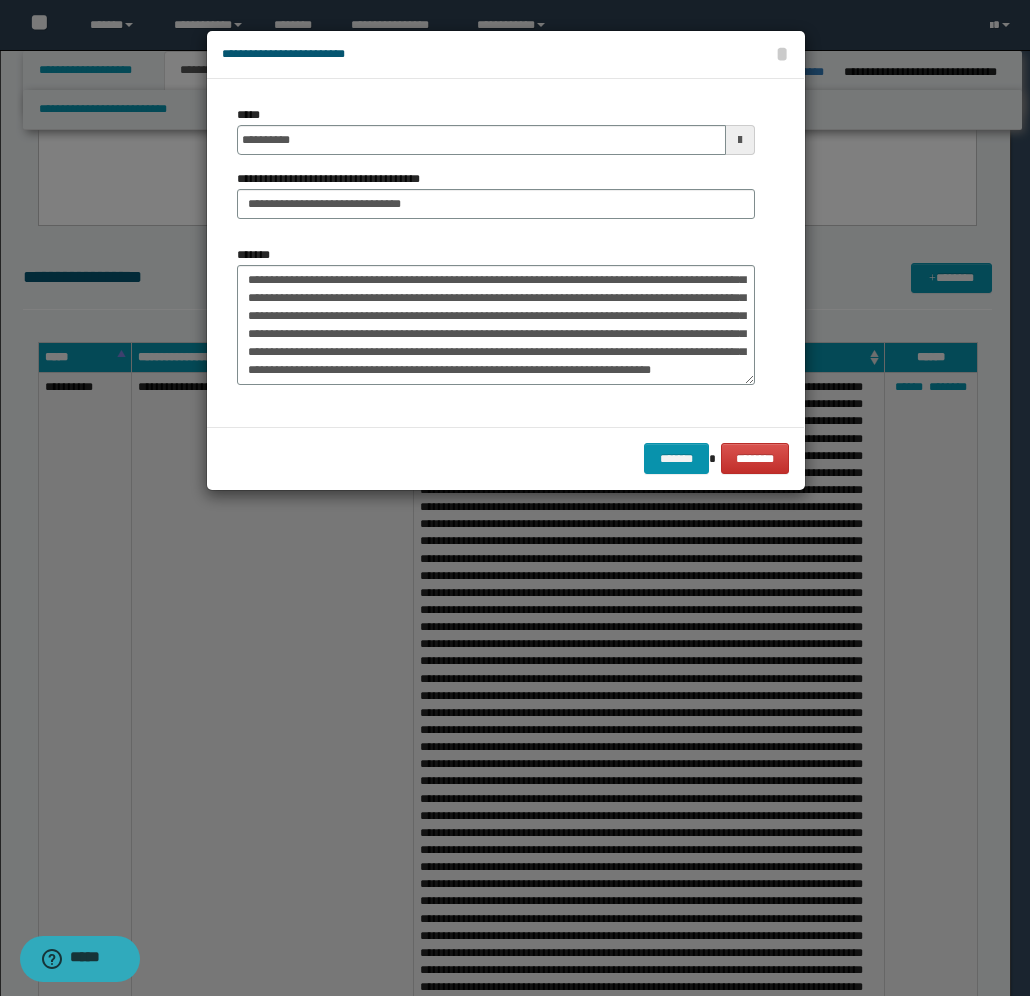 drag, startPoint x: 597, startPoint y: 341, endPoint x: 556, endPoint y: 387, distance: 61.6198 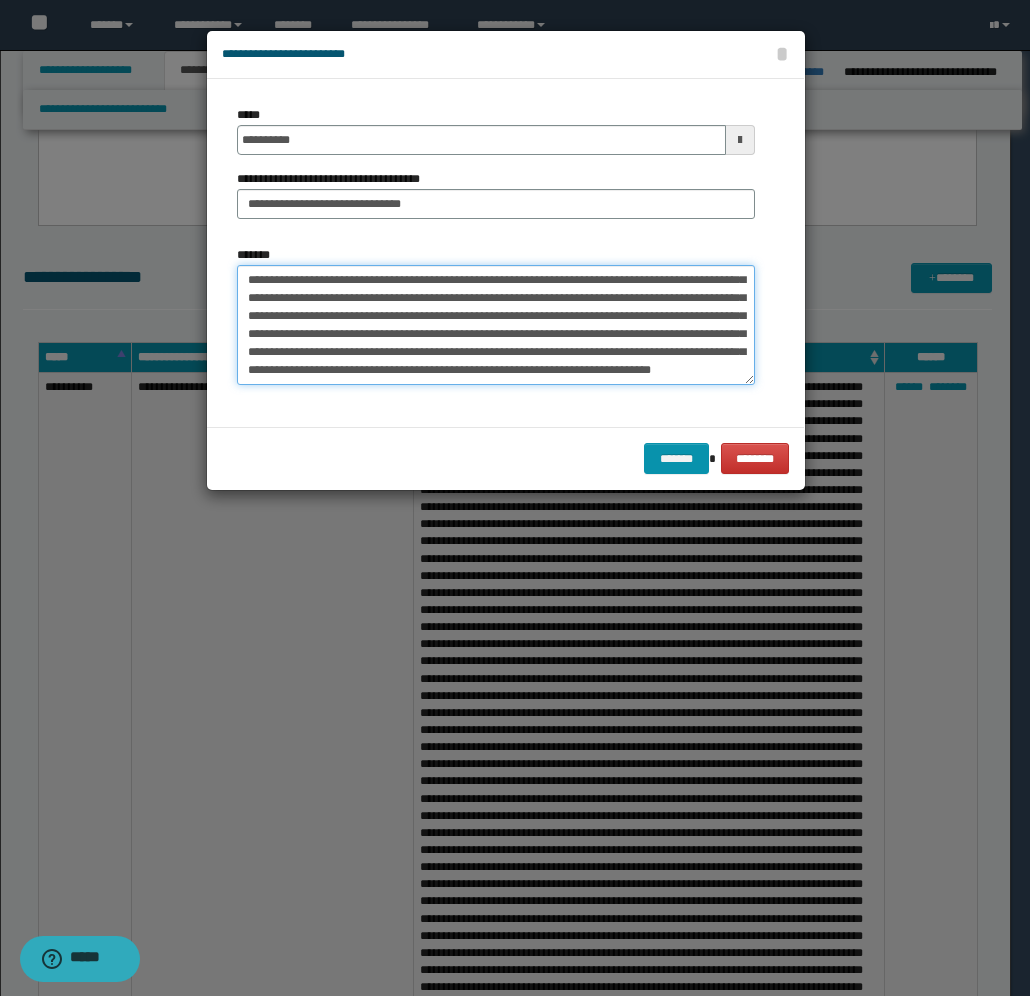 click on "*******" at bounding box center [496, 325] 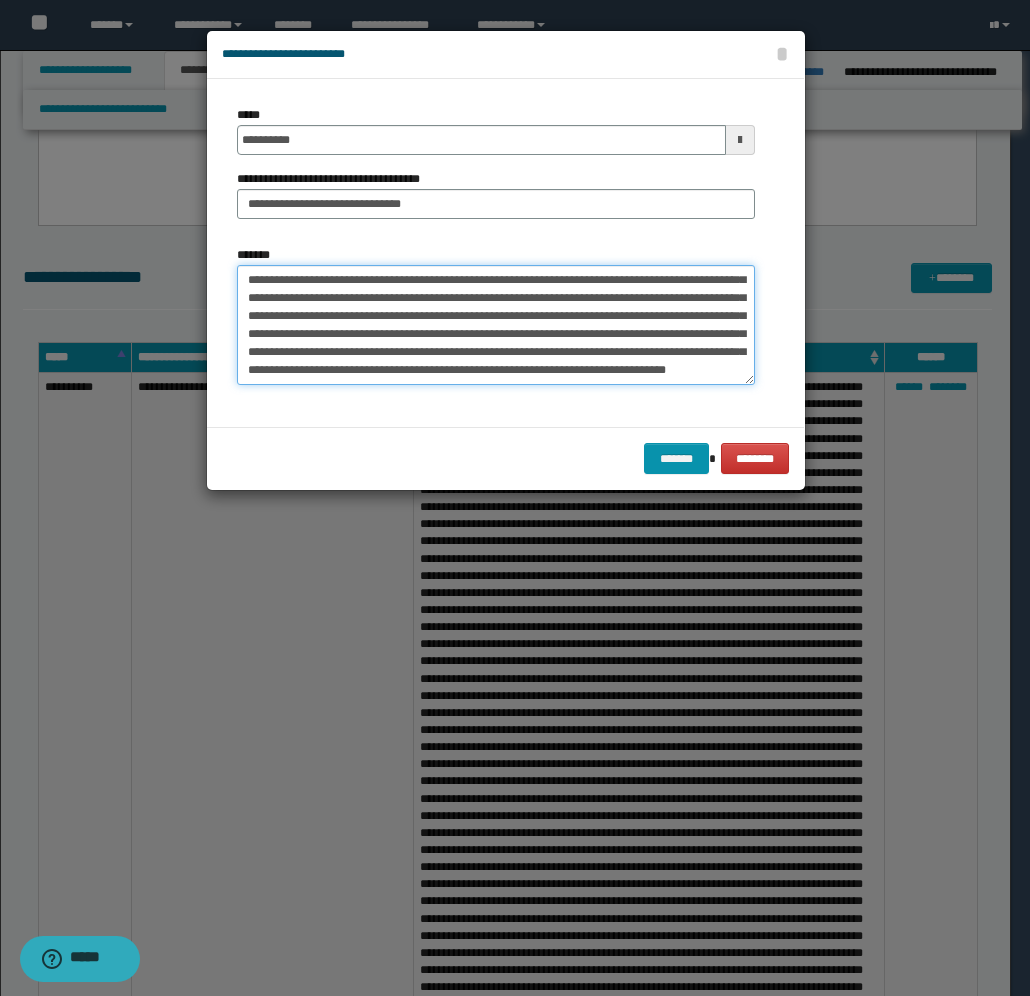 scroll, scrollTop: 503, scrollLeft: 0, axis: vertical 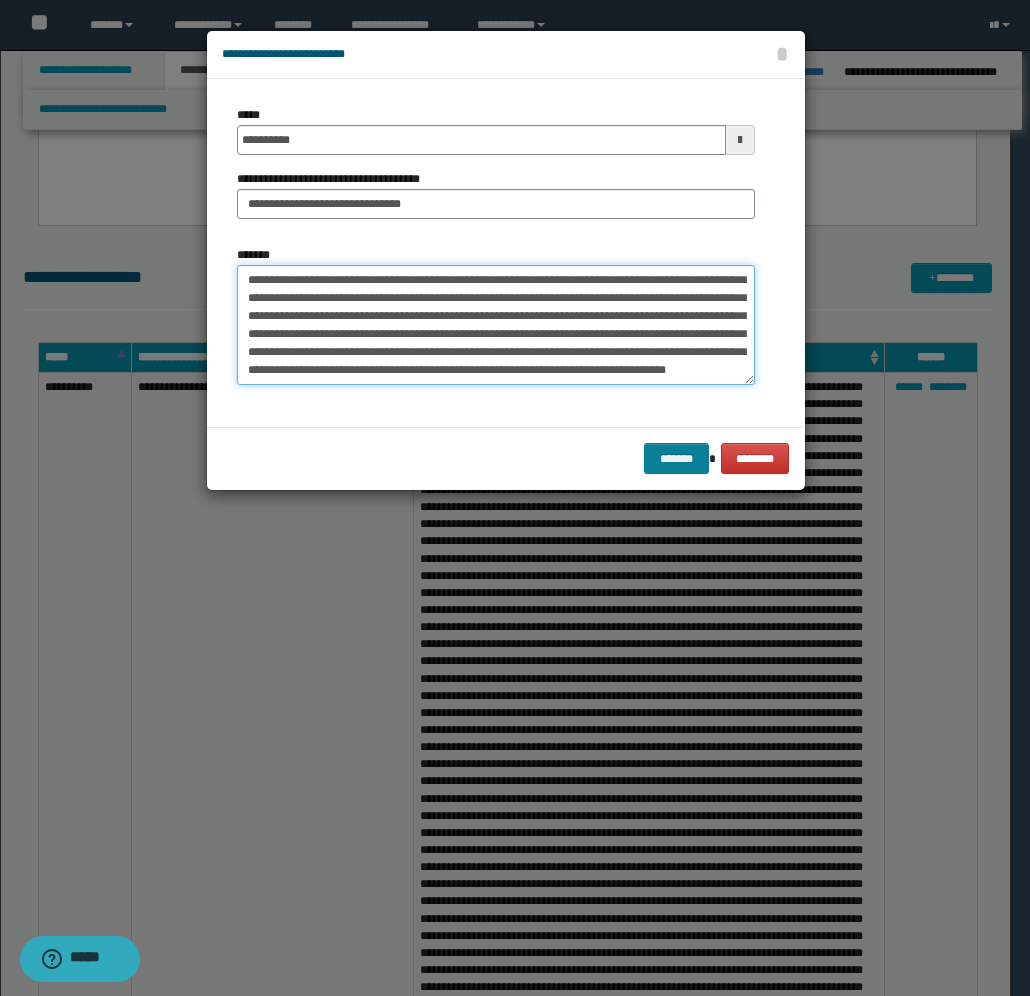 type on "**********" 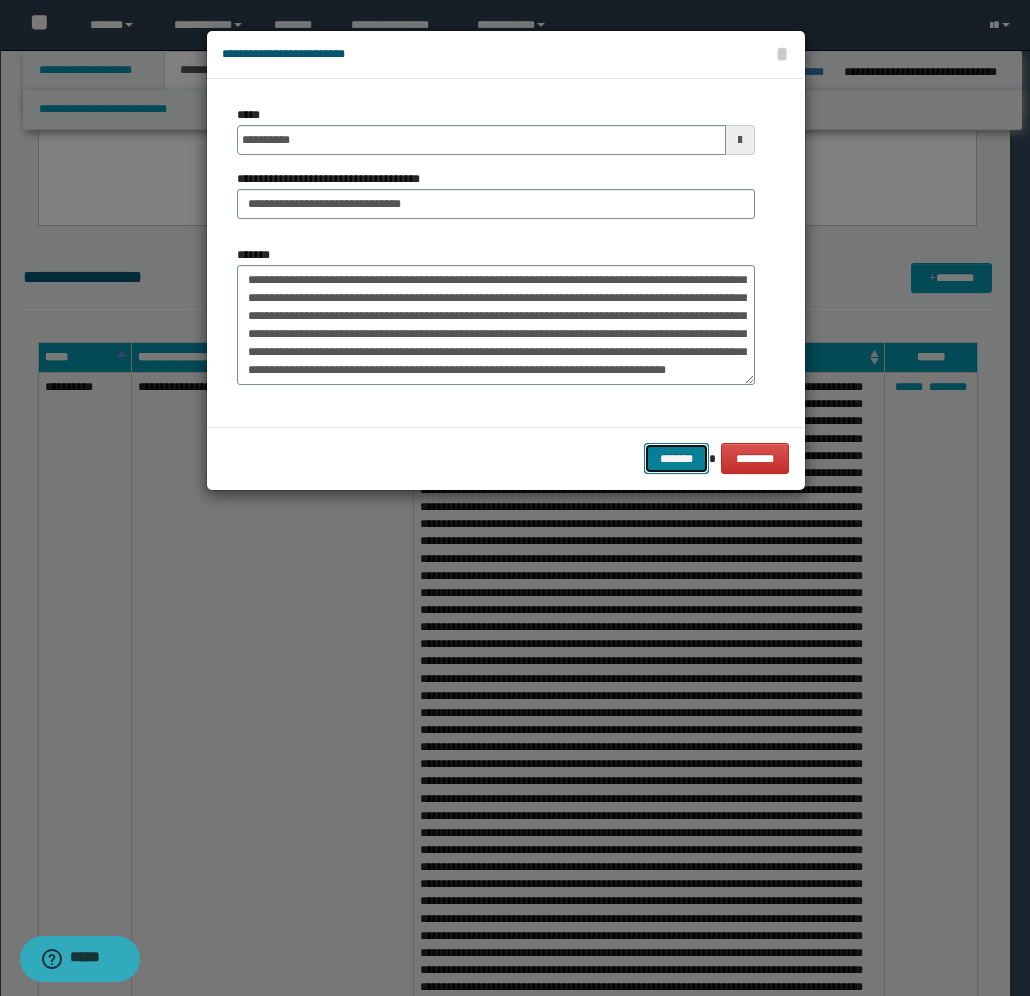 click on "*******" at bounding box center [676, 458] 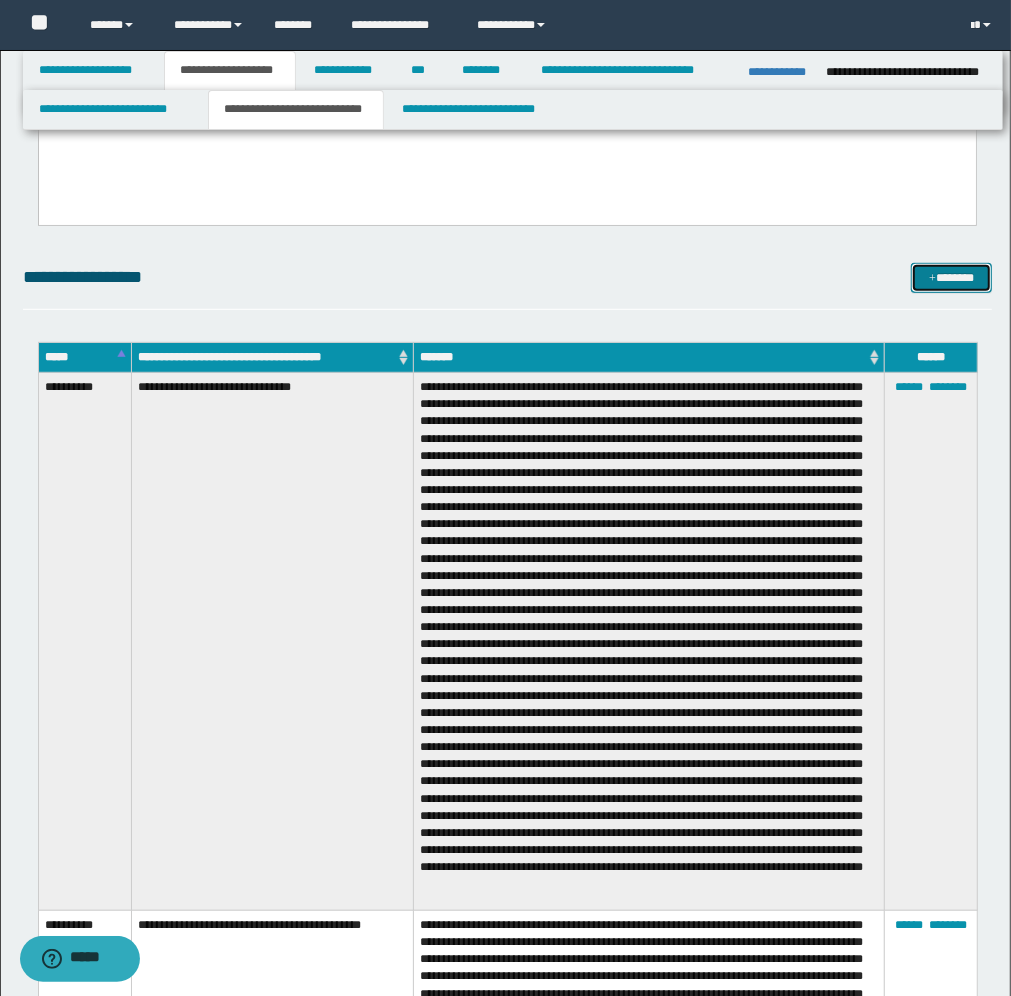click on "*******" at bounding box center (951, 278) 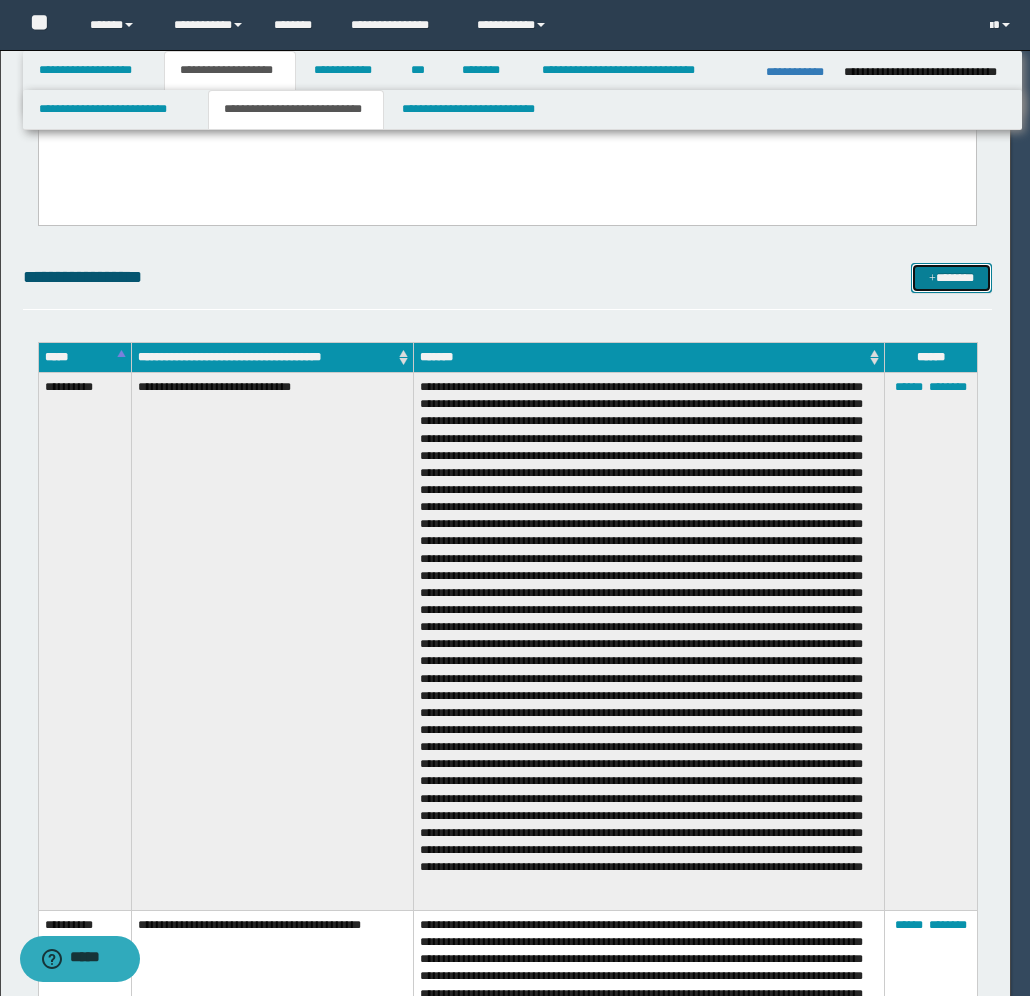 scroll, scrollTop: 0, scrollLeft: 0, axis: both 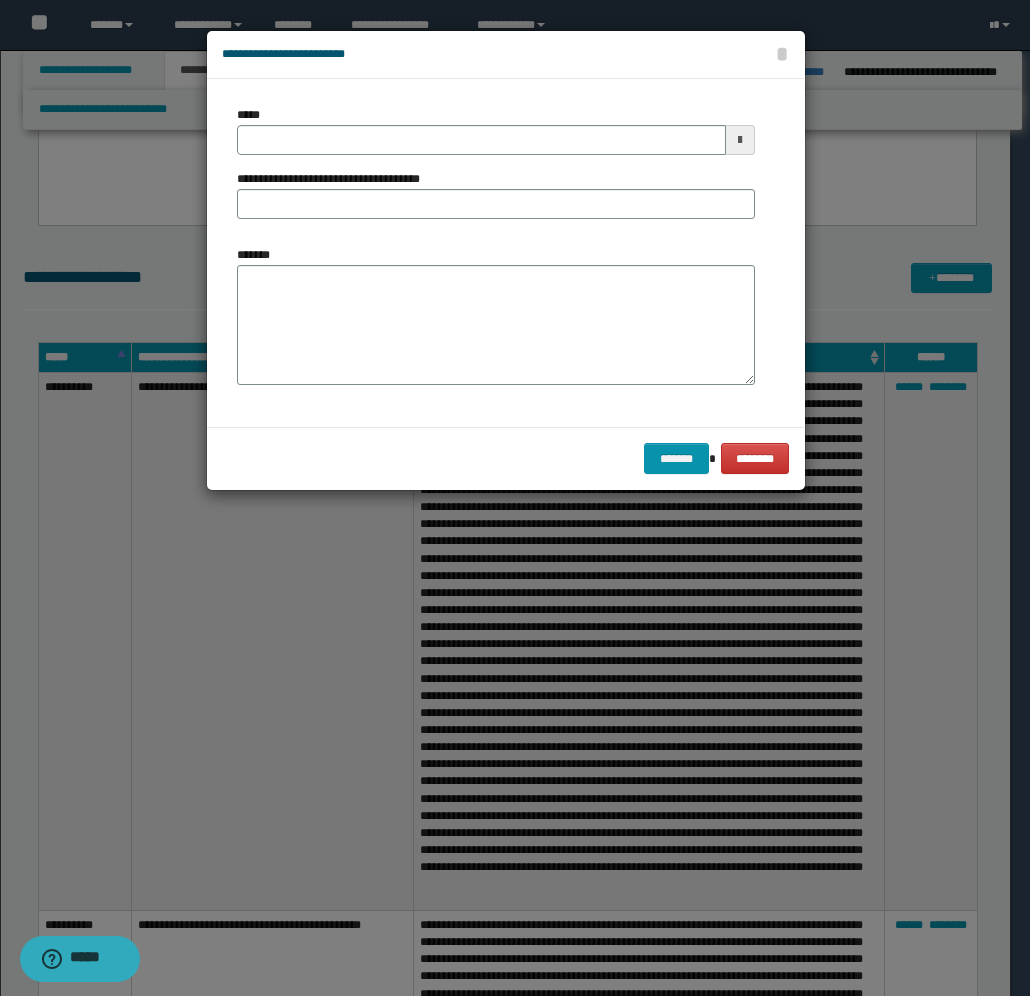 click at bounding box center (740, 140) 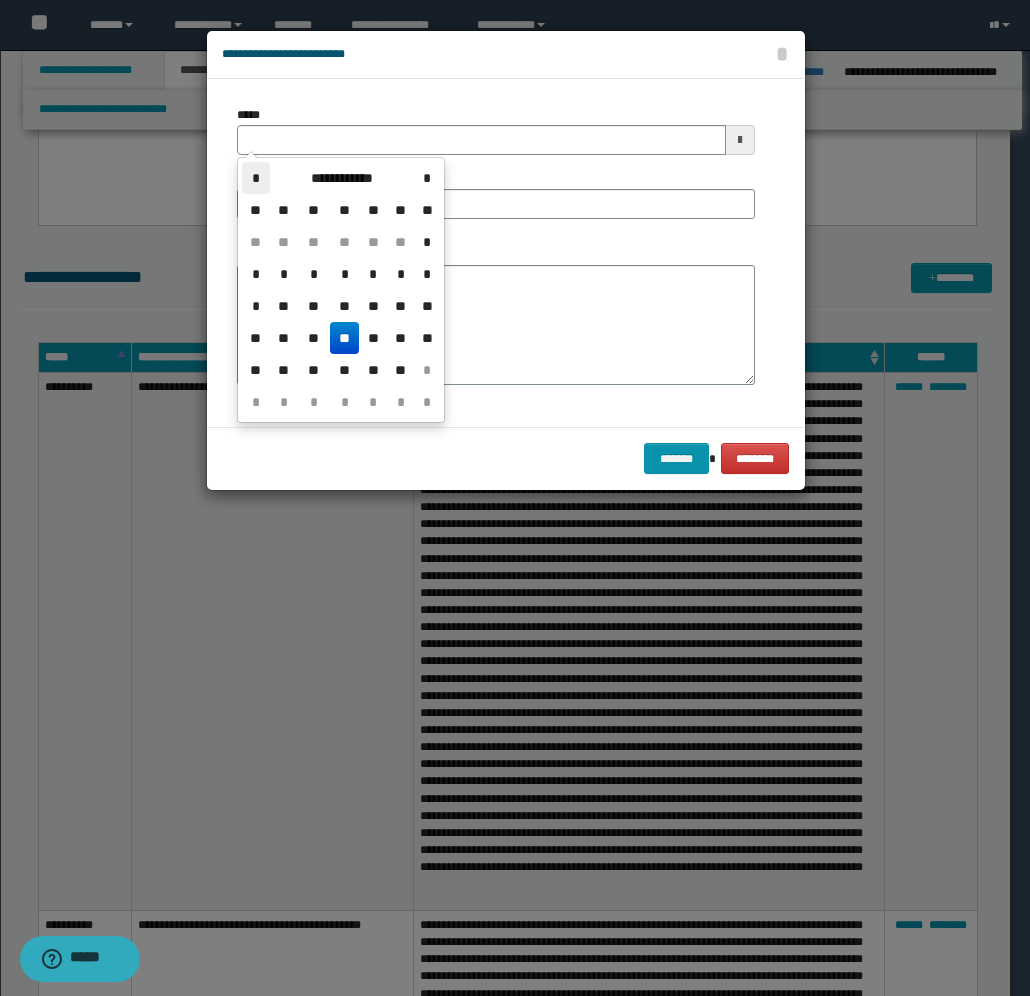 click on "*" at bounding box center (256, 178) 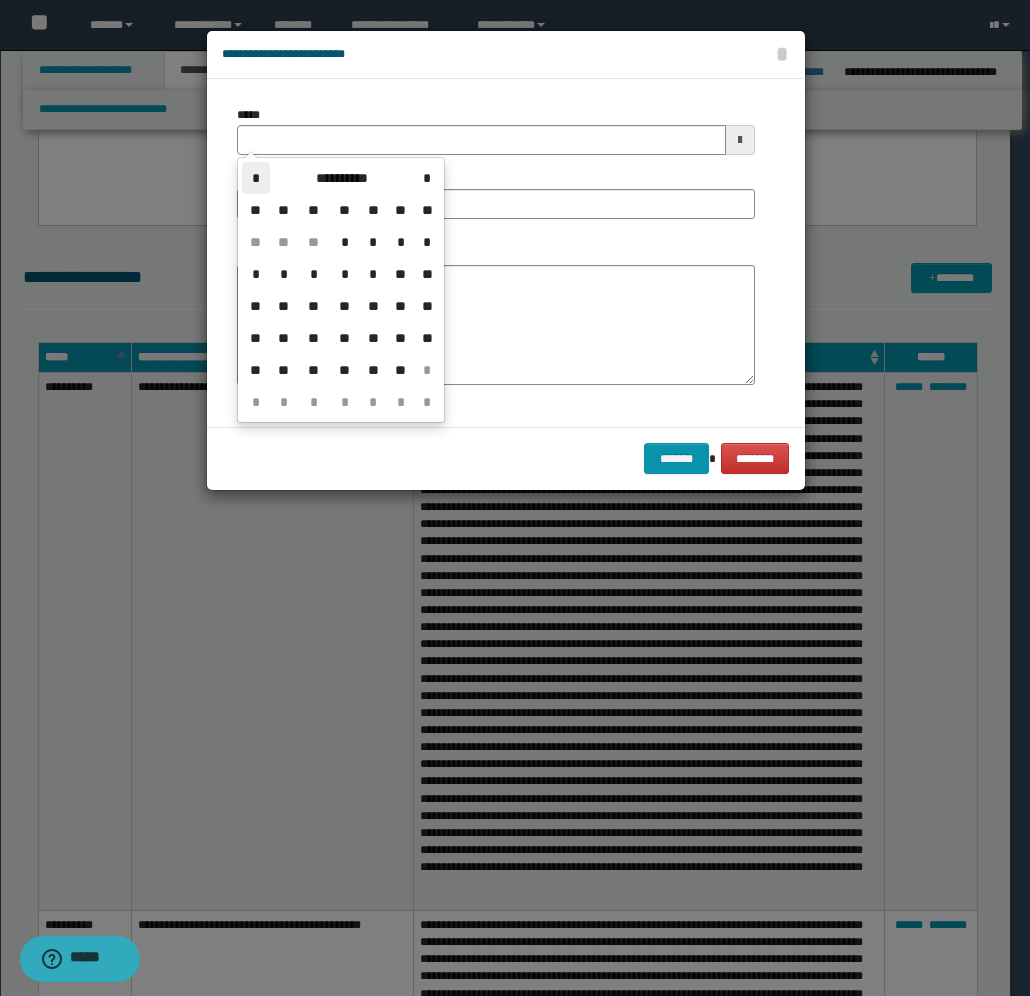 click on "*" at bounding box center [256, 178] 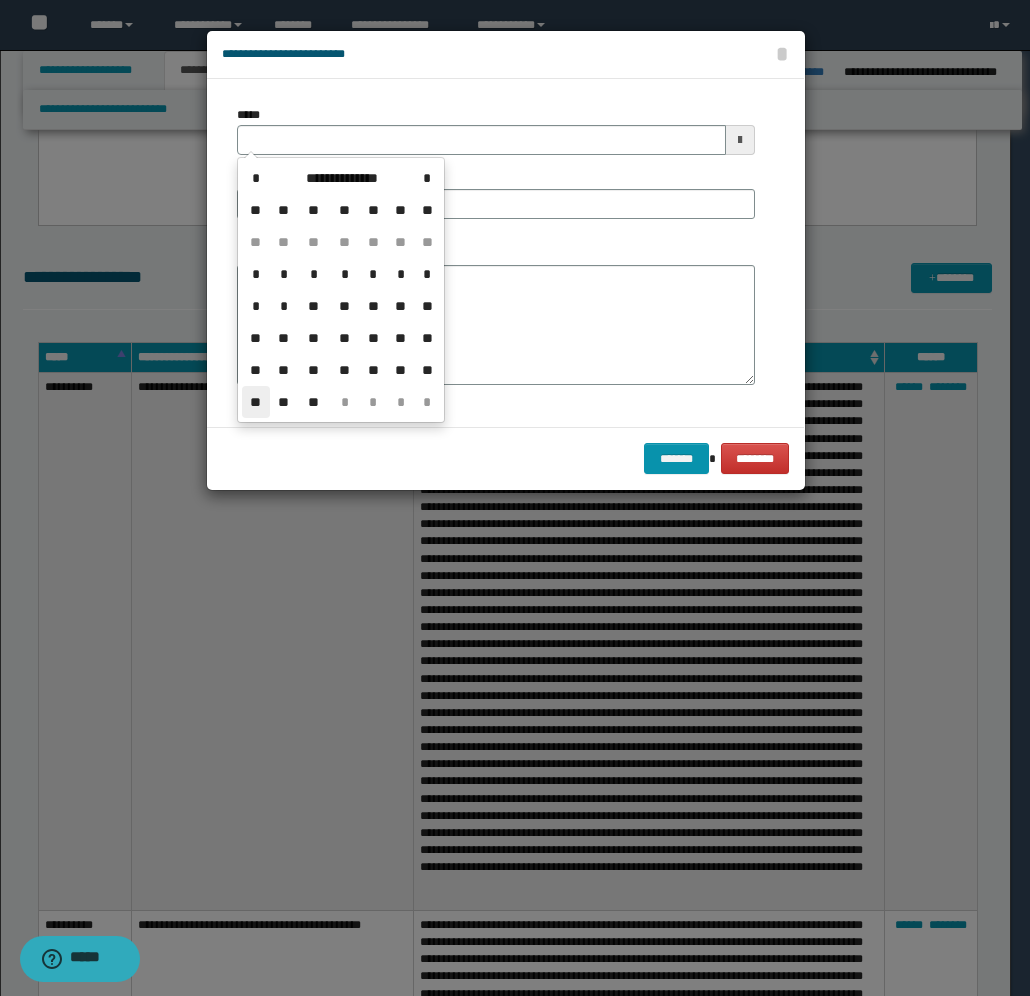 click on "**" at bounding box center (256, 402) 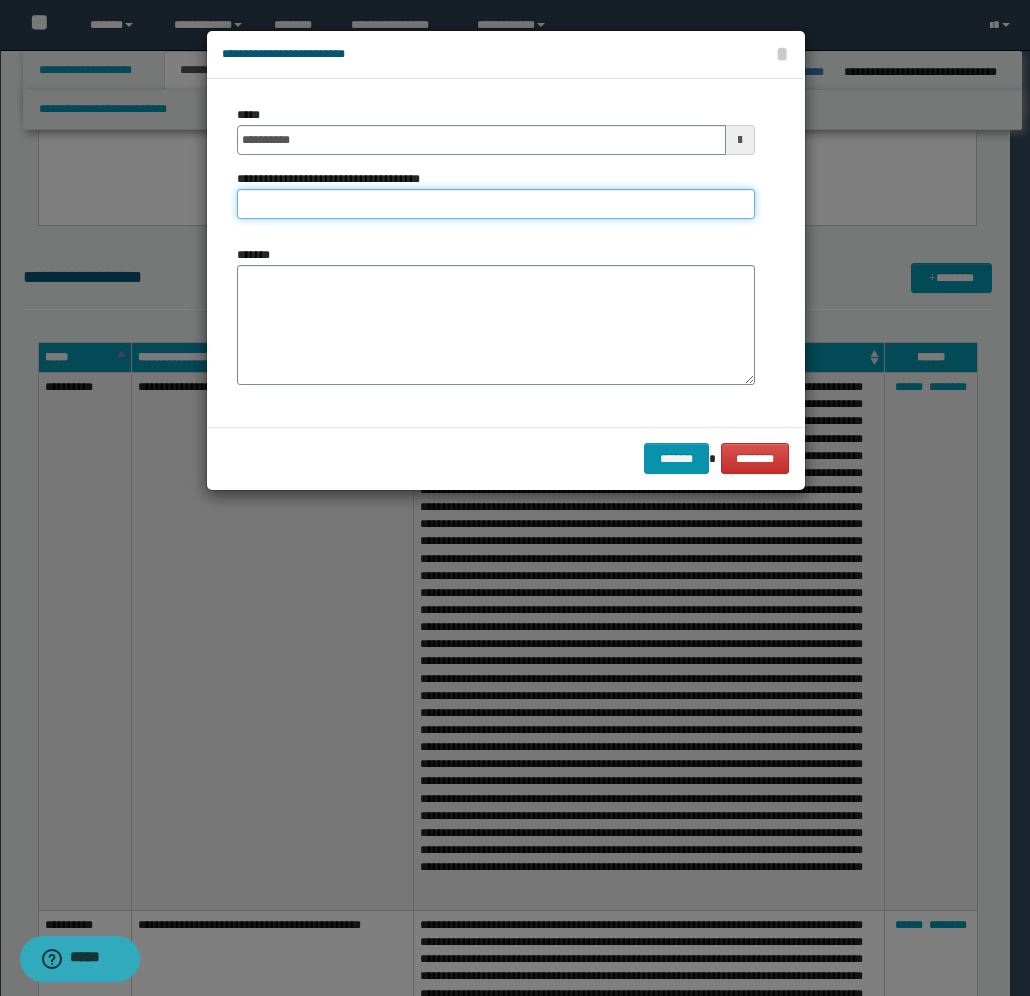 click on "**********" at bounding box center [496, 204] 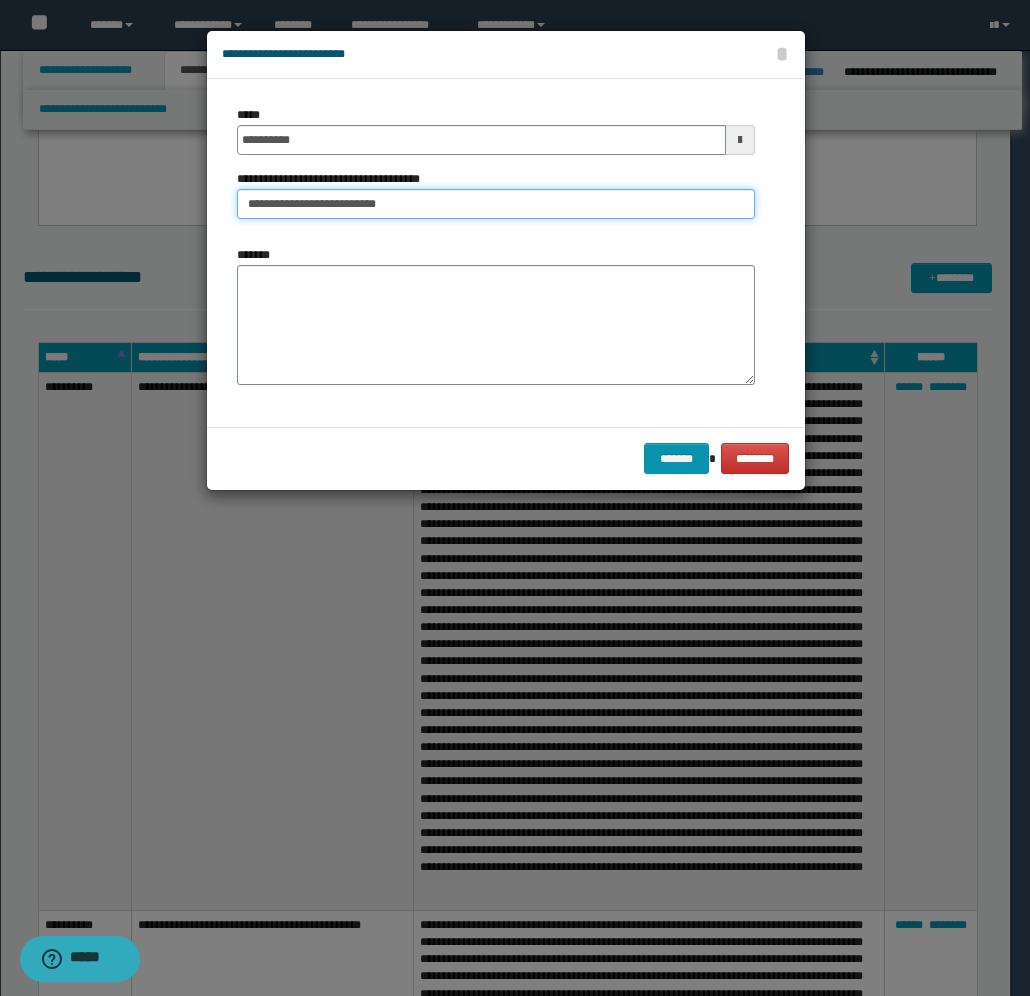 type on "**********" 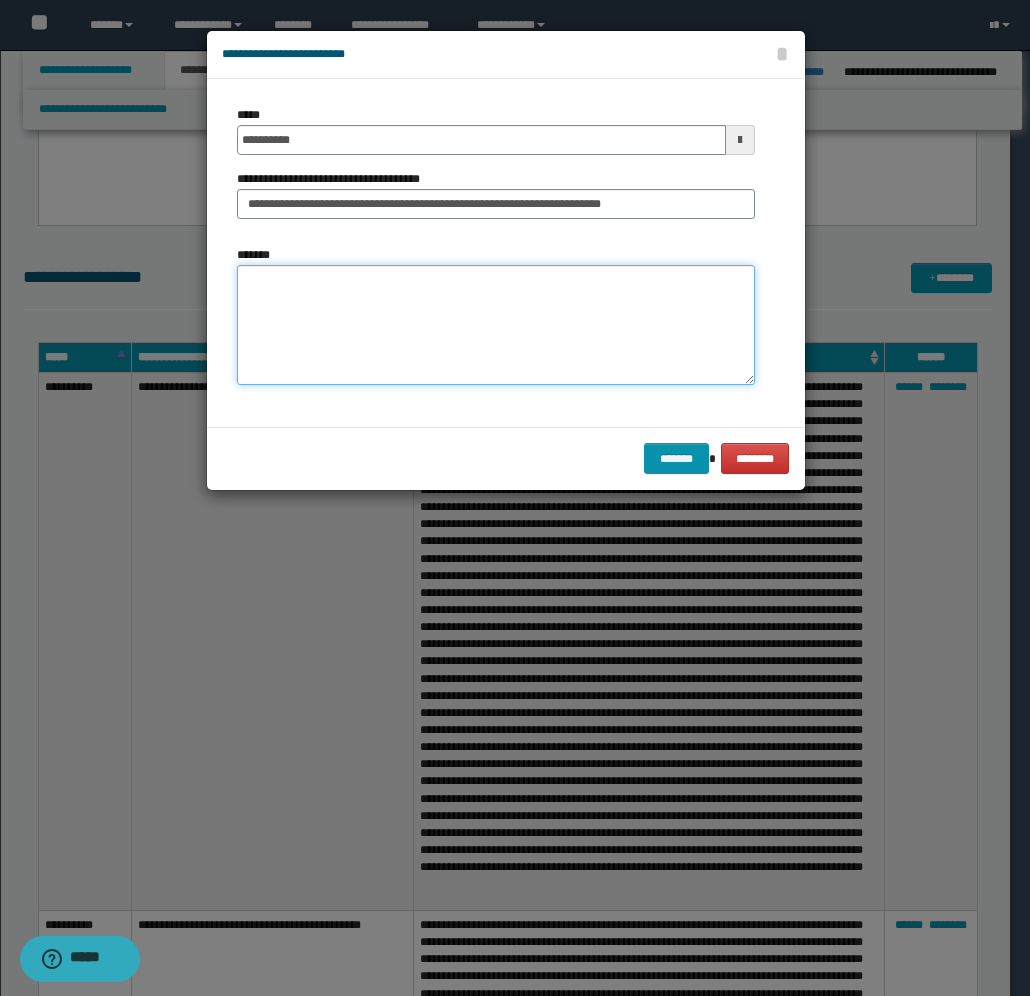 click on "*******" at bounding box center (496, 325) 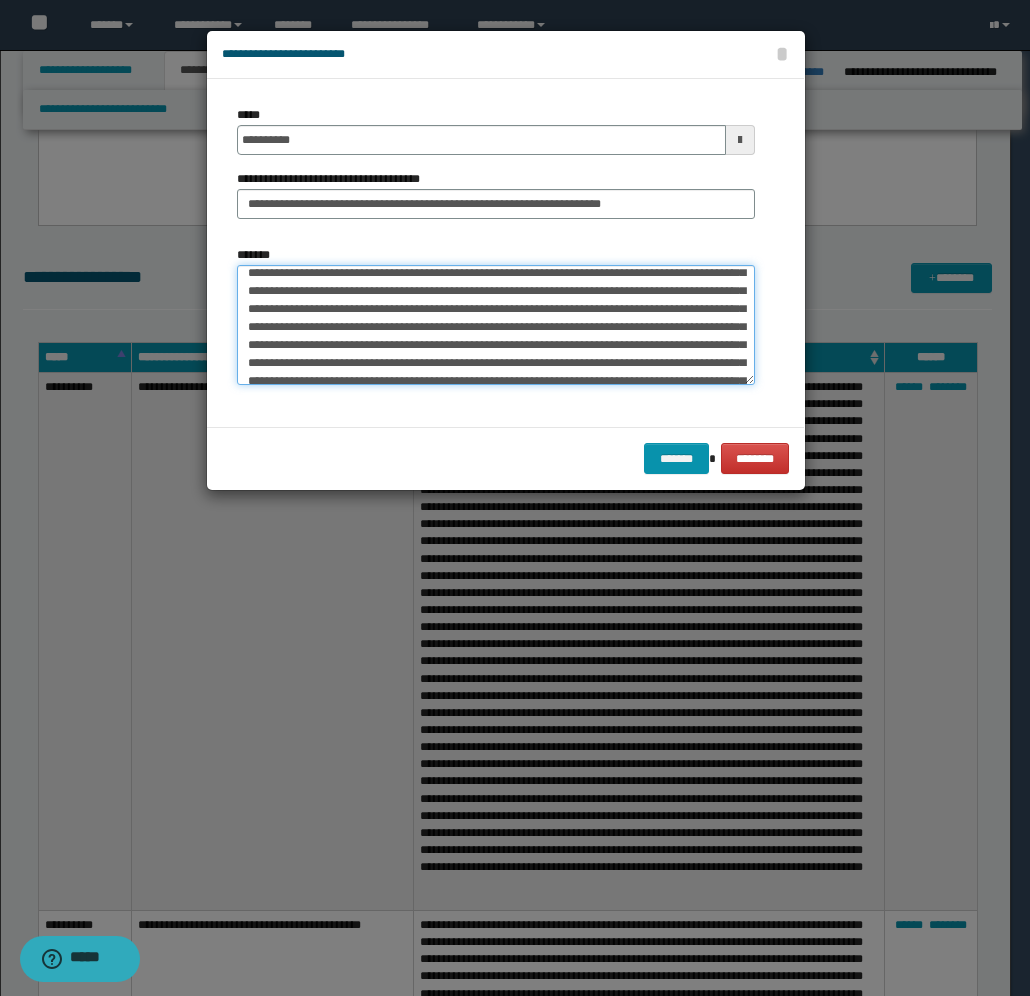 scroll, scrollTop: 0, scrollLeft: 0, axis: both 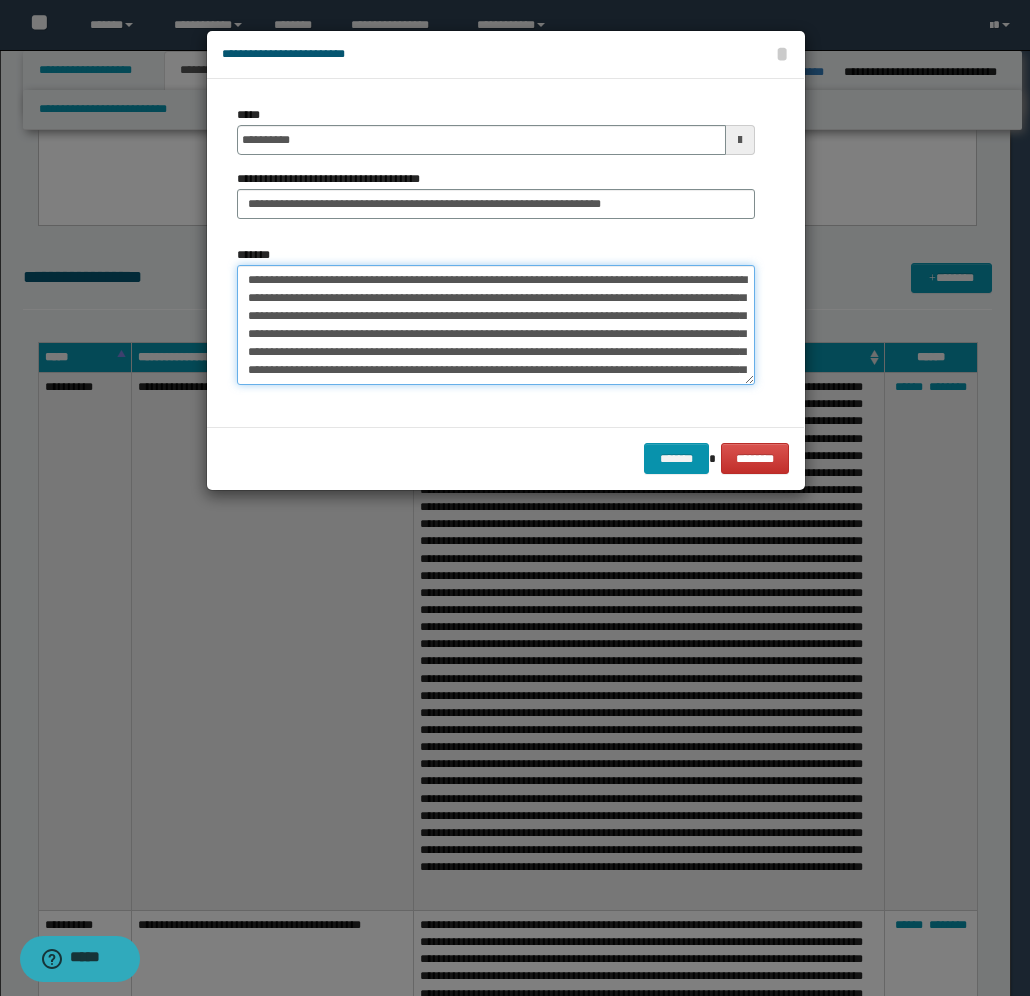 click on "*******" at bounding box center [496, 325] 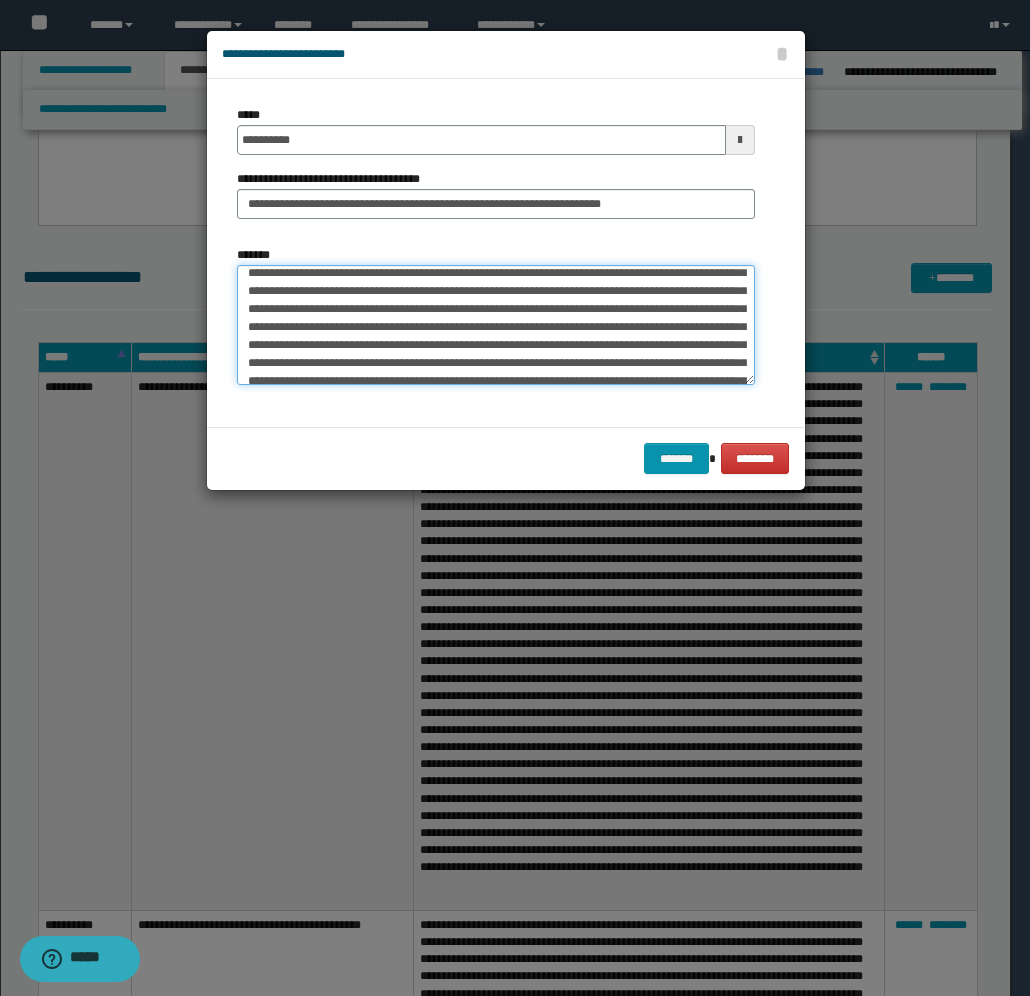 scroll, scrollTop: 50, scrollLeft: 0, axis: vertical 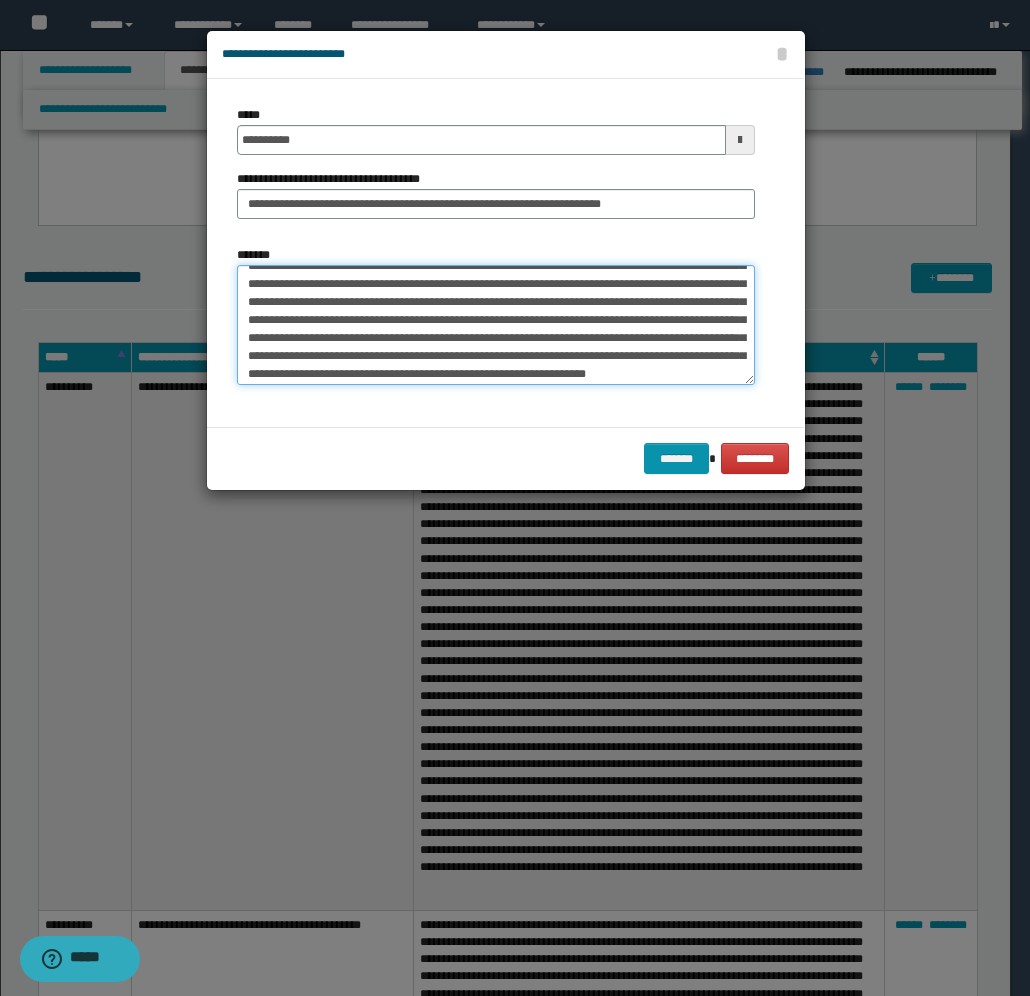 click on "*******" at bounding box center (496, 325) 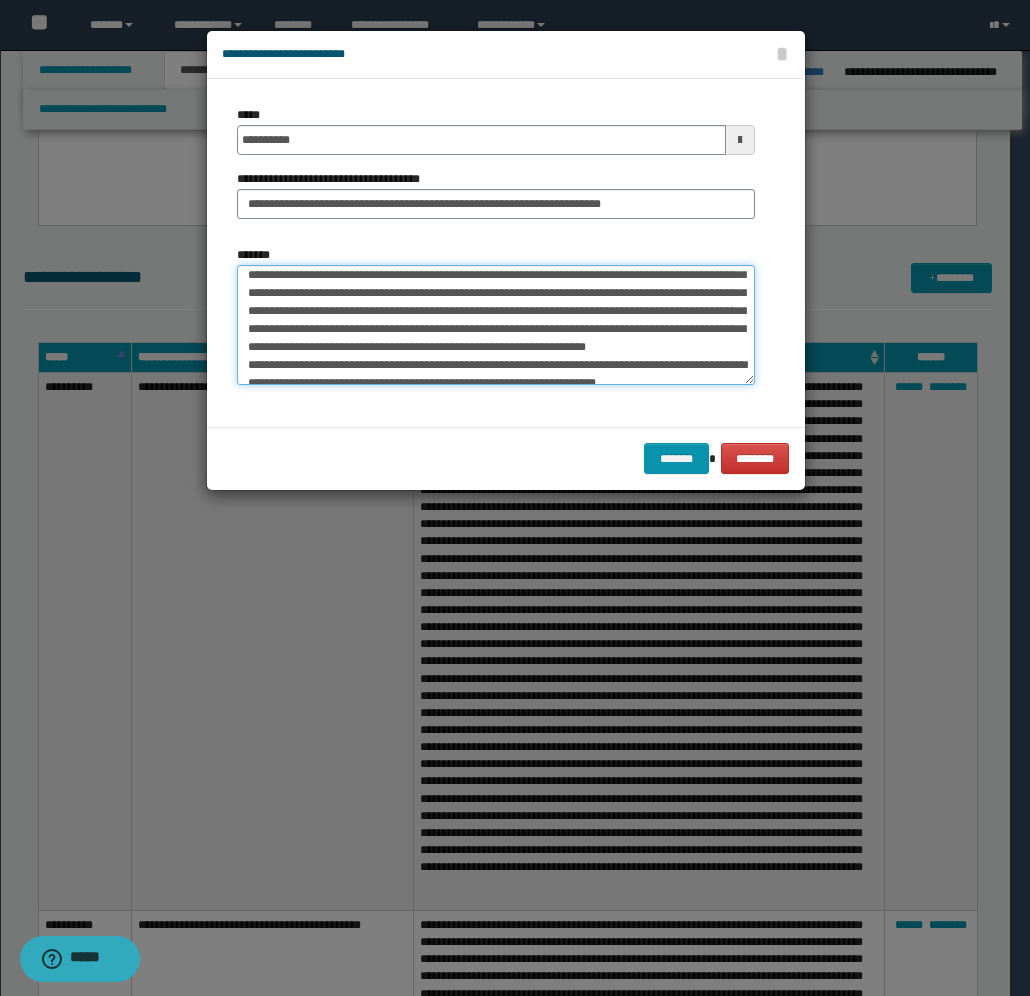 scroll, scrollTop: 100, scrollLeft: 0, axis: vertical 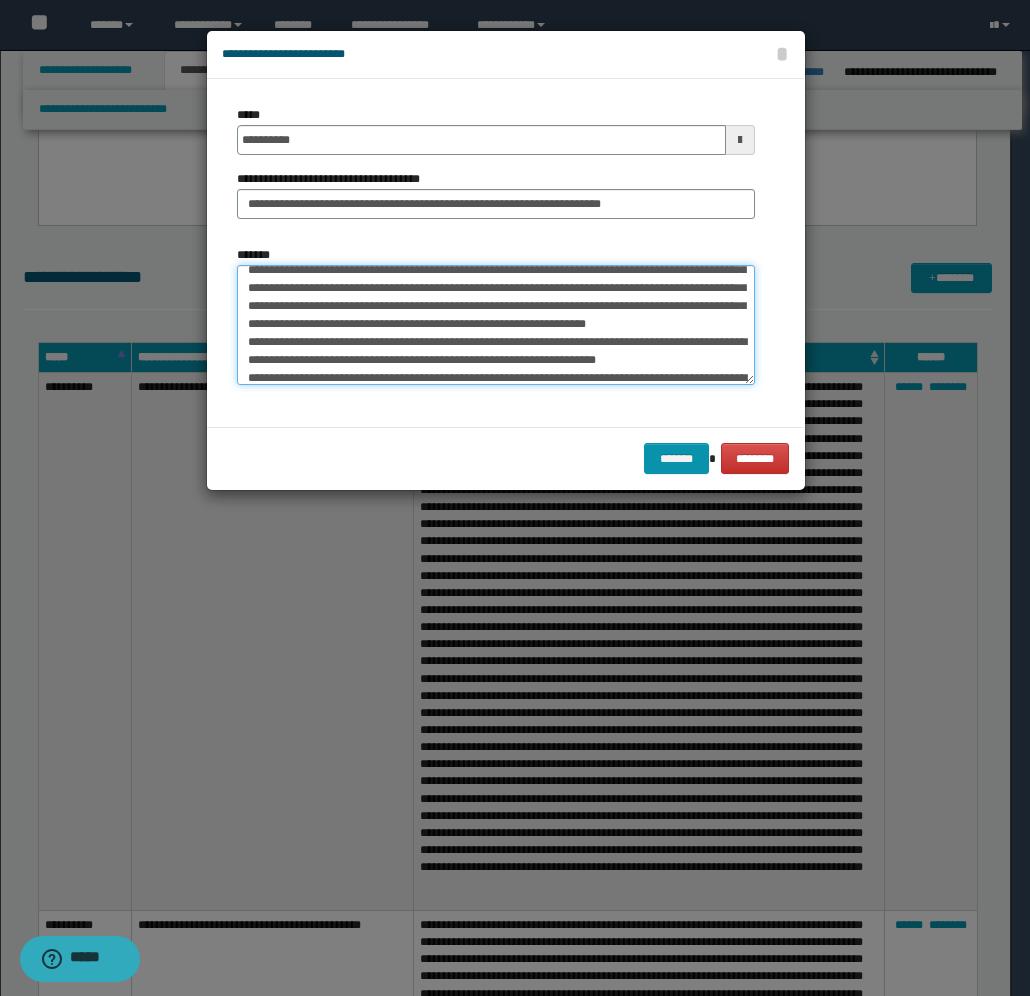 click on "*******" at bounding box center (496, 325) 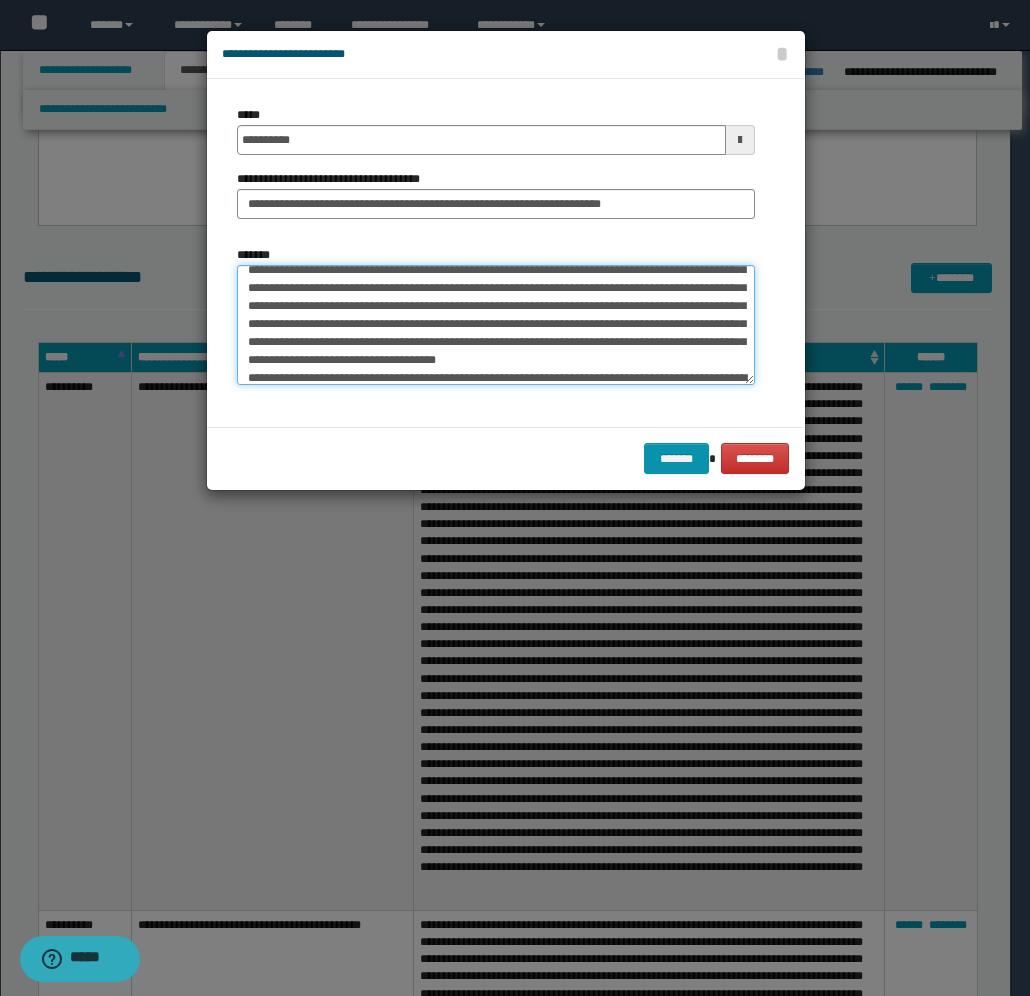 scroll, scrollTop: 82, scrollLeft: 0, axis: vertical 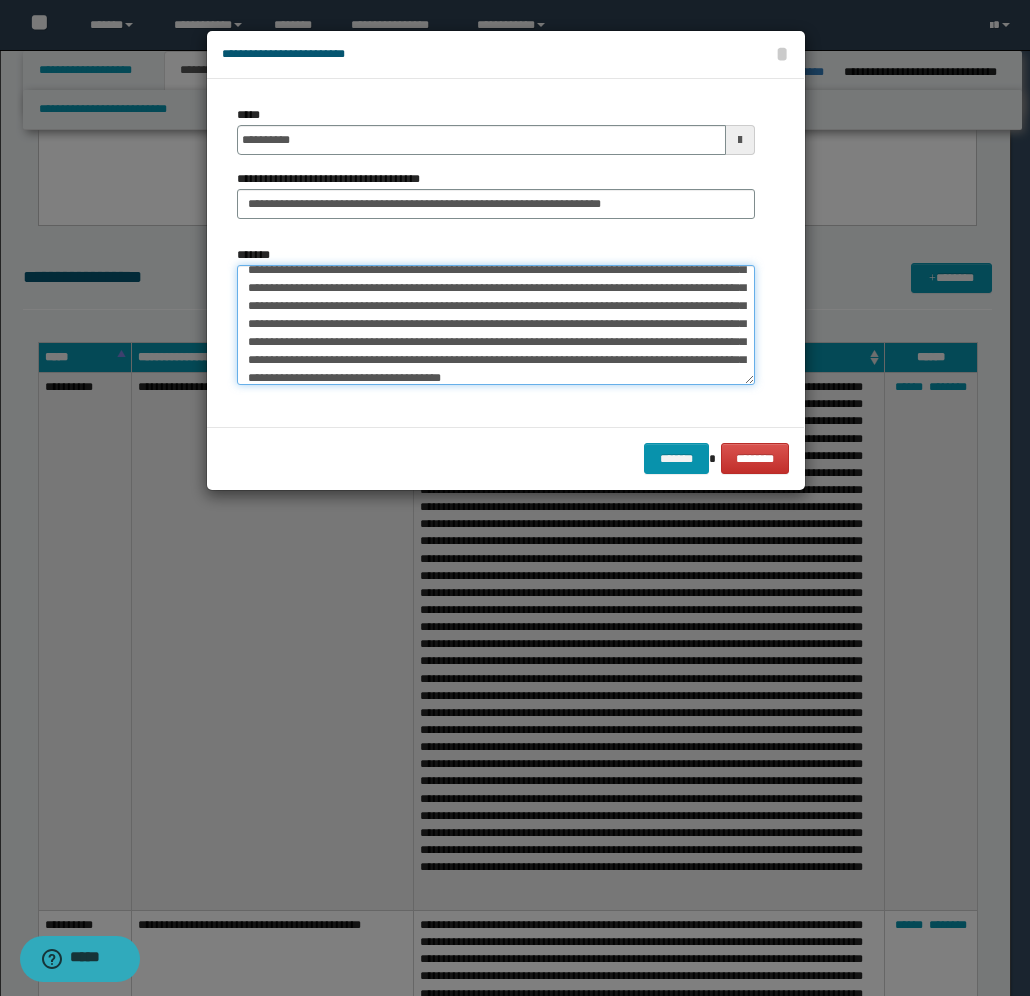click on "*******" at bounding box center (496, 325) 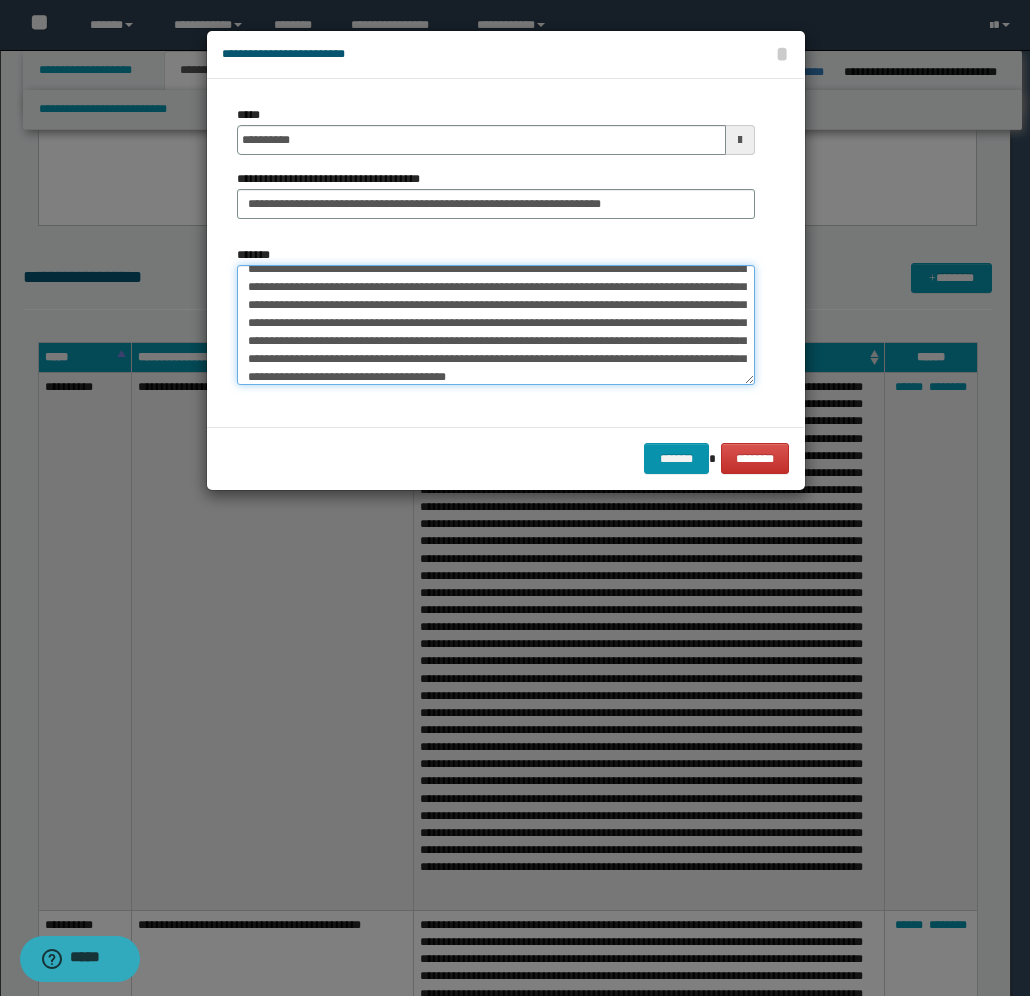 click on "*******" at bounding box center (496, 325) 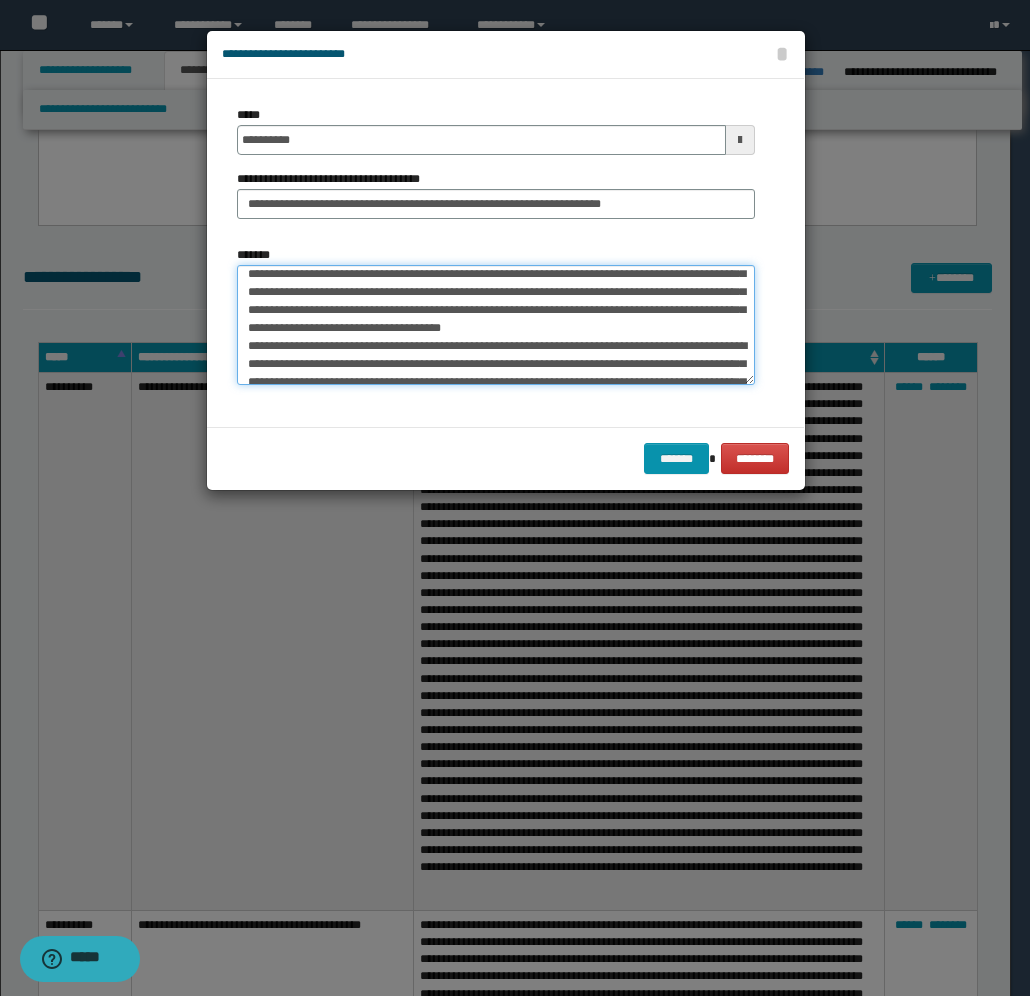 scroll, scrollTop: 133, scrollLeft: 0, axis: vertical 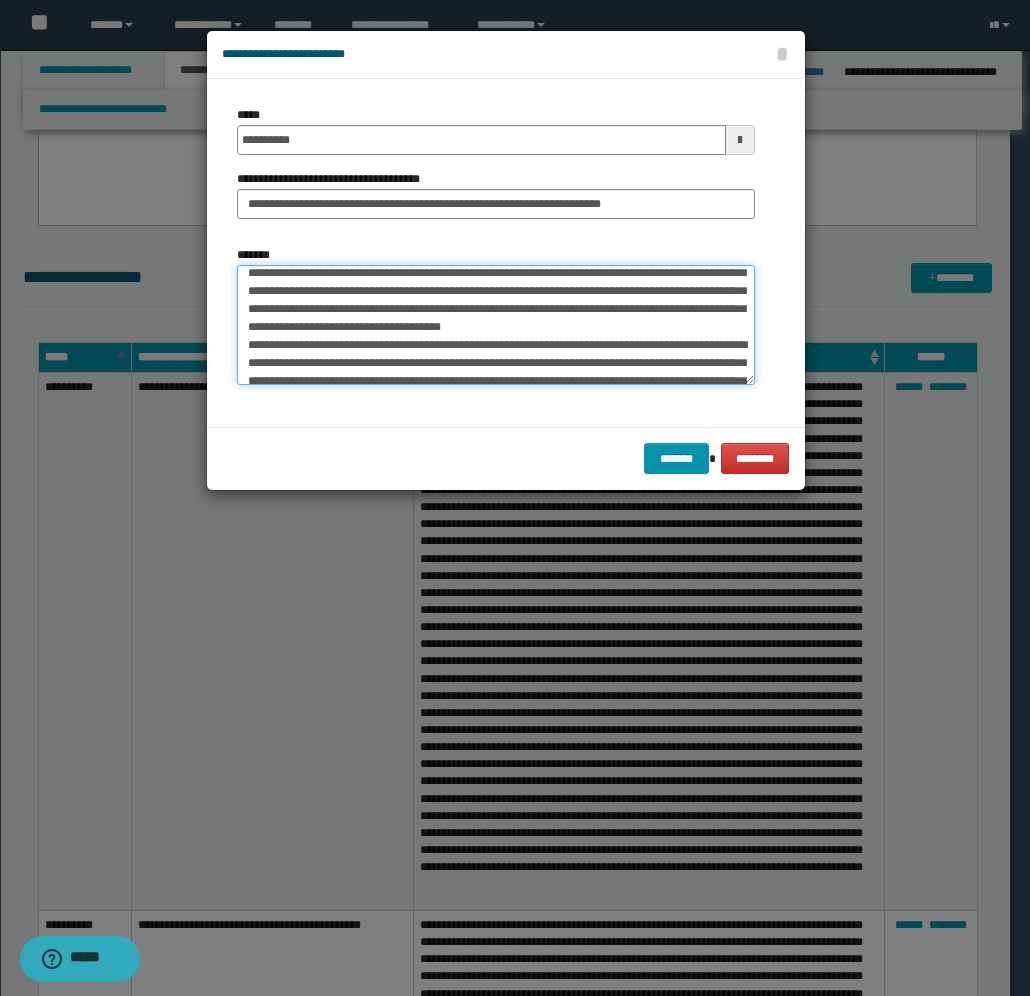 click on "*******" at bounding box center (496, 325) 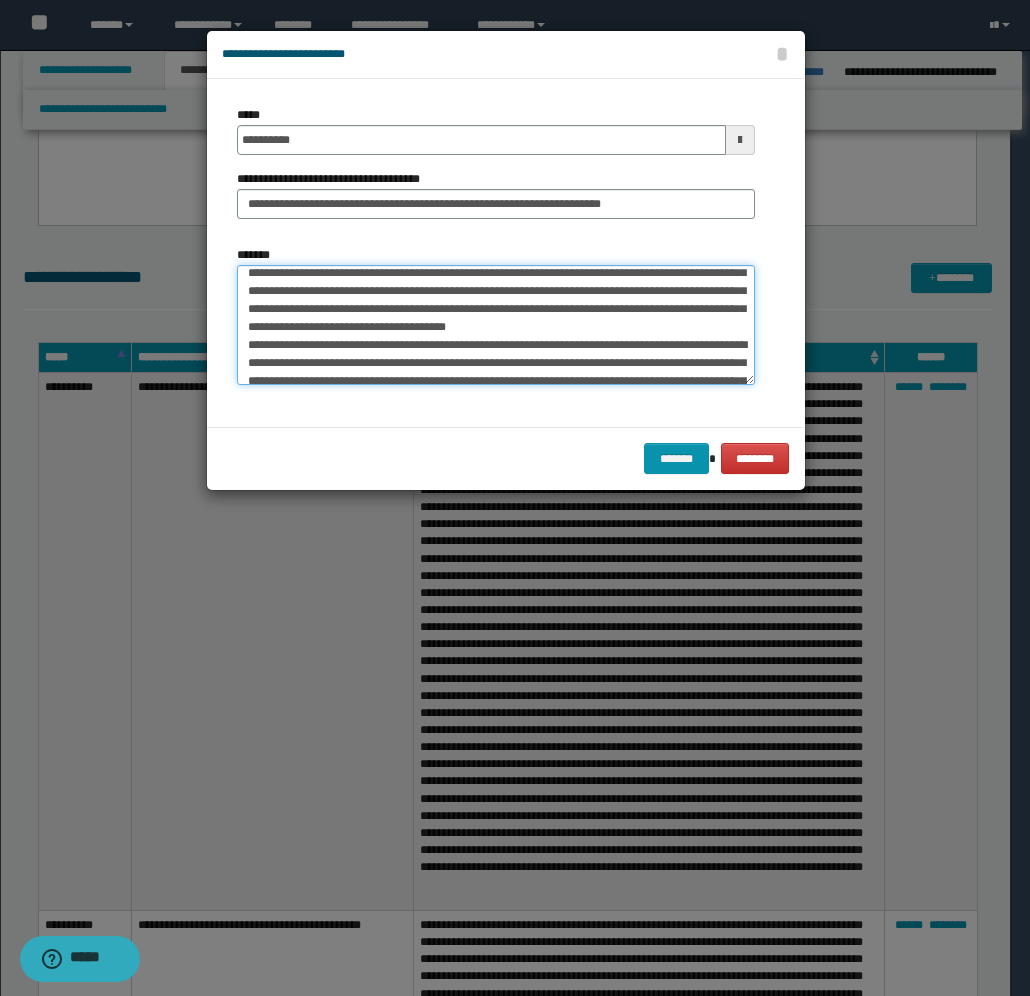 click on "*******" at bounding box center (496, 325) 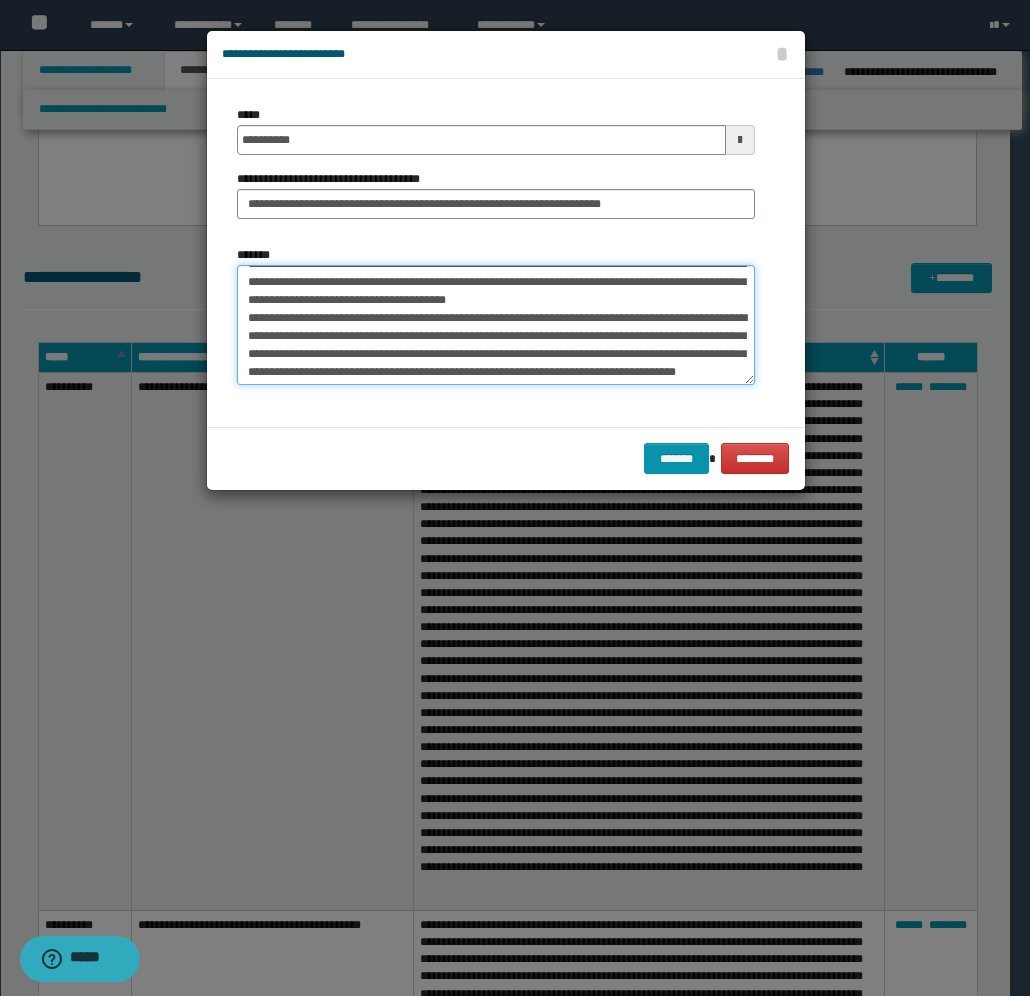 scroll, scrollTop: 183, scrollLeft: 0, axis: vertical 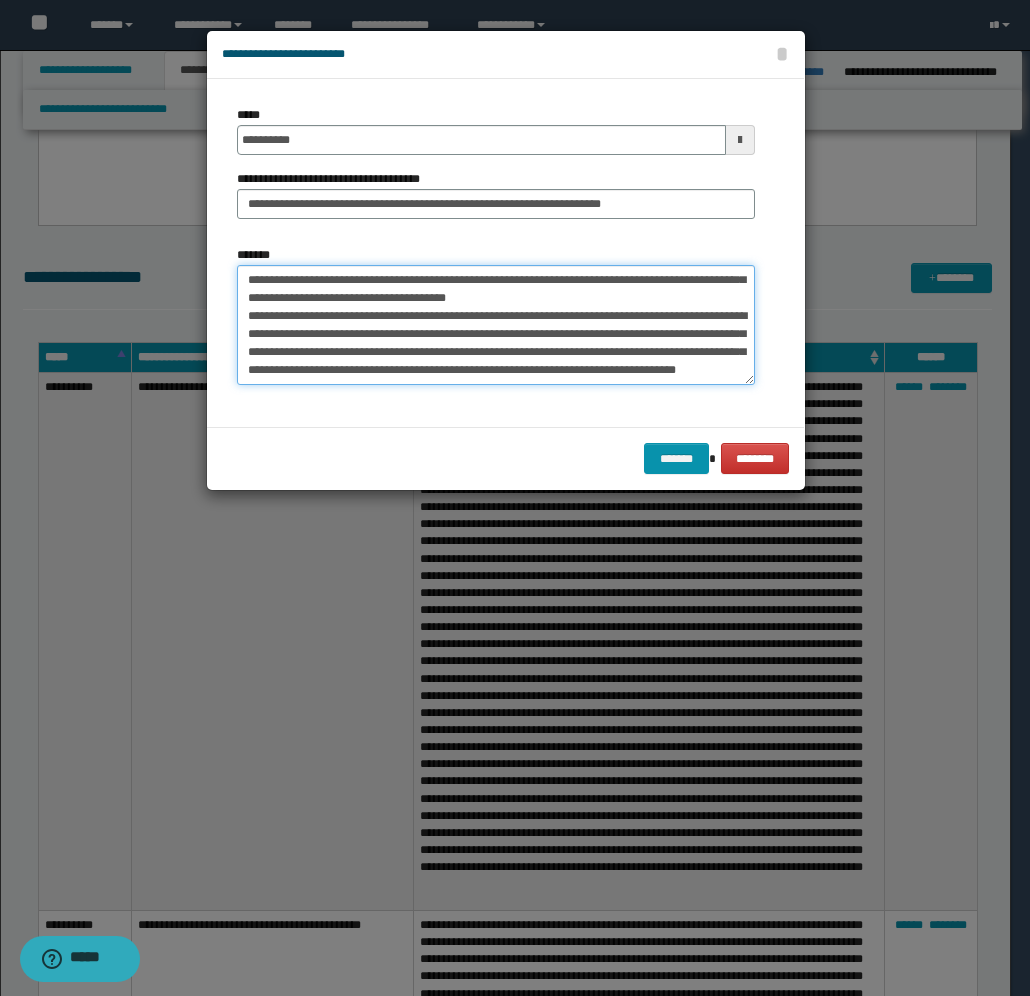 click on "*******" at bounding box center [496, 325] 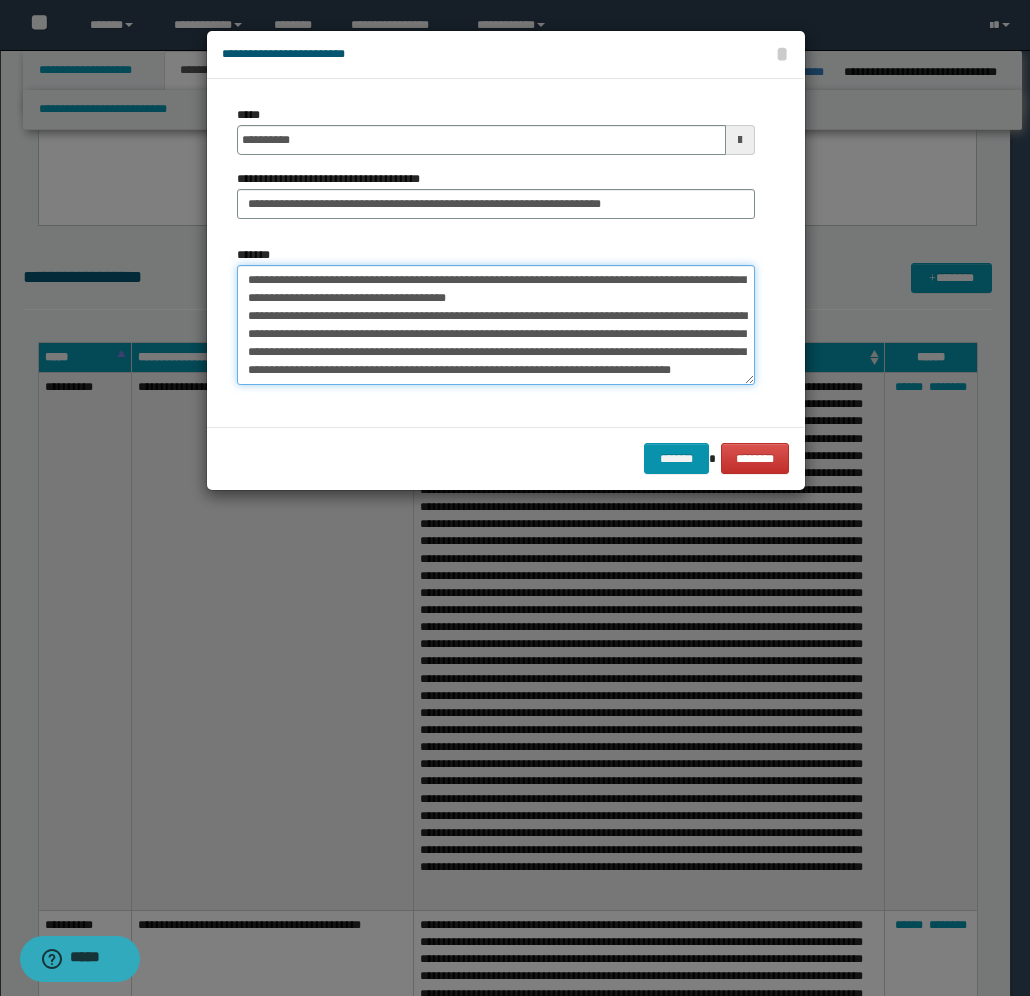 click on "*******" at bounding box center (496, 325) 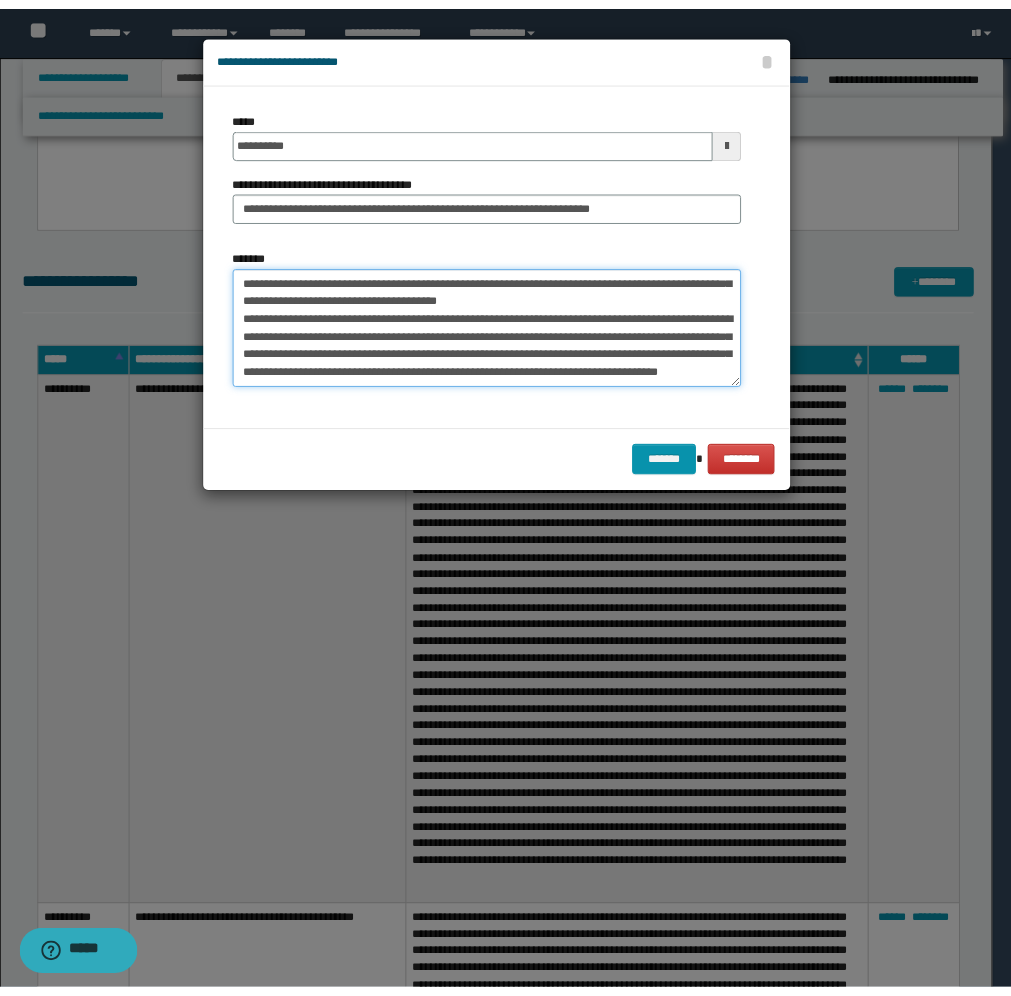 scroll, scrollTop: 216, scrollLeft: 0, axis: vertical 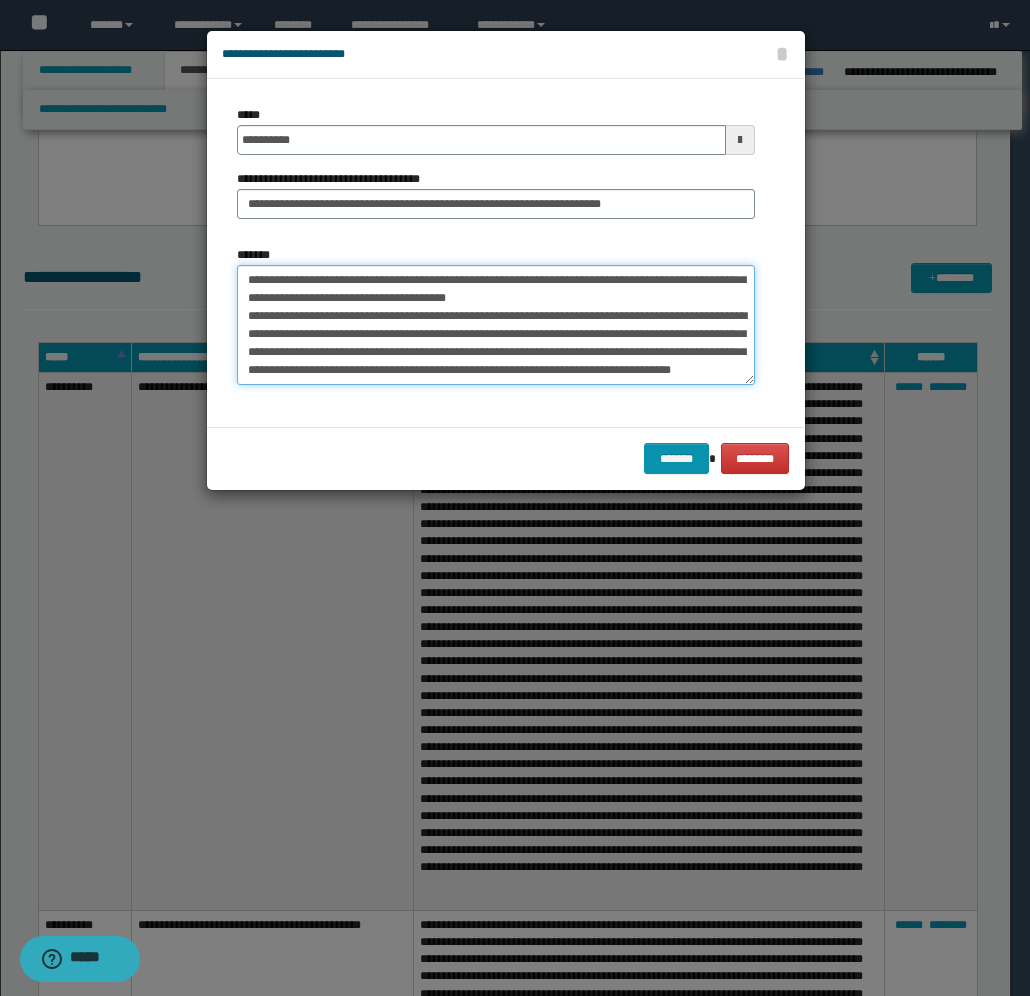 click on "*******" at bounding box center [496, 325] 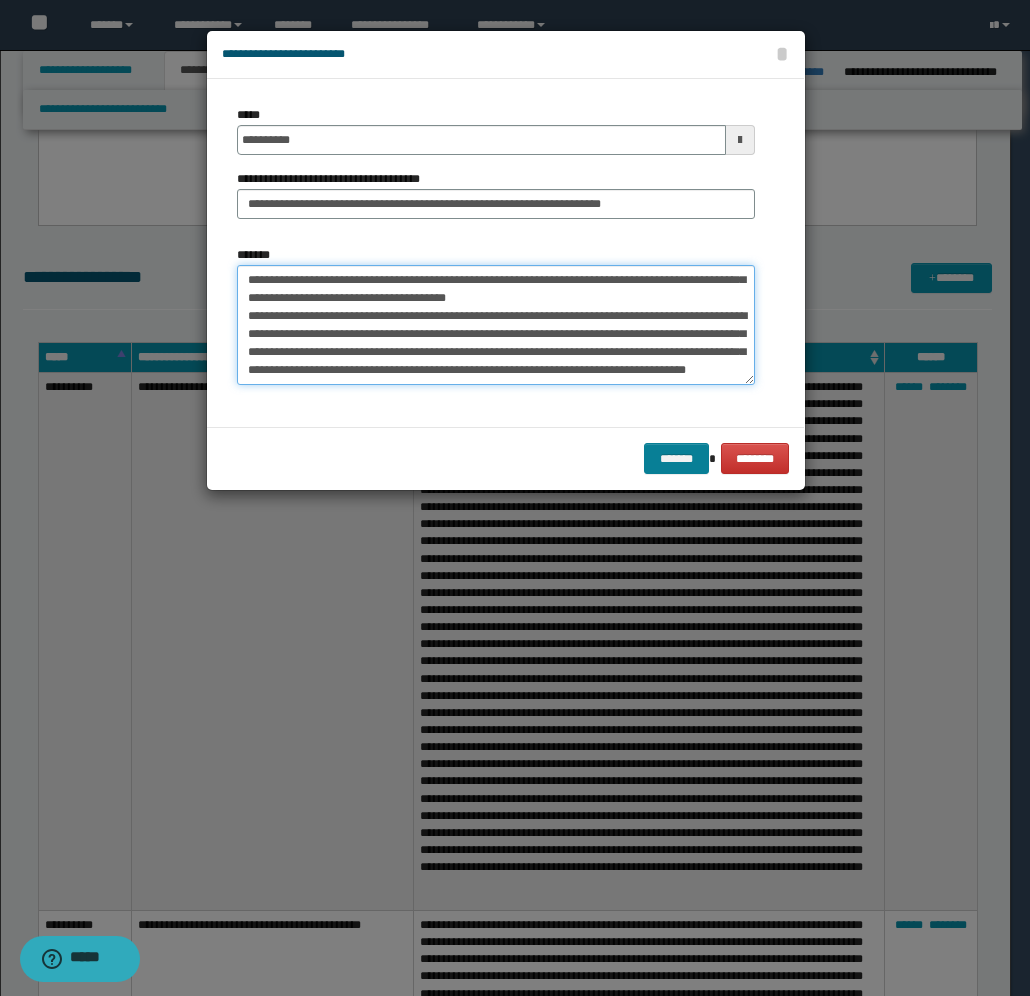 type on "**********" 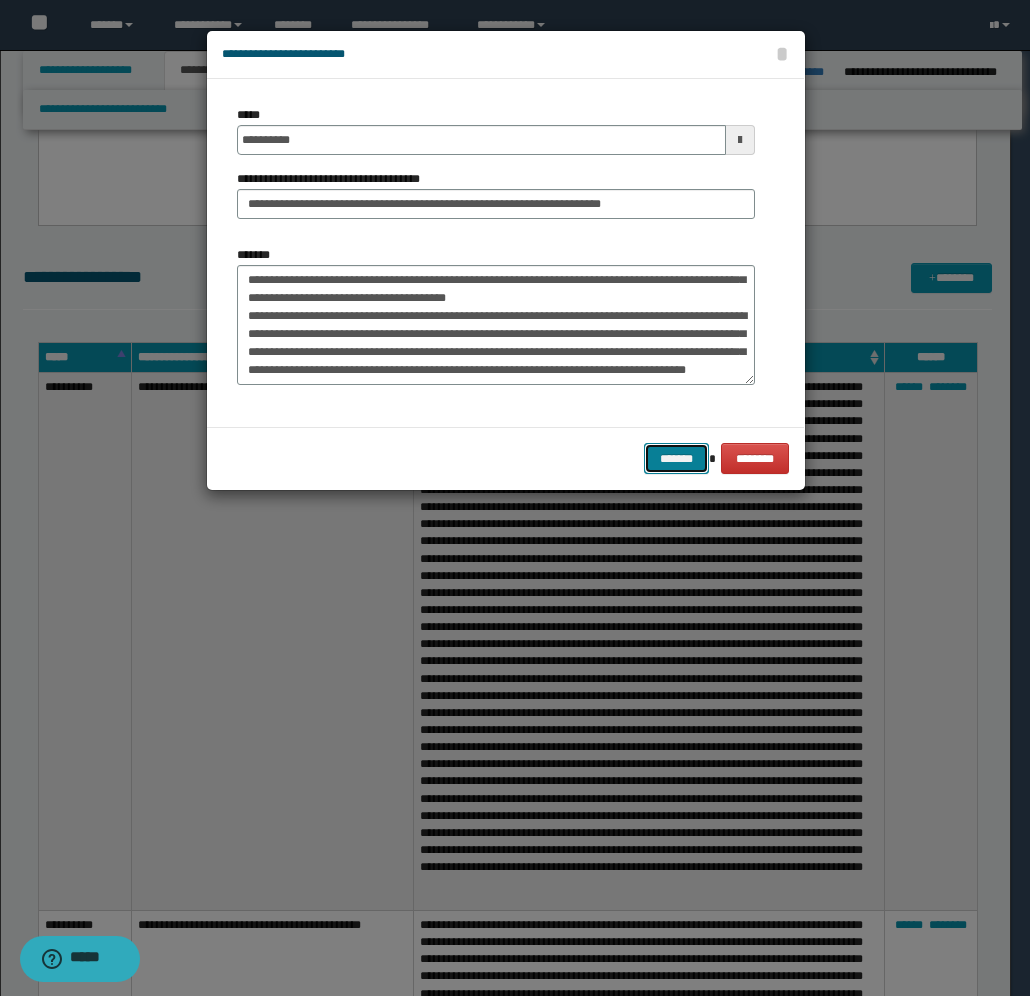 click on "*******" at bounding box center [676, 458] 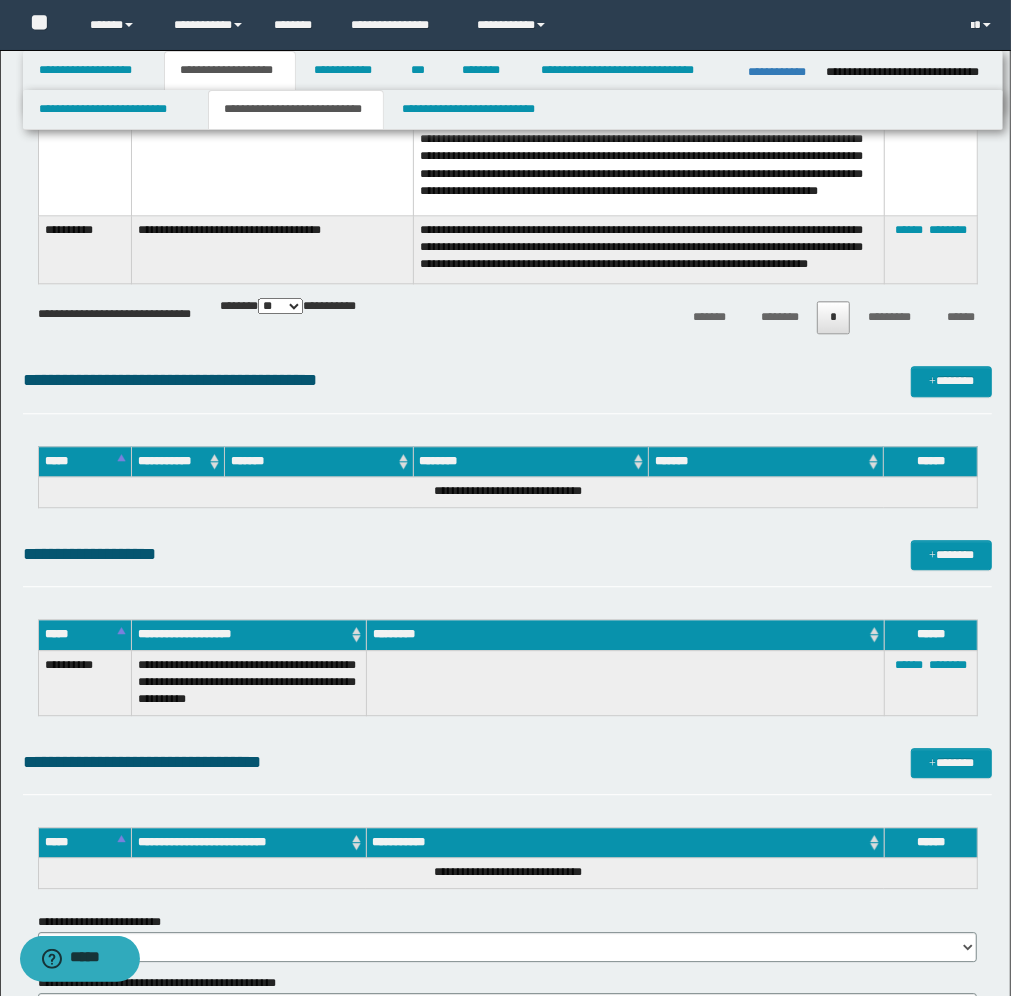 scroll, scrollTop: 2625, scrollLeft: 0, axis: vertical 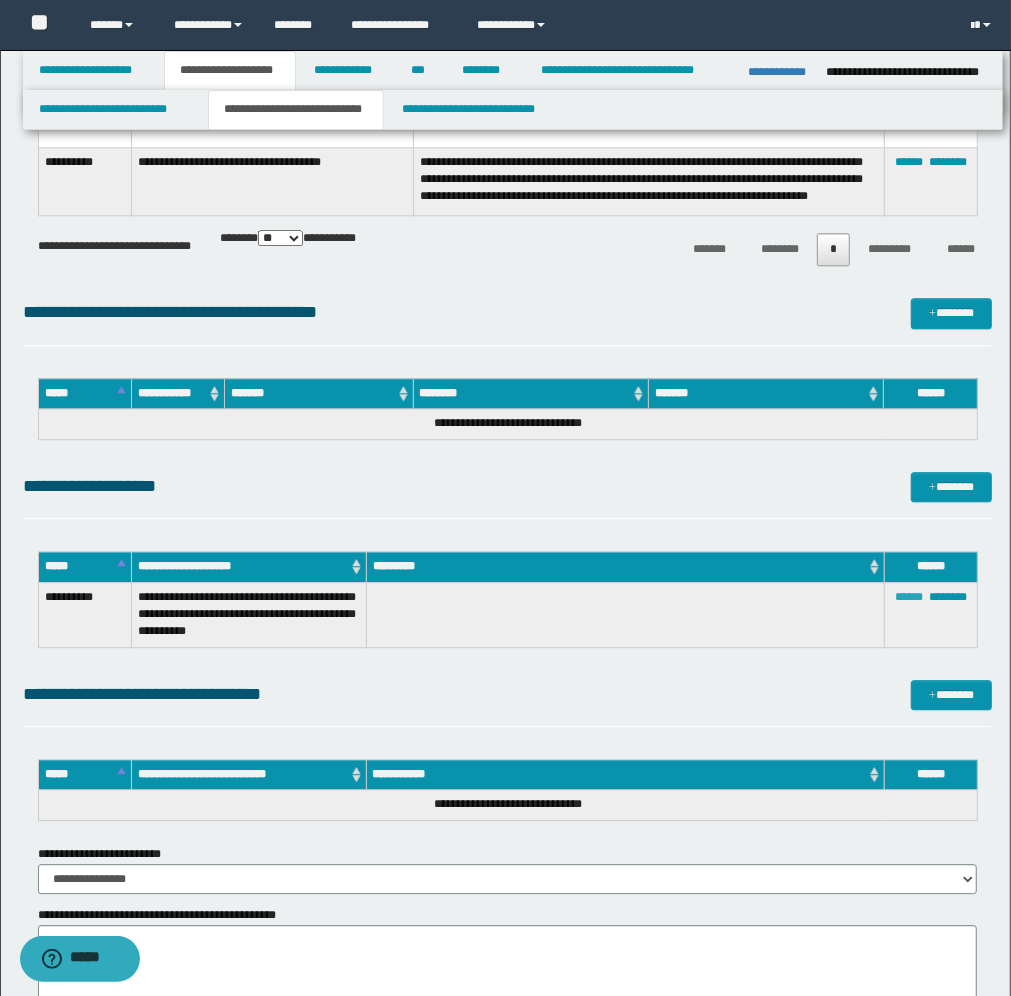 click on "******" at bounding box center [909, 597] 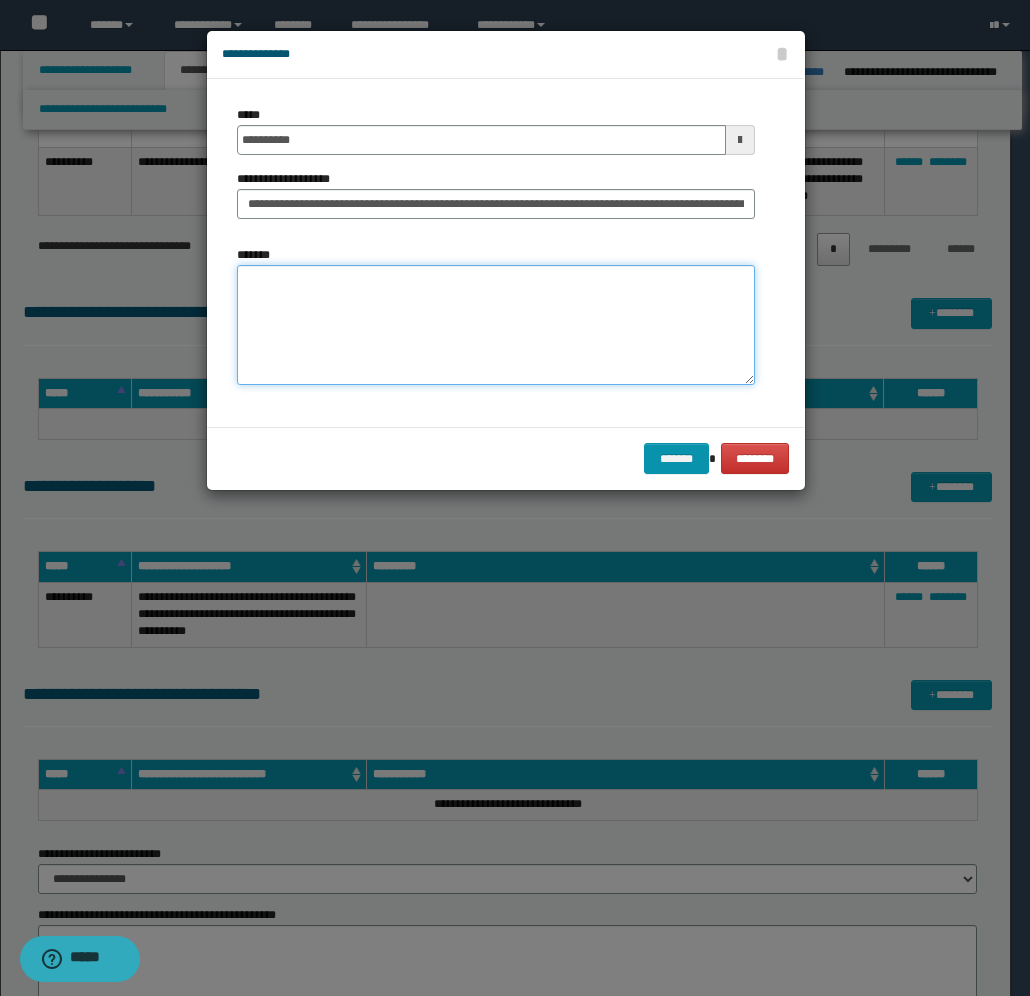 click on "*******" at bounding box center (496, 325) 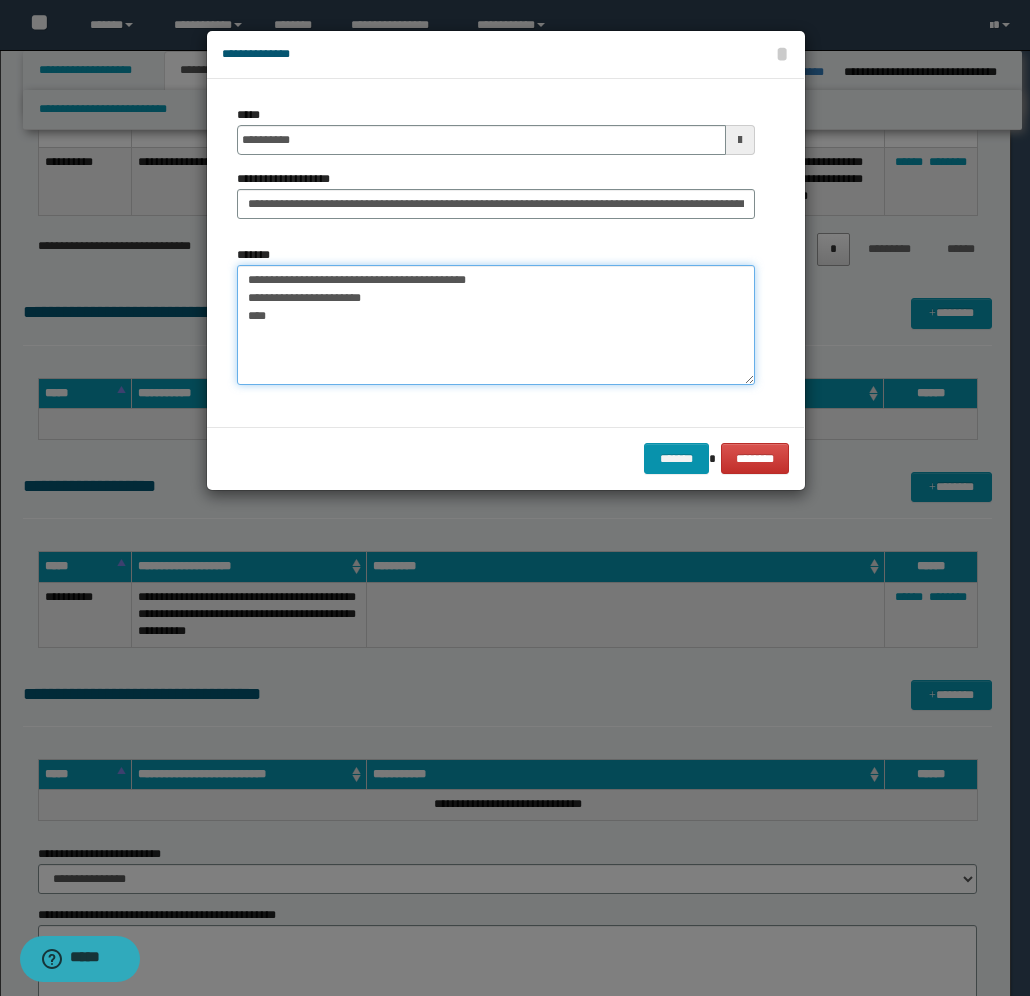 paste on "**********" 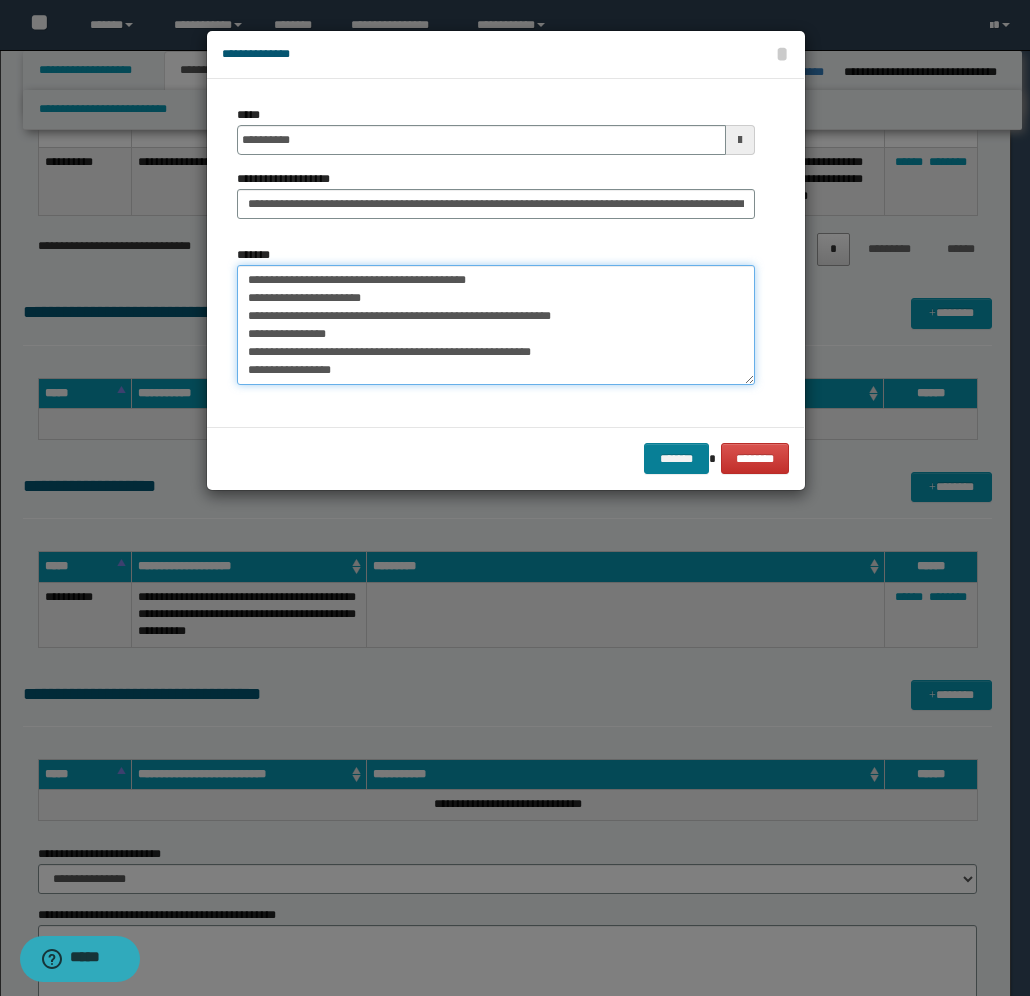 type on "**********" 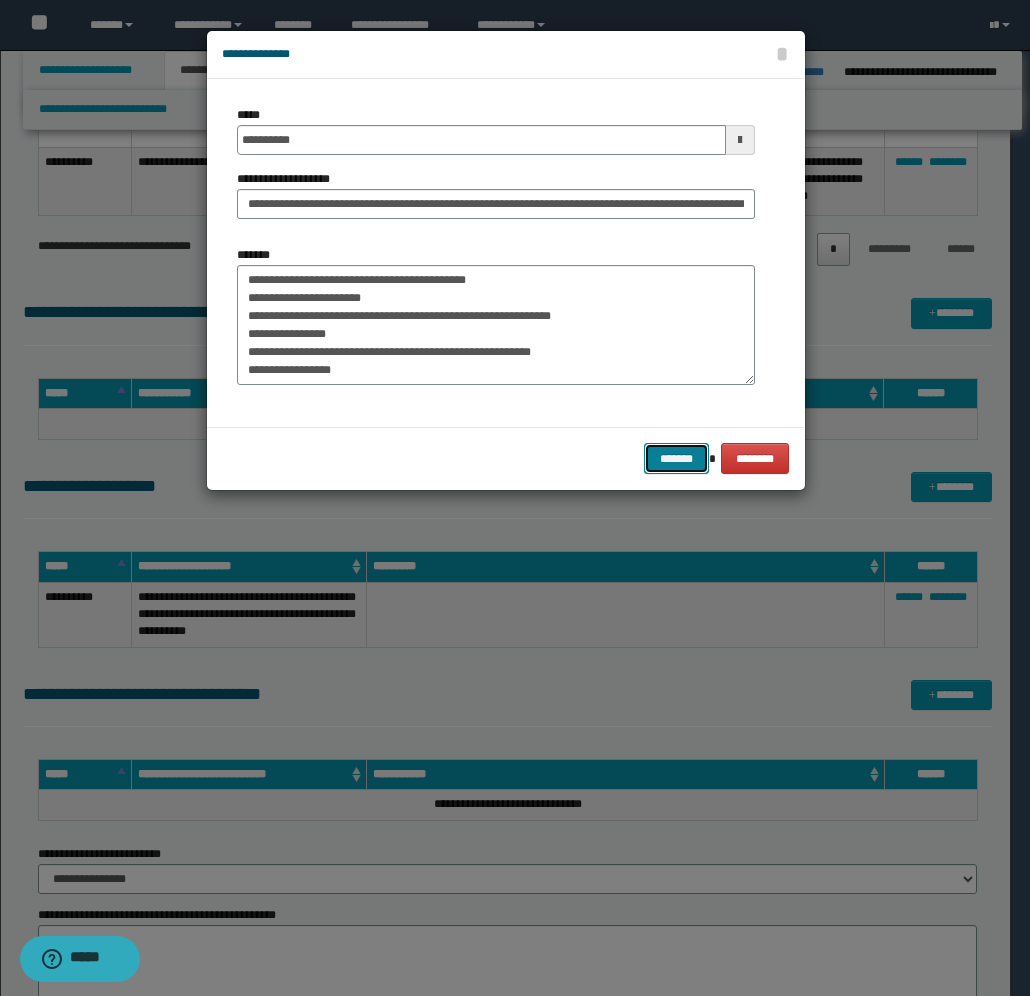 click on "*******" at bounding box center (676, 458) 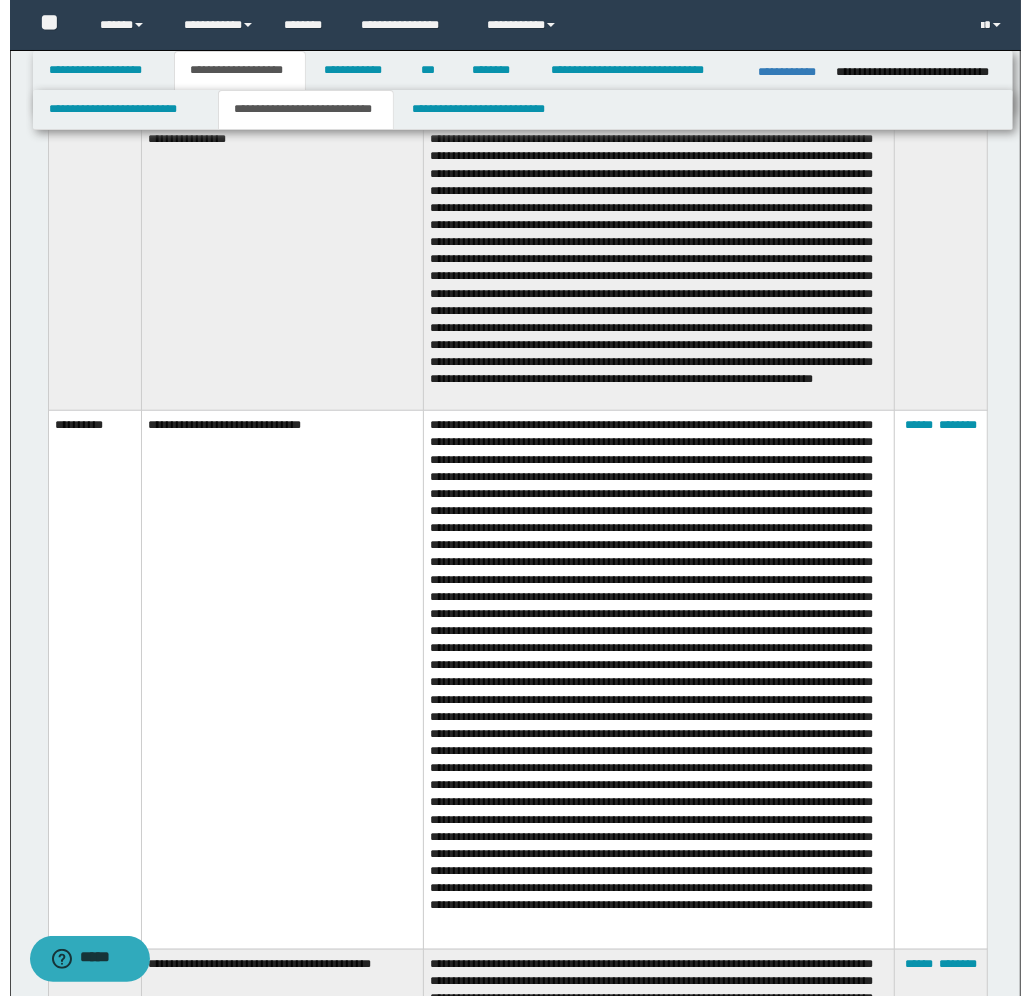 scroll, scrollTop: 500, scrollLeft: 0, axis: vertical 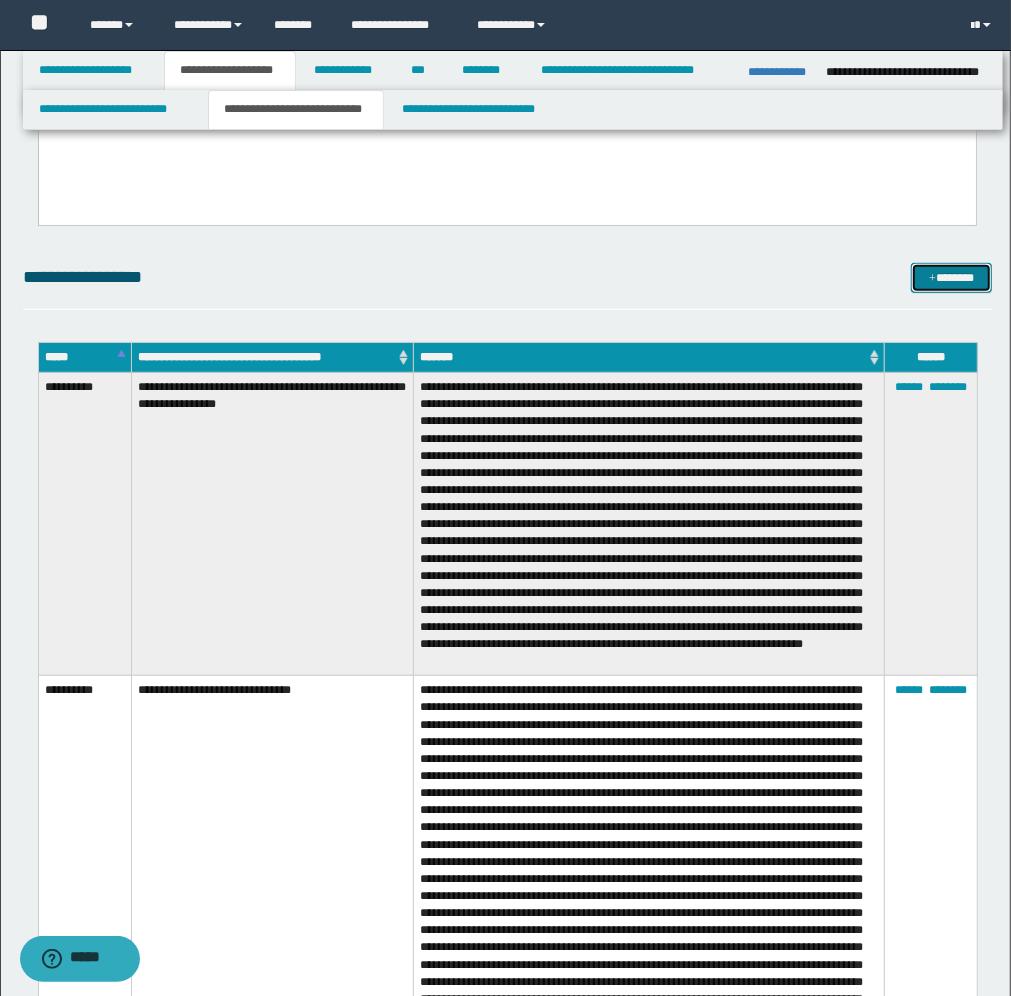 click on "*******" at bounding box center [951, 278] 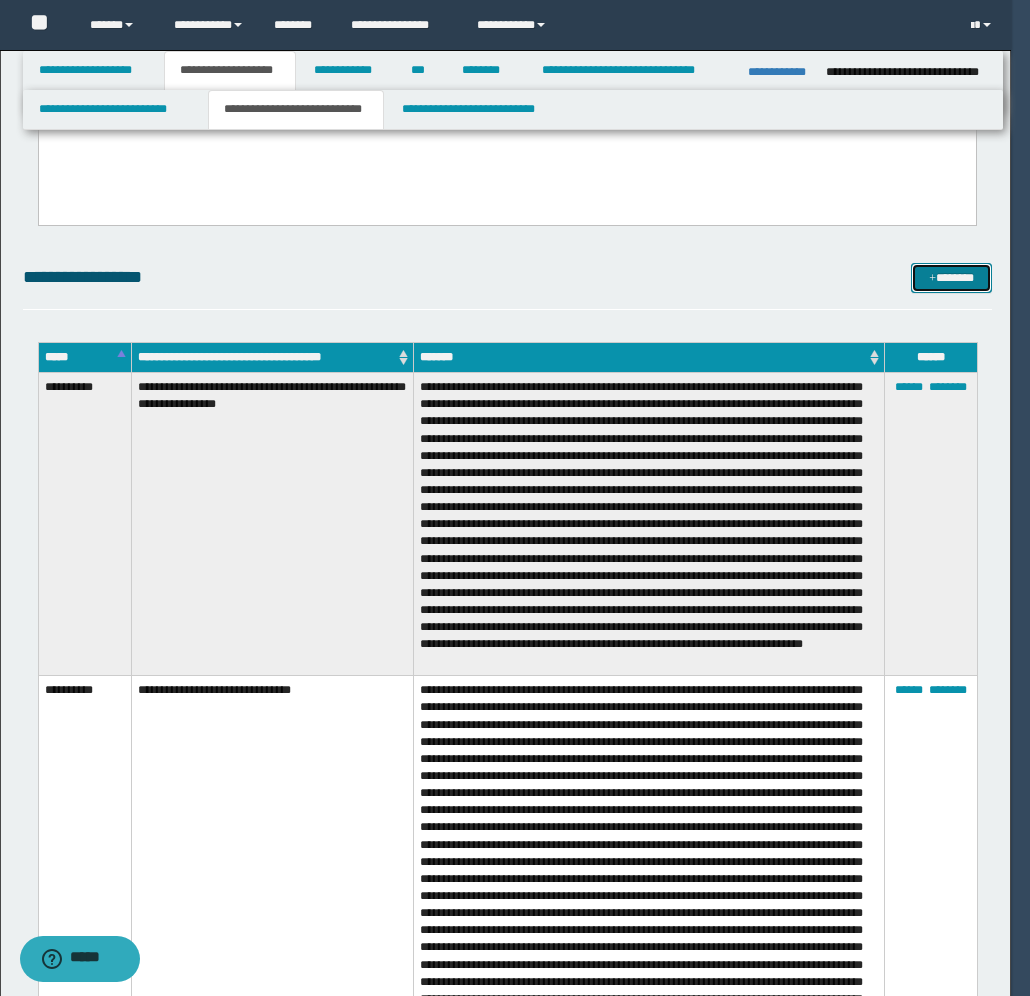 scroll, scrollTop: 0, scrollLeft: 0, axis: both 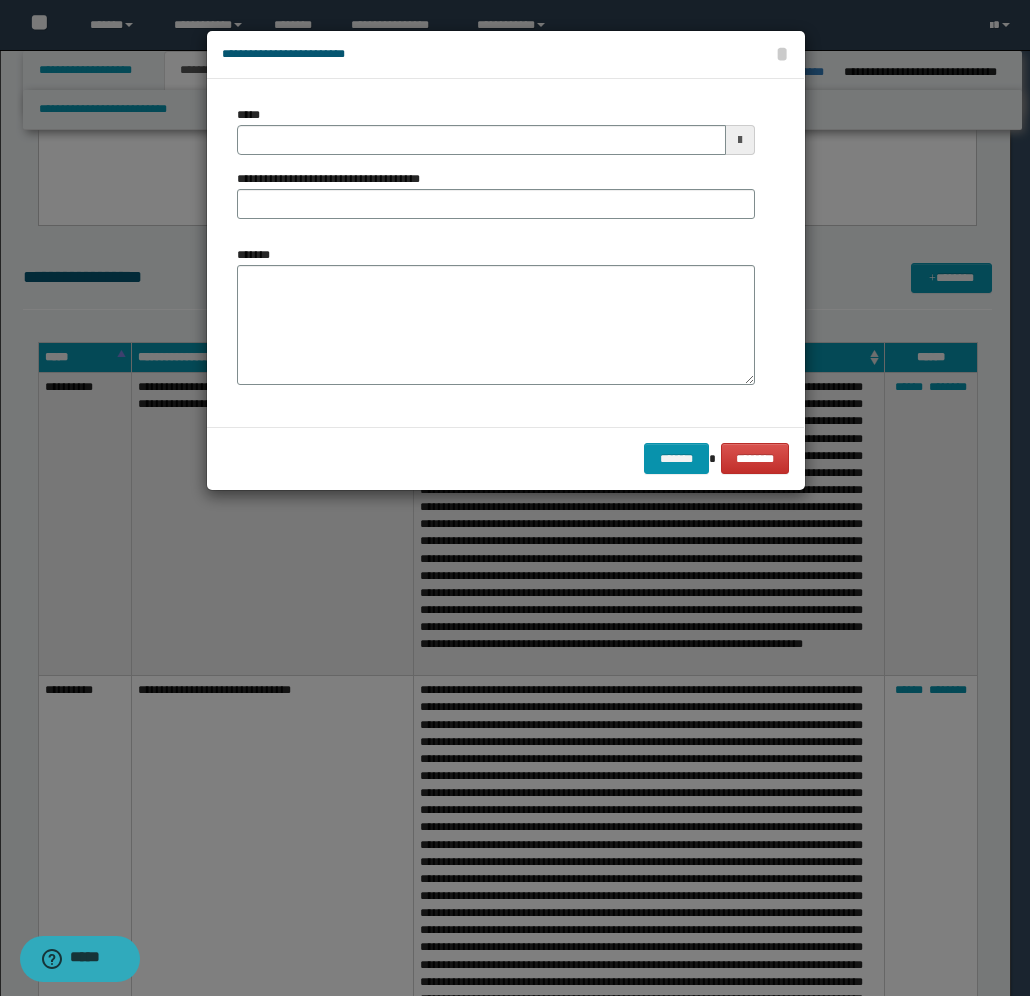 click at bounding box center [740, 140] 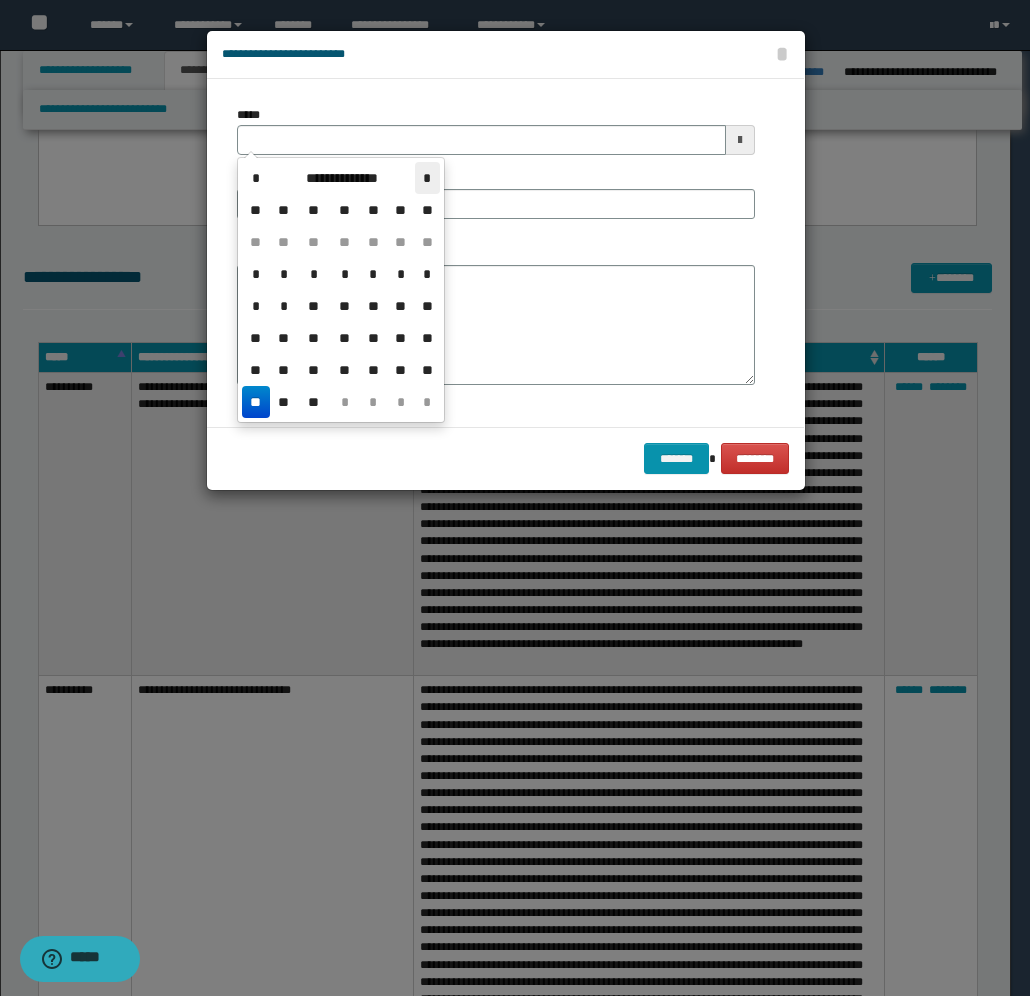 click on "*" at bounding box center [427, 178] 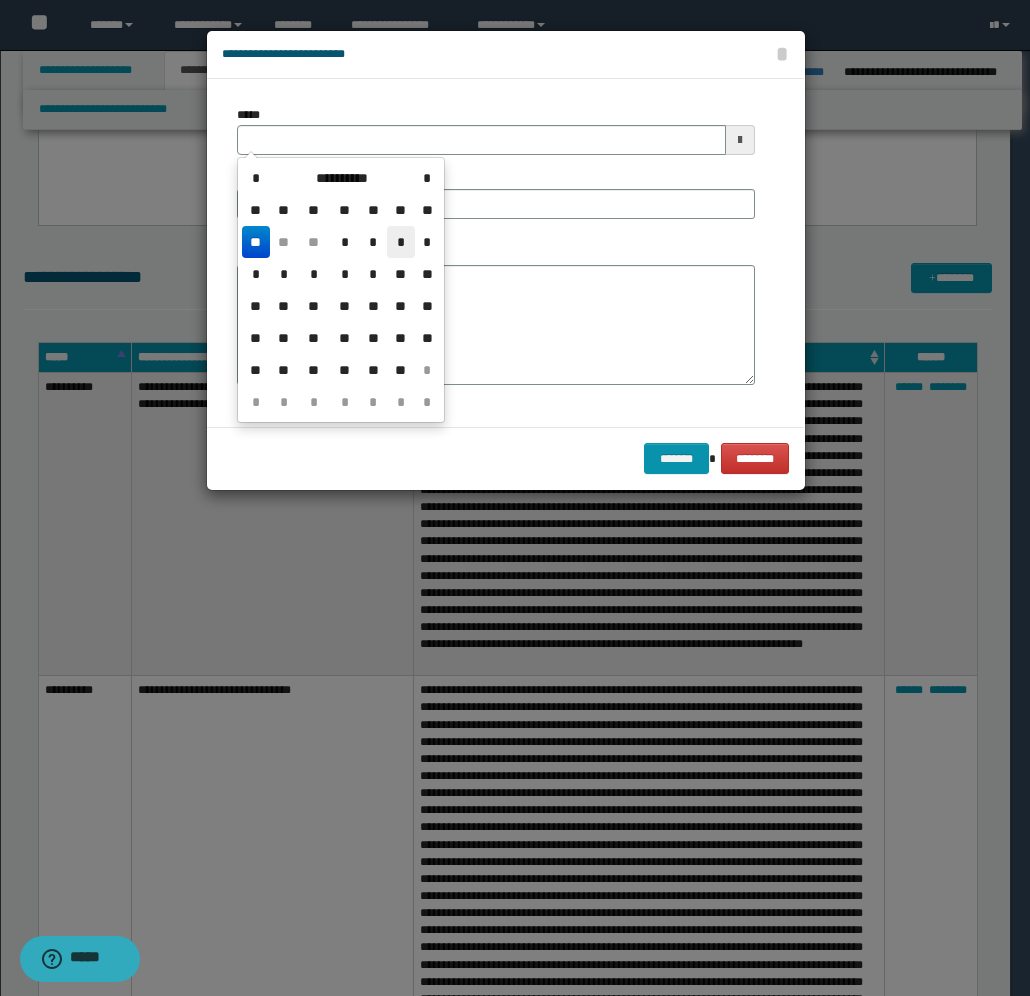 click on "*" at bounding box center (401, 242) 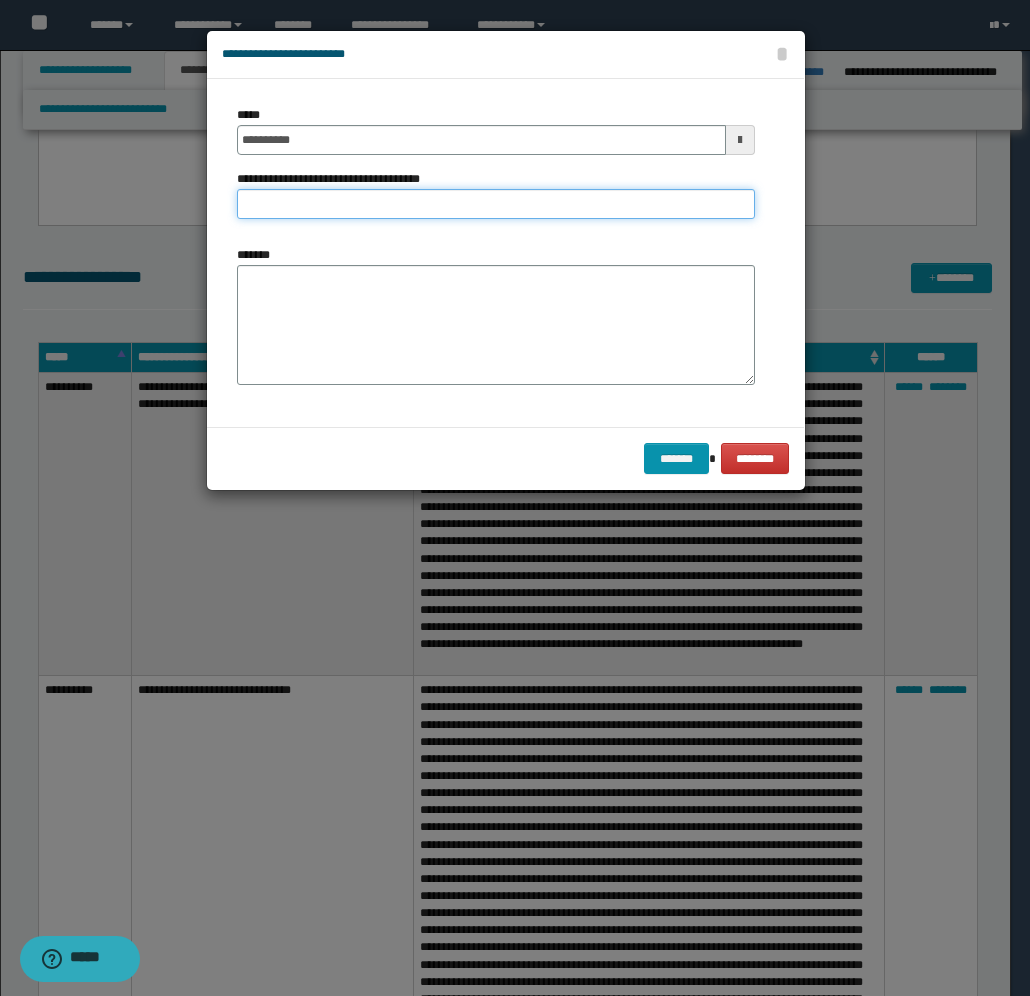 click on "**********" at bounding box center [496, 204] 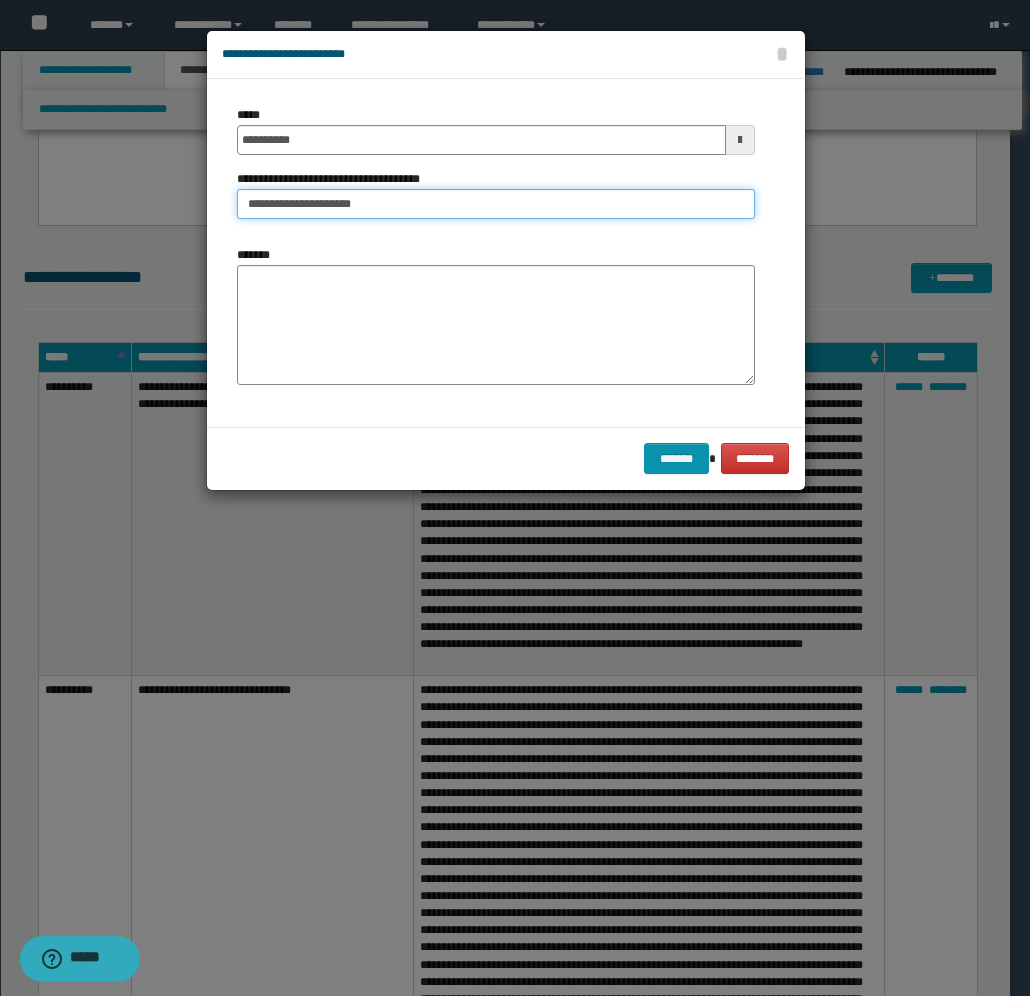 click on "**********" at bounding box center (496, 204) 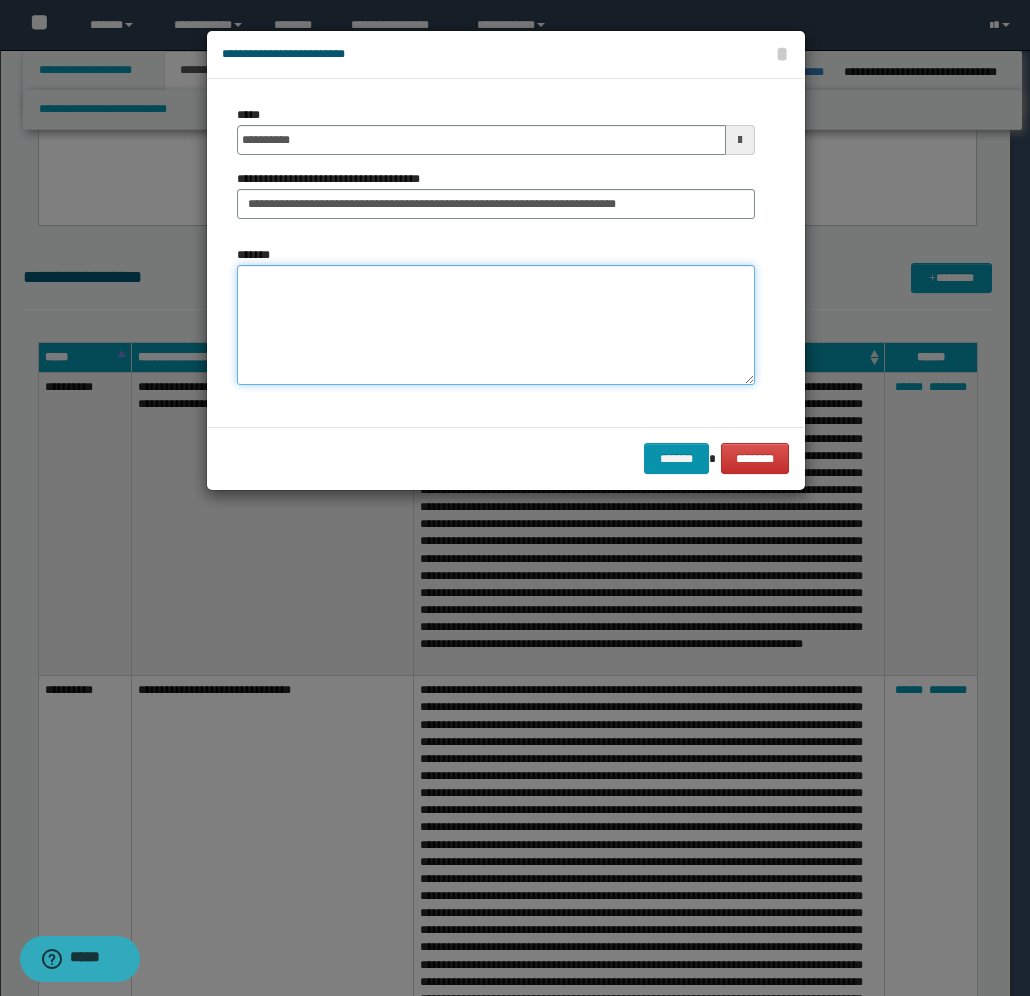 click on "*******" at bounding box center [496, 325] 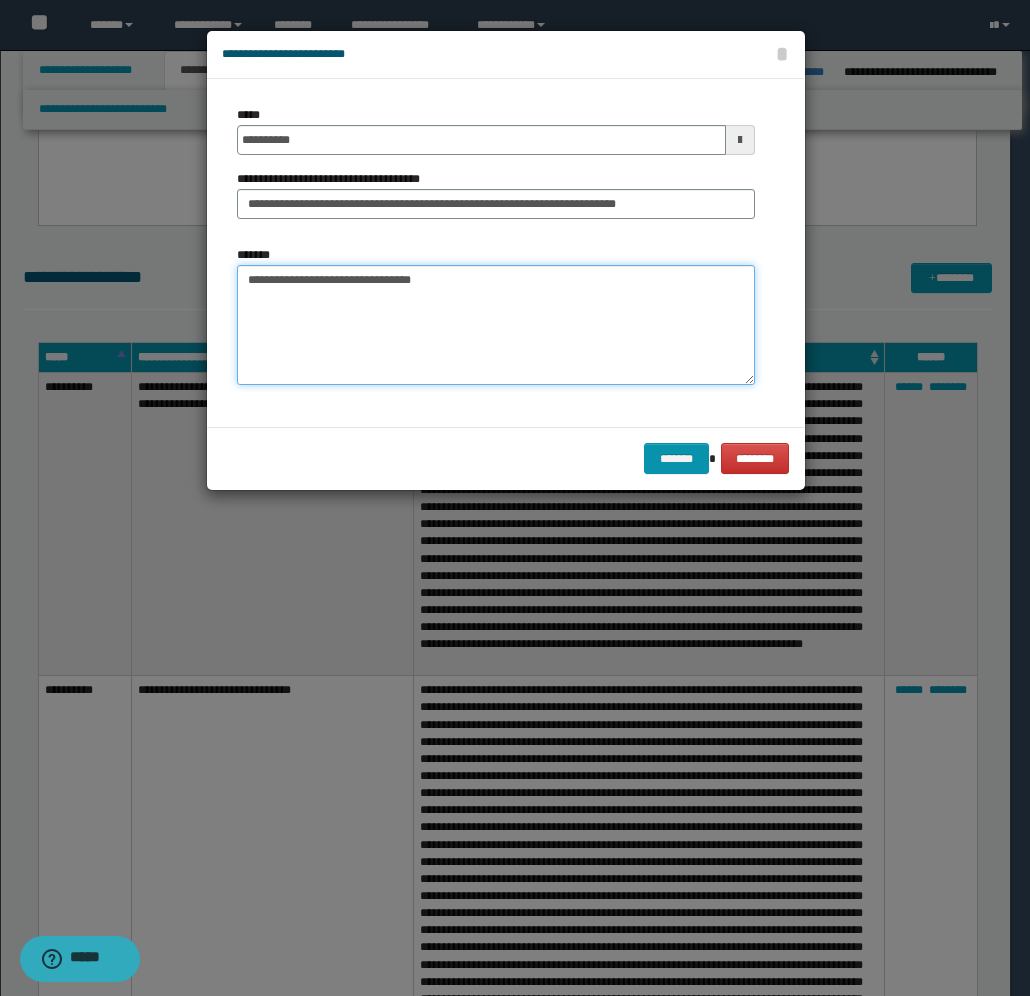 click on "**********" at bounding box center (496, 325) 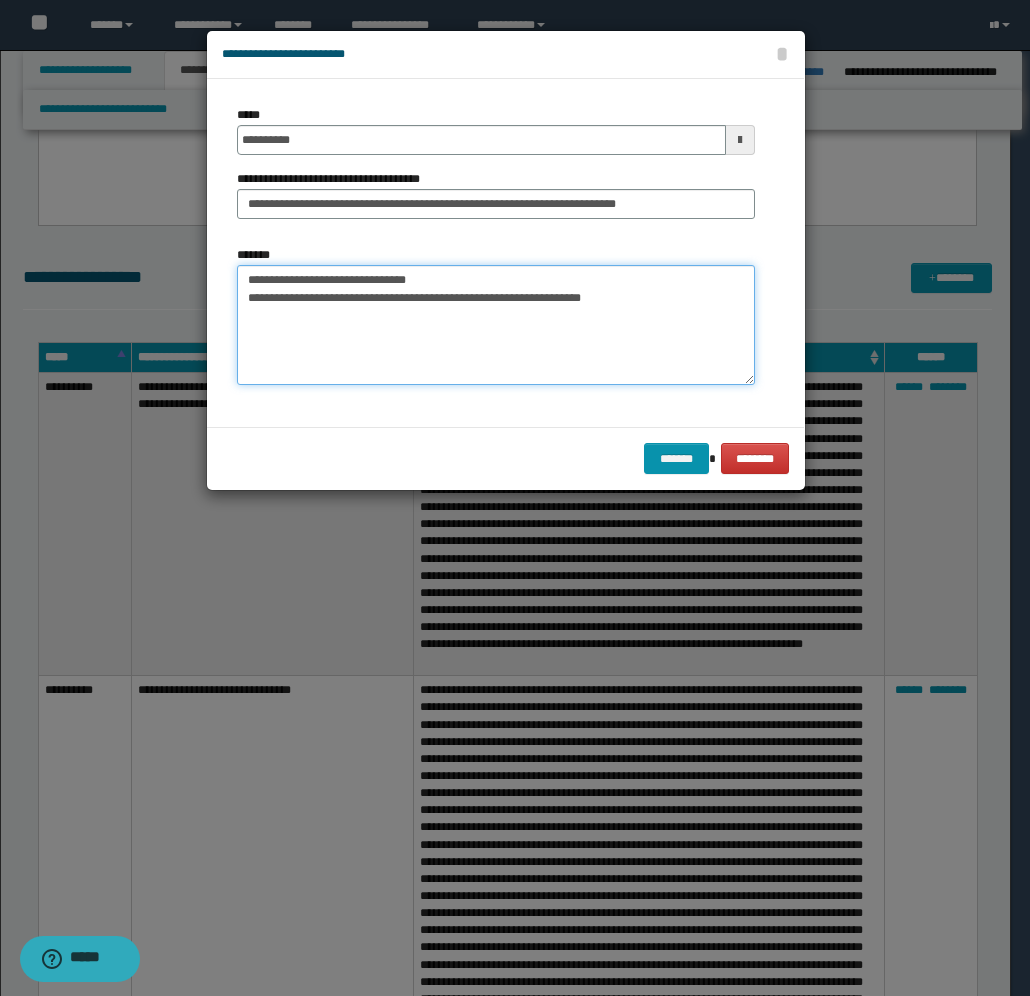 click on "**********" at bounding box center (496, 325) 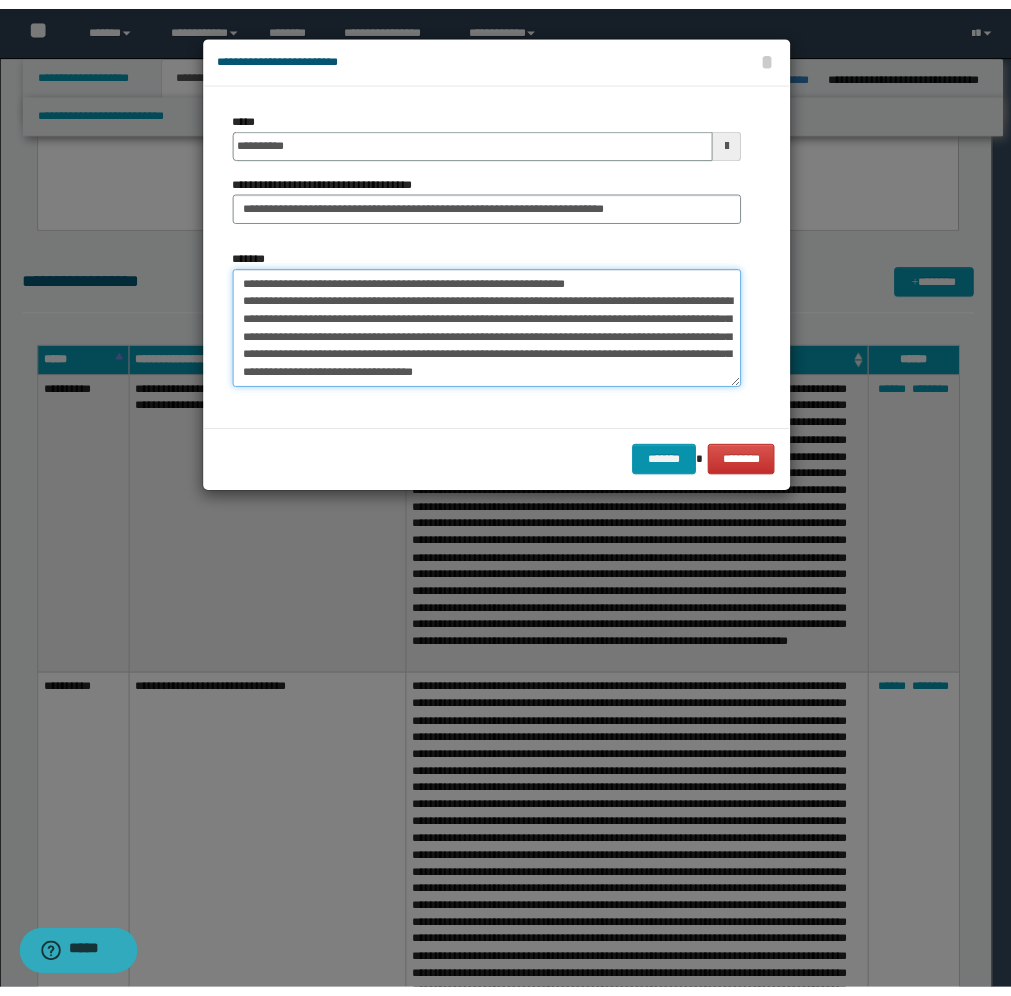 scroll, scrollTop: 48, scrollLeft: 0, axis: vertical 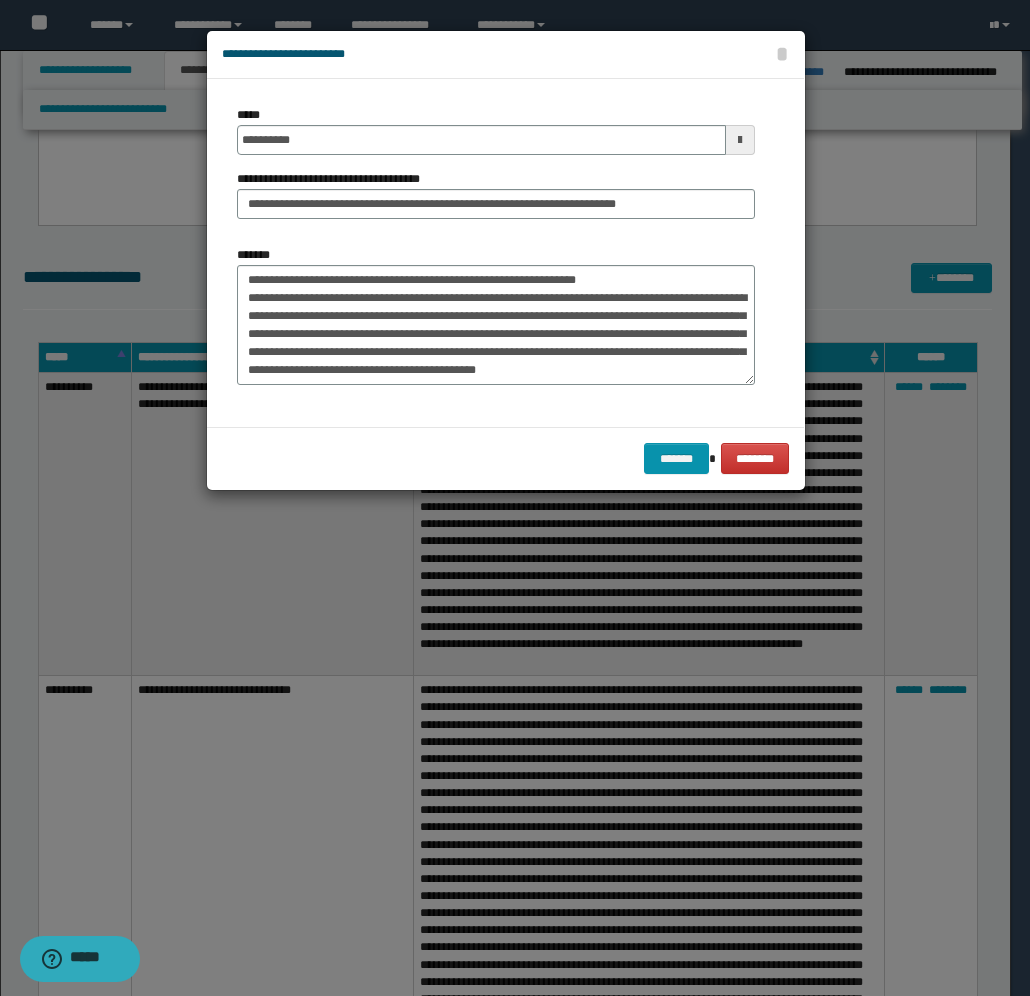 click on "**********" at bounding box center [496, 323] 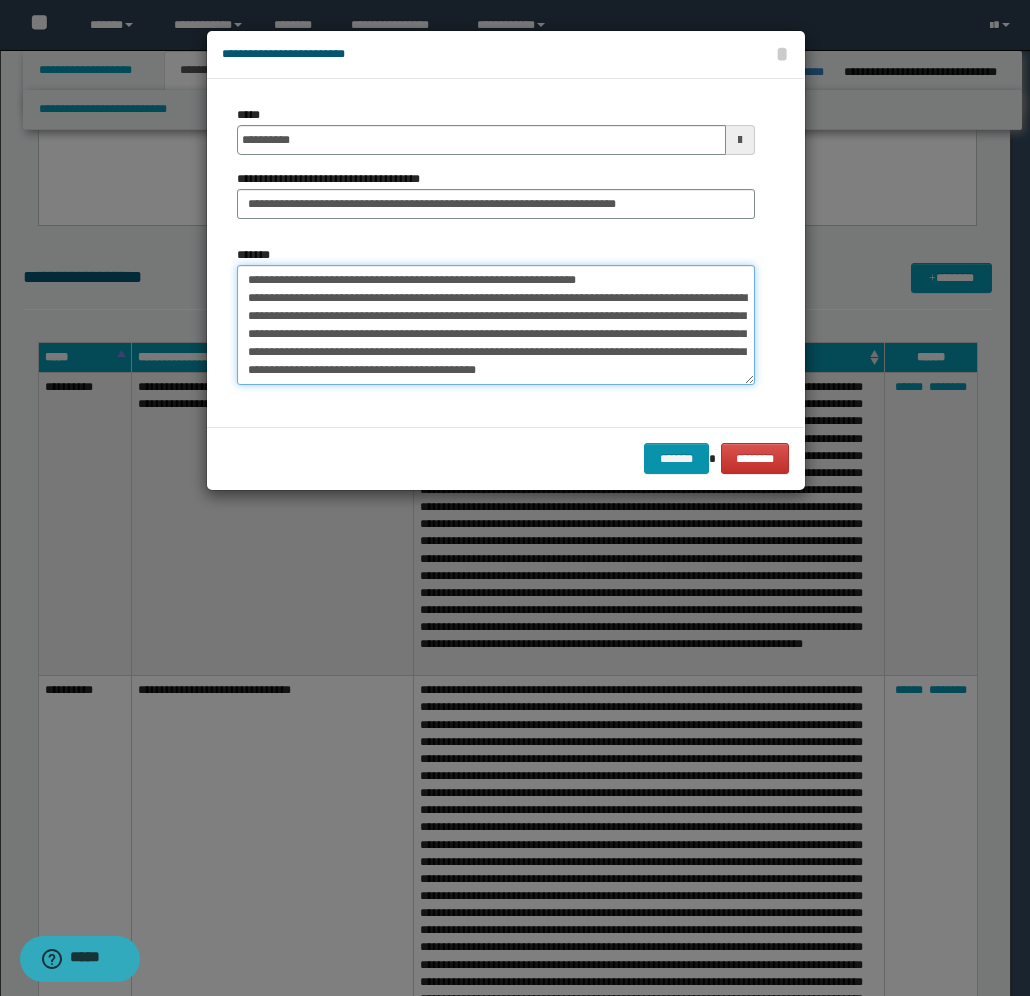 click on "**********" at bounding box center [496, 325] 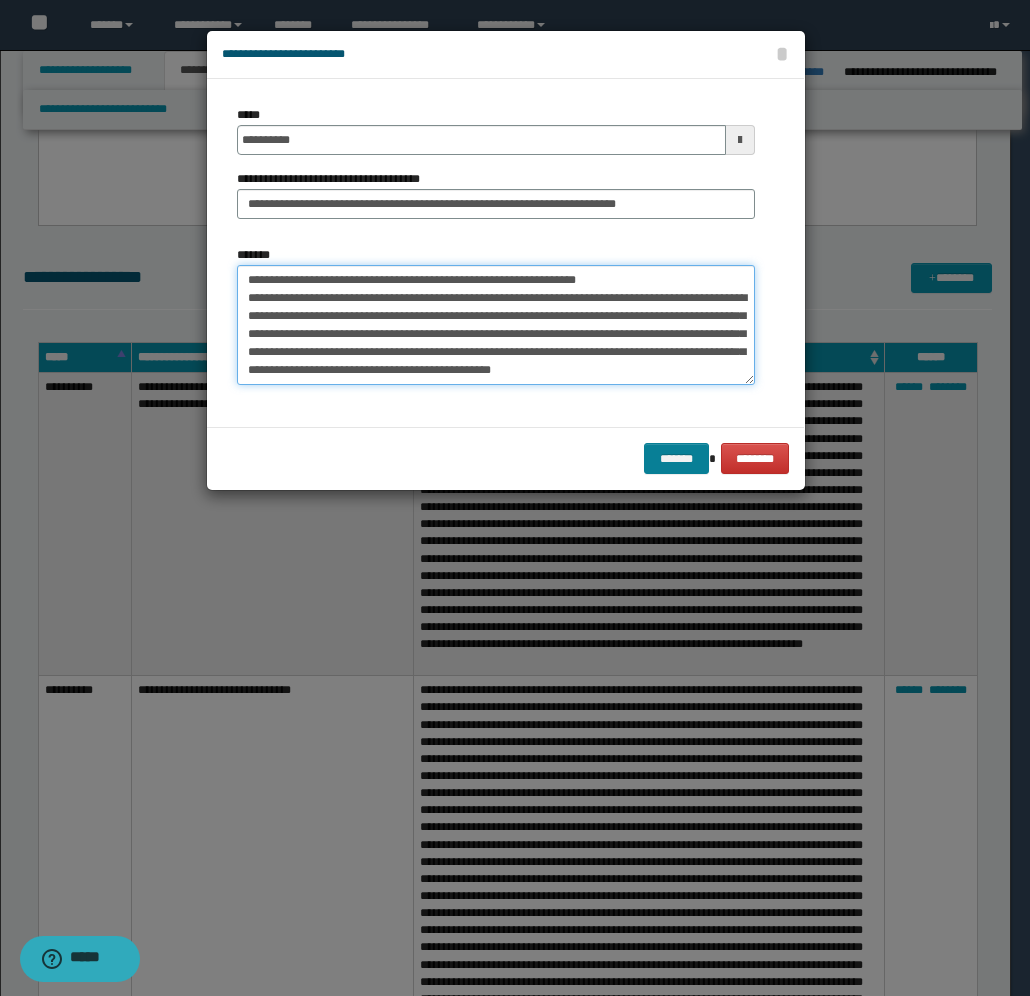 type on "**********" 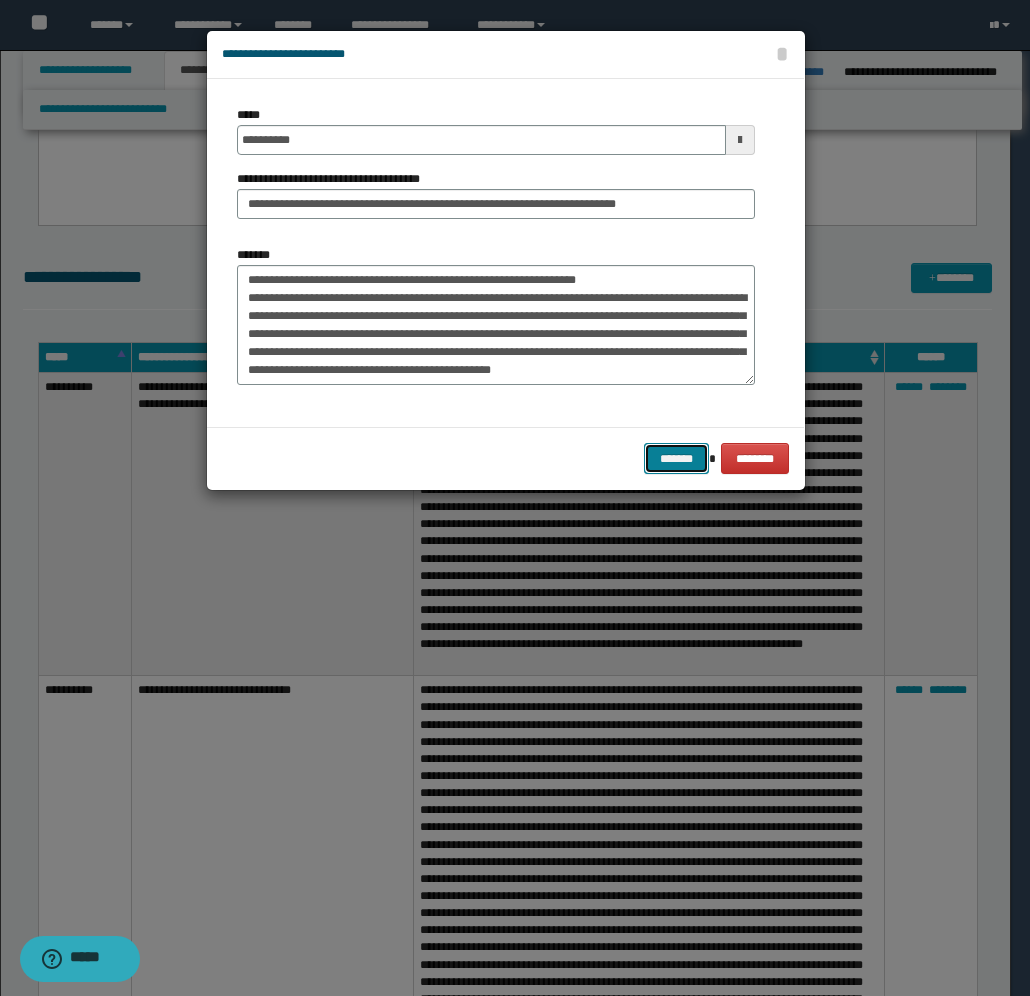 click on "*******" at bounding box center (676, 458) 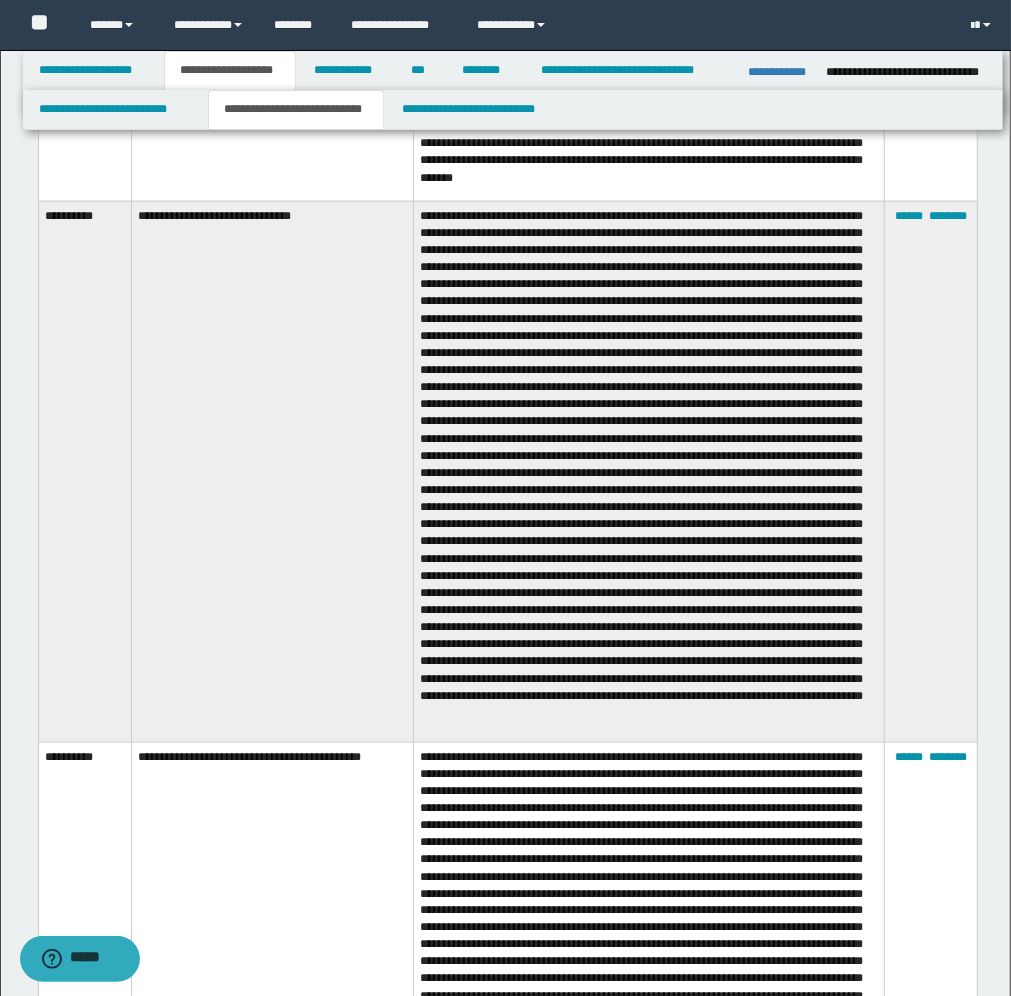 scroll, scrollTop: 1125, scrollLeft: 0, axis: vertical 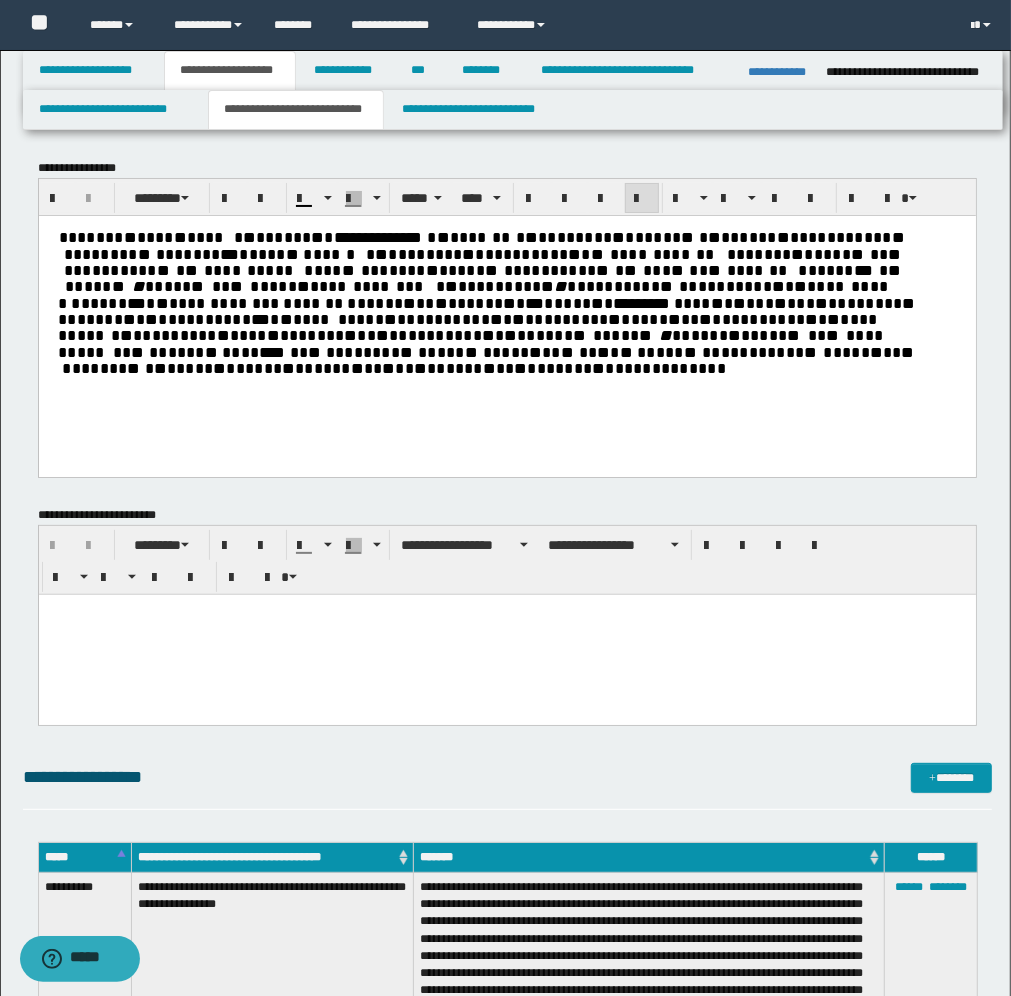 click on "**********" at bounding box center (486, 298) 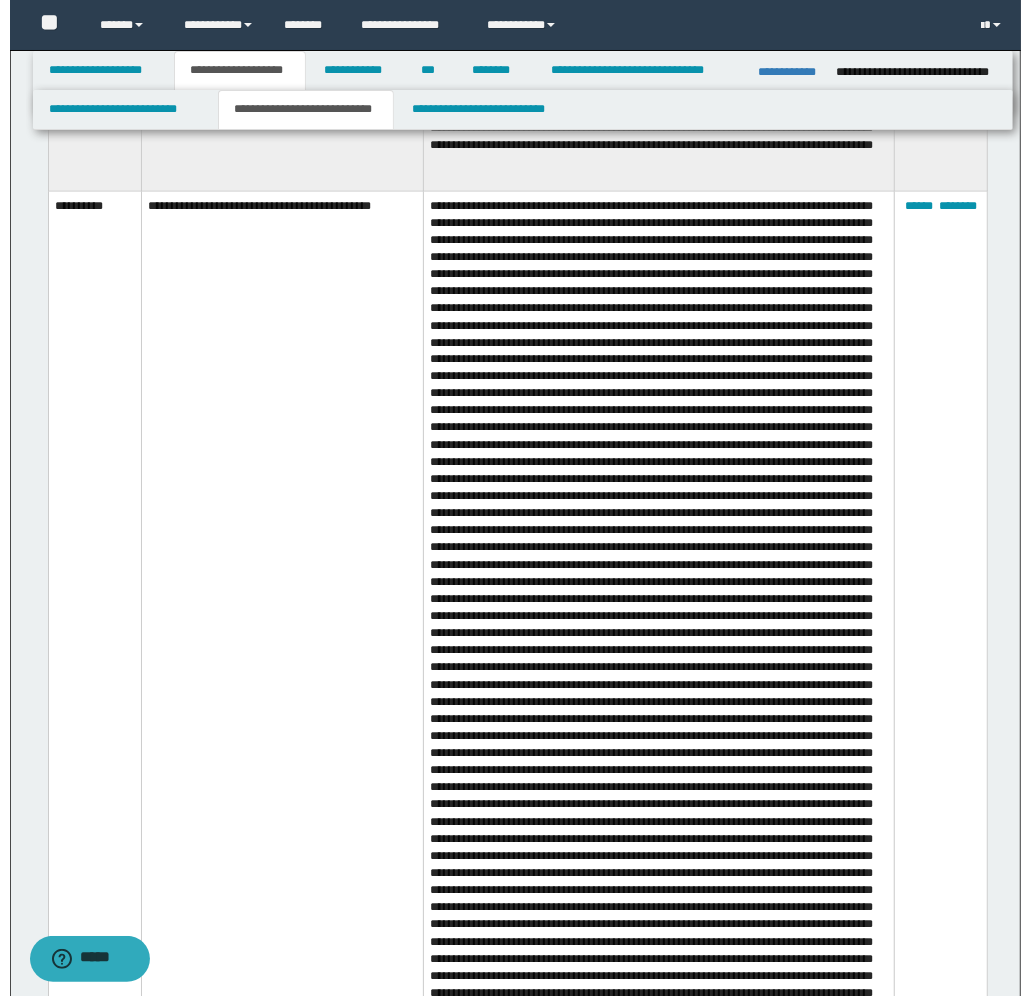 scroll, scrollTop: 1625, scrollLeft: 0, axis: vertical 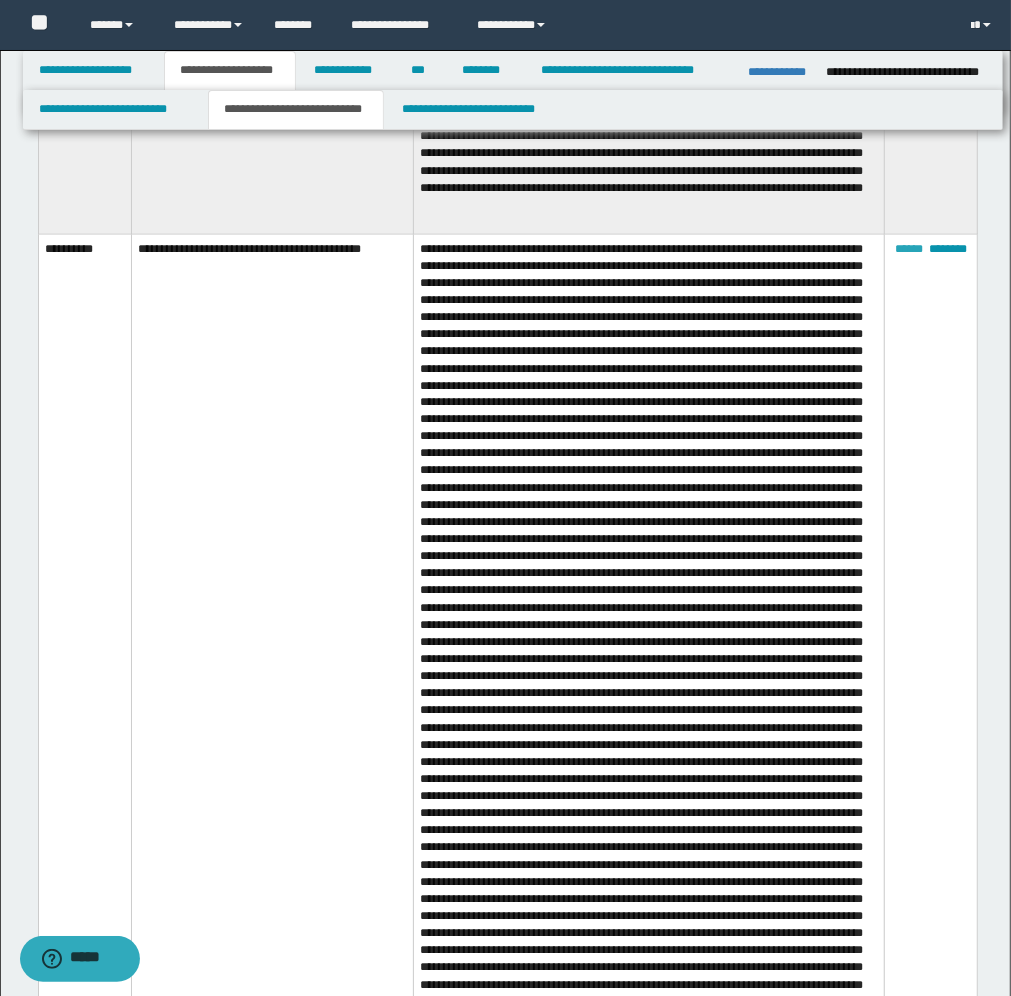click on "******" at bounding box center (909, 249) 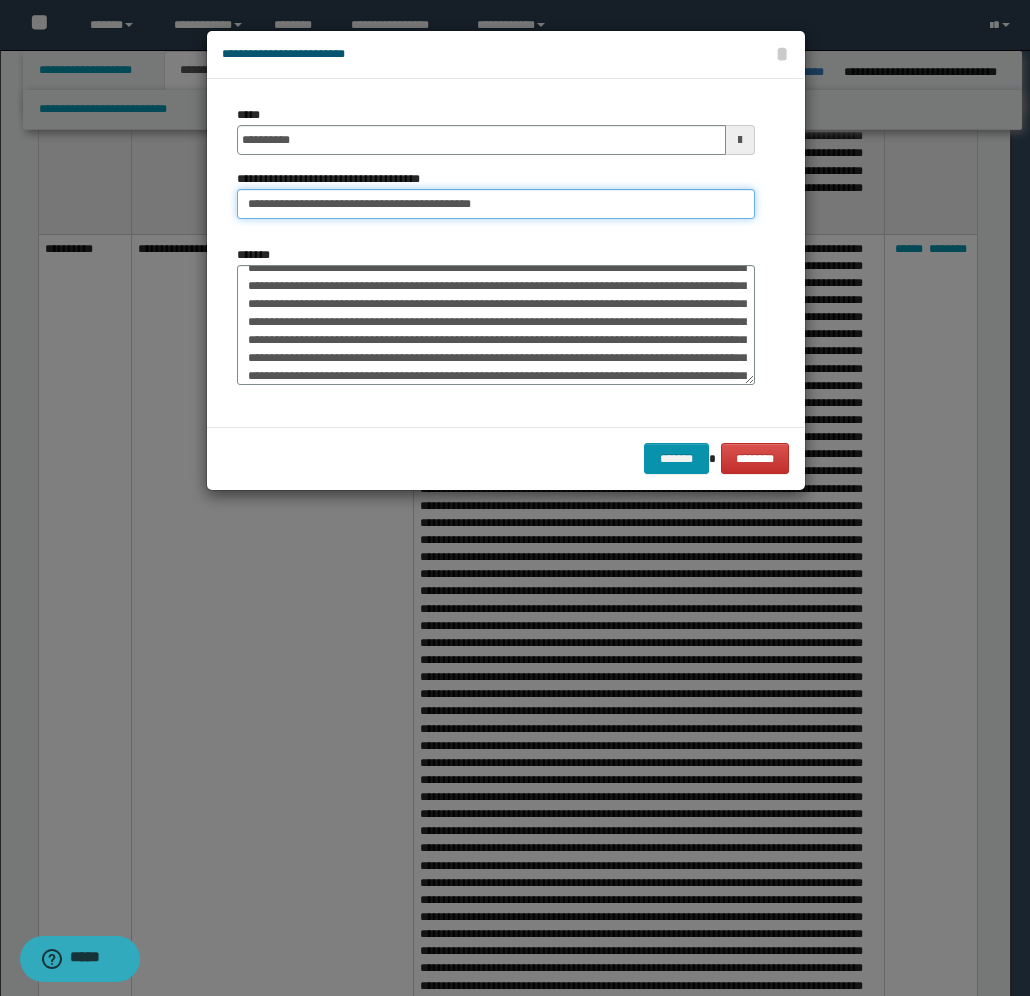 click on "**********" at bounding box center [496, 204] 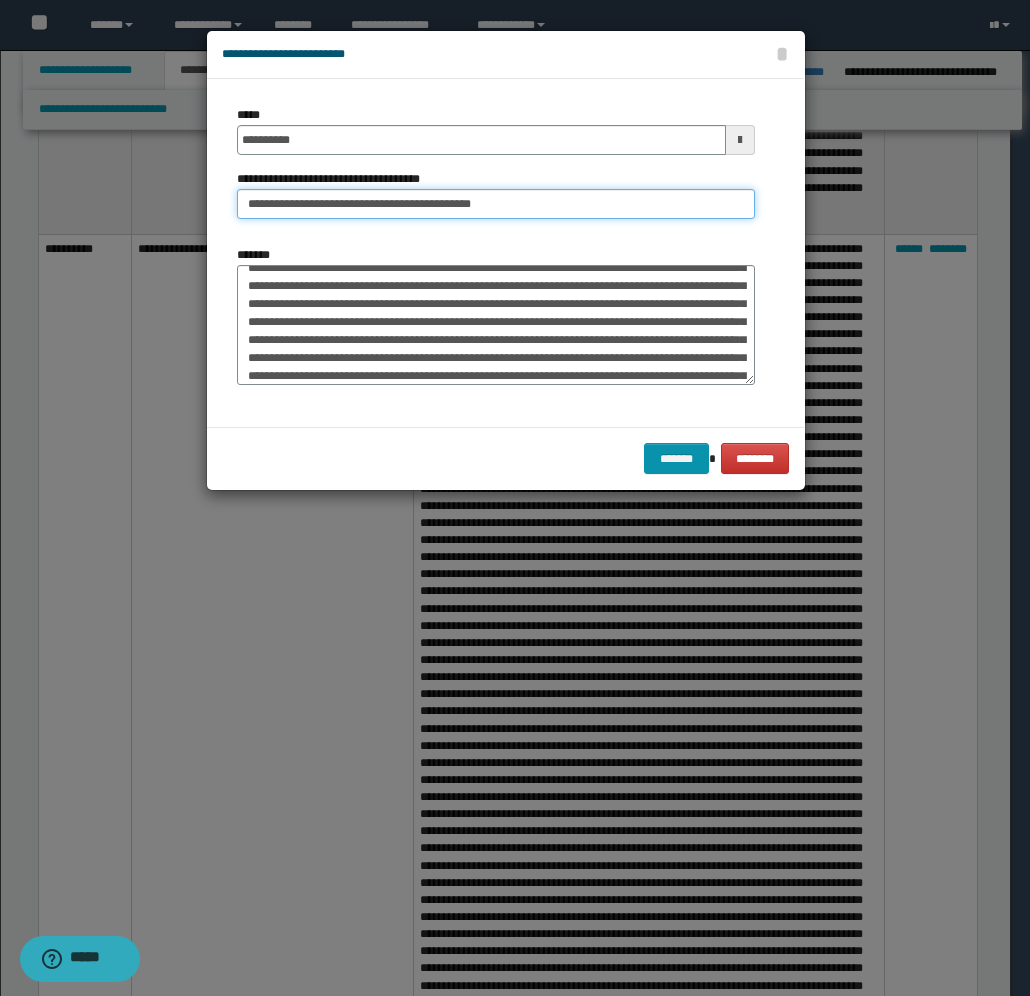 type on "**********" 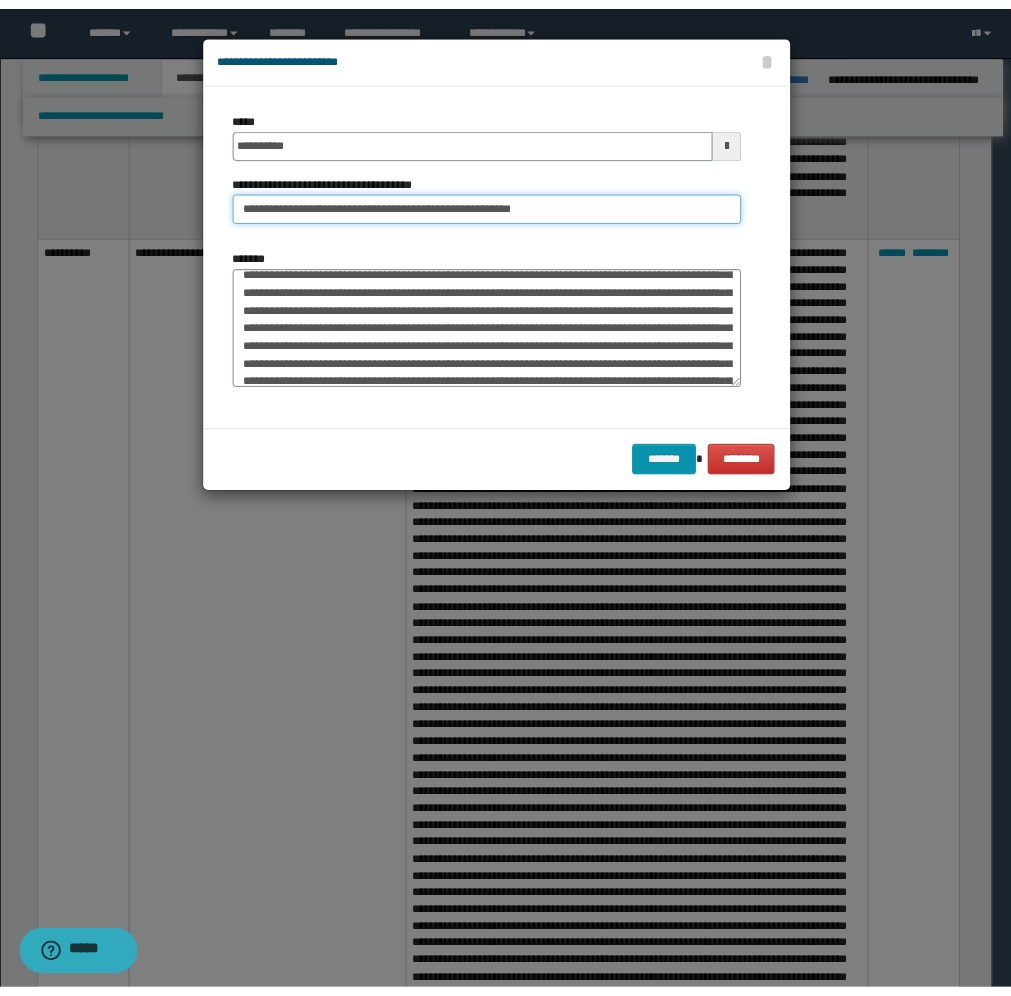scroll, scrollTop: 0, scrollLeft: 0, axis: both 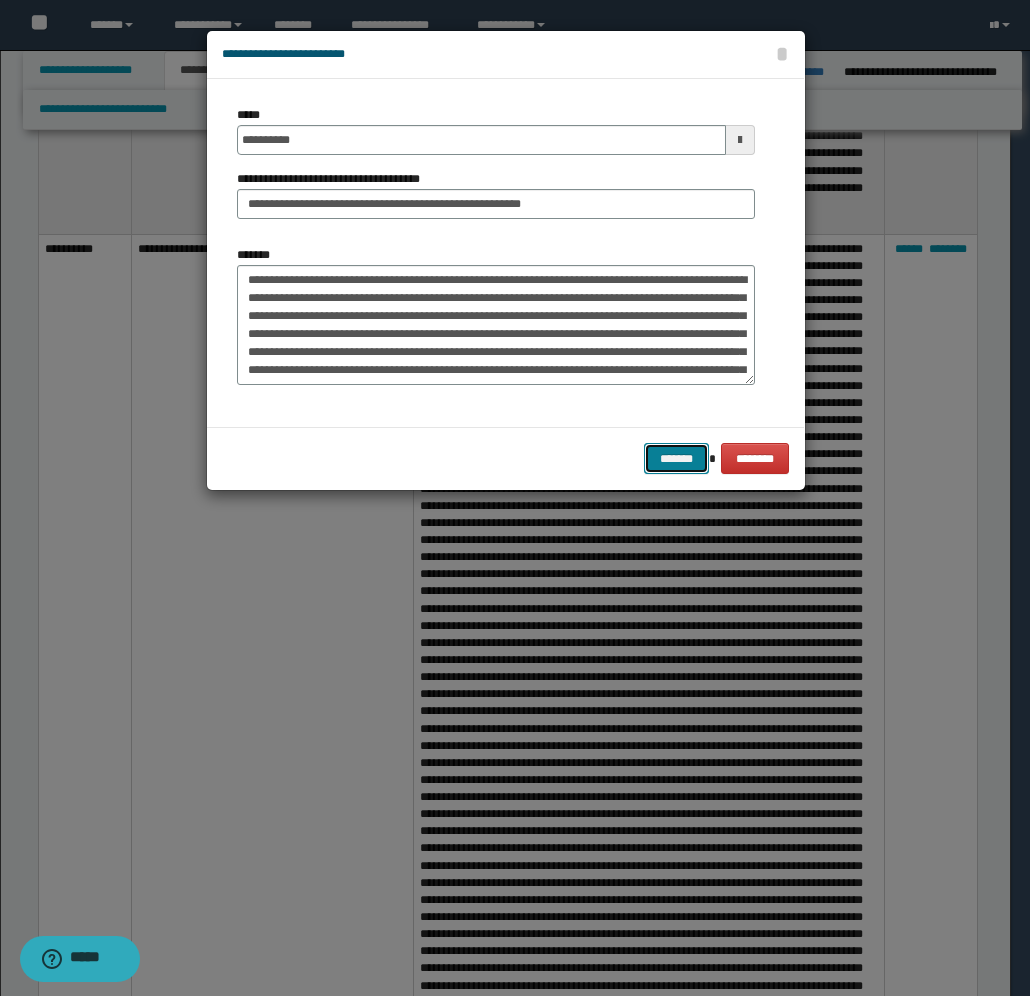 click on "*******" at bounding box center [676, 458] 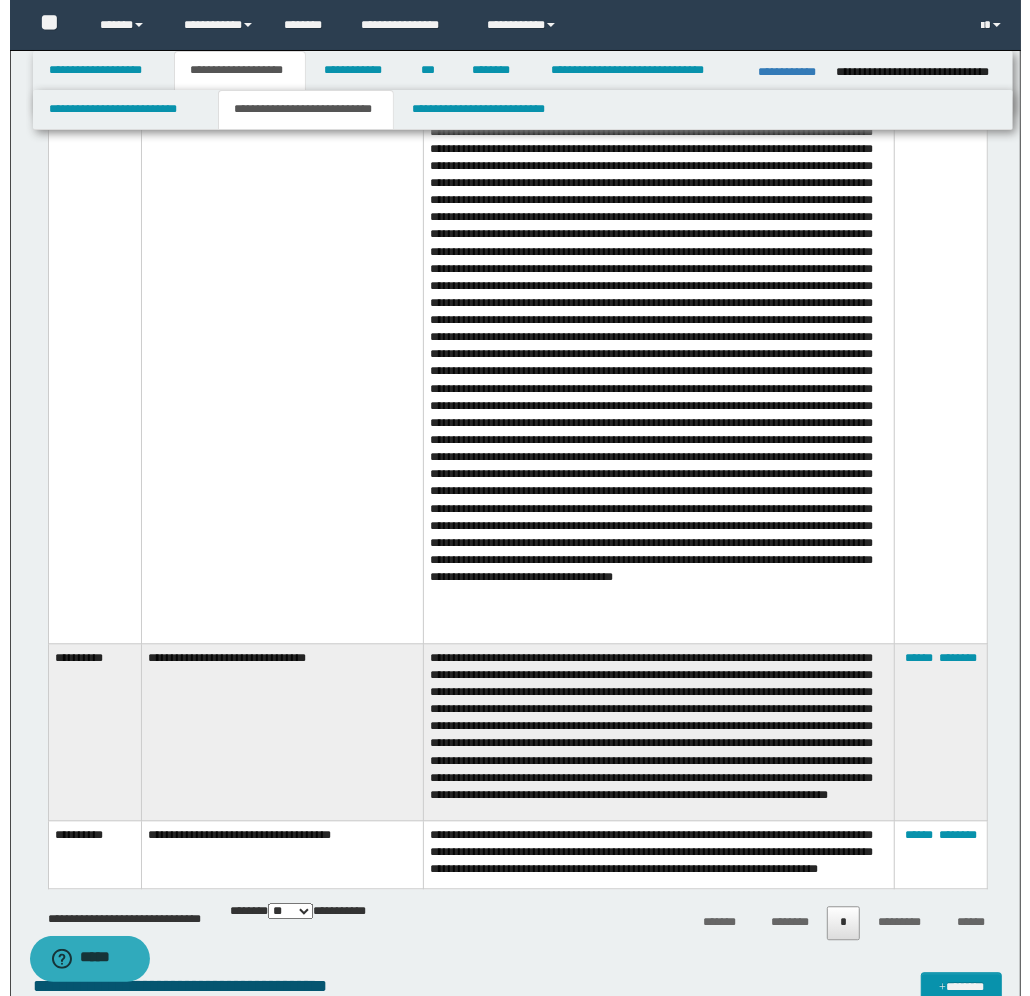 scroll, scrollTop: 2125, scrollLeft: 0, axis: vertical 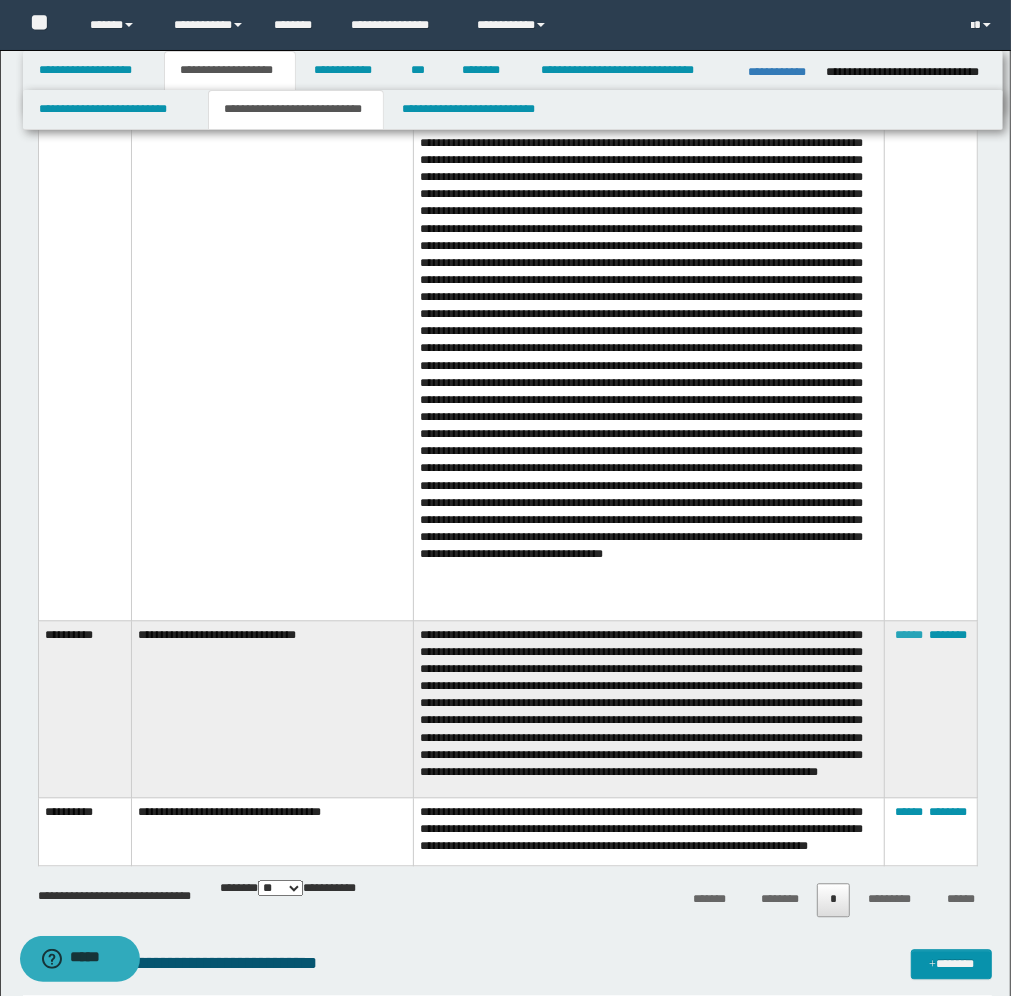 click on "******" at bounding box center [909, 635] 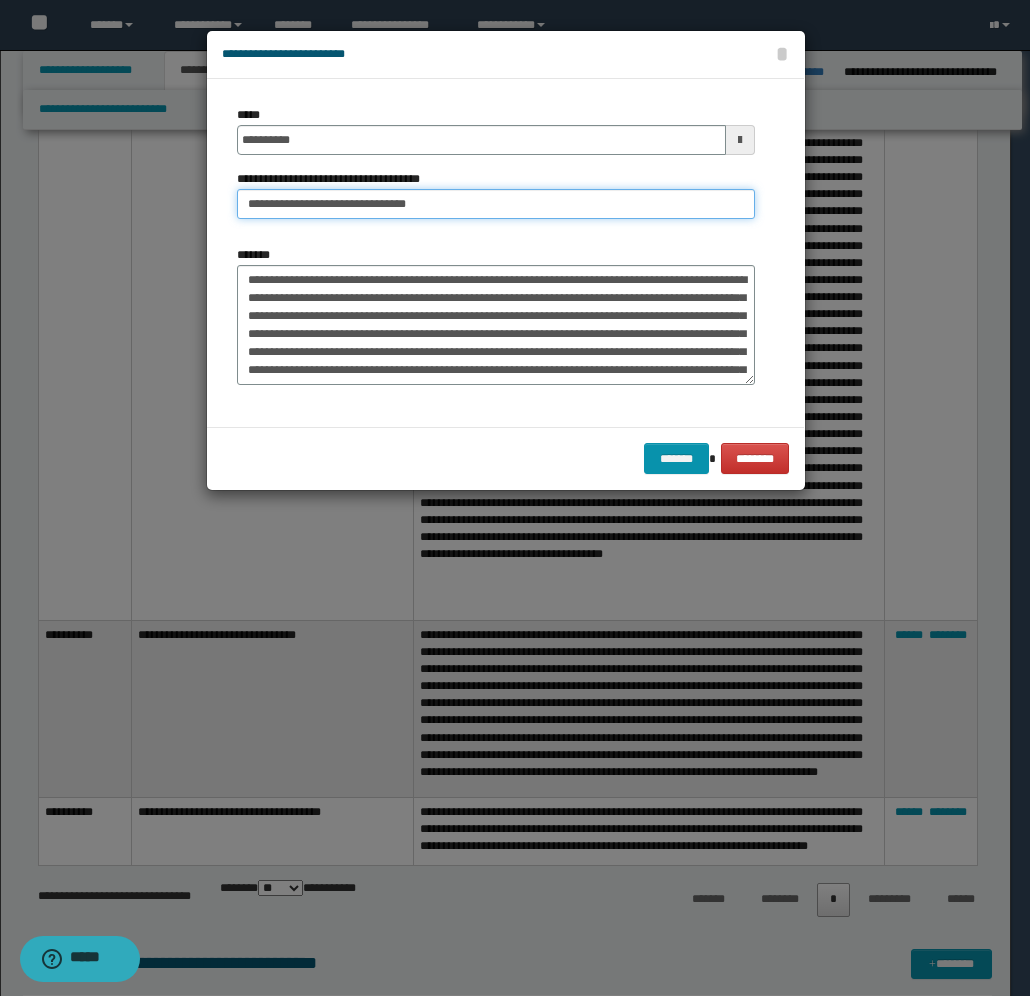 click on "**********" at bounding box center [496, 204] 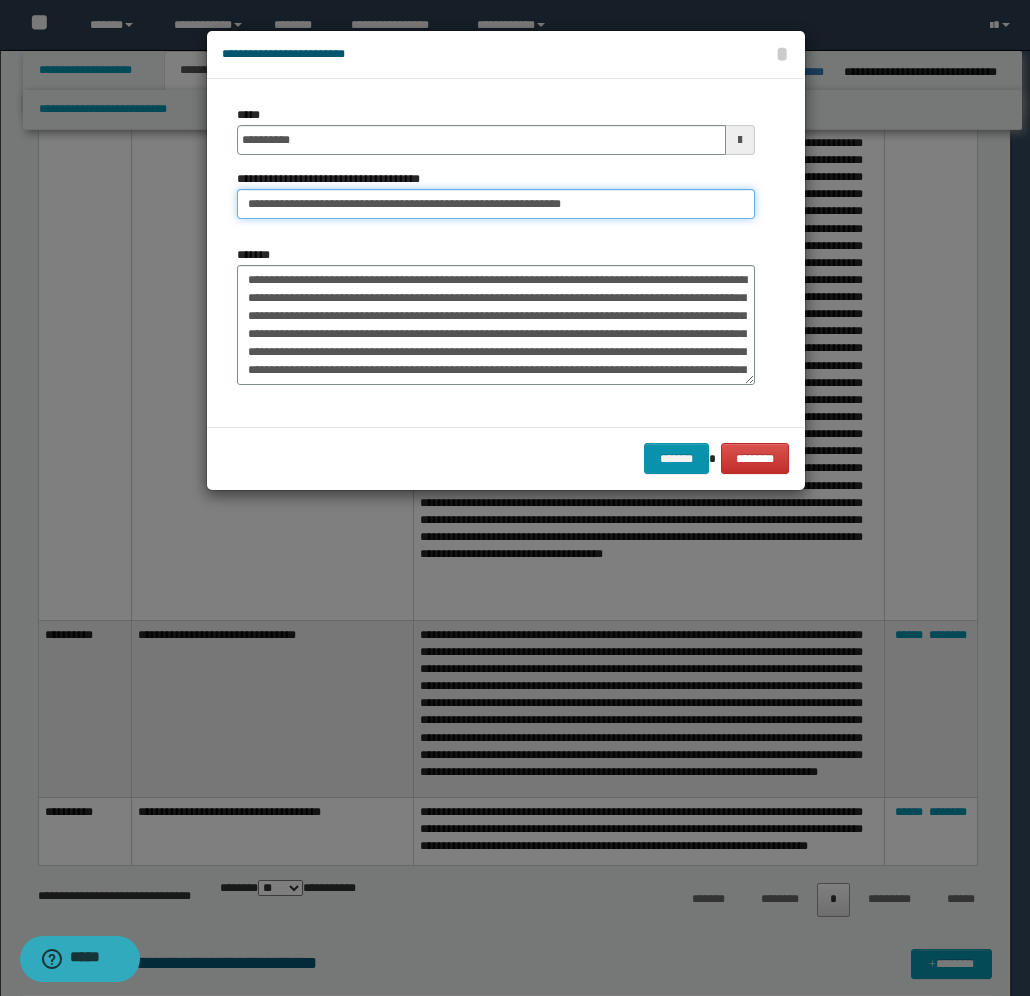 type on "**********" 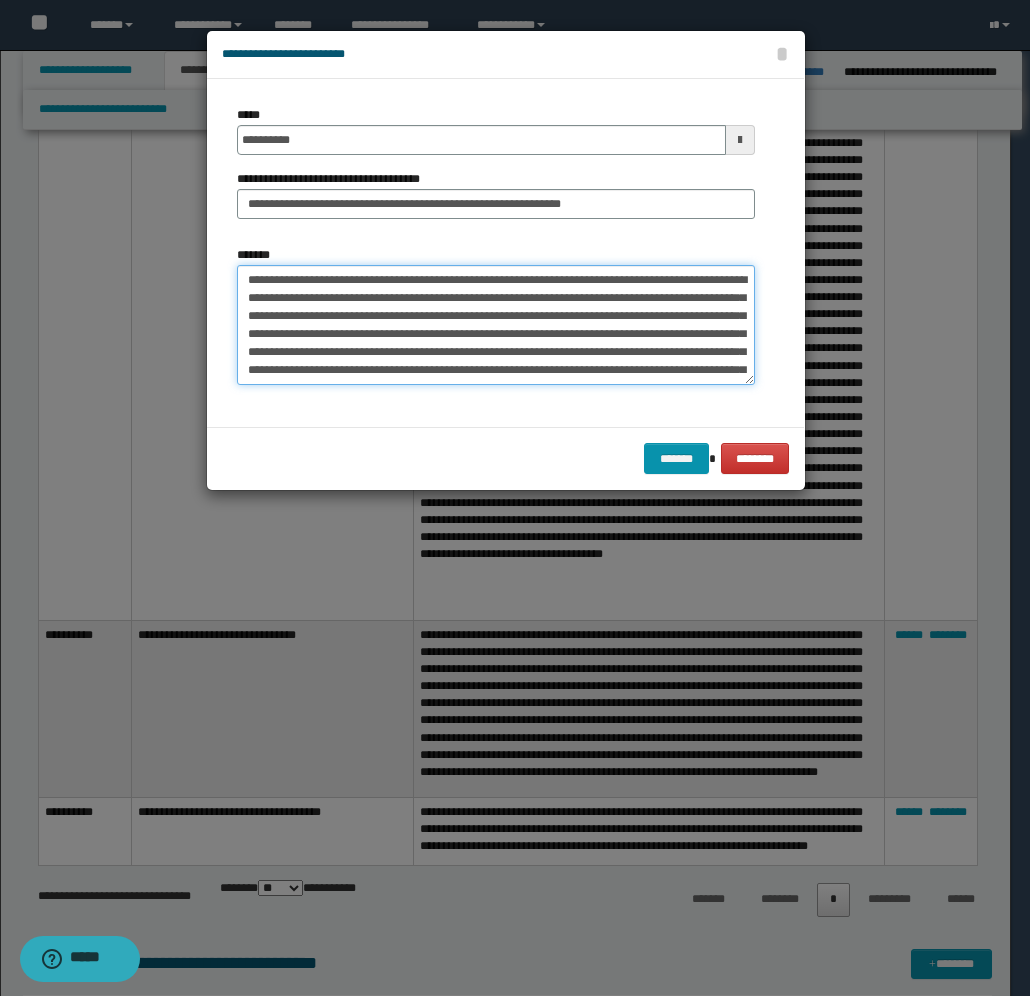 click on "**********" at bounding box center (496, 325) 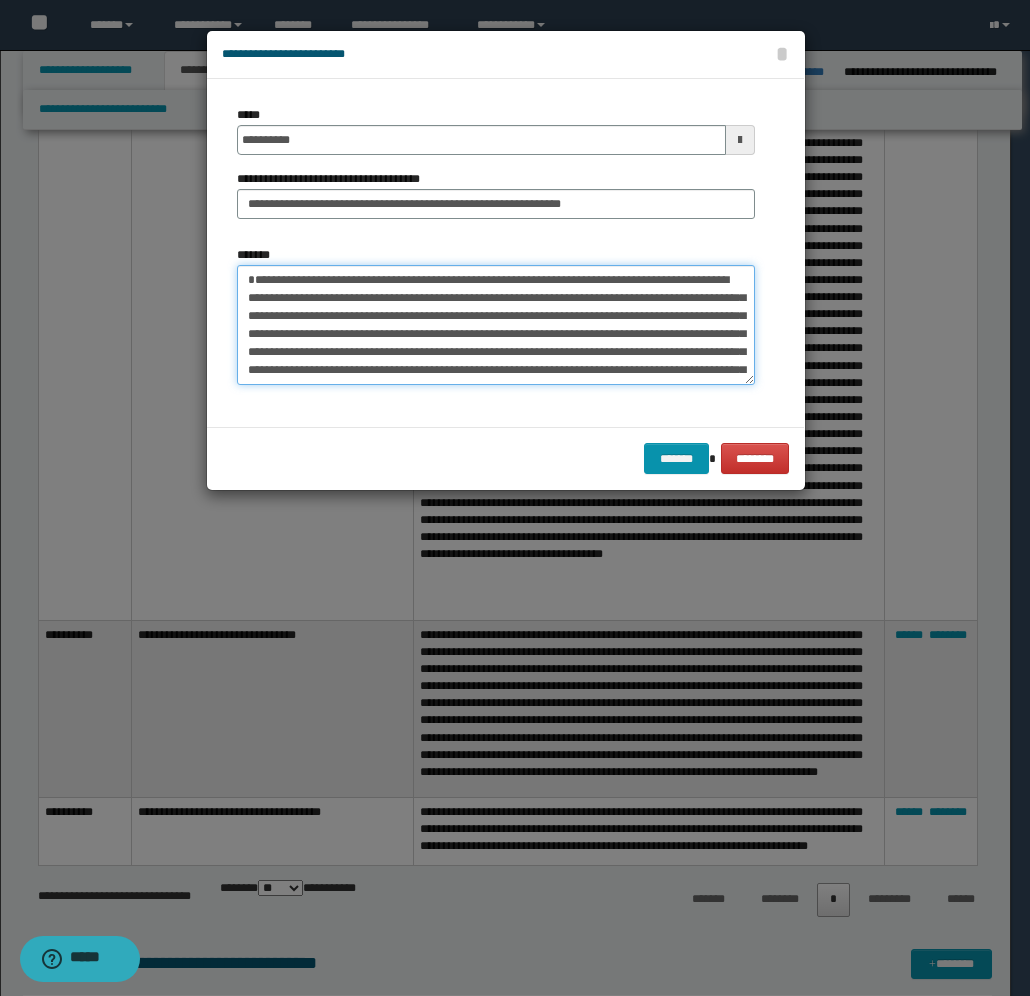 click on "**********" at bounding box center (496, 325) 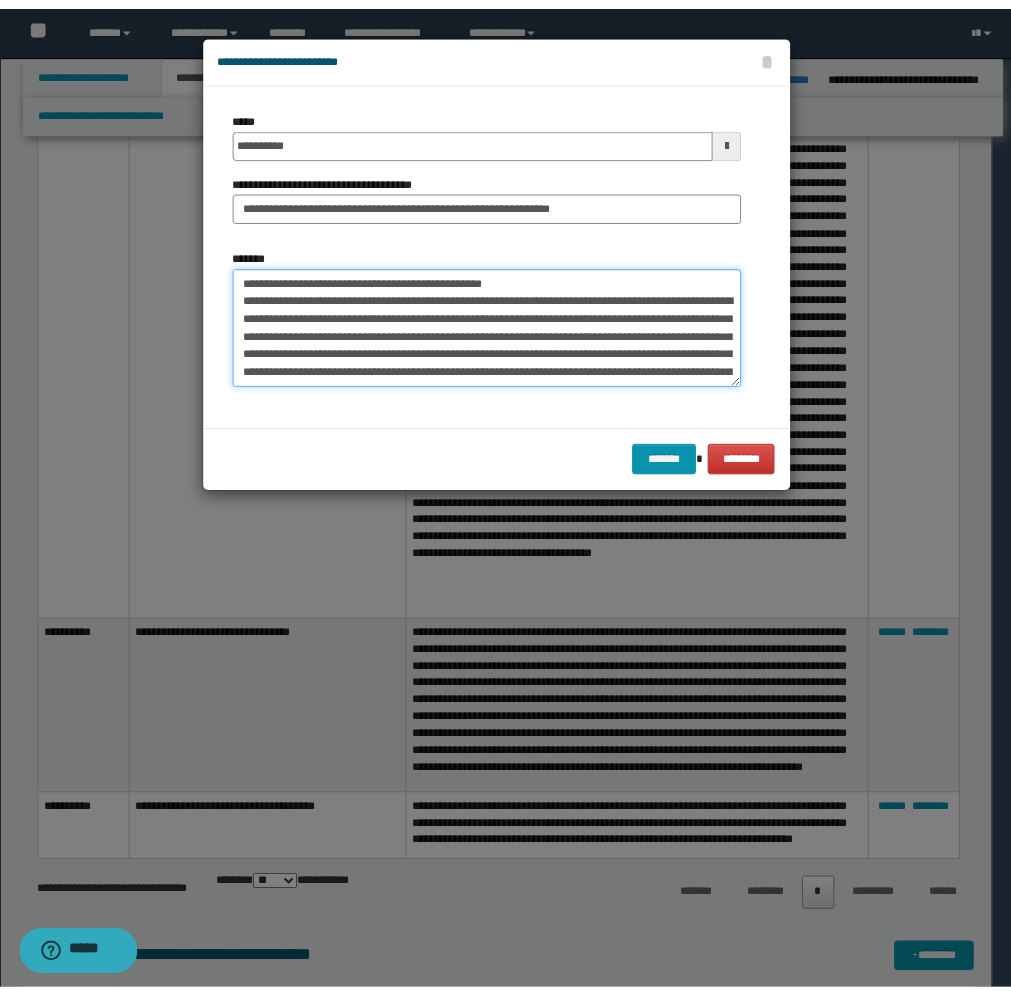 scroll, scrollTop: 90, scrollLeft: 0, axis: vertical 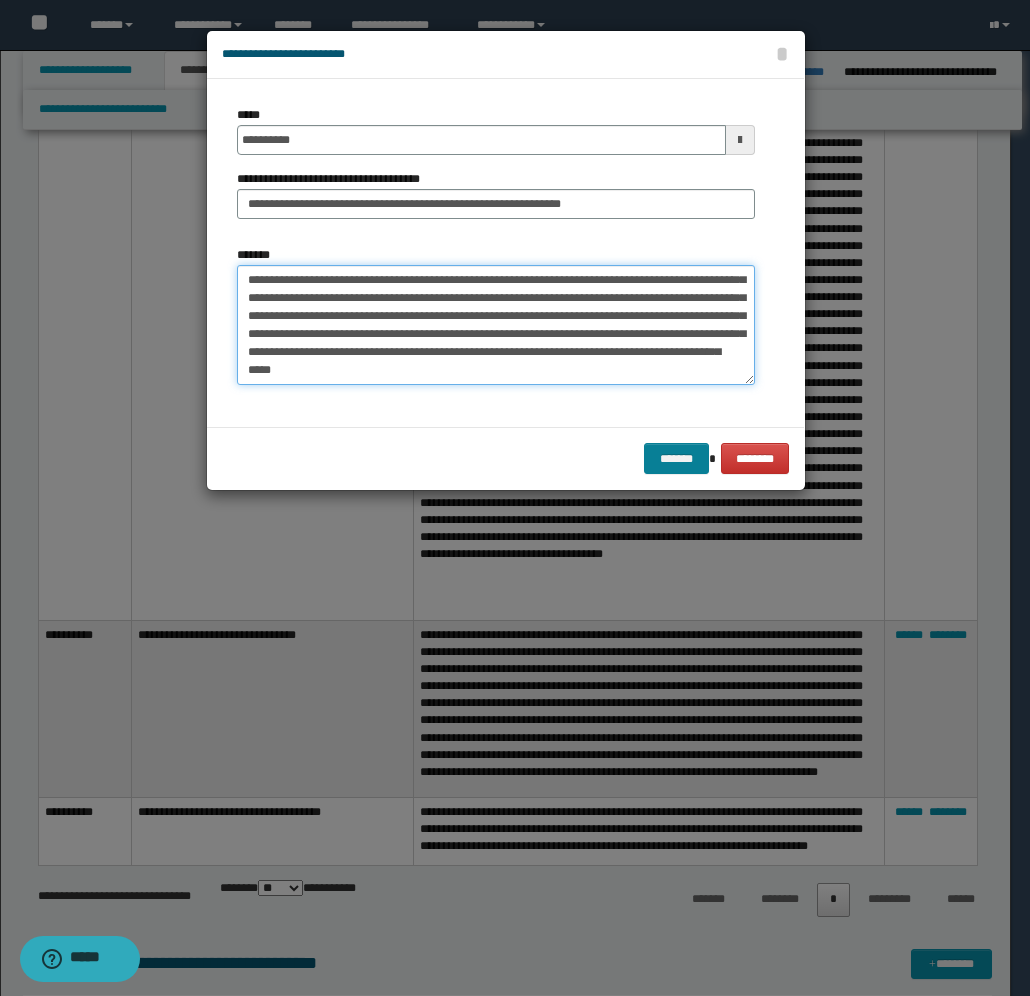 type on "**********" 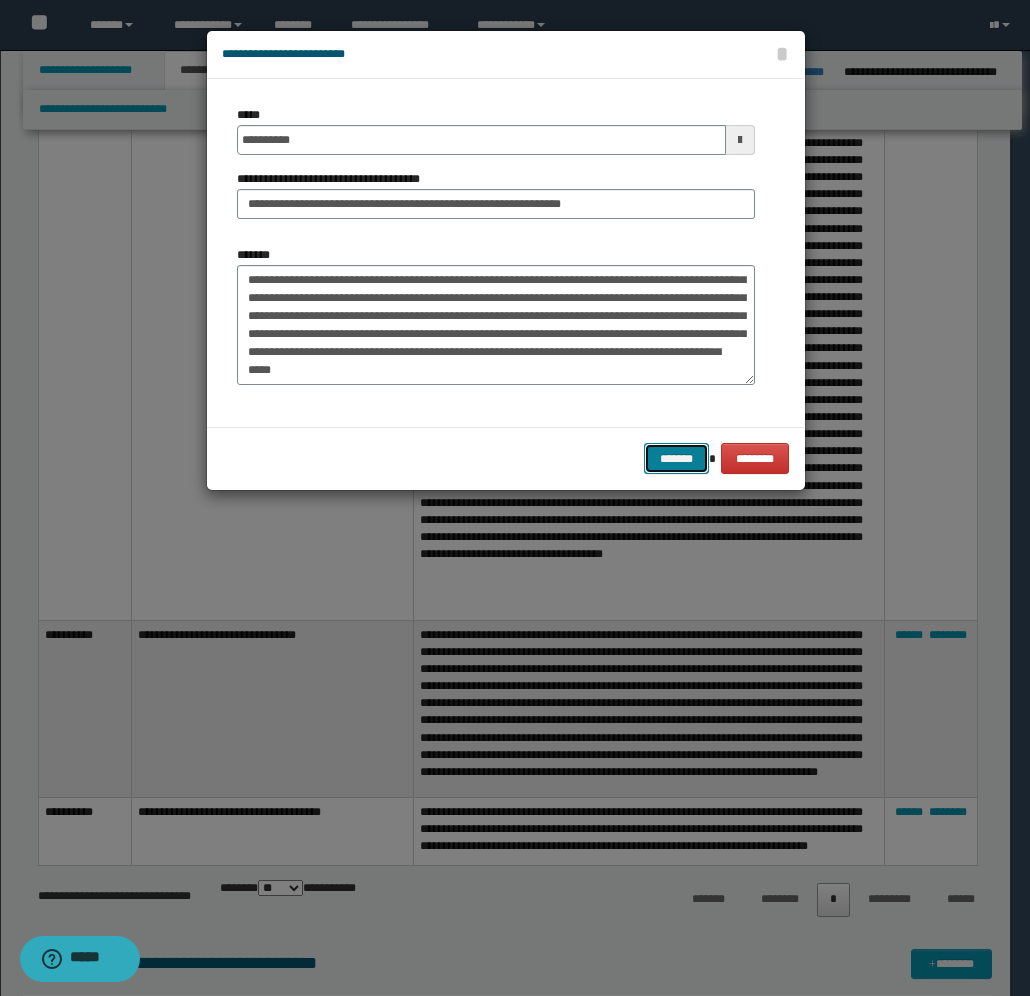click on "*******" at bounding box center [676, 458] 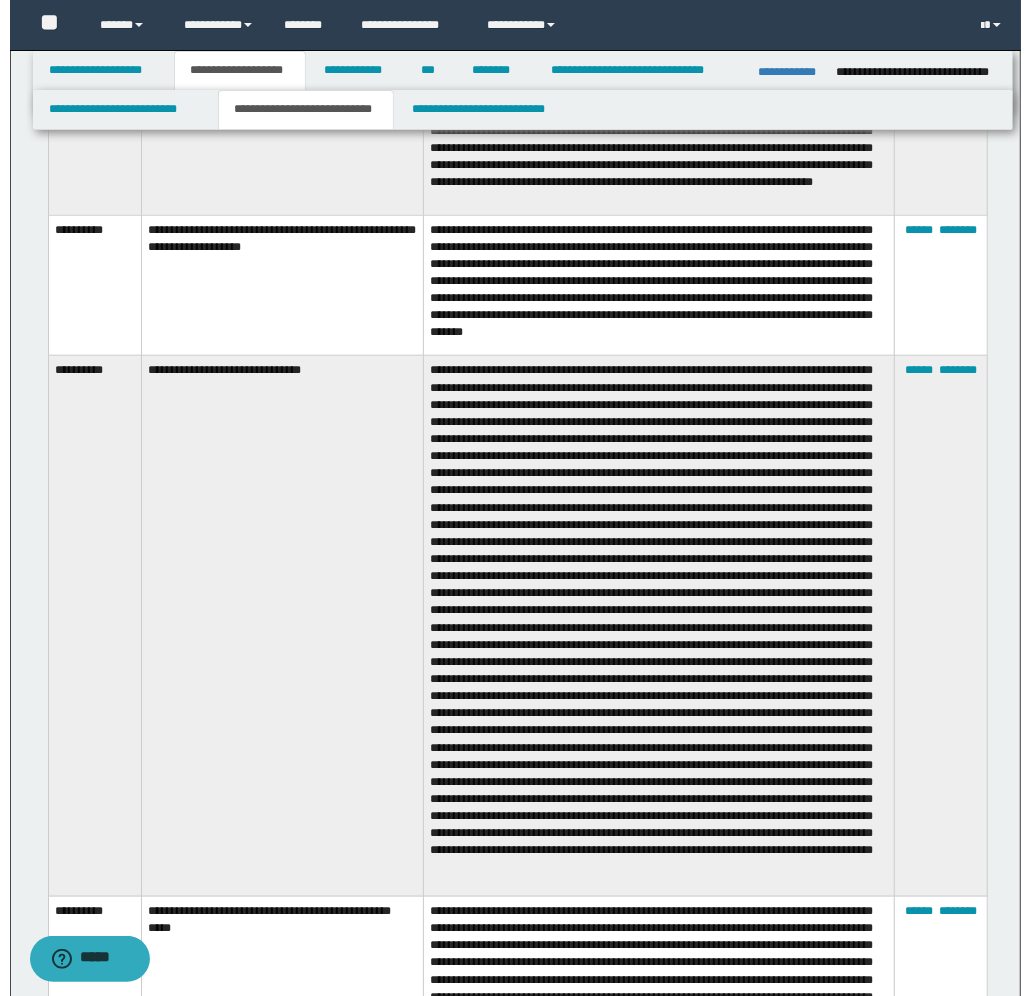 scroll, scrollTop: 875, scrollLeft: 0, axis: vertical 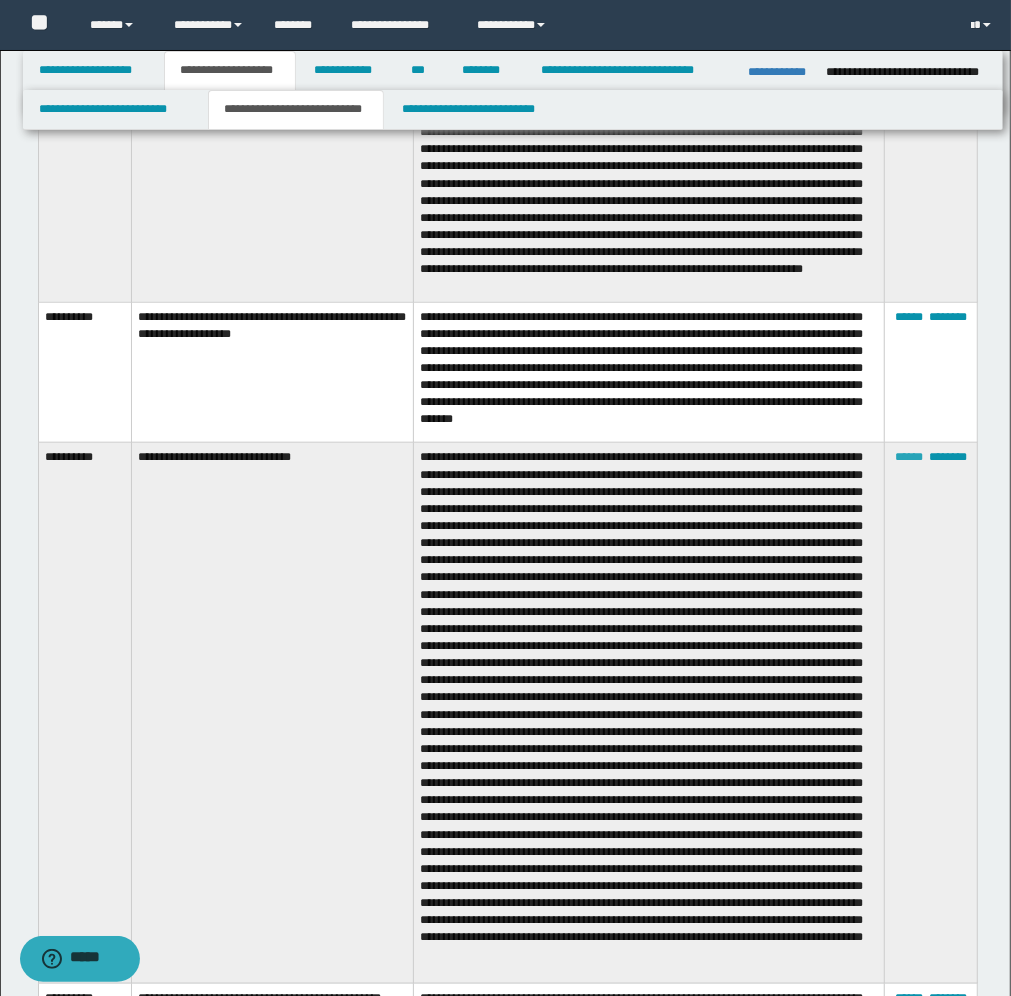 click on "******" at bounding box center (909, 457) 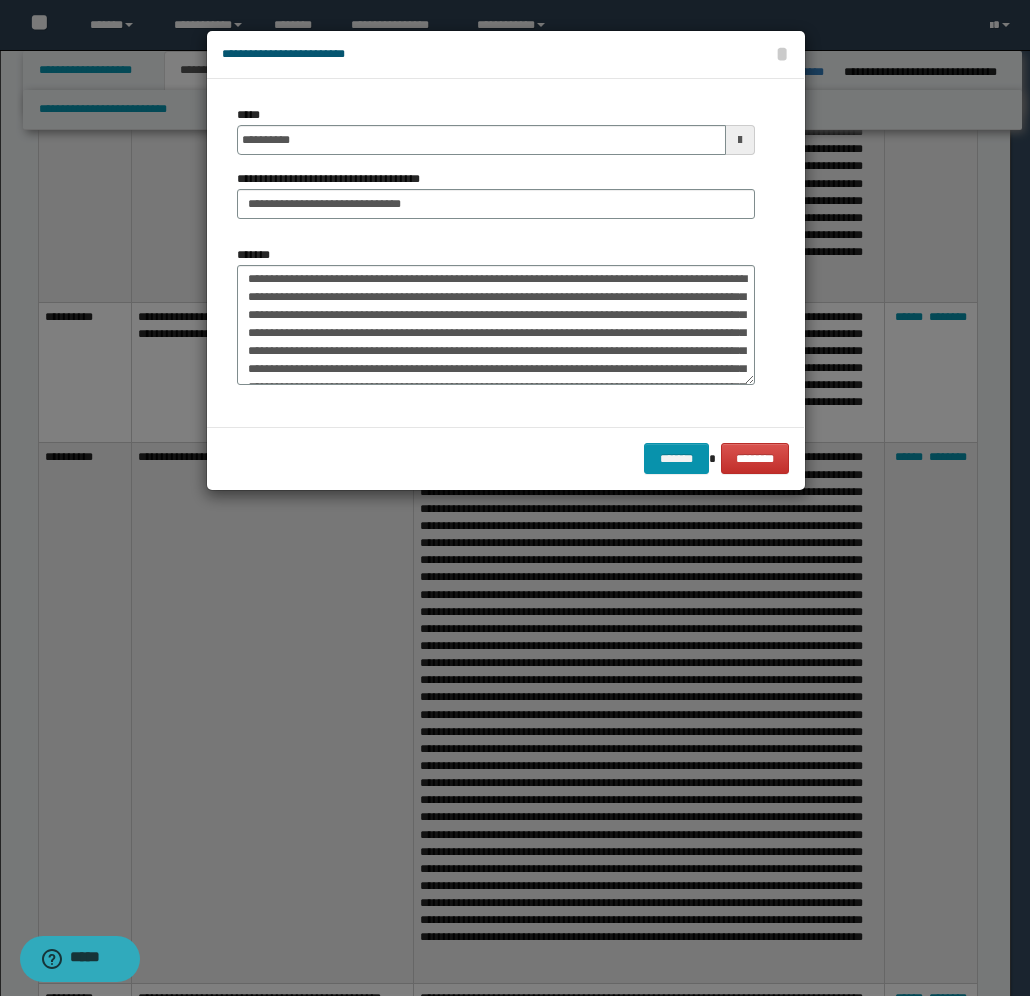 scroll, scrollTop: 0, scrollLeft: 0, axis: both 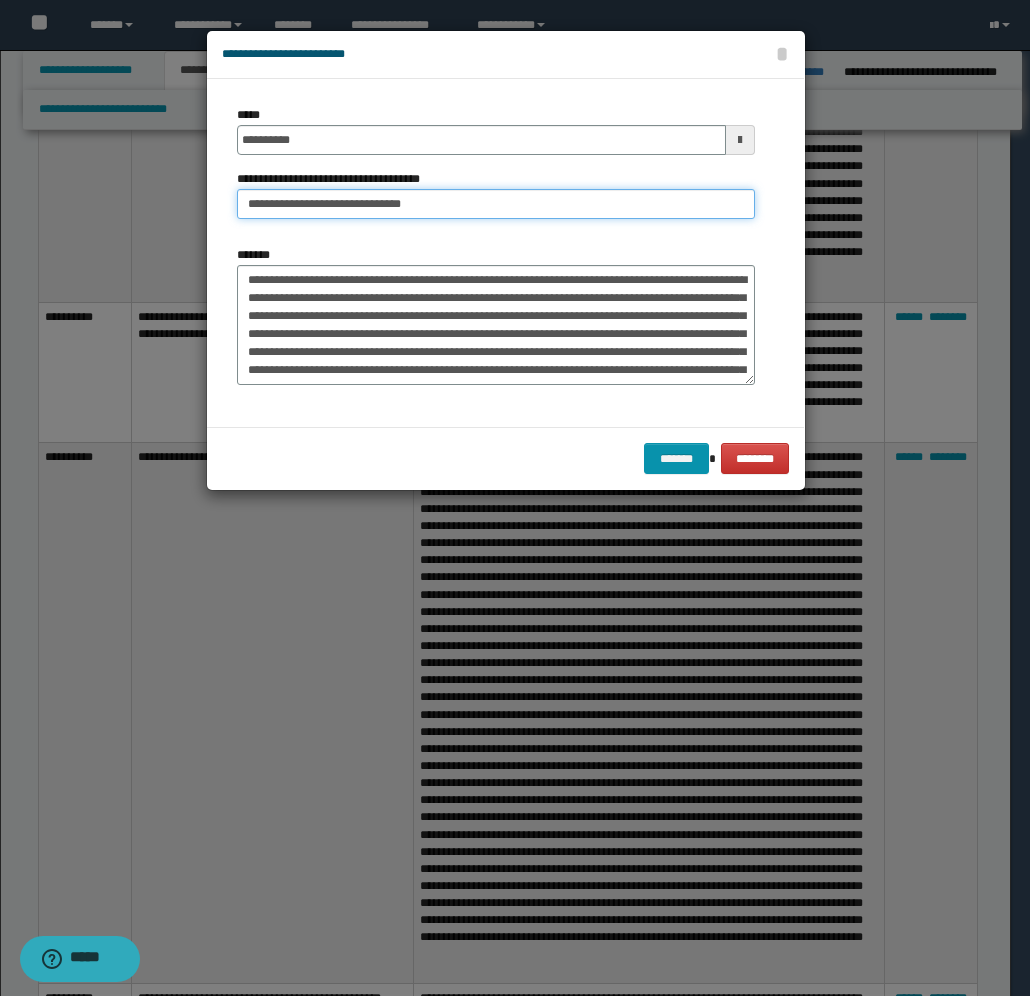 click on "**********" at bounding box center (496, 204) 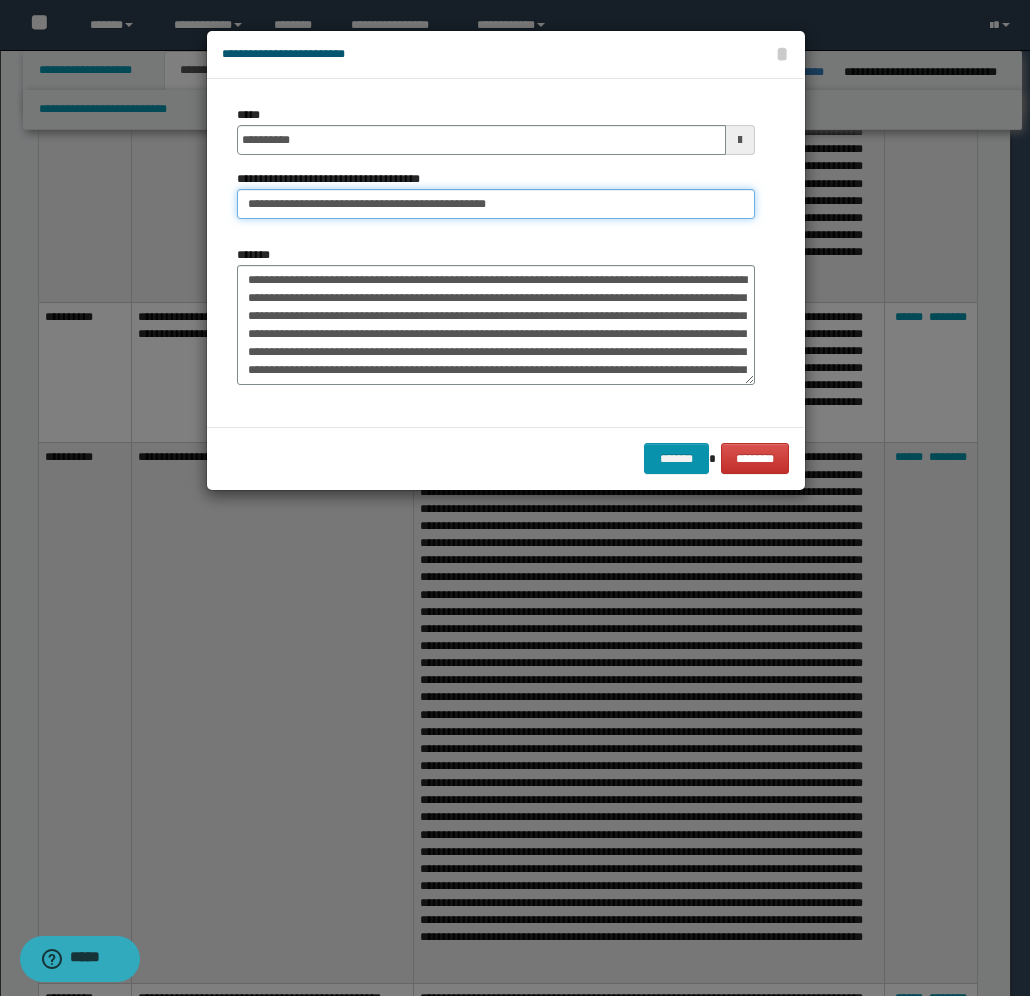 type on "**********" 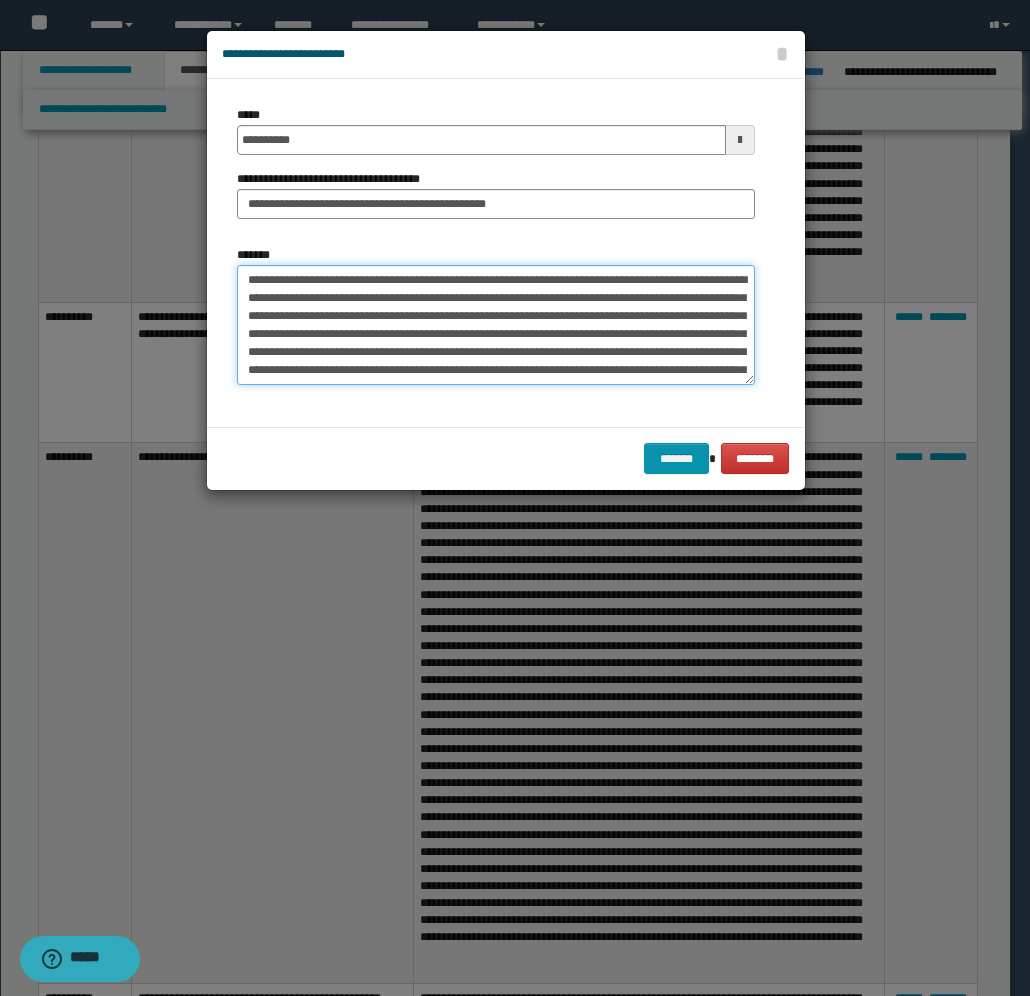 click on "*******" at bounding box center (496, 325) 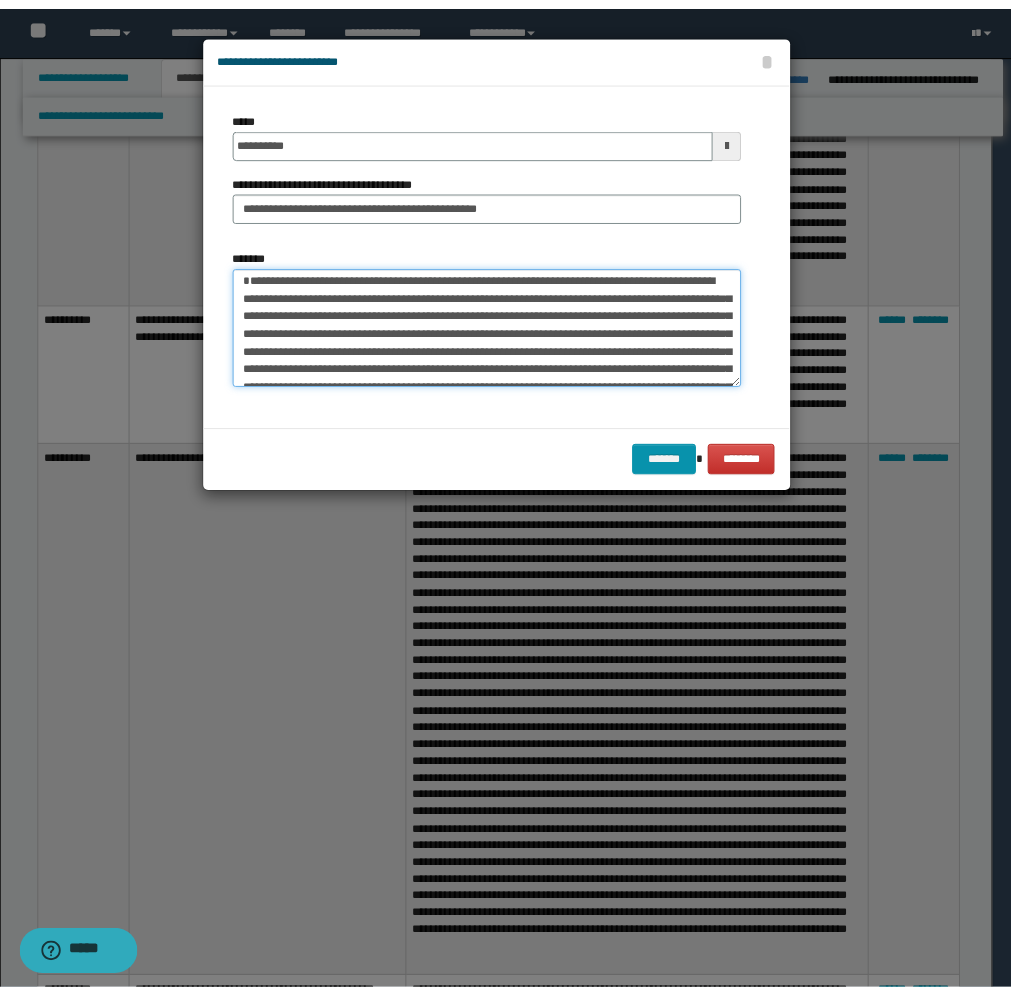scroll, scrollTop: 0, scrollLeft: 0, axis: both 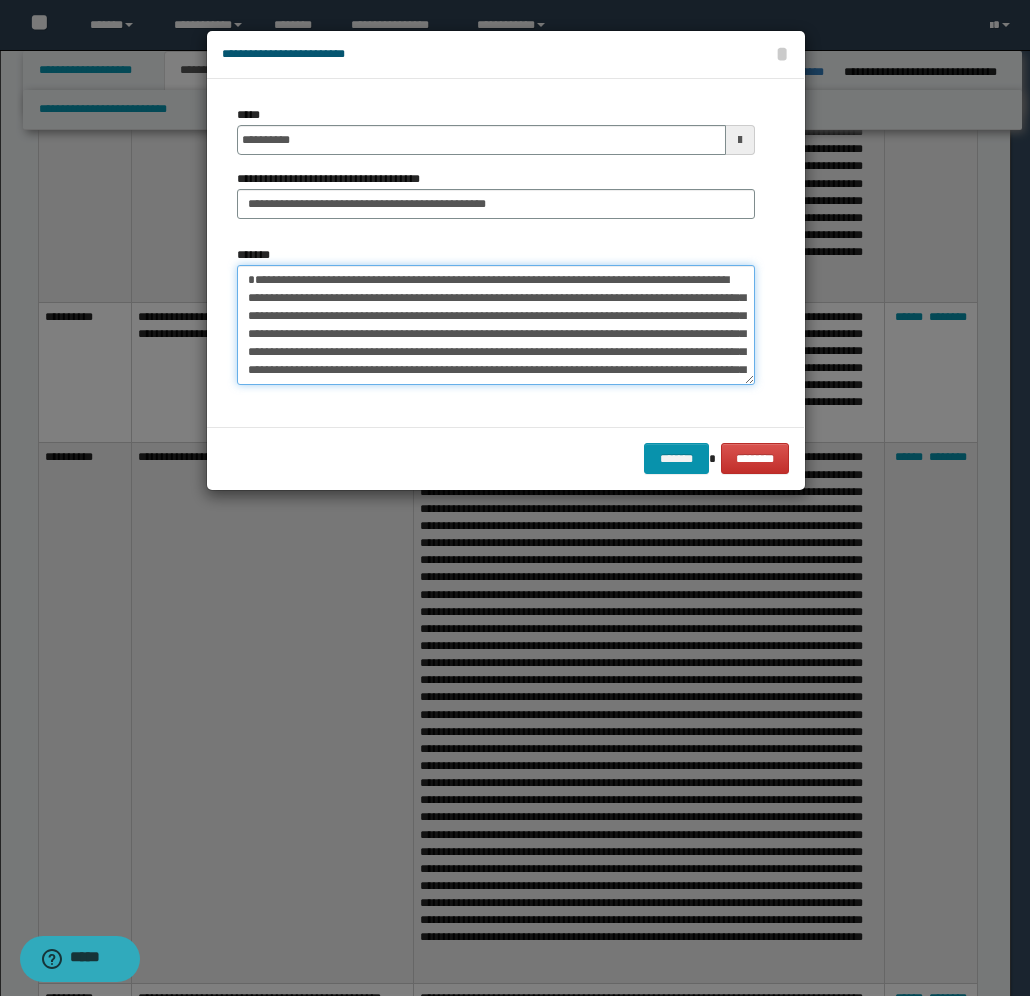 click on "*******" at bounding box center [496, 325] 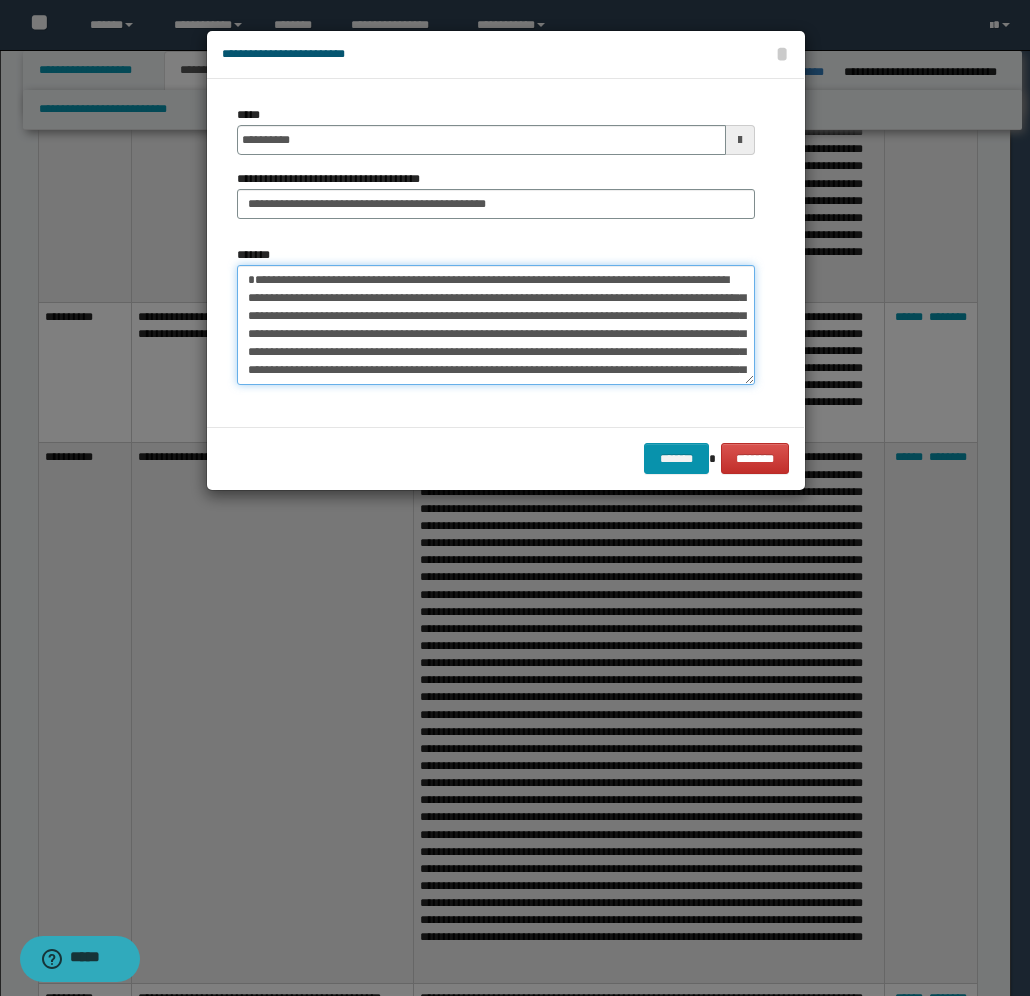 paste on "**********" 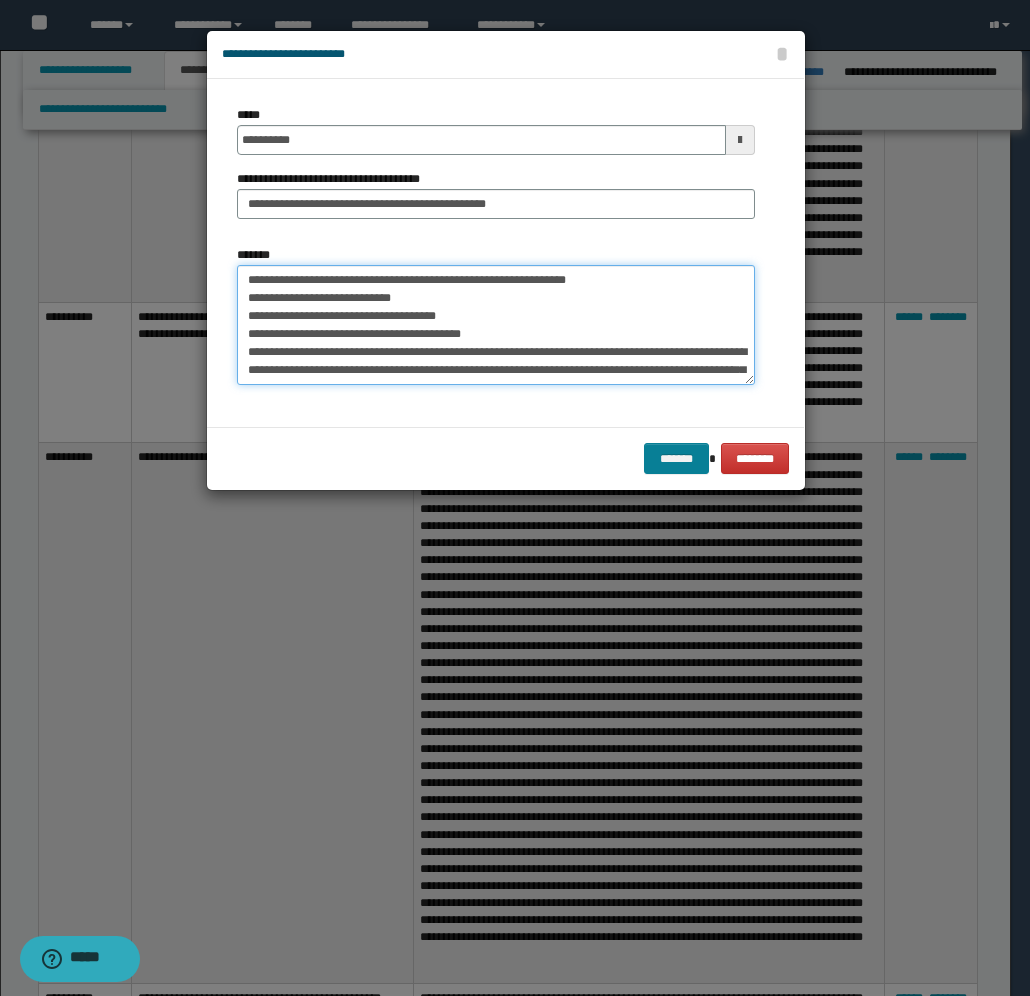 type on "**********" 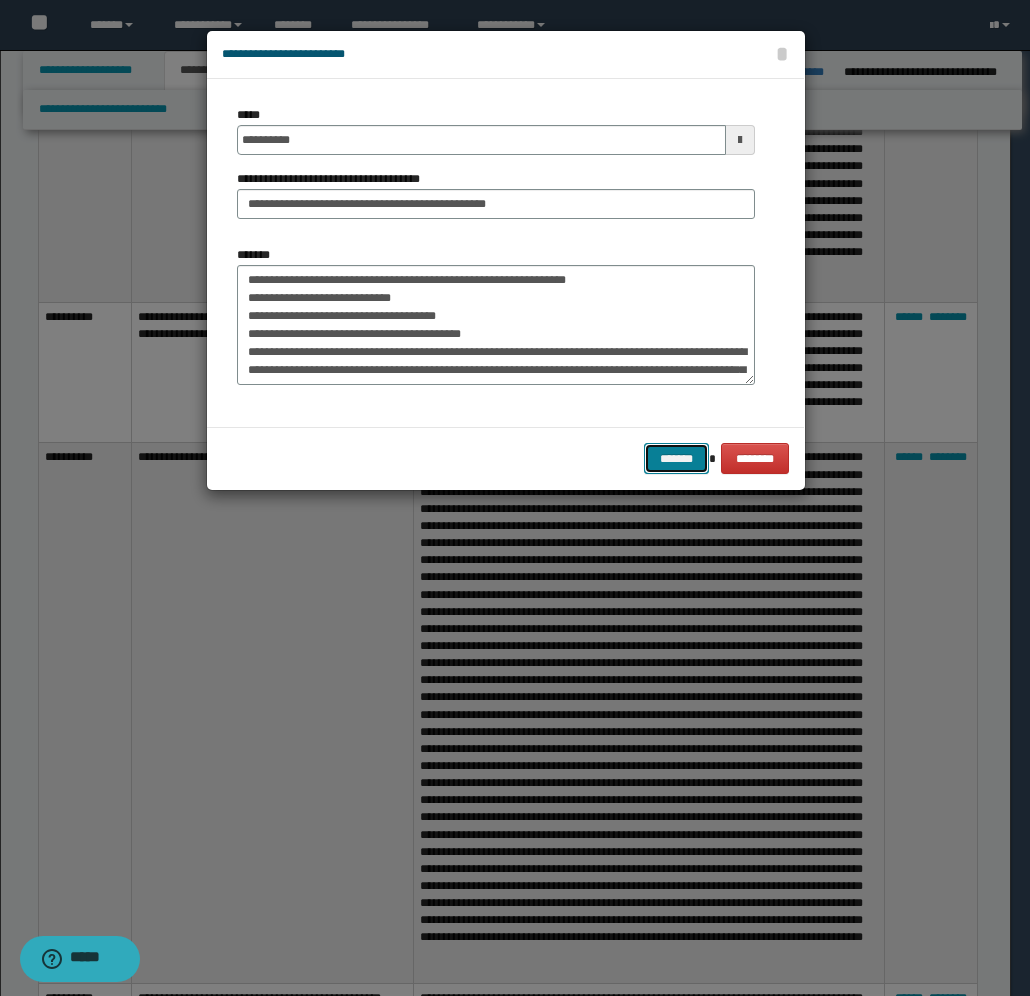 click on "*******" at bounding box center [676, 458] 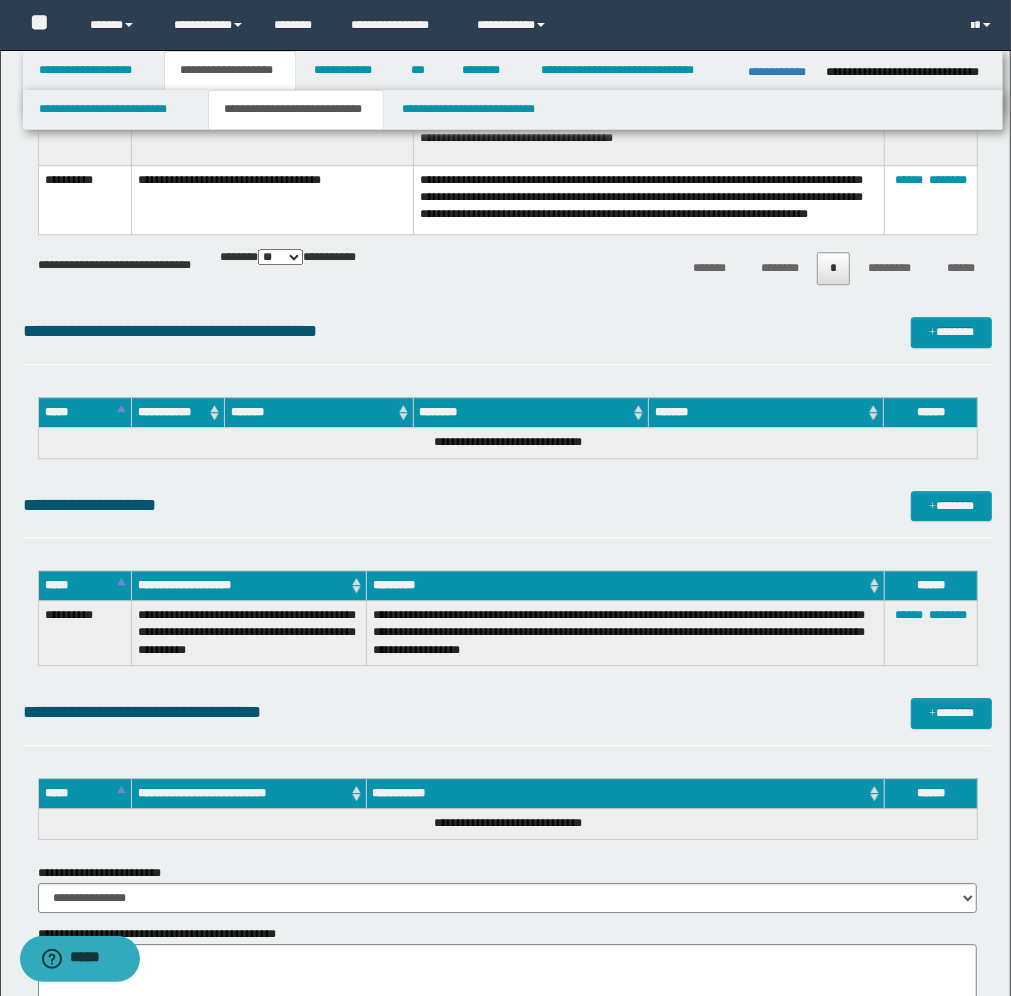 scroll, scrollTop: 2793, scrollLeft: 0, axis: vertical 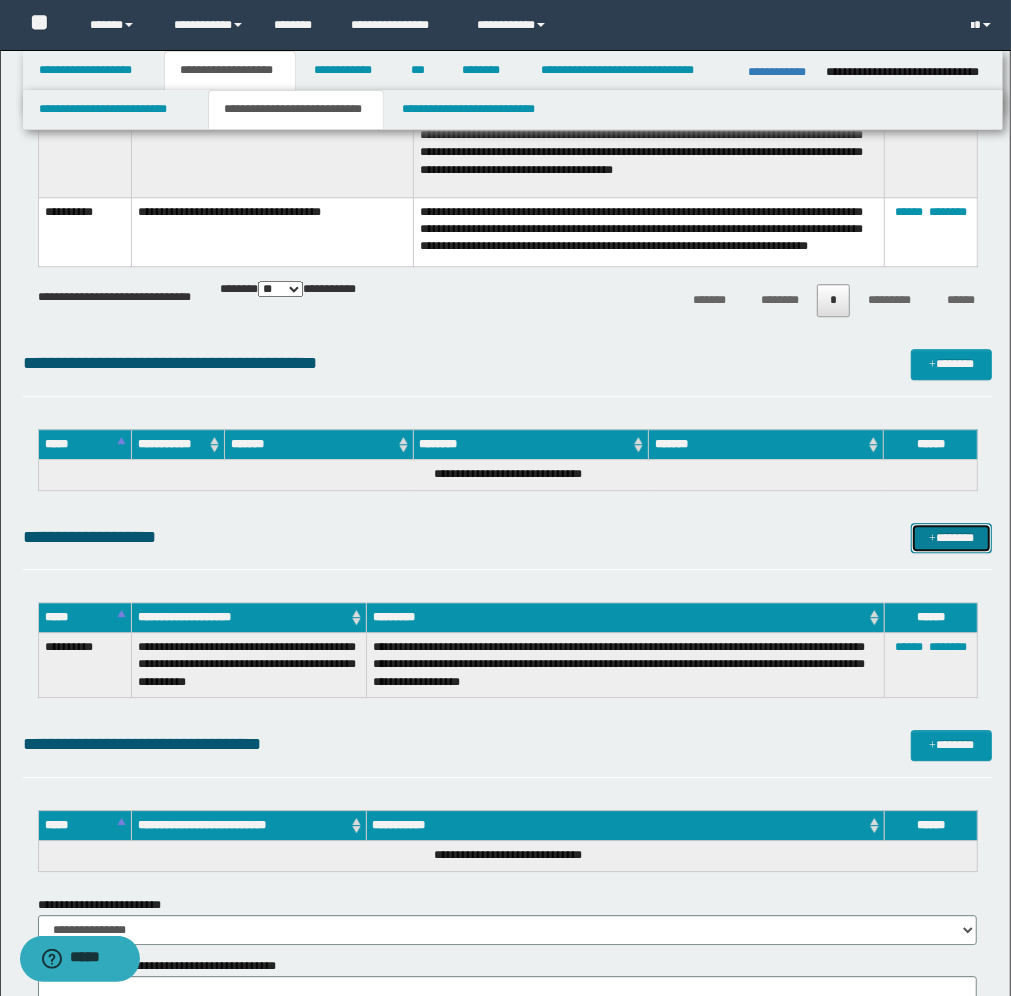 click on "*******" at bounding box center (951, 538) 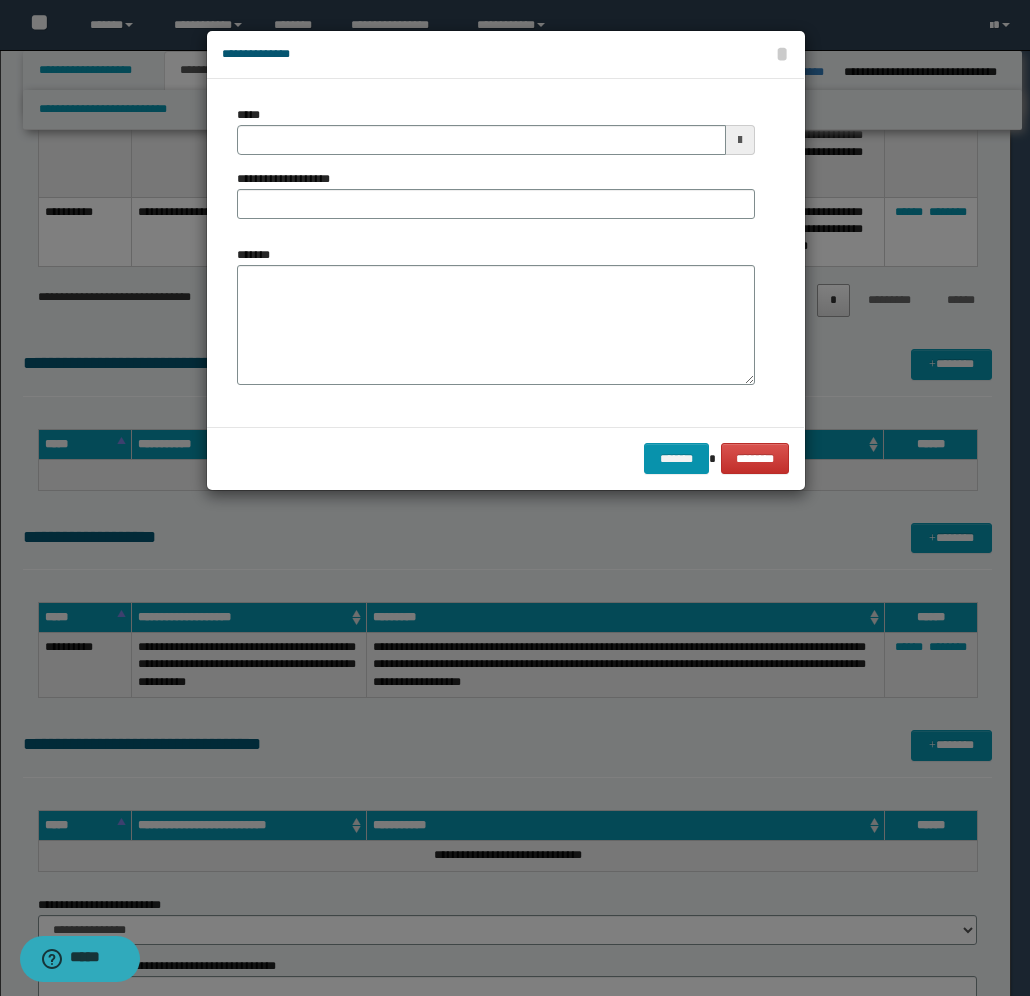 click at bounding box center [740, 140] 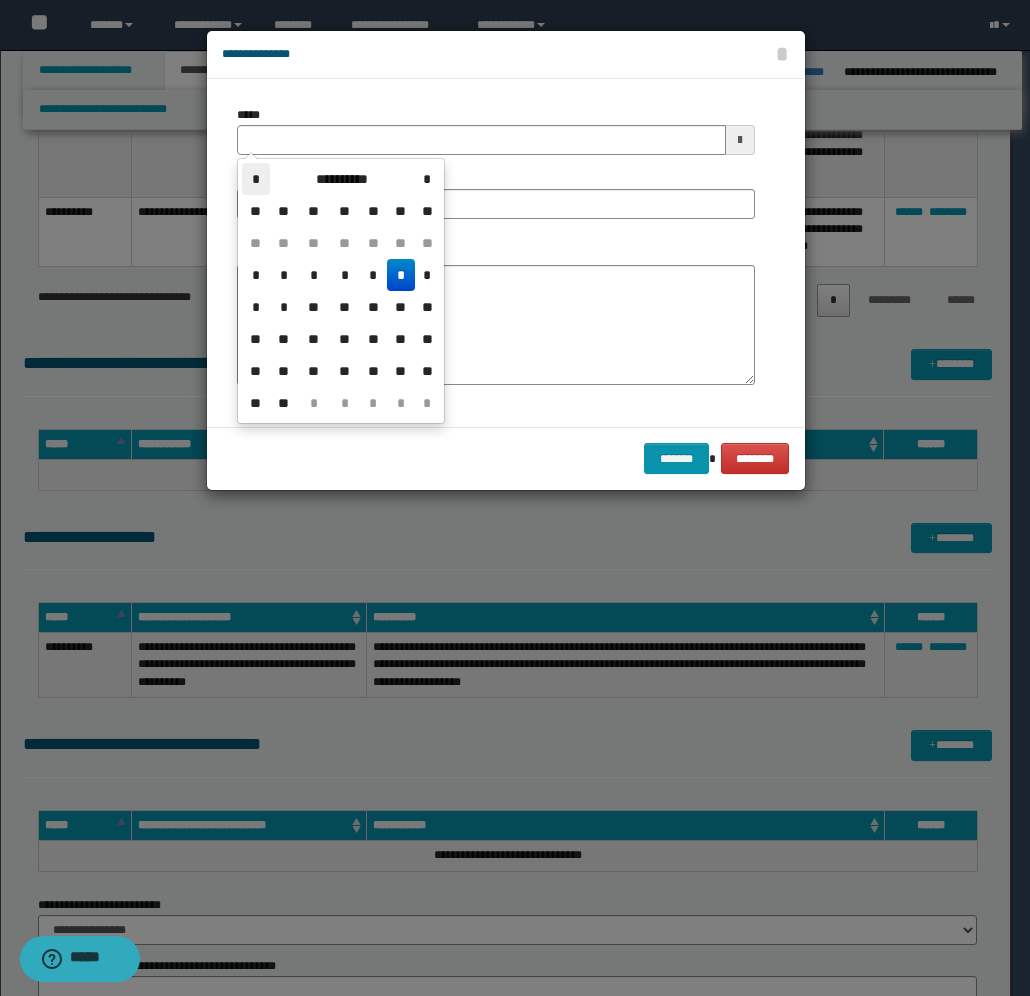 click on "*" at bounding box center (256, 179) 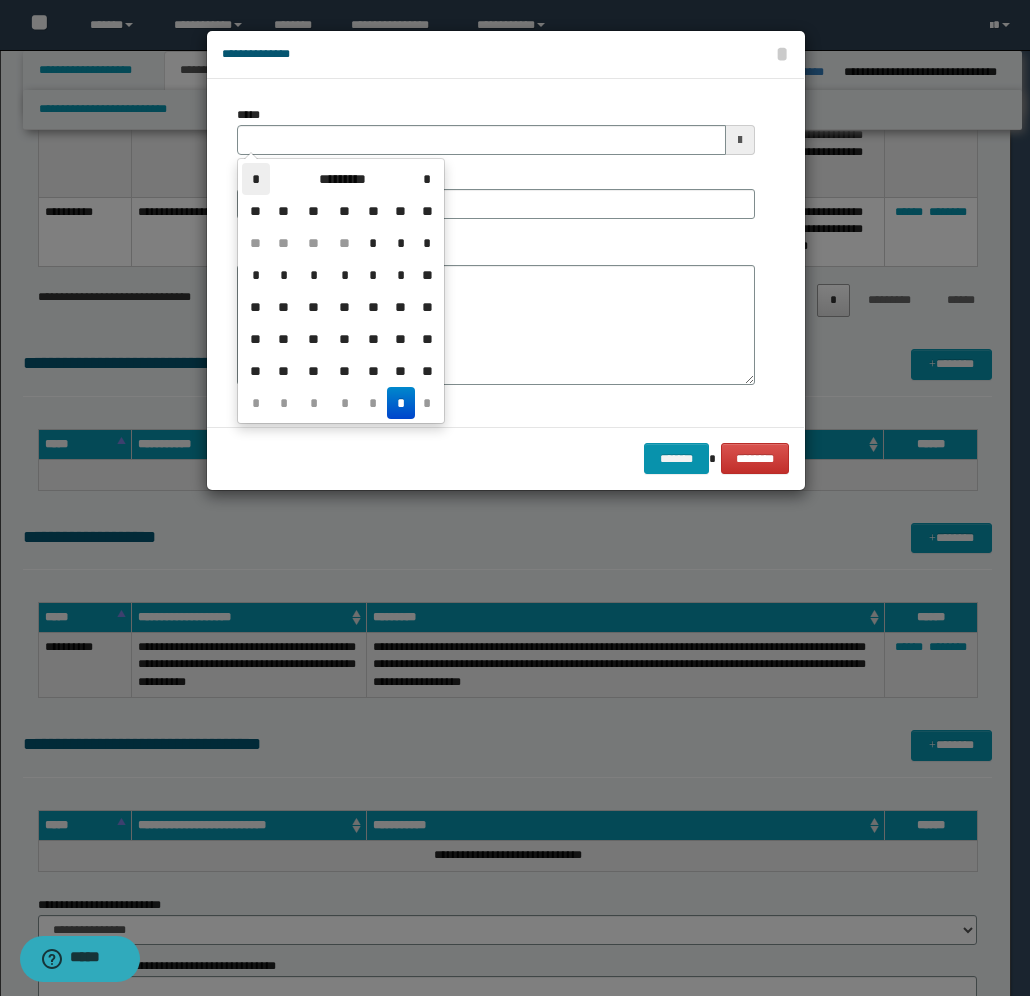click on "*" at bounding box center [256, 179] 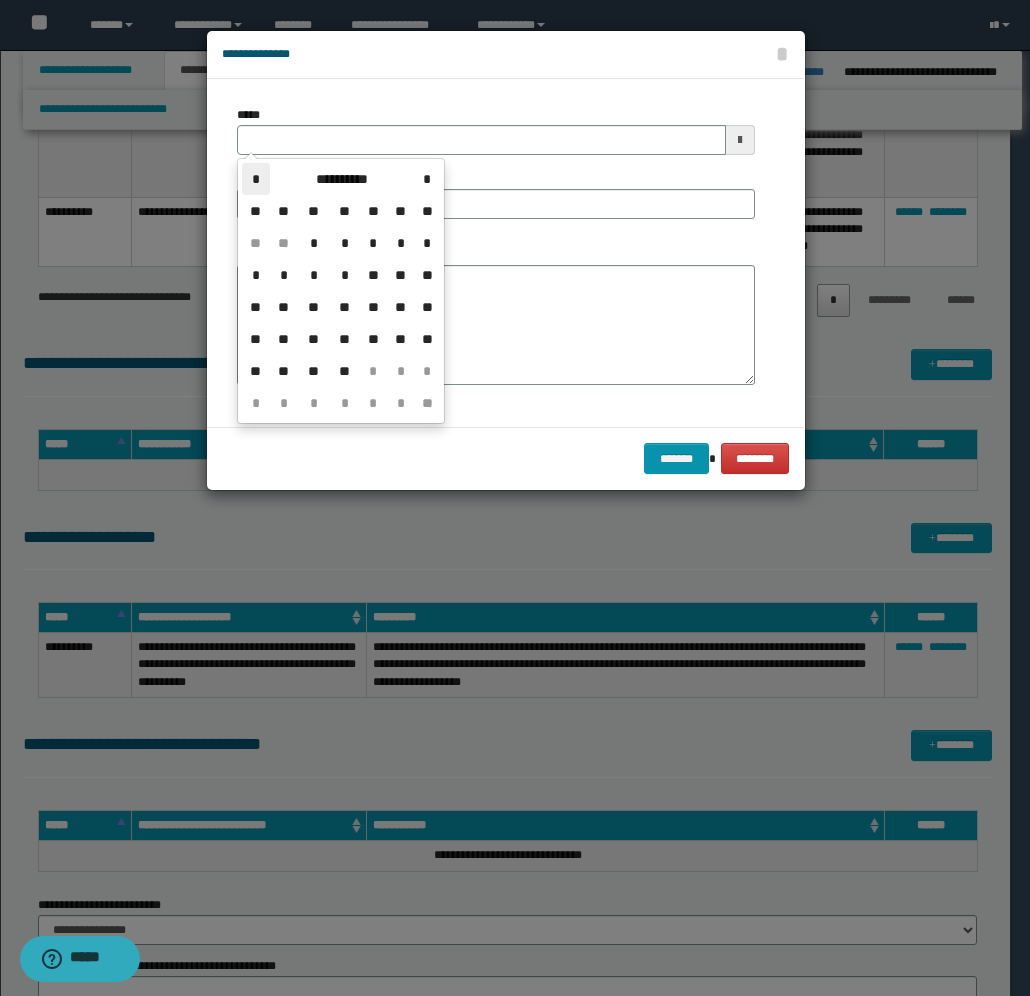 click on "*" at bounding box center (256, 179) 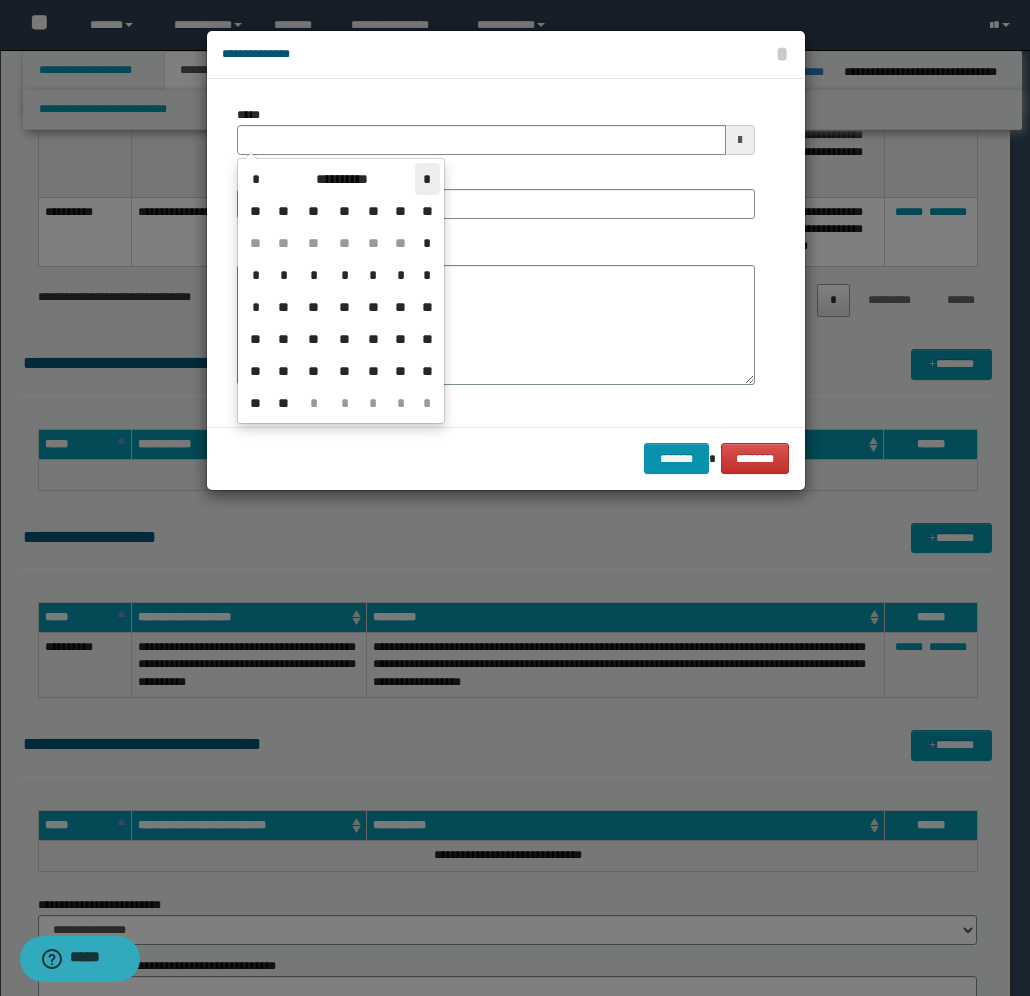 click on "*" at bounding box center [427, 179] 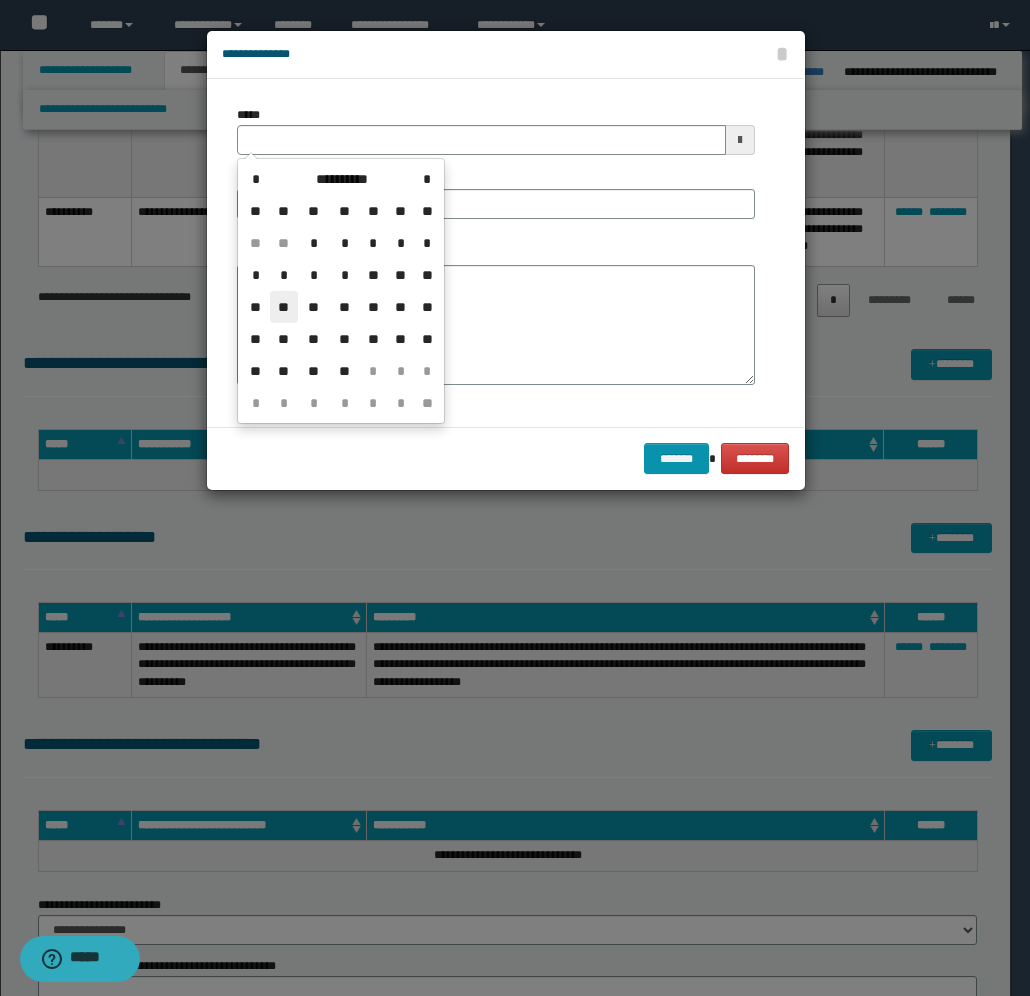 click on "**" at bounding box center [284, 307] 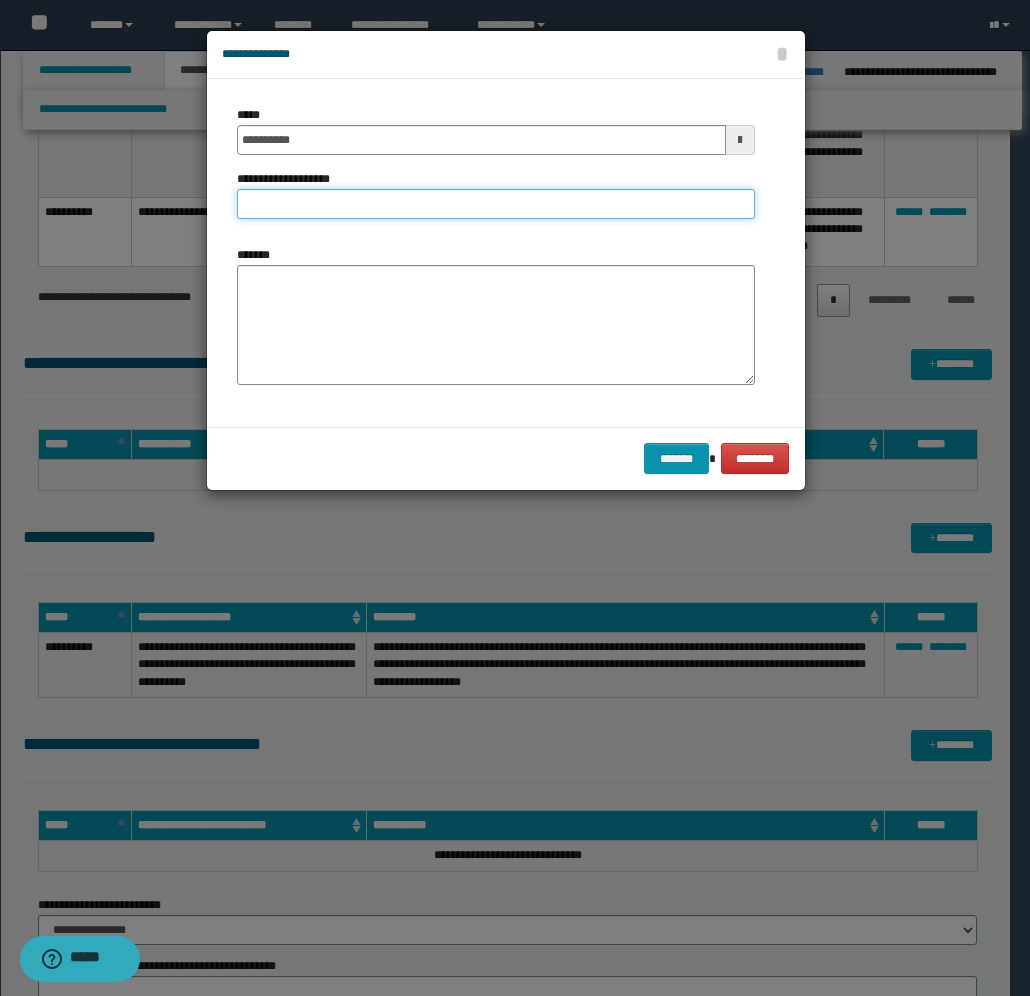 click on "**********" at bounding box center [496, 204] 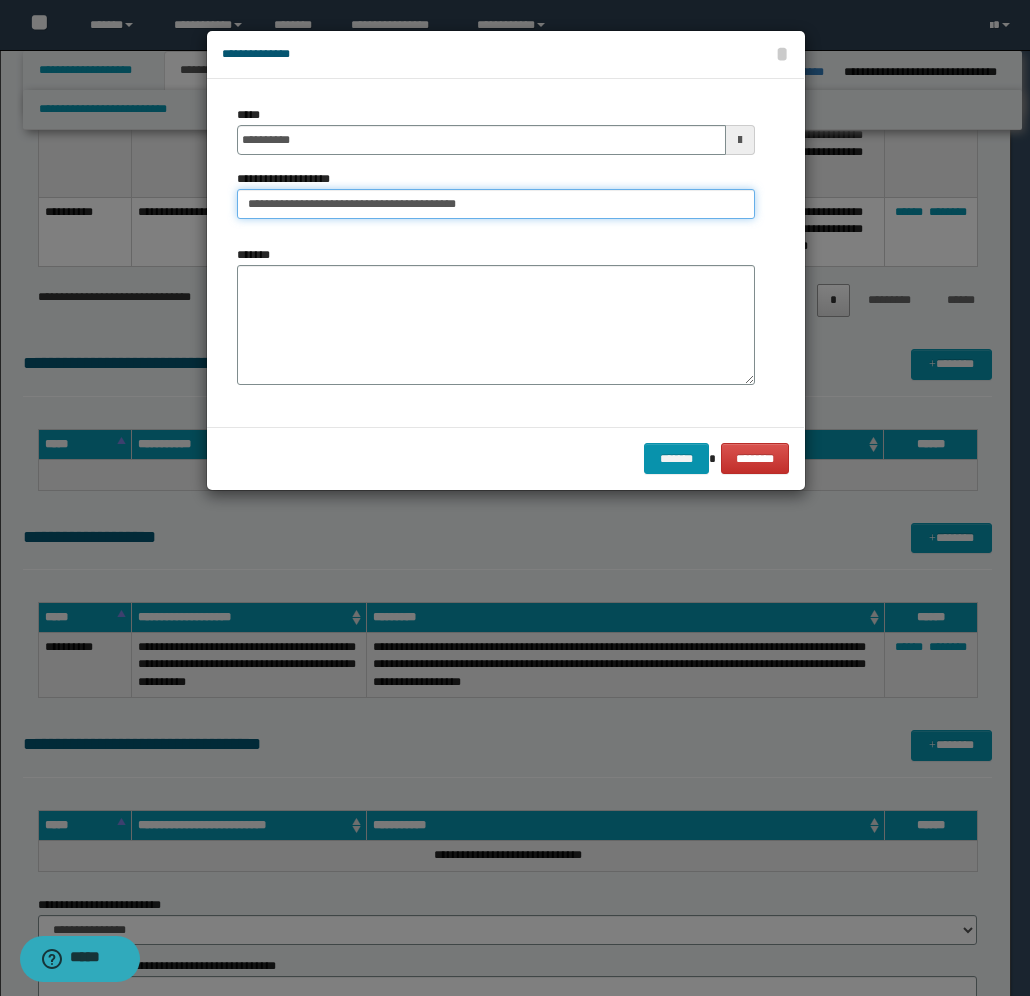 type on "**********" 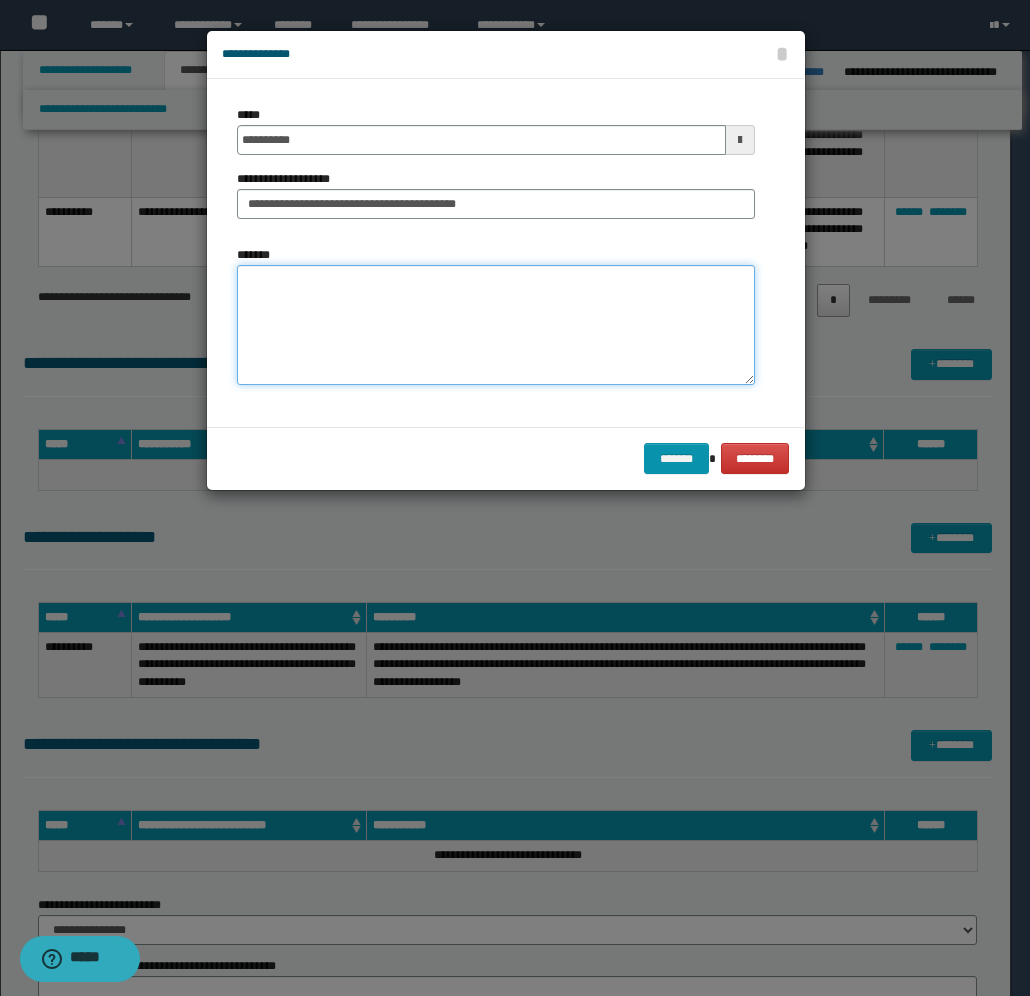 click on "*******" at bounding box center [496, 325] 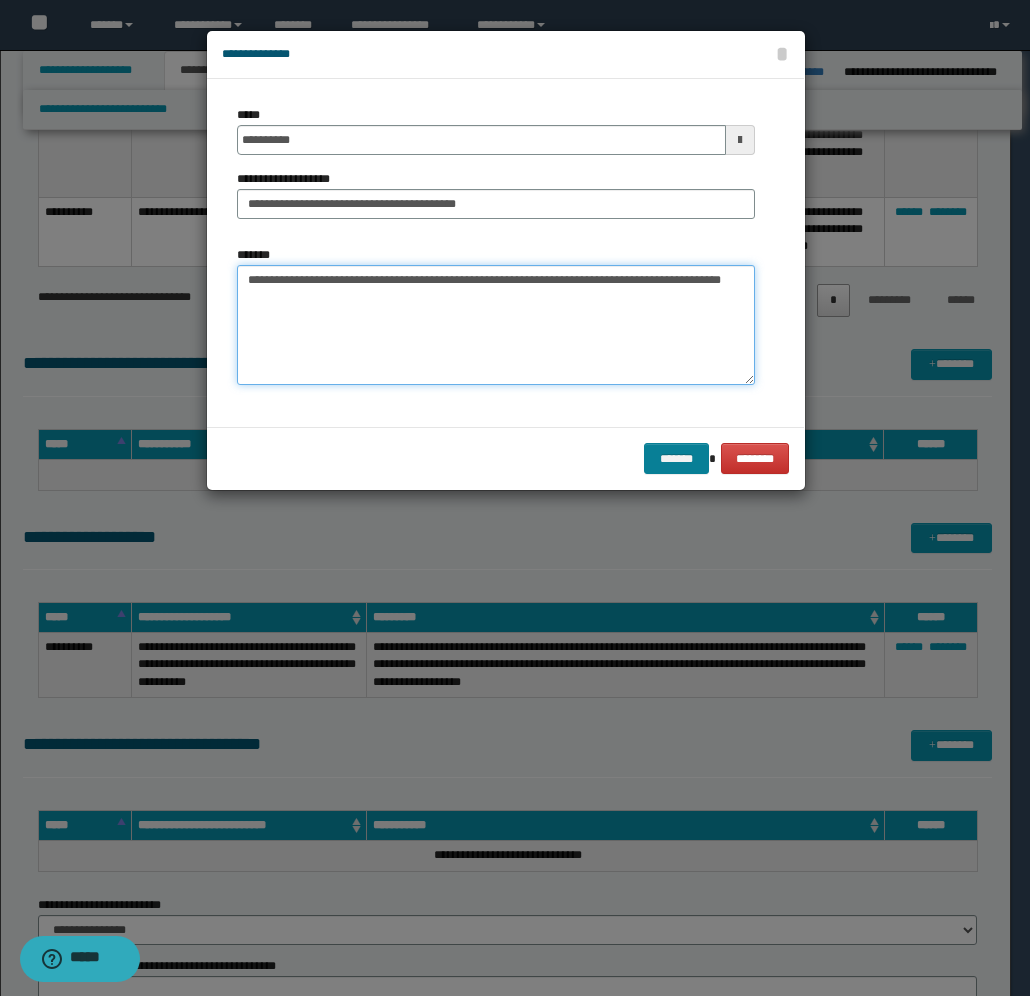 type on "**********" 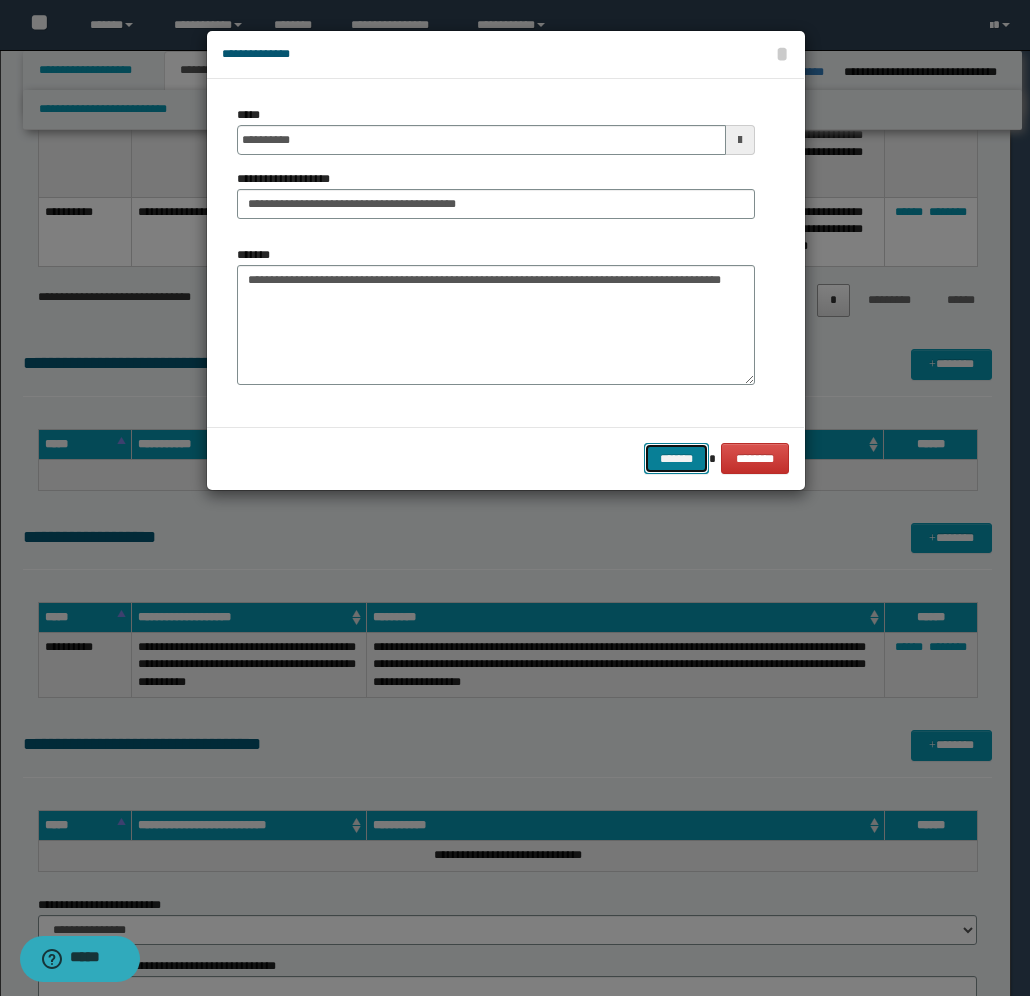 click on "*******" at bounding box center (676, 458) 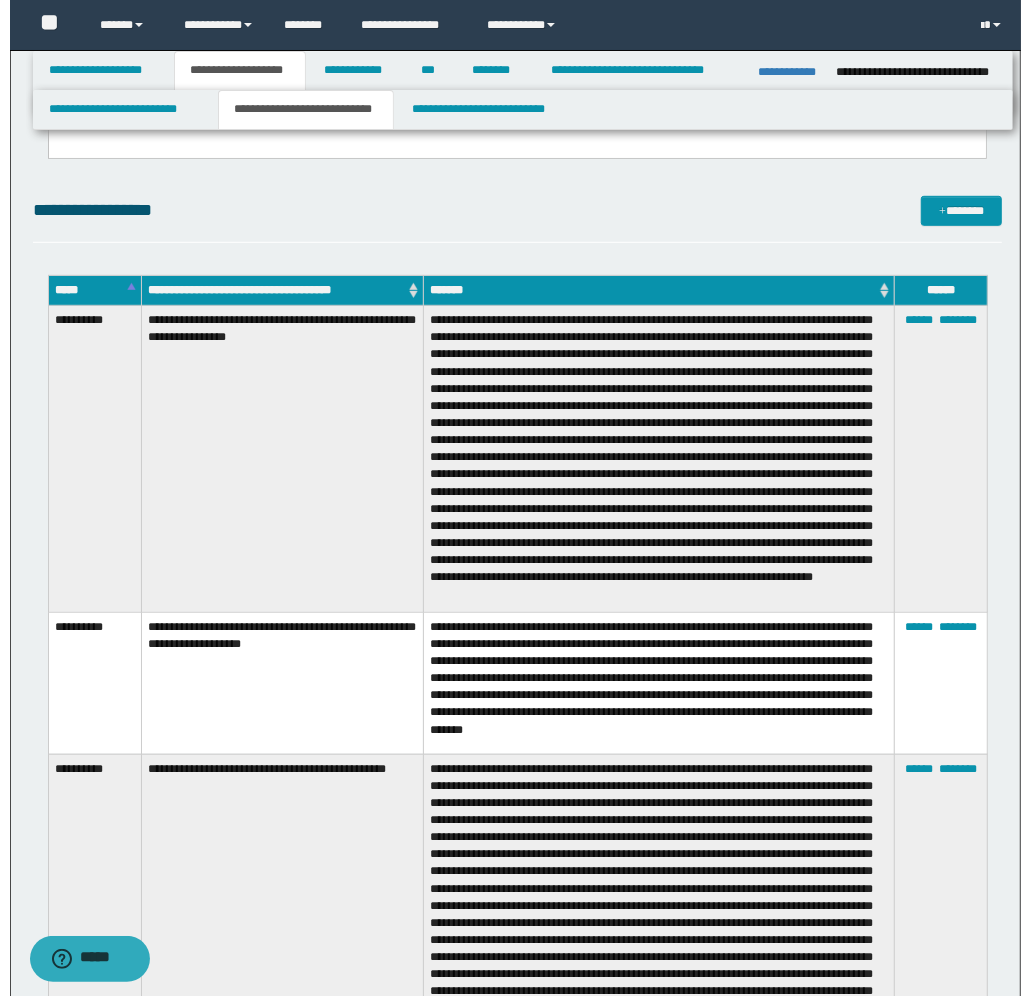 scroll, scrollTop: 543, scrollLeft: 0, axis: vertical 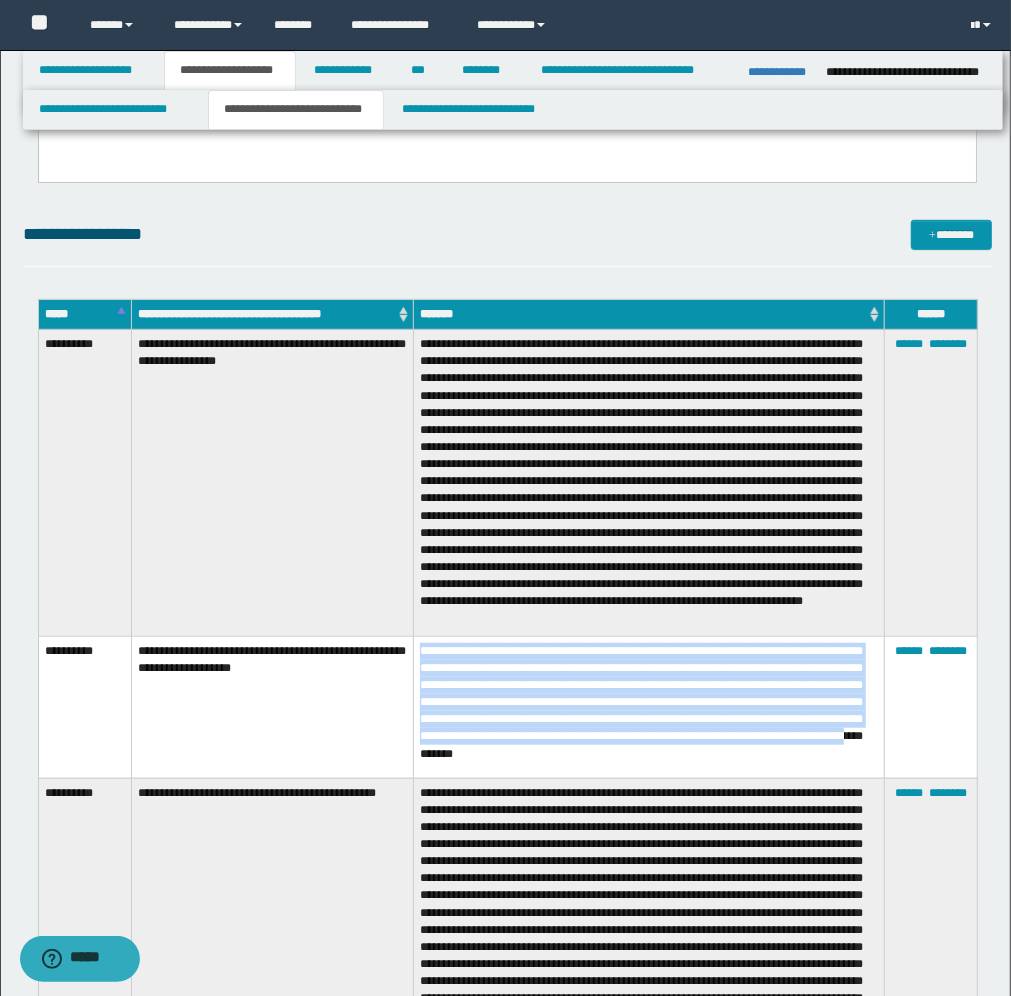 drag, startPoint x: 418, startPoint y: 645, endPoint x: 746, endPoint y: 776, distance: 353.1926 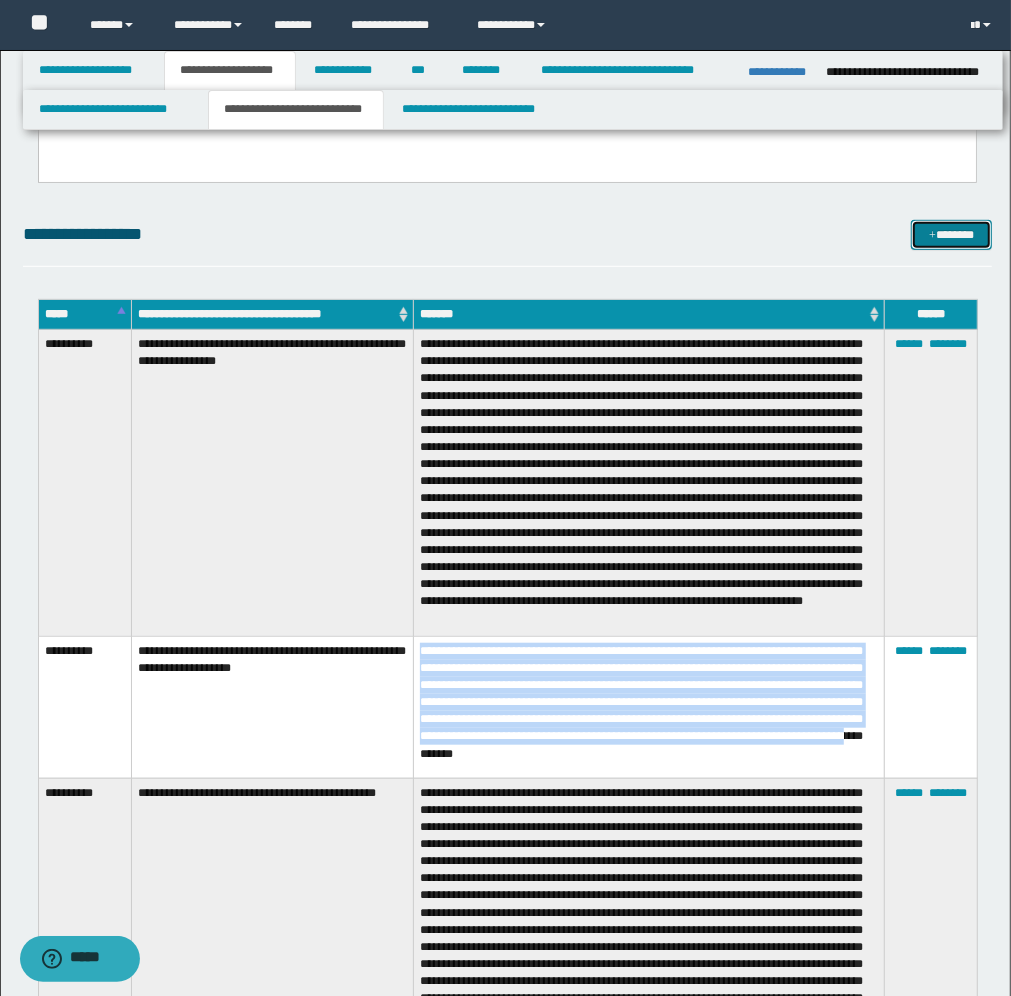 click on "*******" at bounding box center (951, 235) 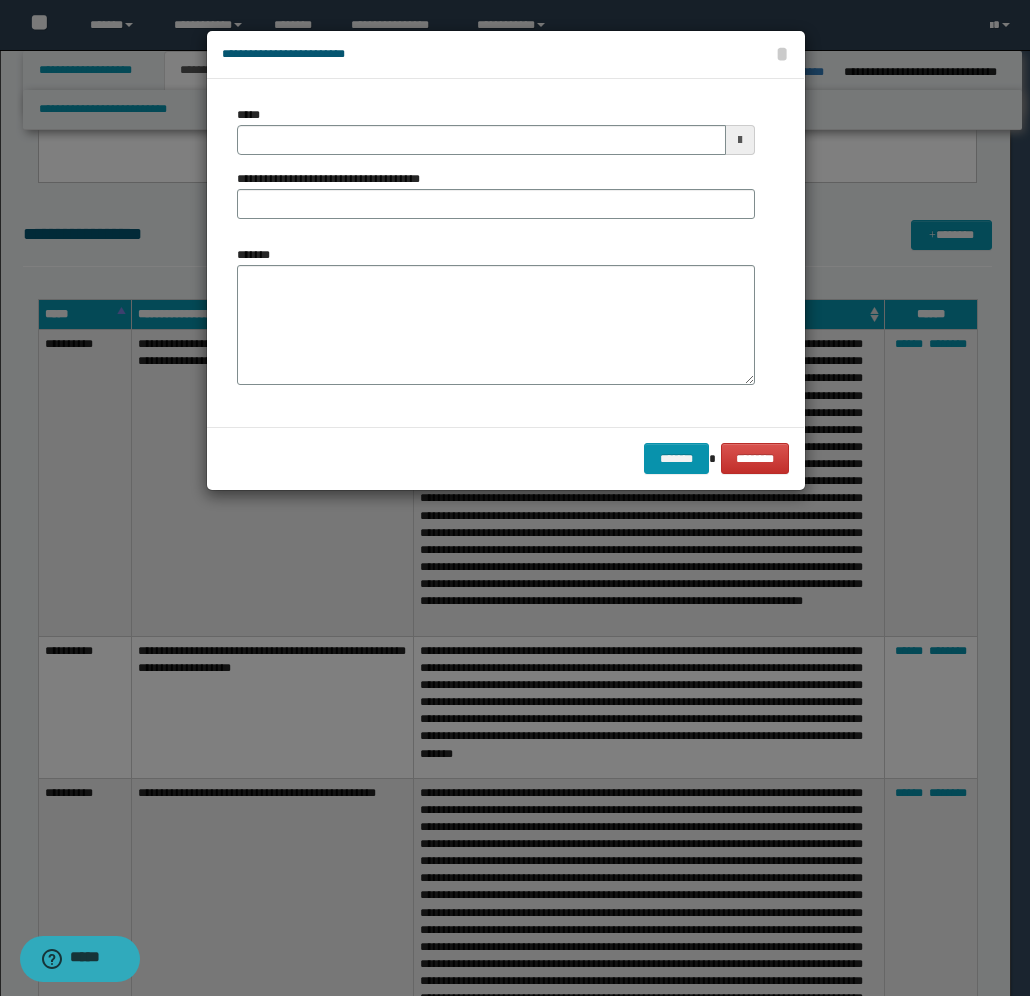 click at bounding box center (740, 140) 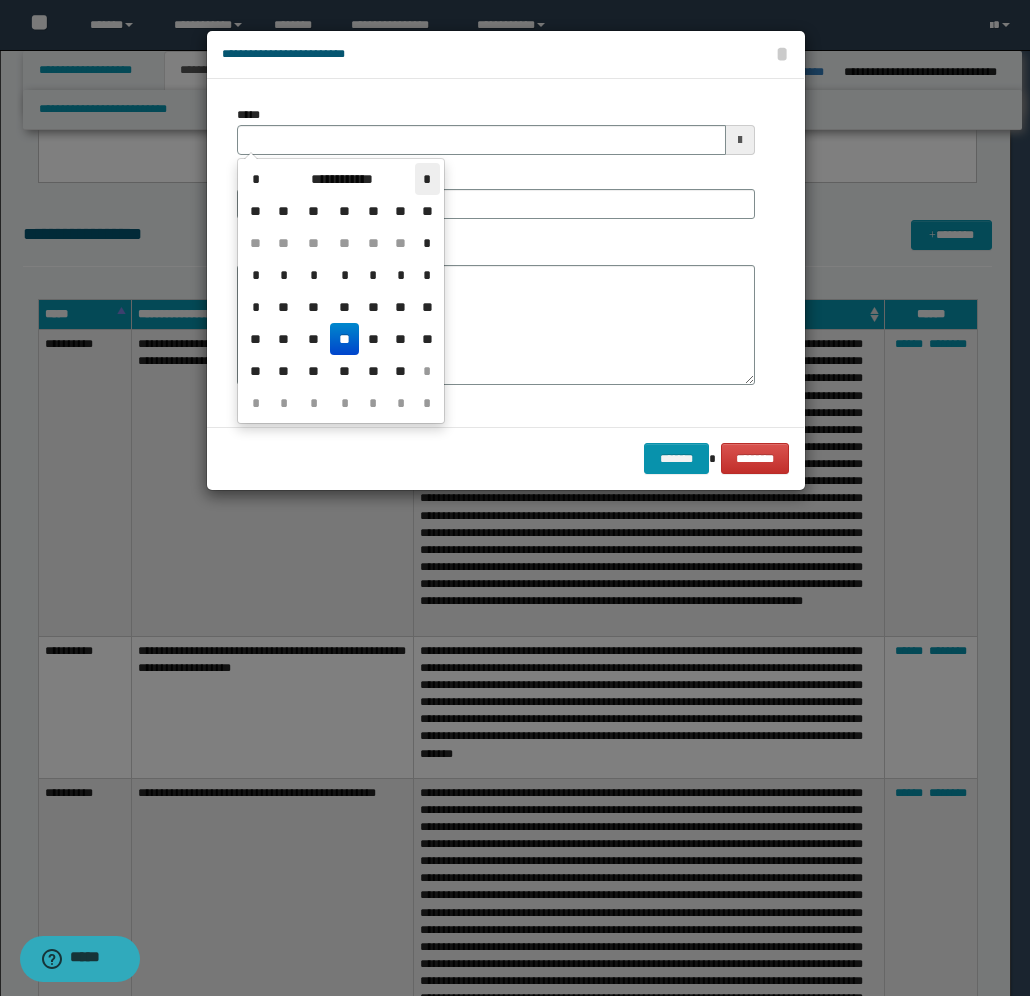 click on "*" at bounding box center (427, 179) 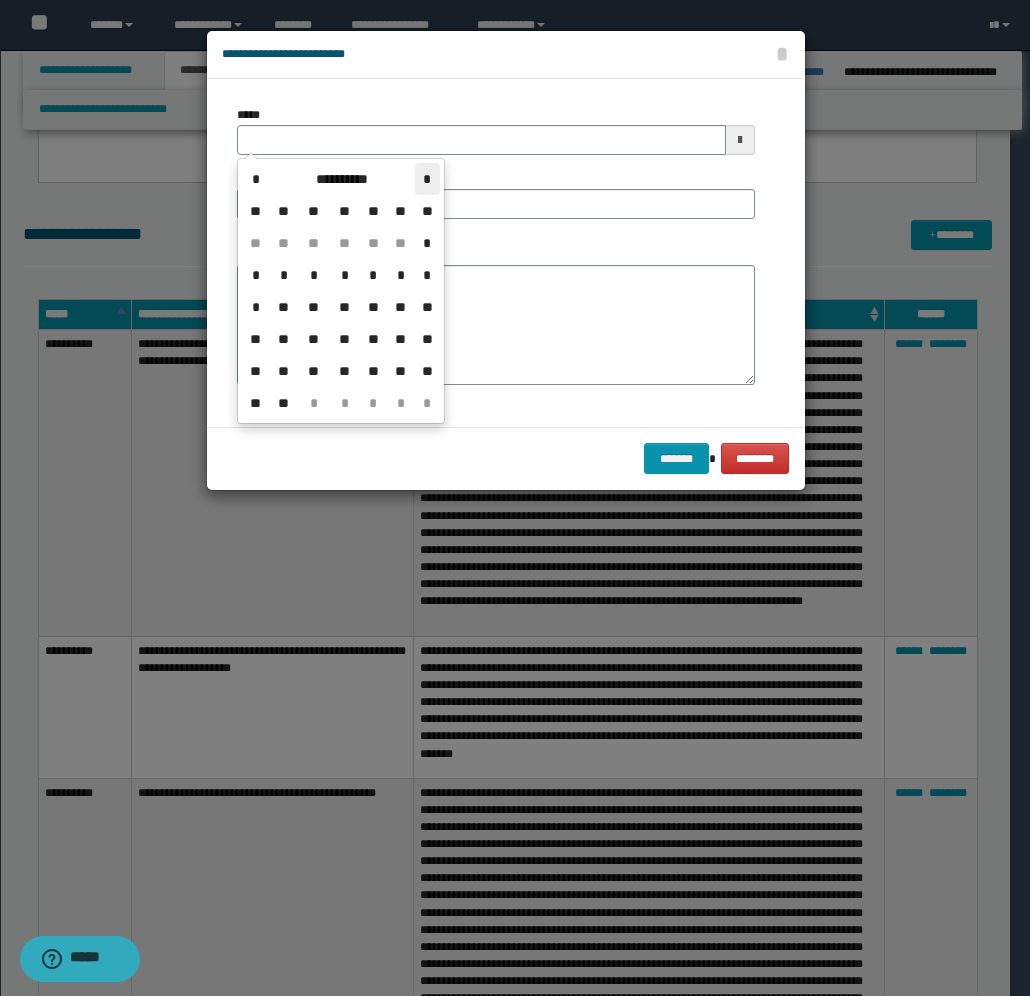 click on "*" at bounding box center [427, 179] 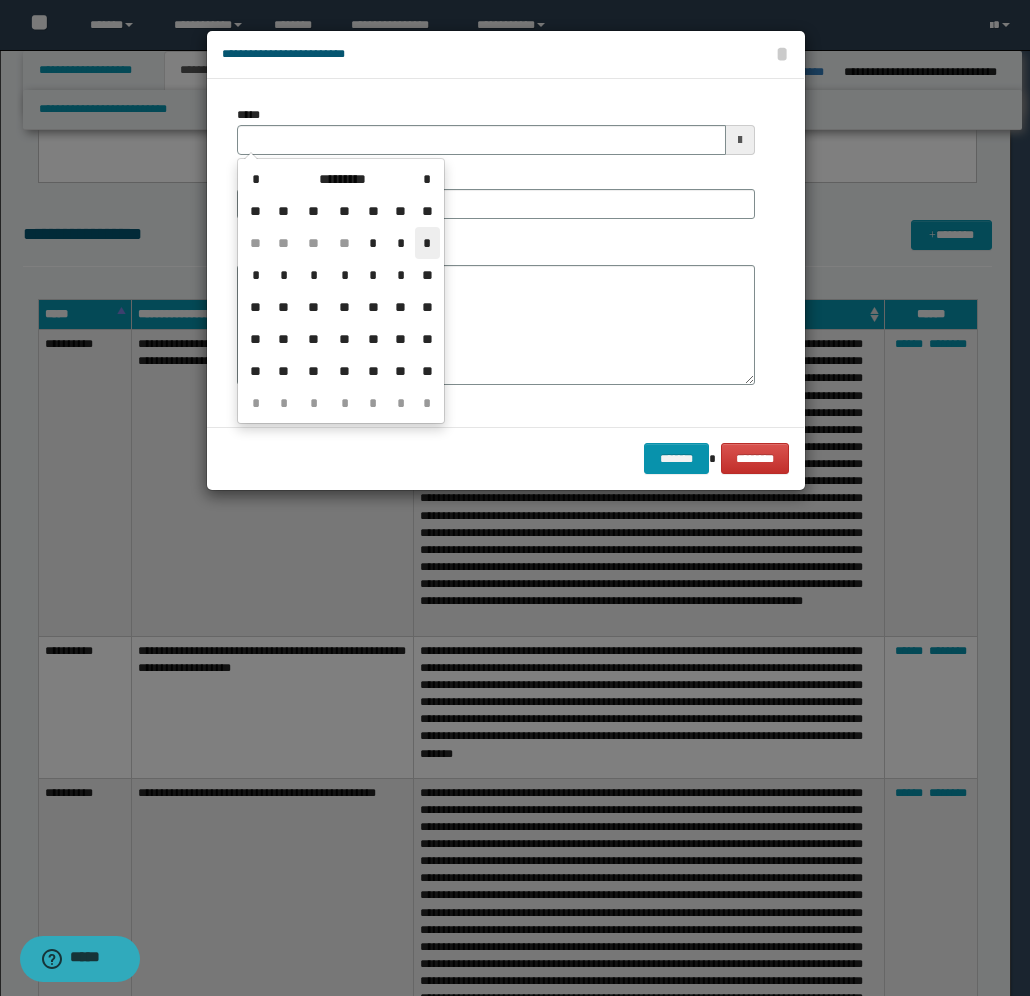 click on "*" at bounding box center (427, 243) 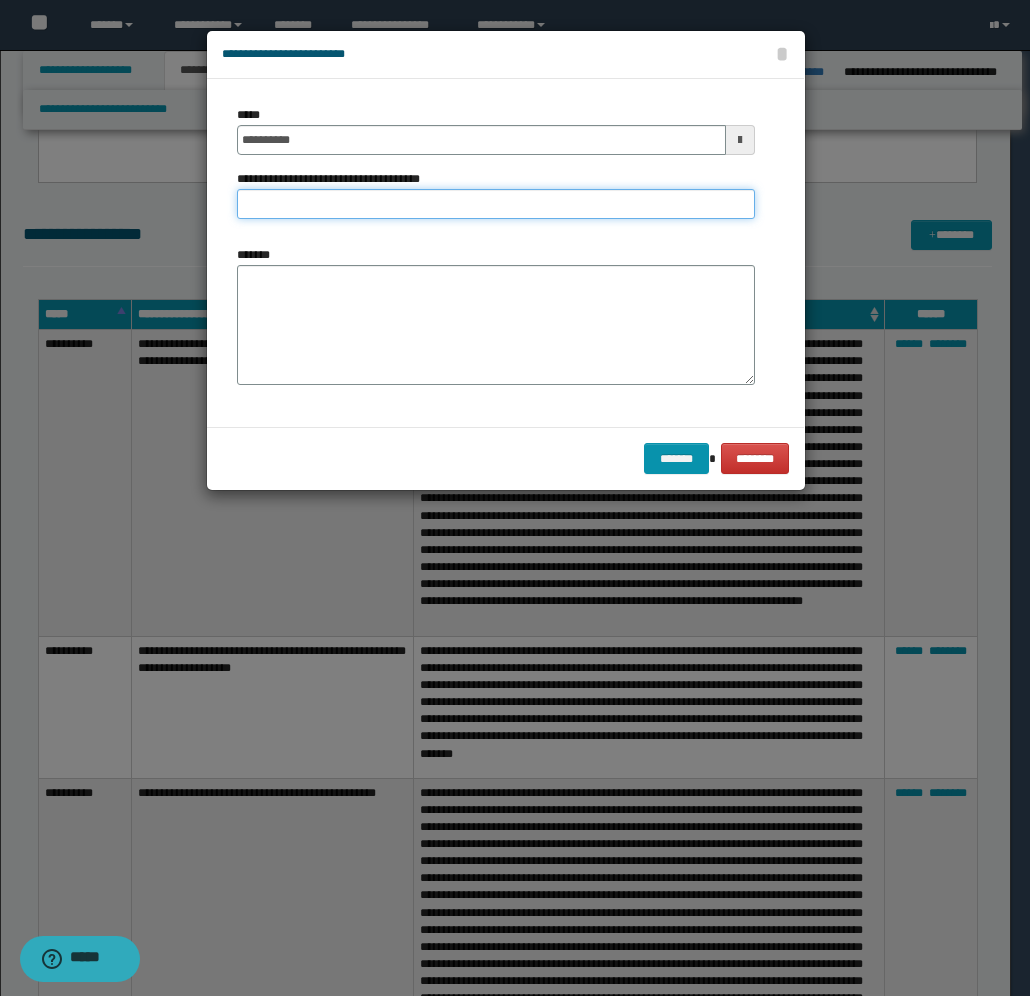 click on "**********" at bounding box center (496, 204) 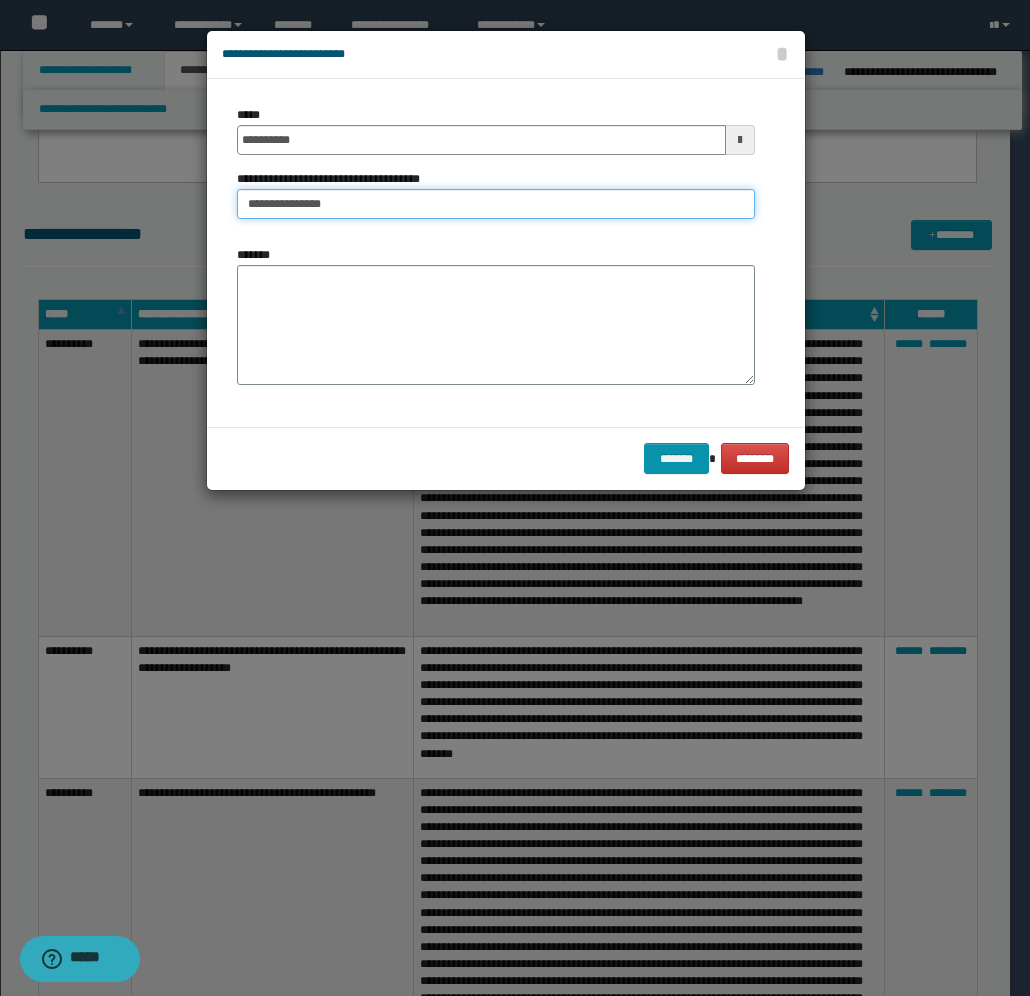 type on "**********" 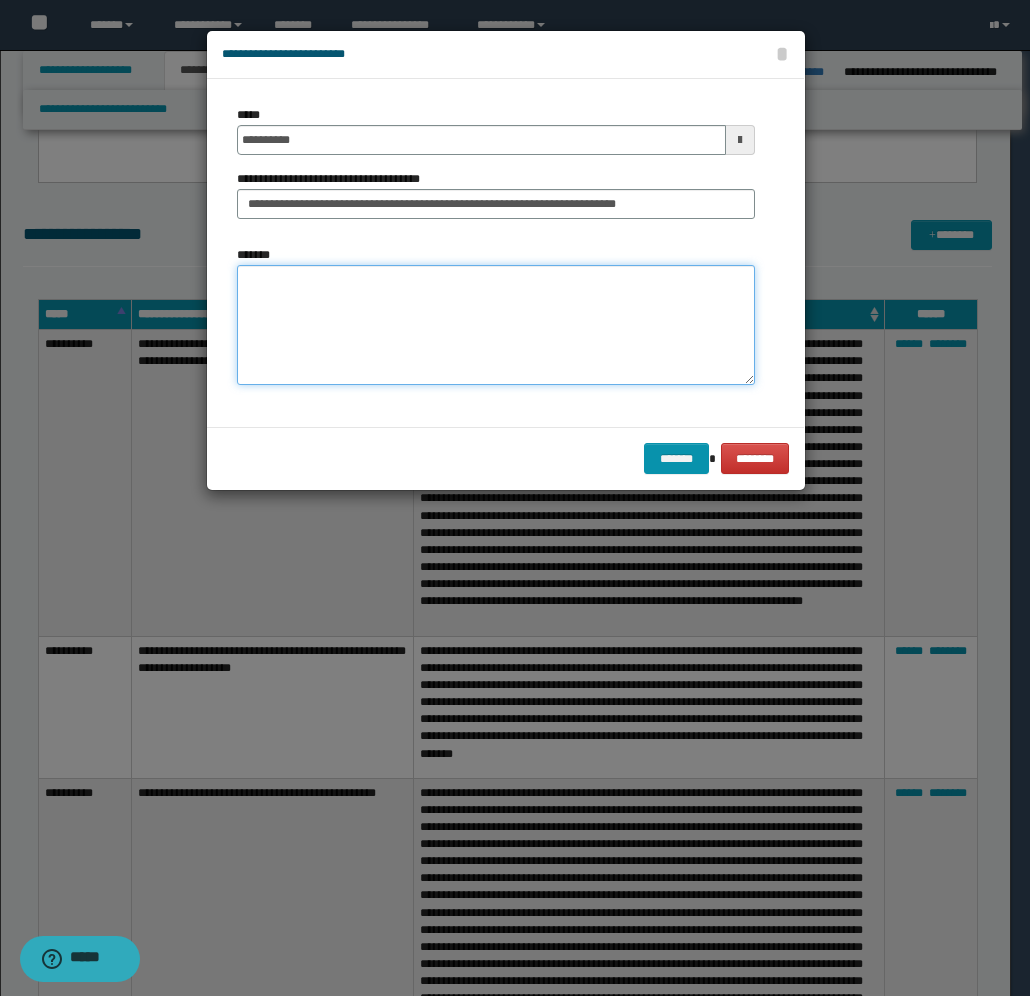 click on "*******" at bounding box center (496, 325) 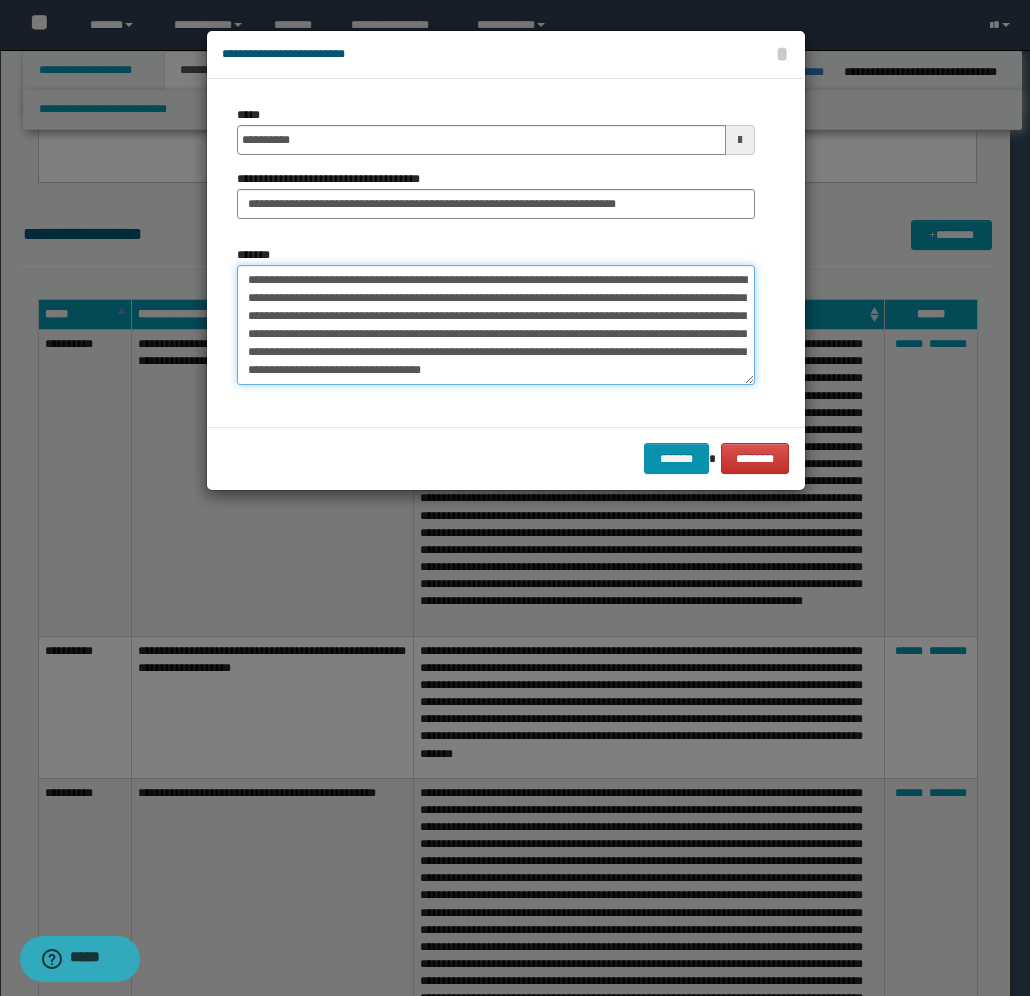 scroll, scrollTop: 0, scrollLeft: 0, axis: both 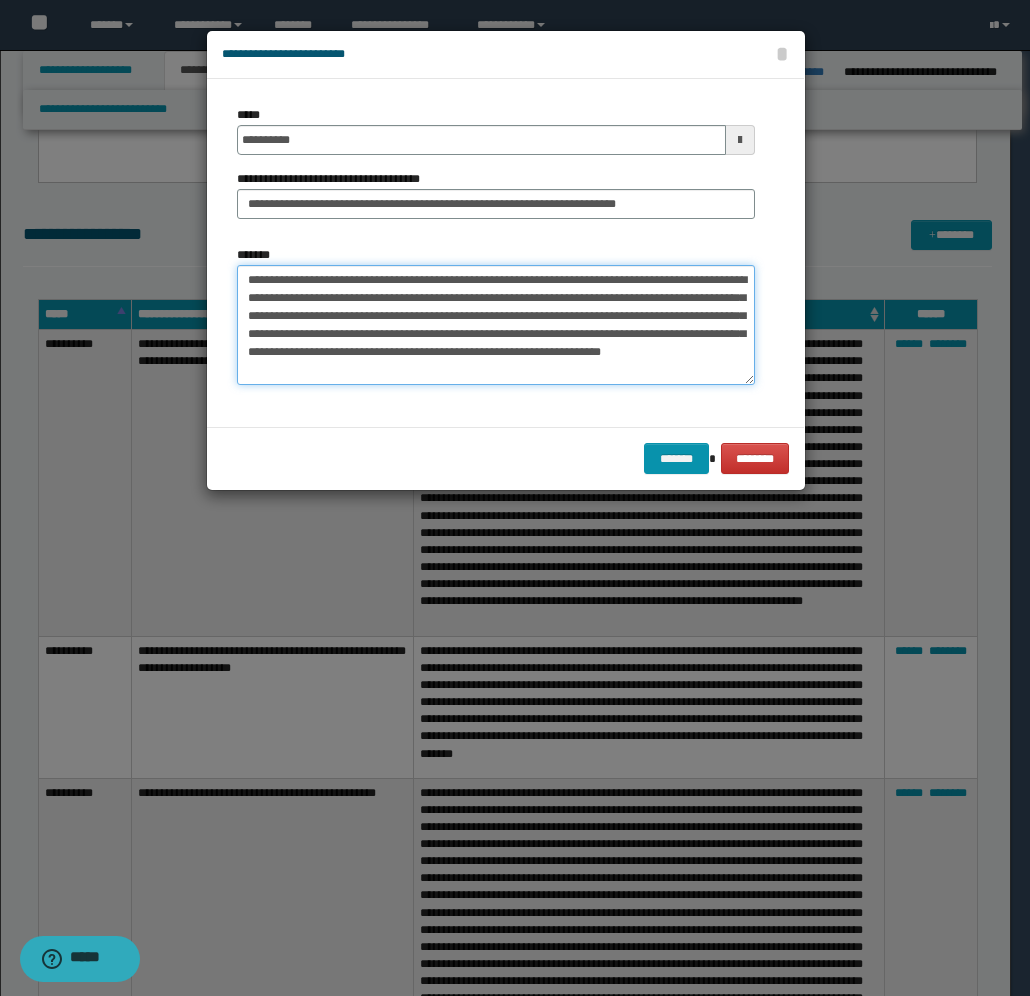 click on "**********" at bounding box center [496, 325] 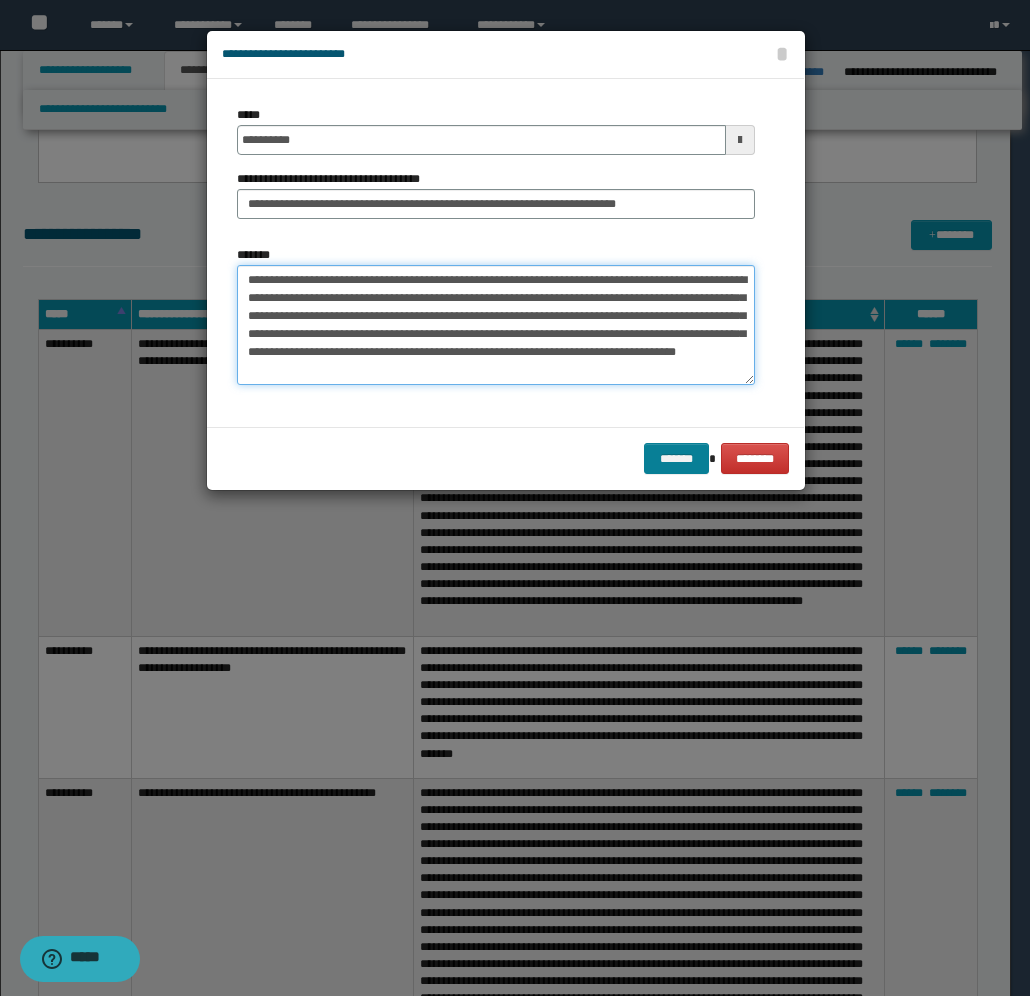 type on "**********" 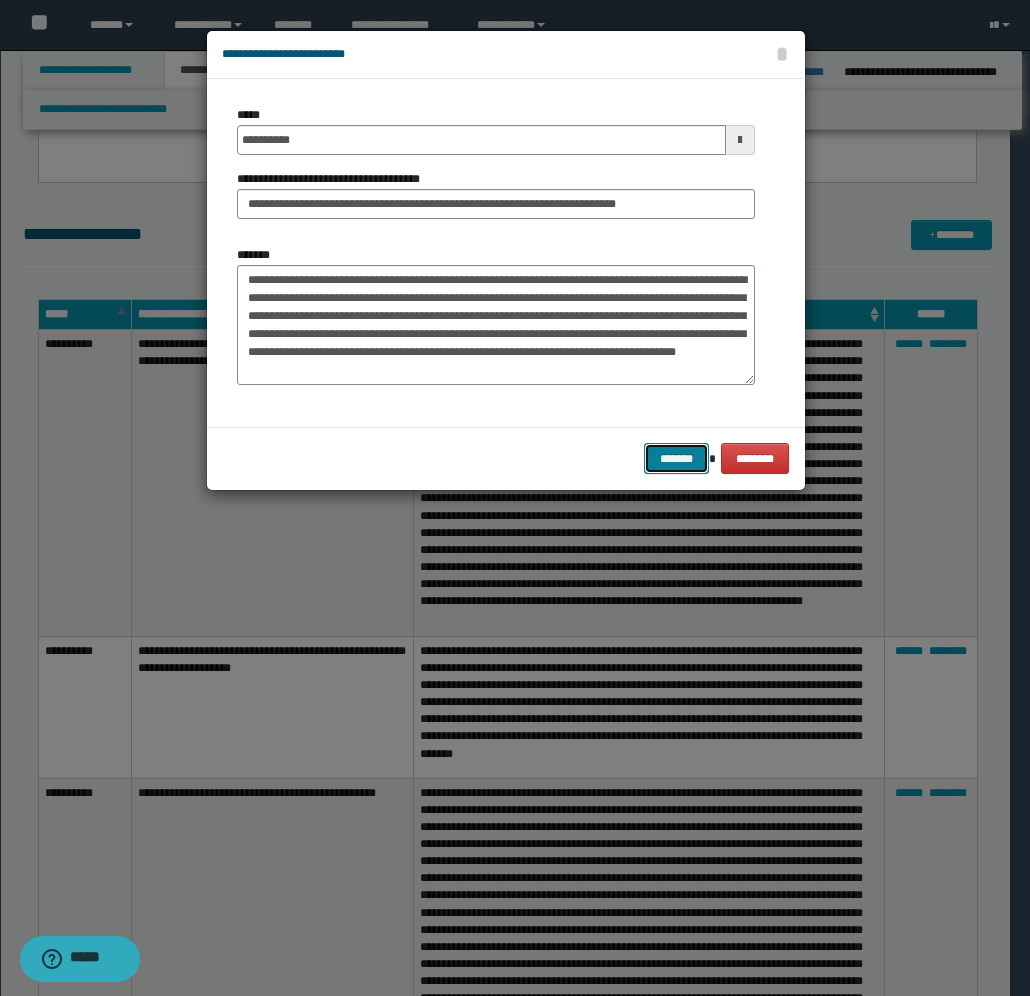 click on "*******" at bounding box center (676, 458) 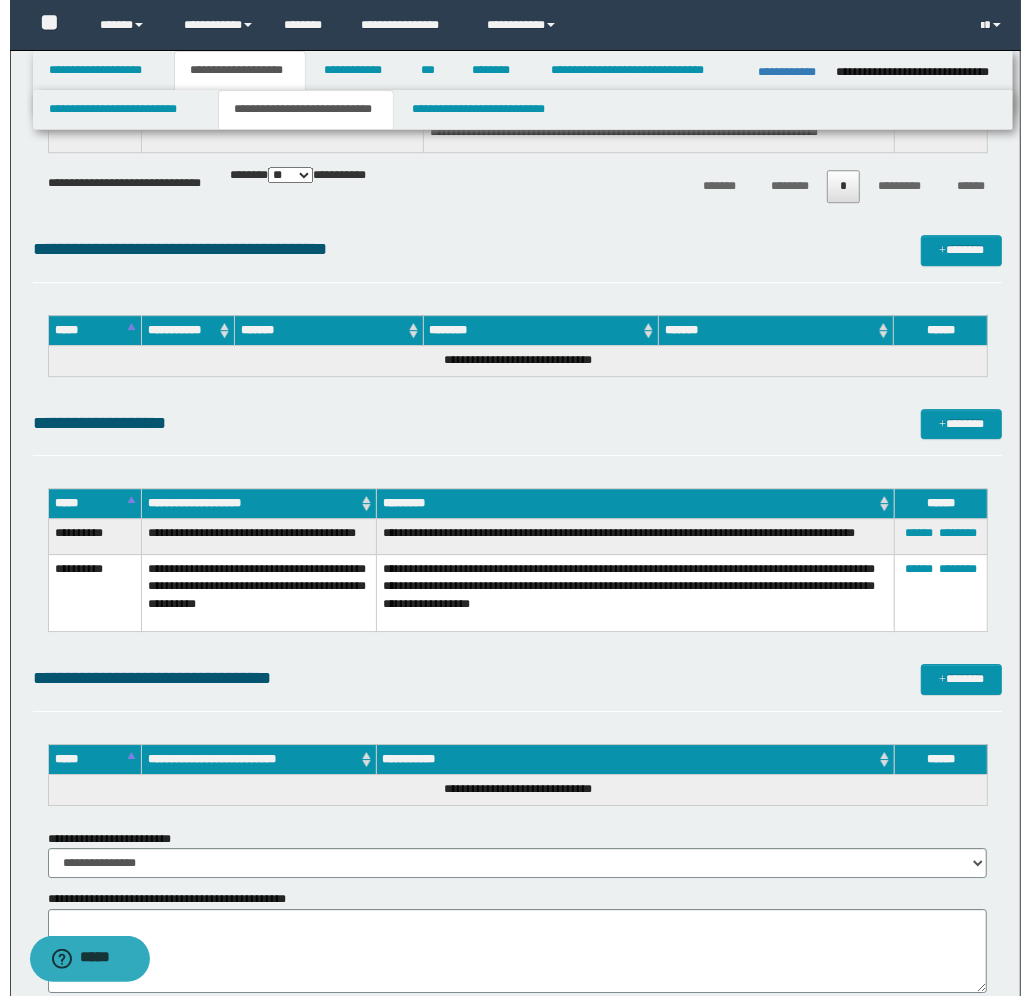 scroll, scrollTop: 3043, scrollLeft: 0, axis: vertical 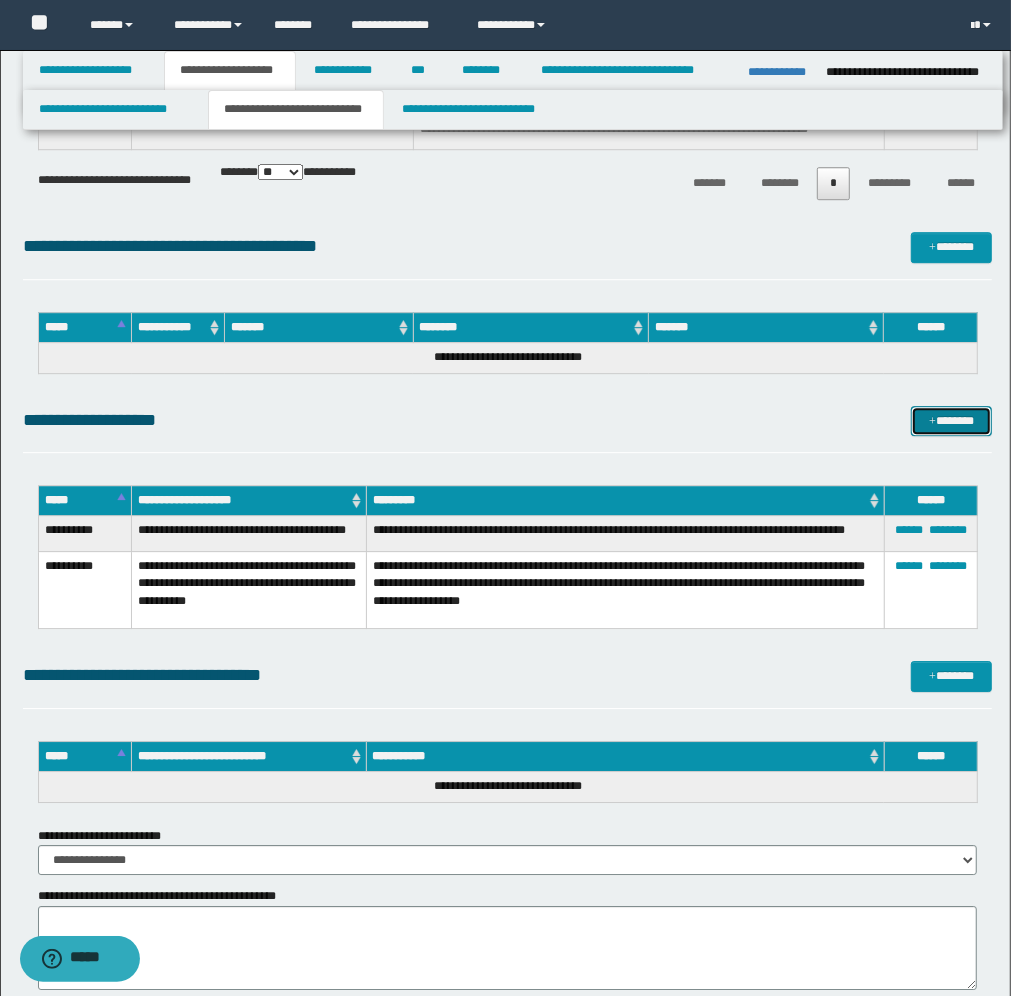 click on "*******" at bounding box center [951, 421] 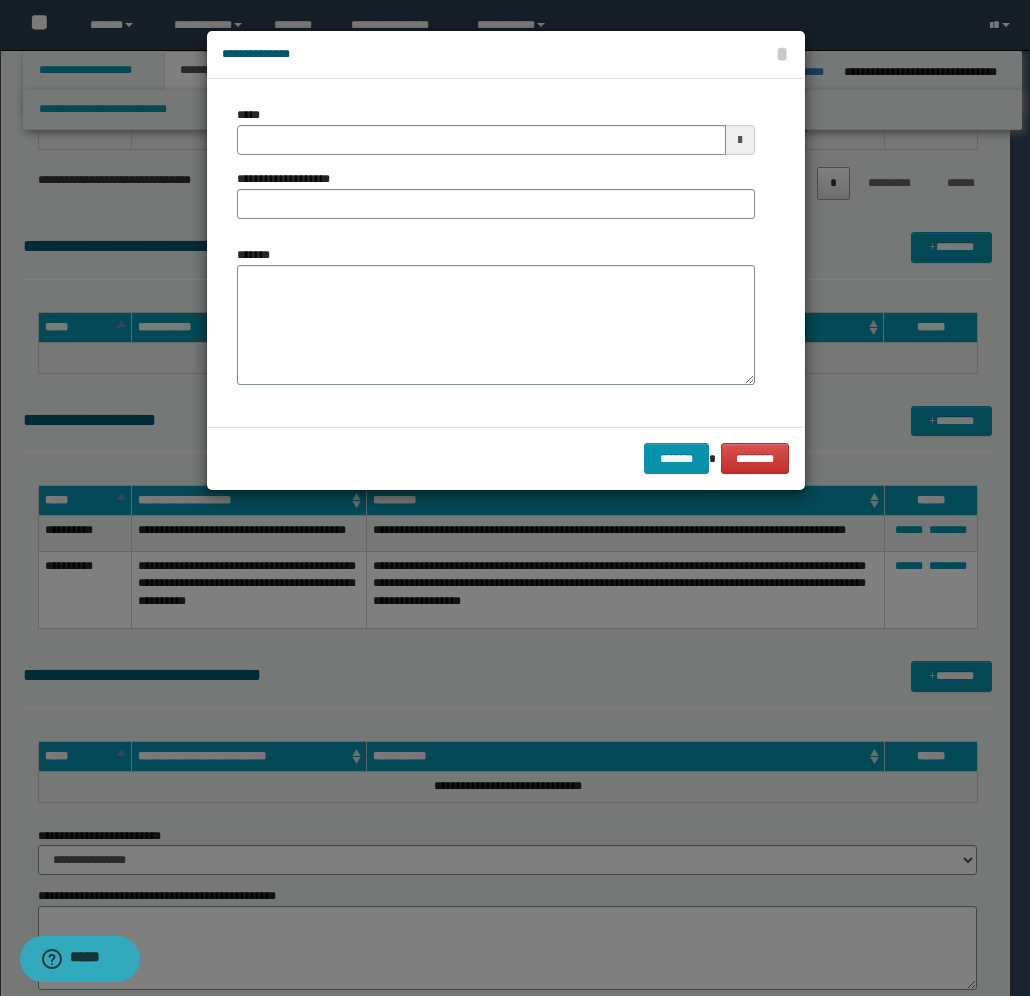 click at bounding box center [740, 140] 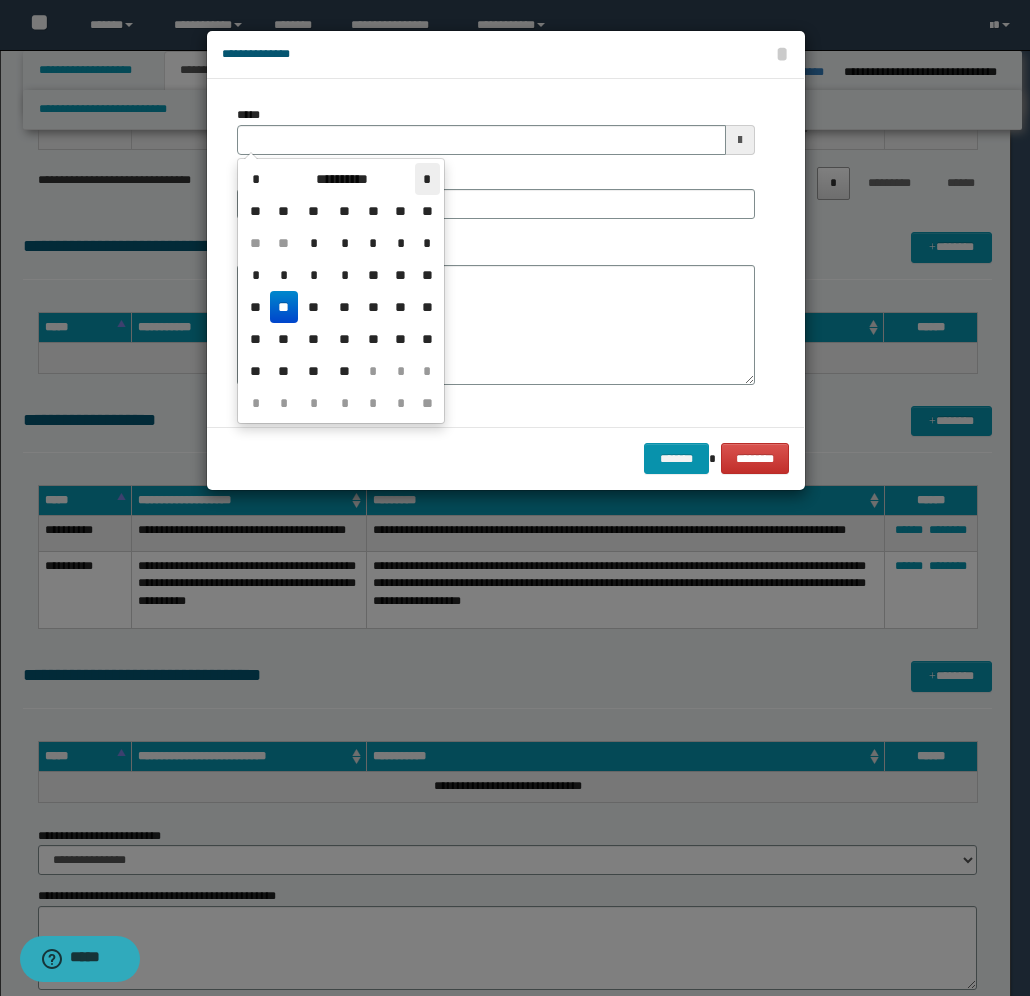 click on "*" at bounding box center (427, 179) 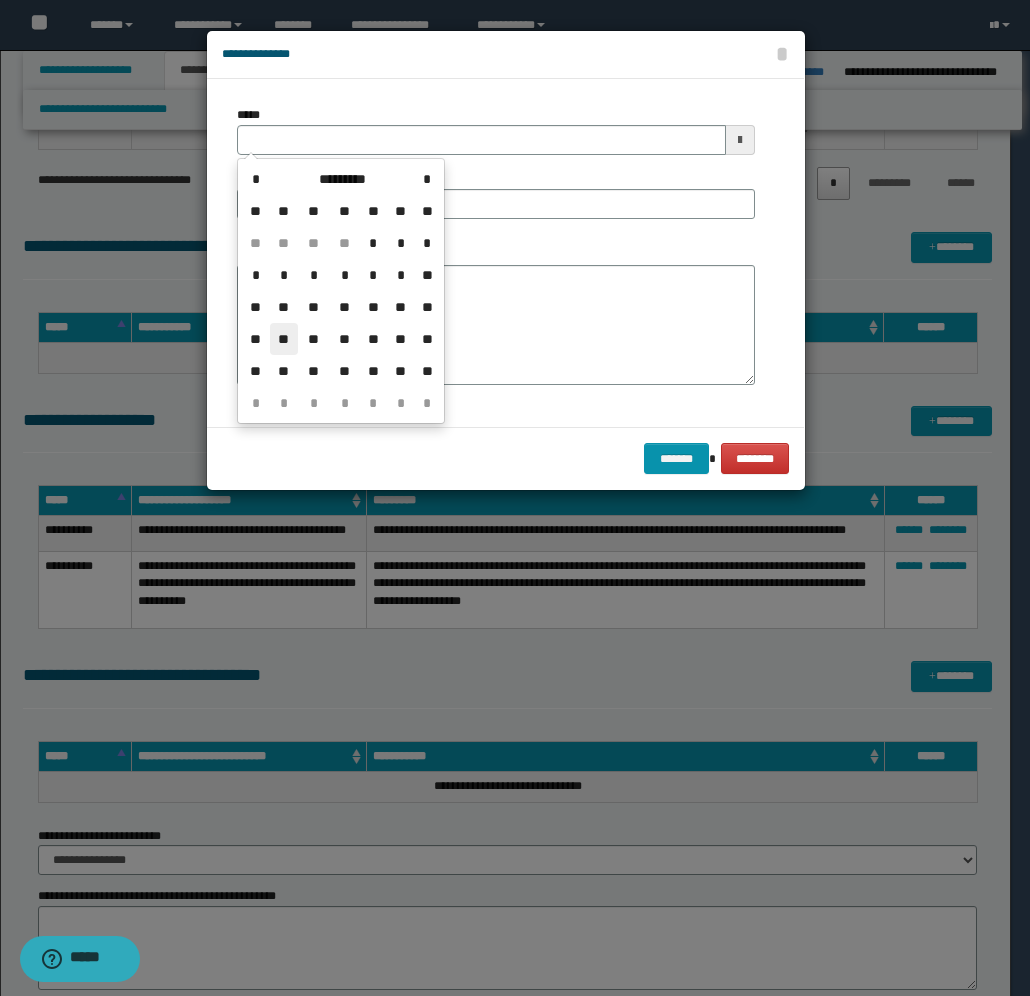 click on "**" at bounding box center [284, 339] 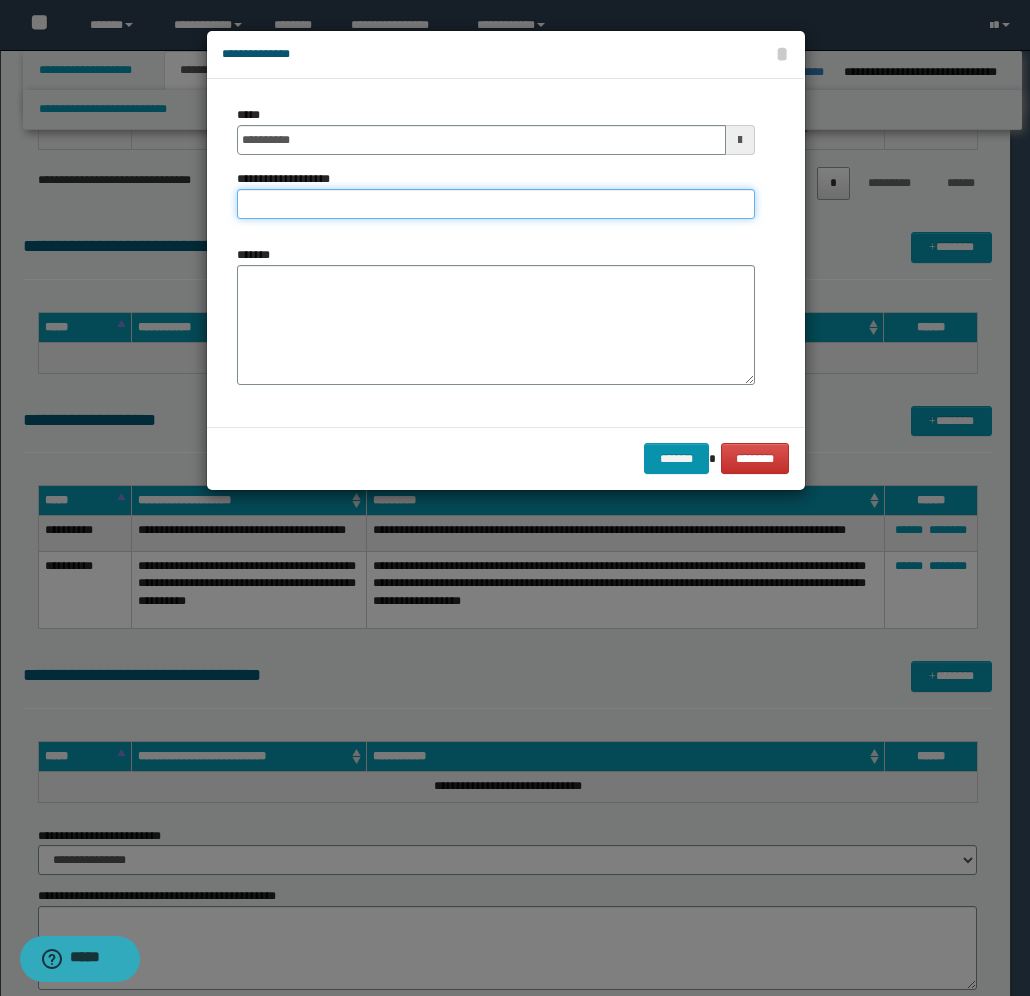 click on "**********" at bounding box center (496, 204) 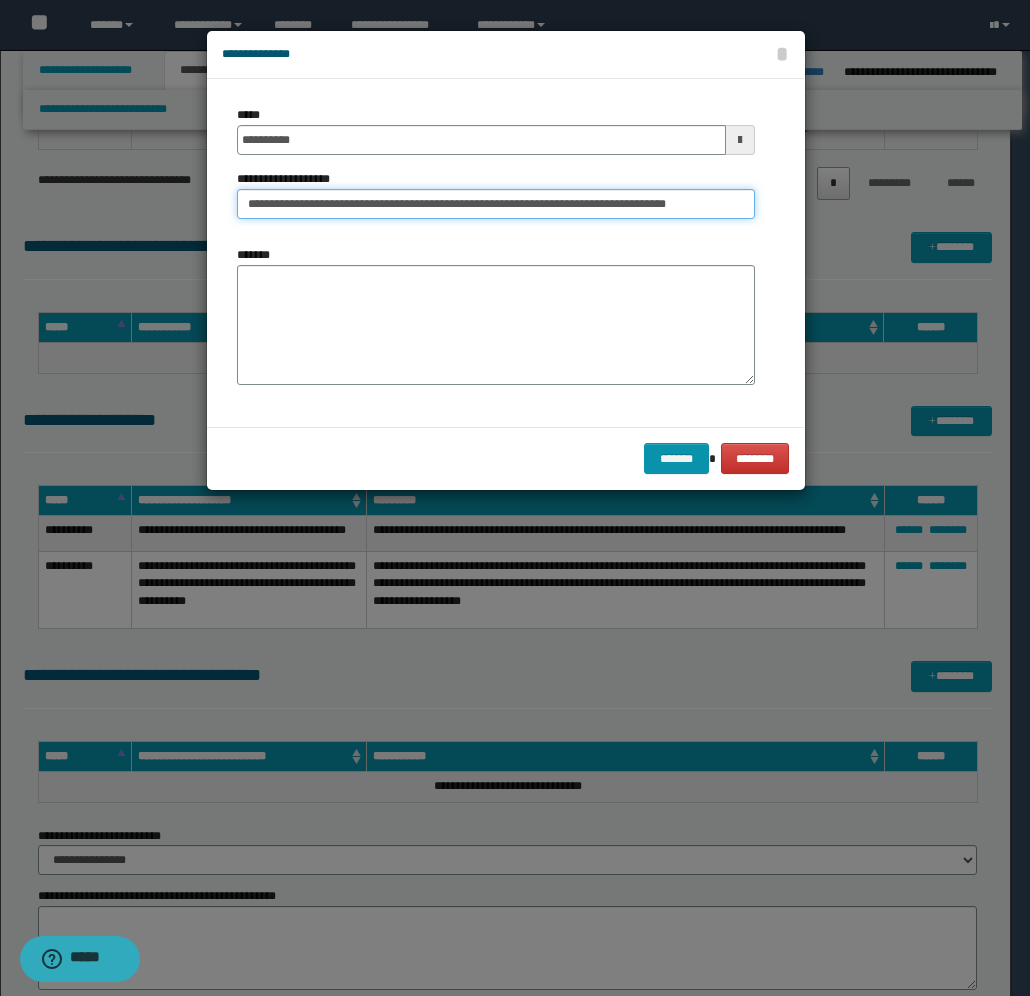 scroll, scrollTop: 0, scrollLeft: 36, axis: horizontal 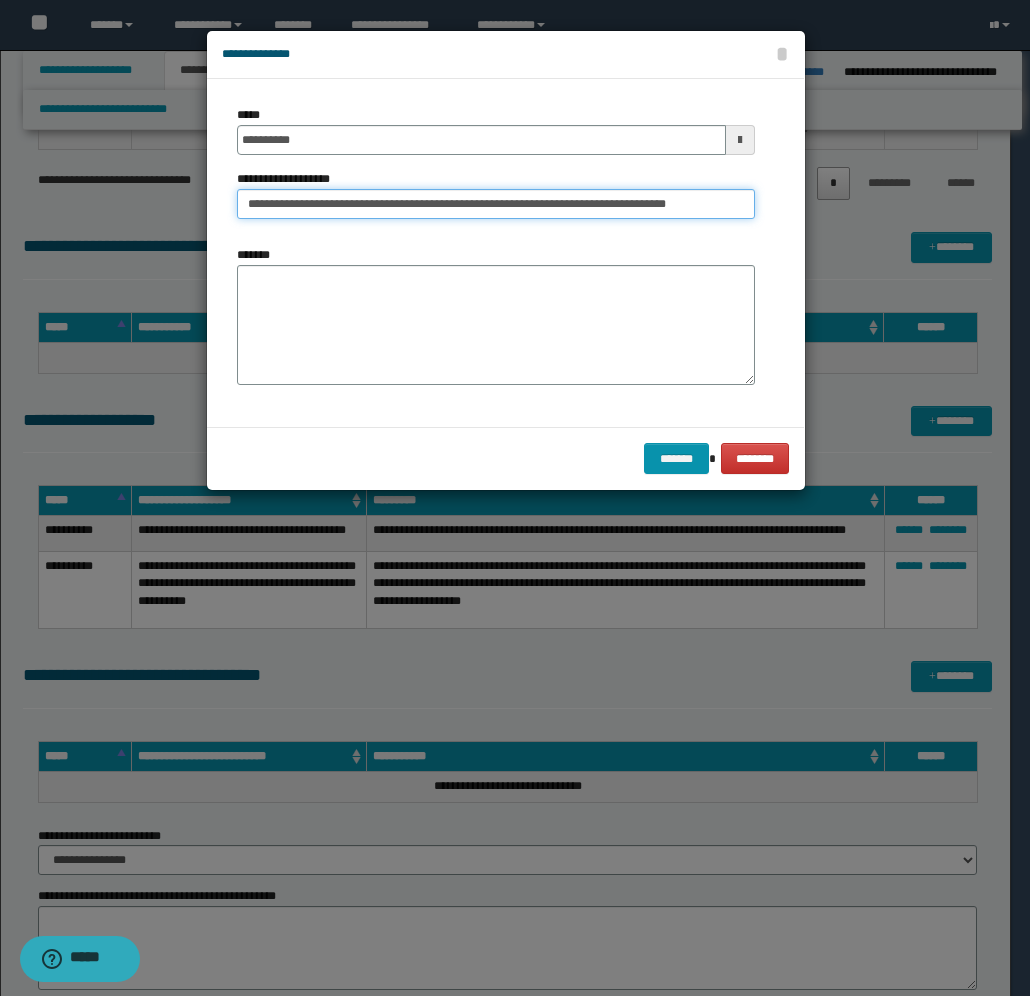type on "**********" 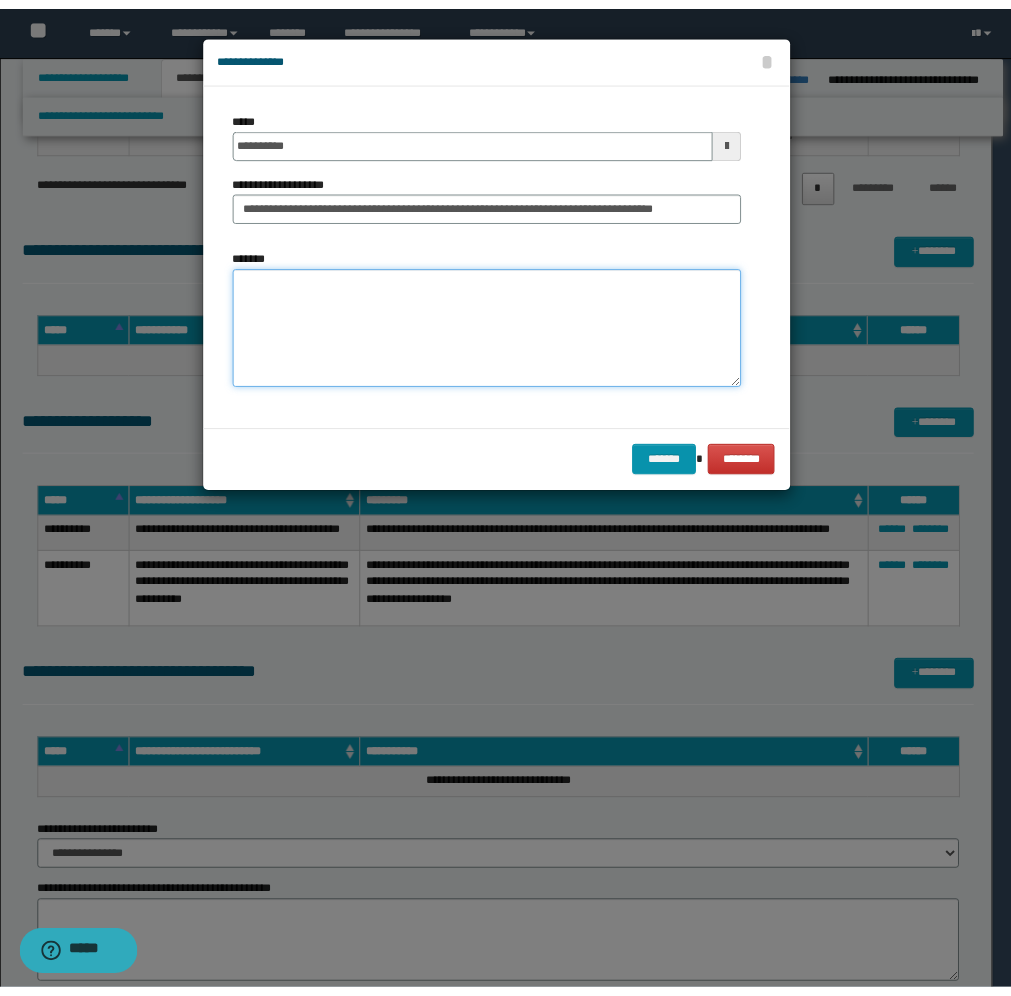 scroll, scrollTop: 0, scrollLeft: 0, axis: both 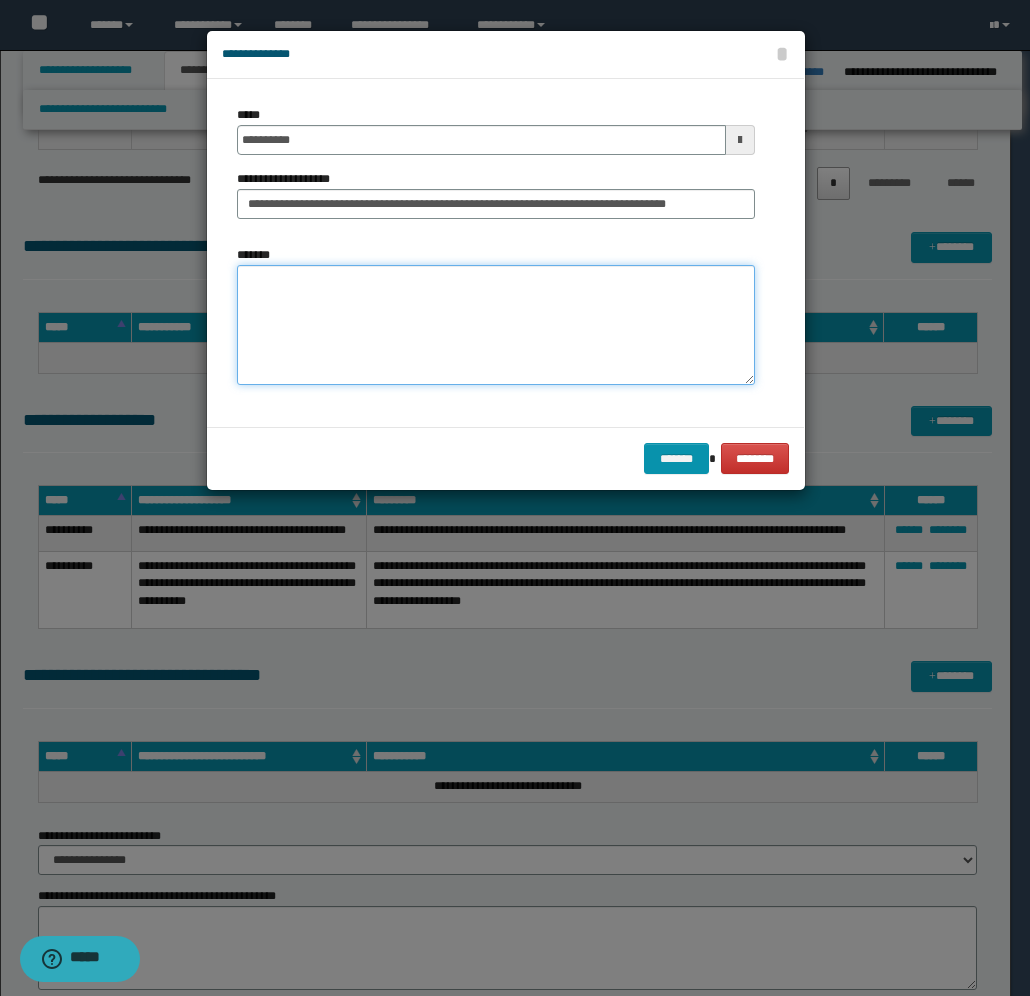 click on "*******" at bounding box center (496, 325) 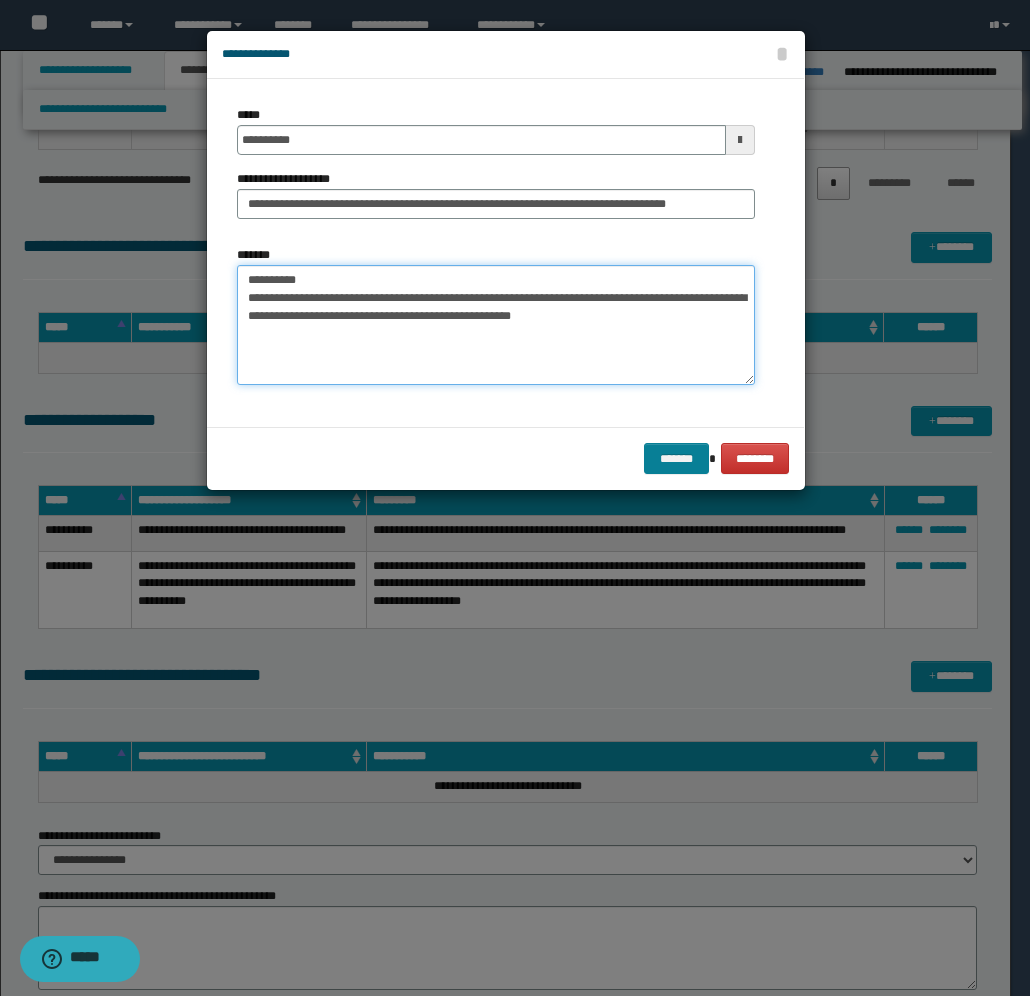 type on "**********" 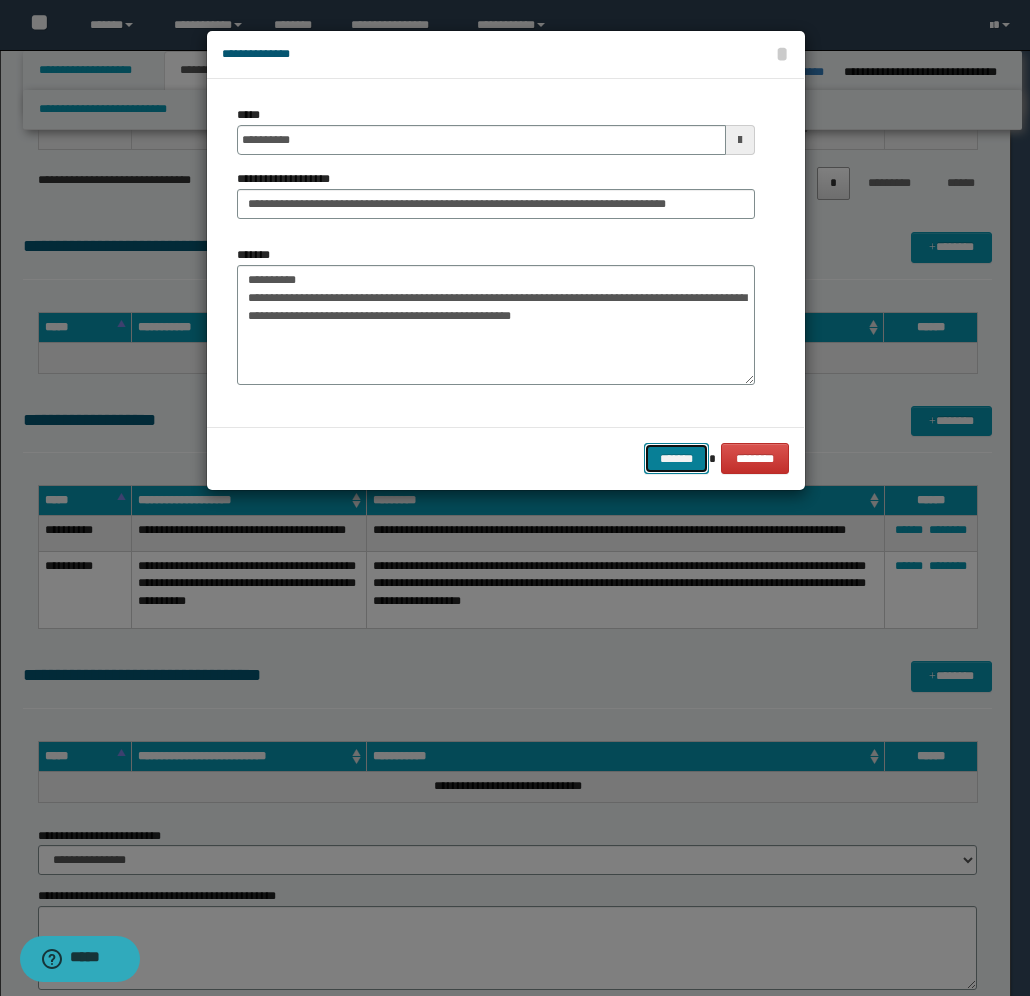 click on "*******" at bounding box center (676, 458) 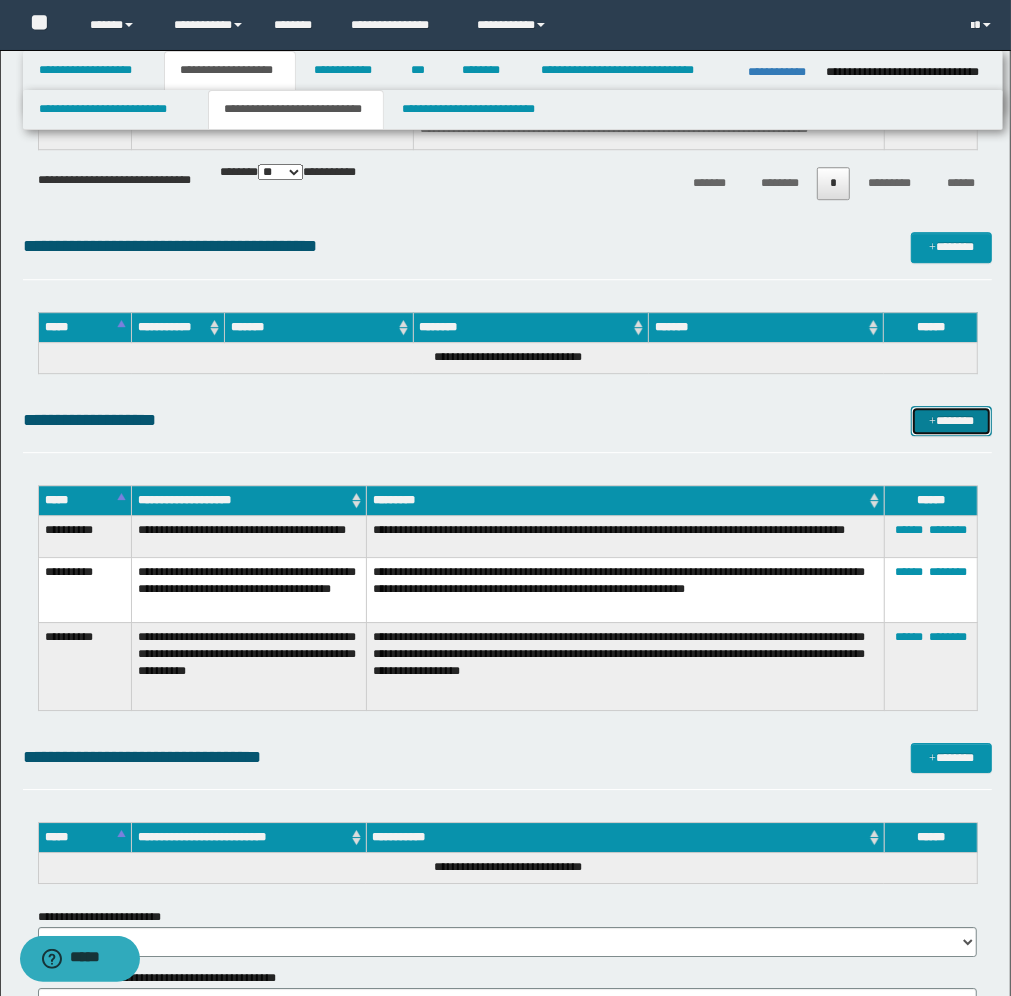 click on "*******" at bounding box center (951, 421) 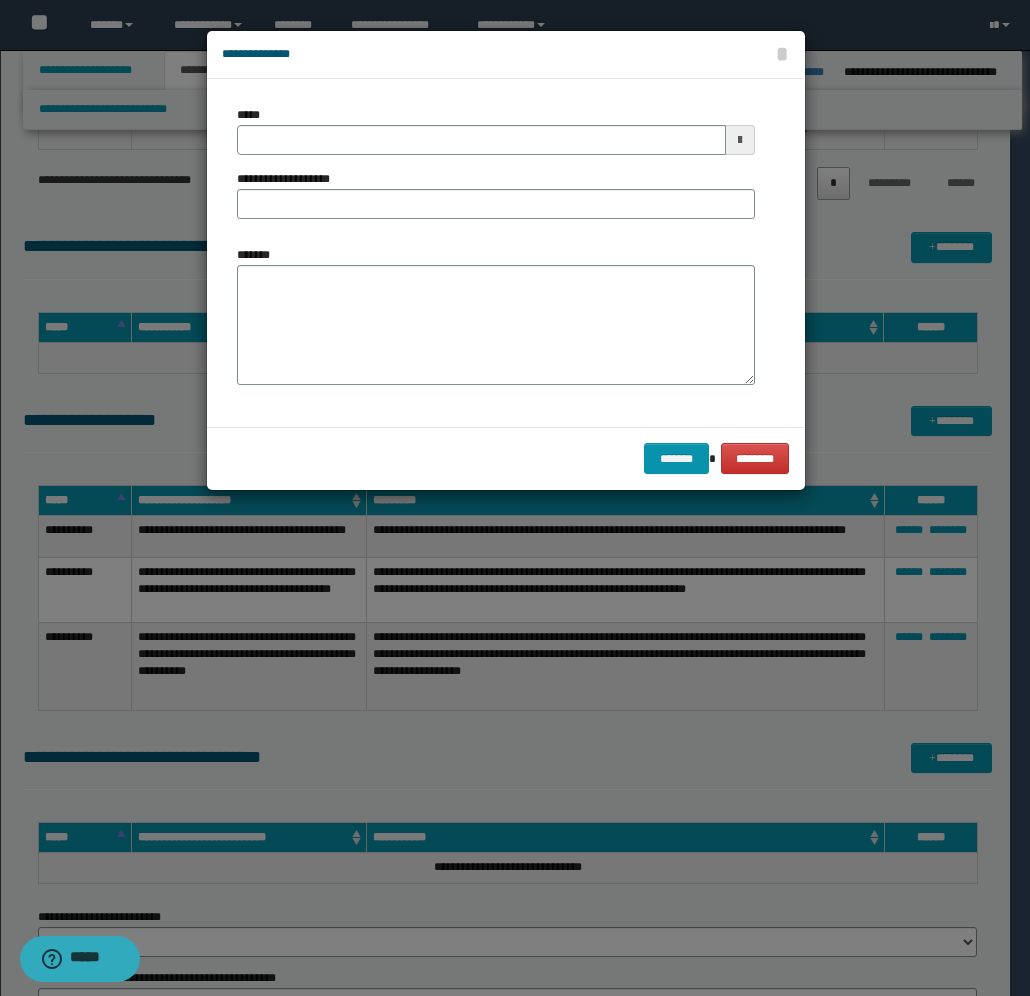 click at bounding box center (740, 140) 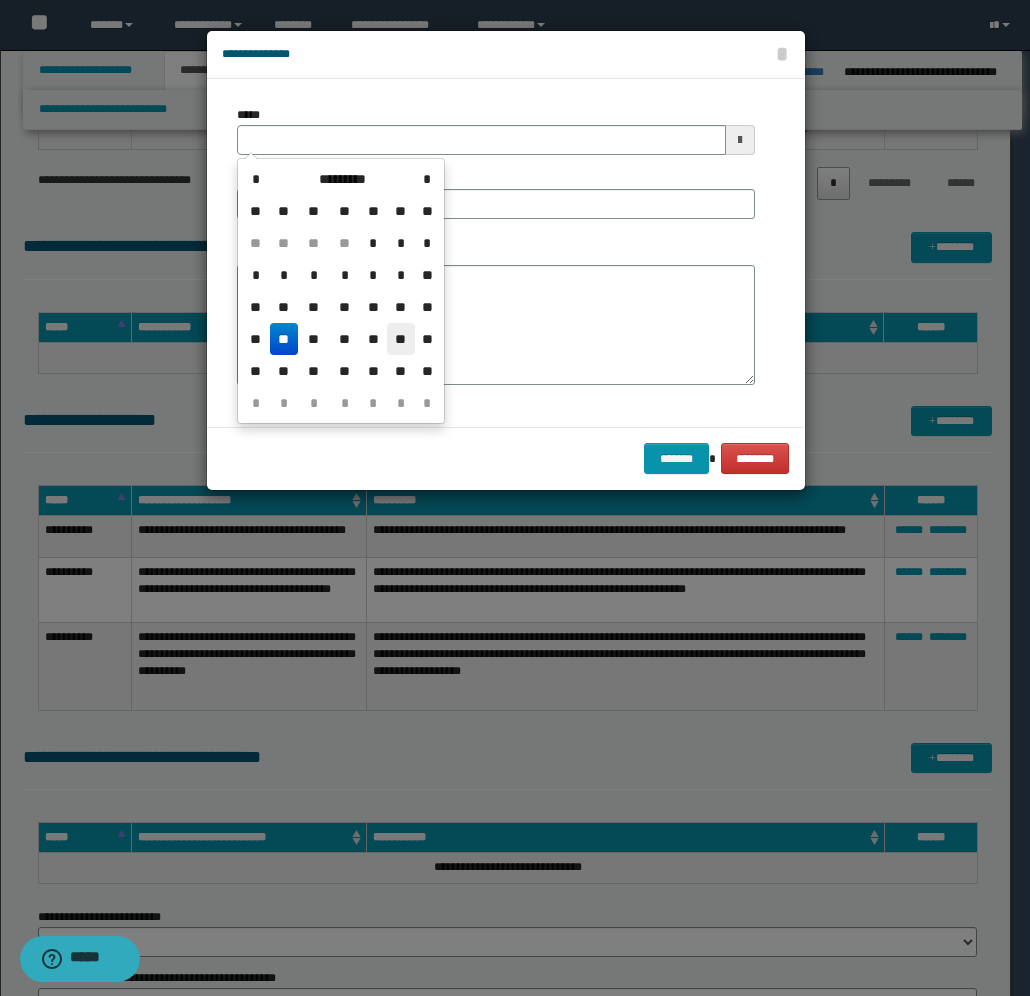 click on "**" at bounding box center [401, 339] 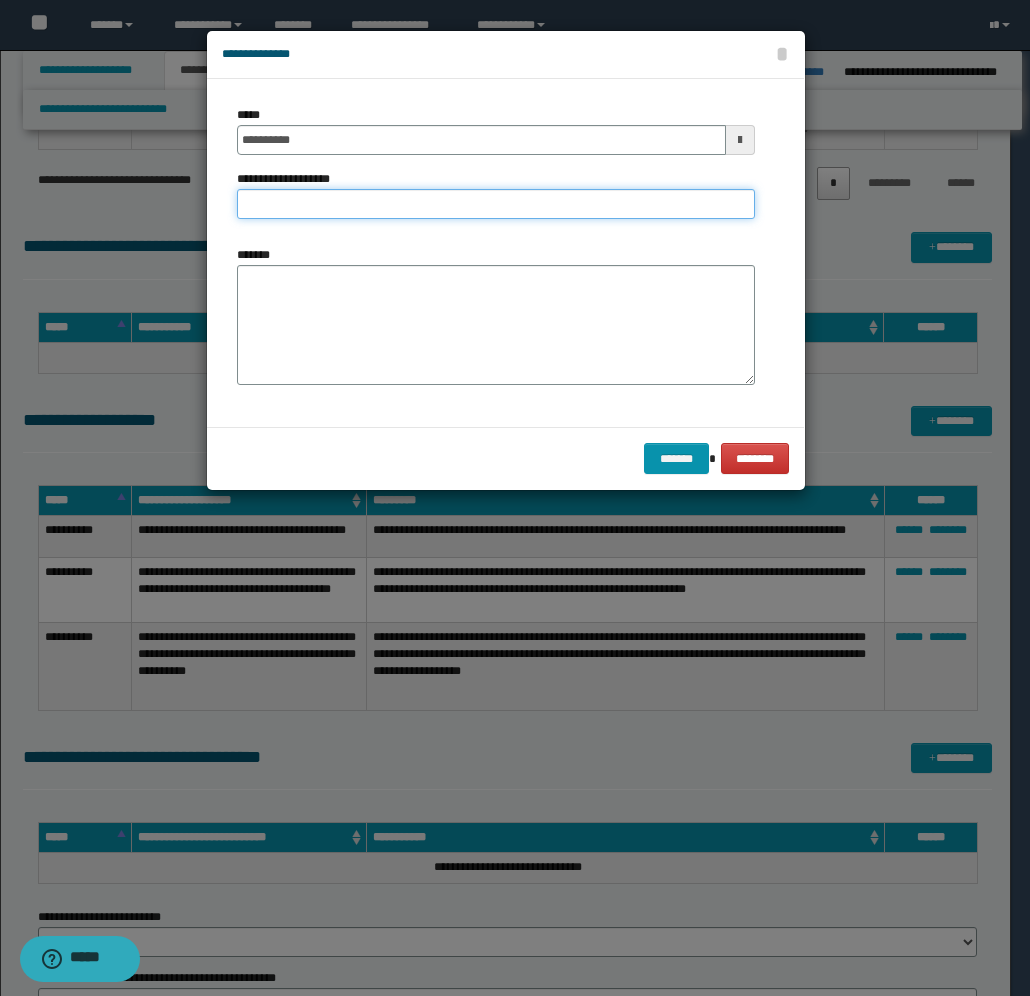 click on "**********" at bounding box center [496, 204] 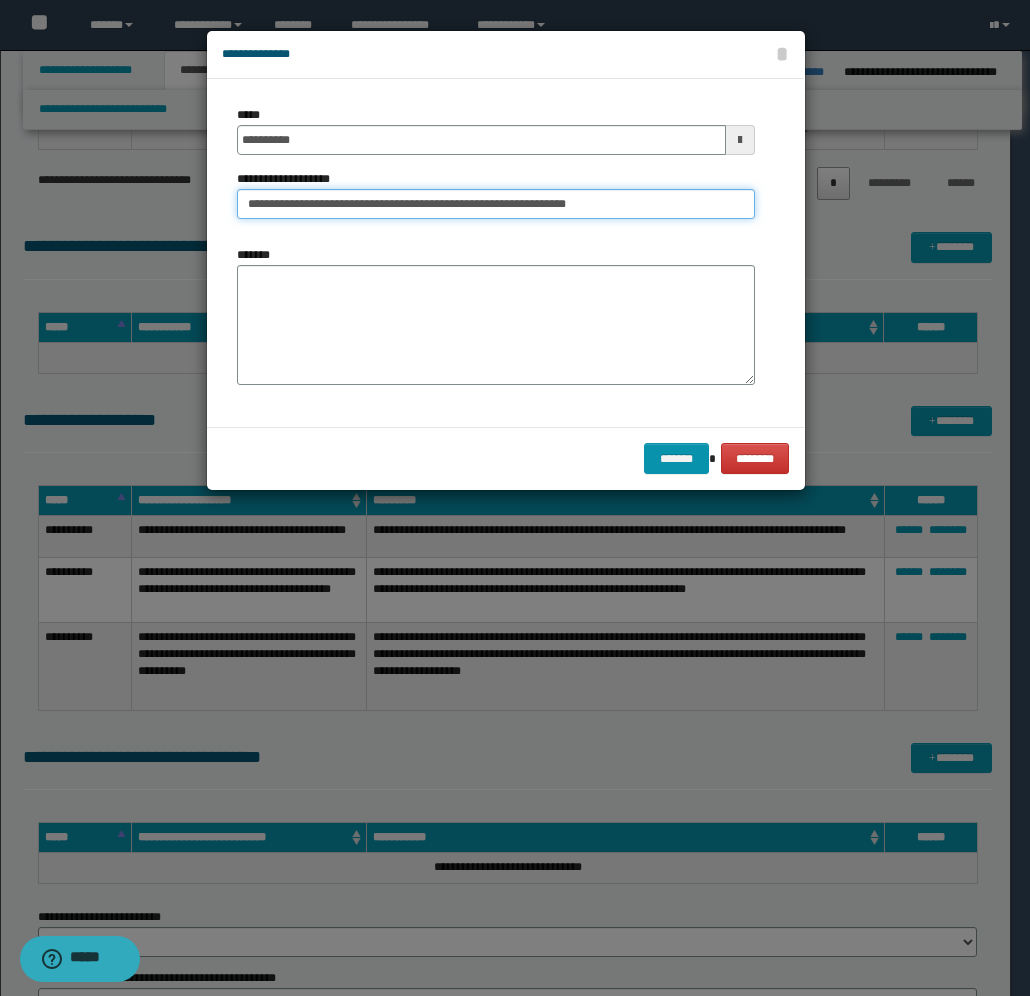 click on "**********" at bounding box center (496, 204) 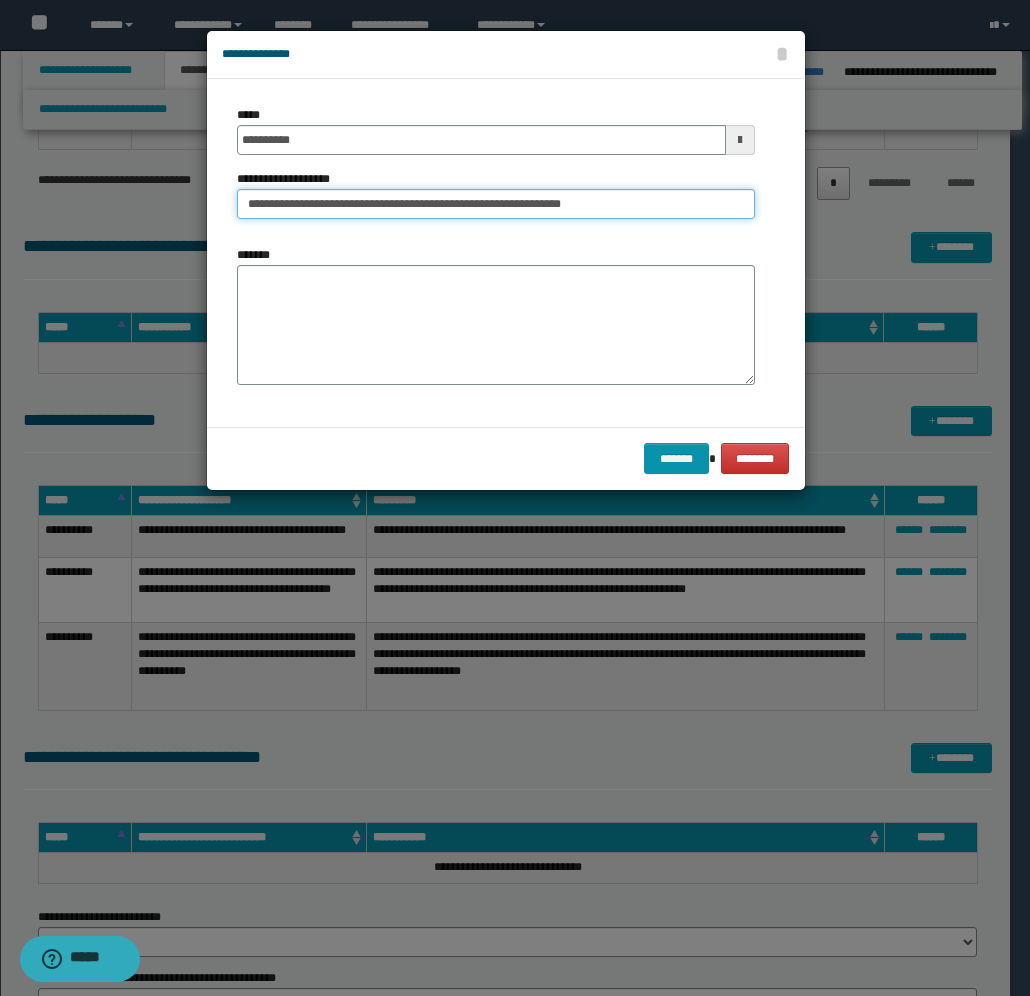 type on "**********" 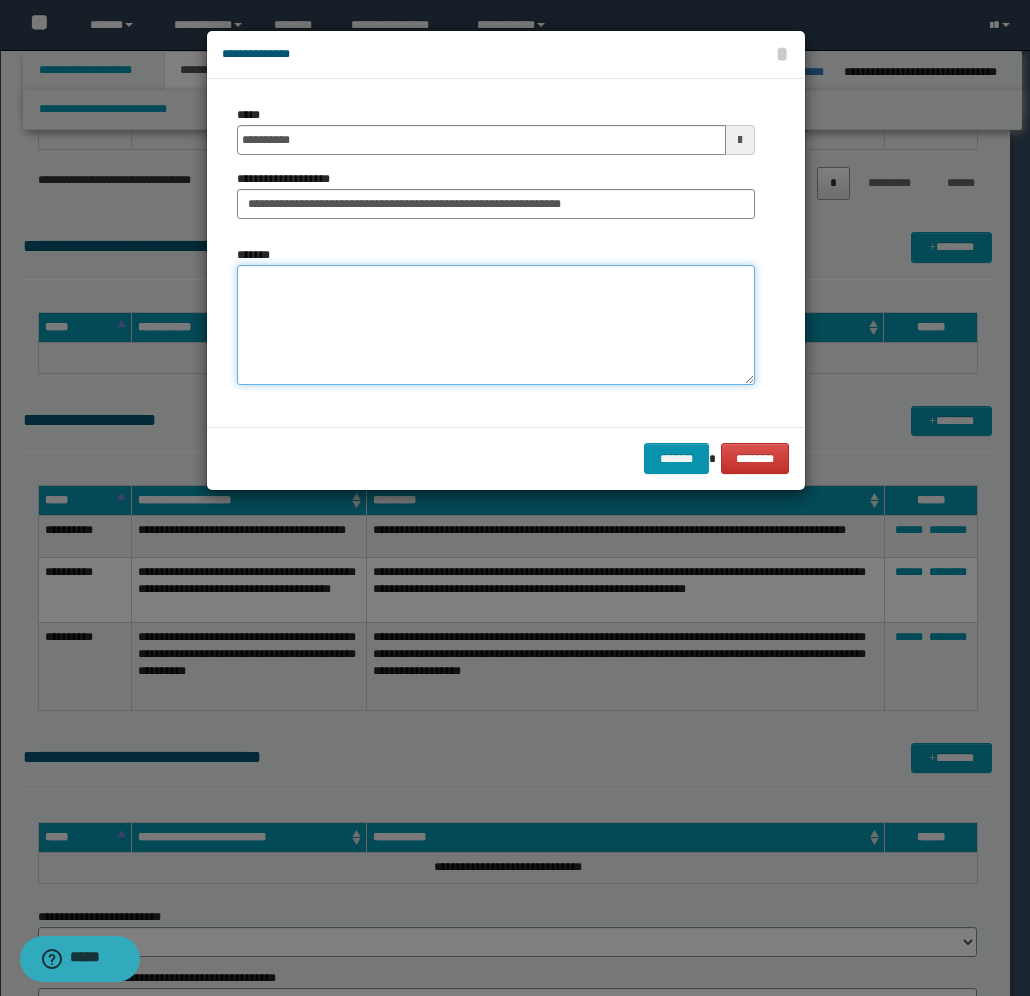 click on "*******" at bounding box center (496, 325) 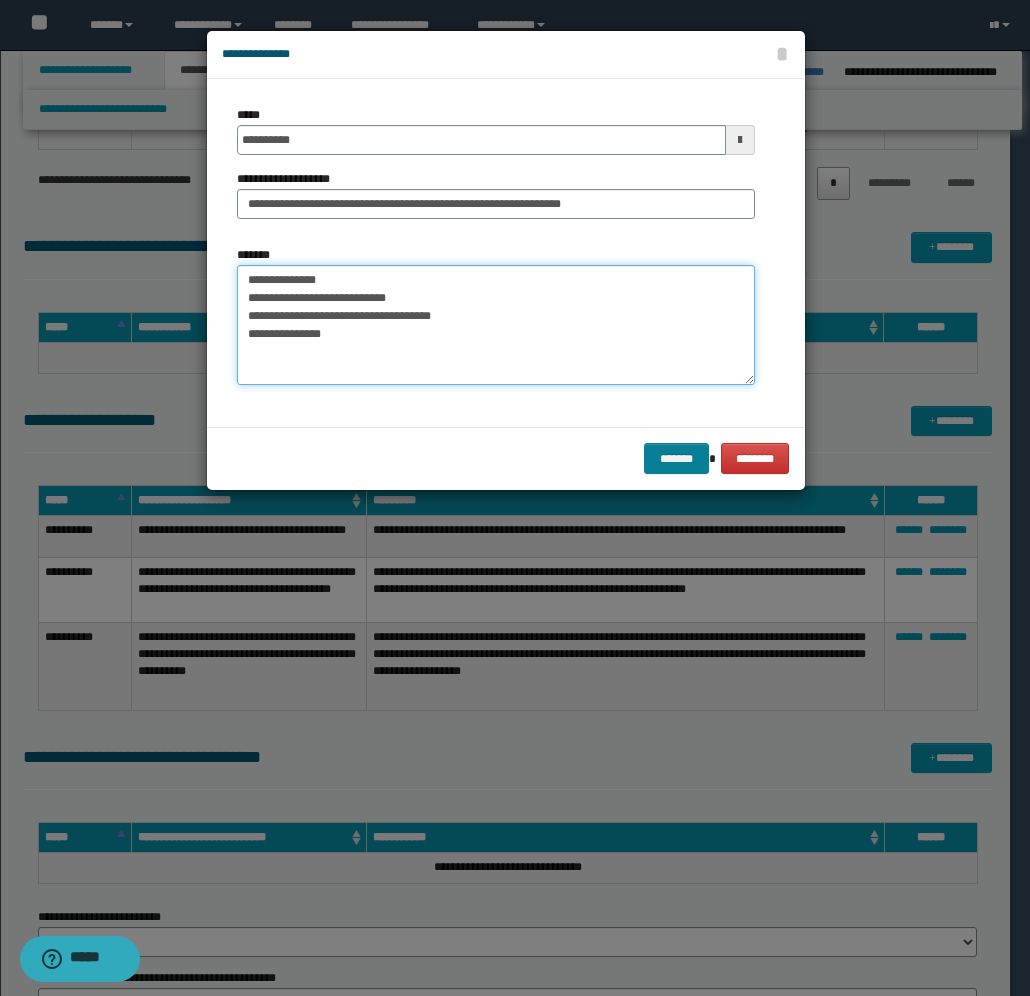 type on "**********" 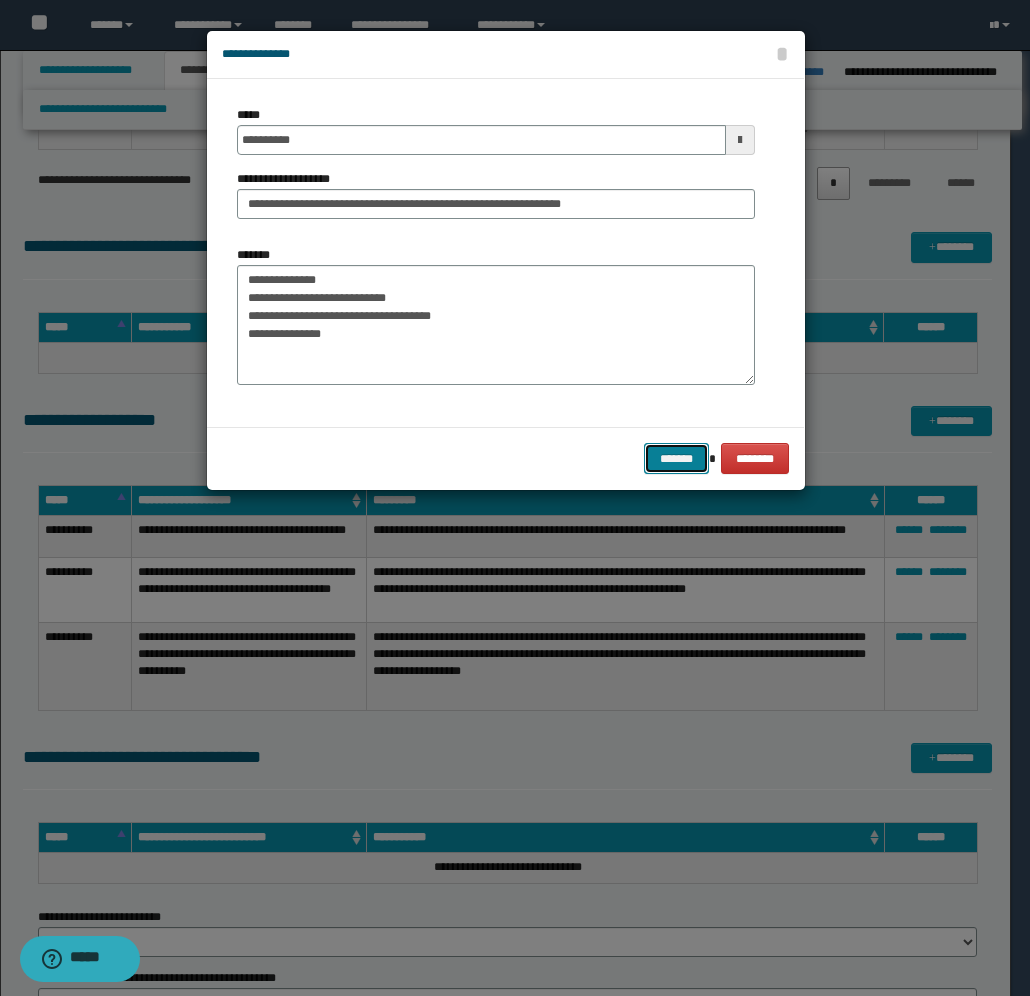 click on "*******" at bounding box center (676, 458) 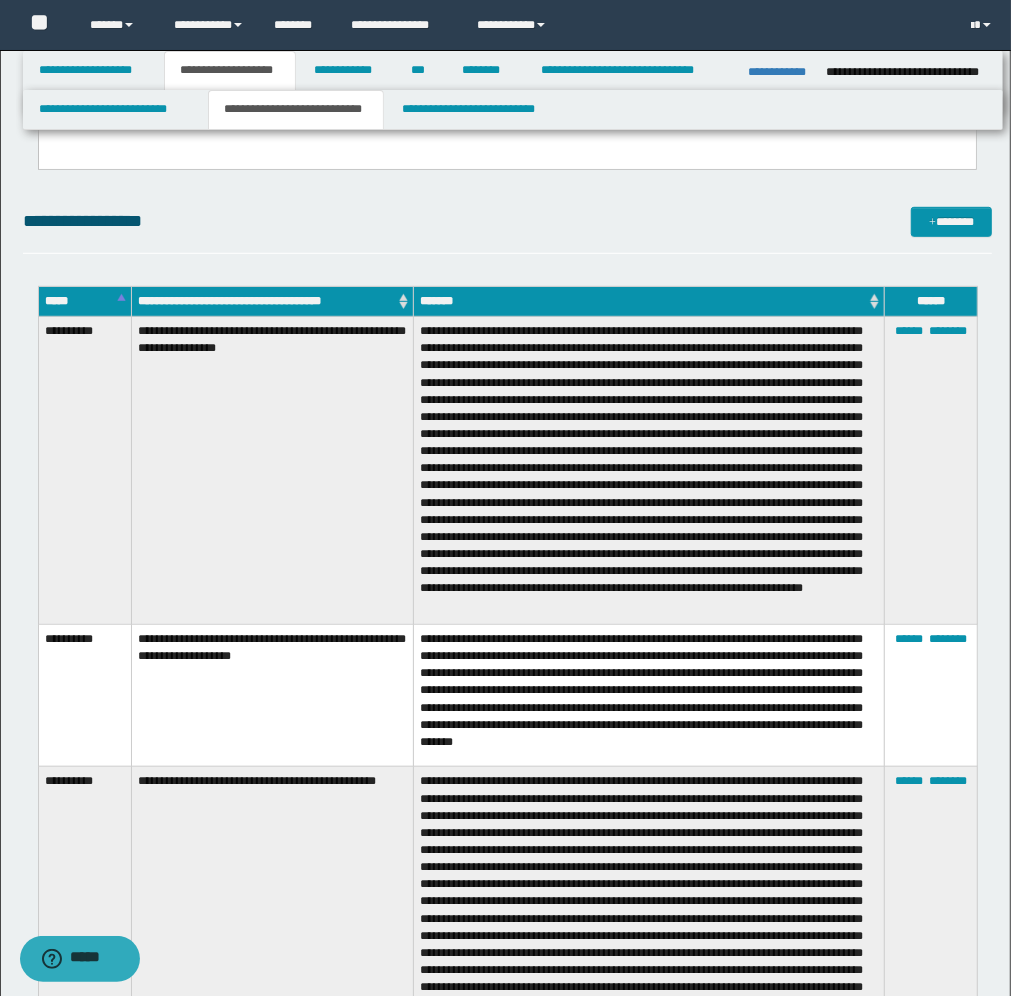 scroll, scrollTop: 500, scrollLeft: 0, axis: vertical 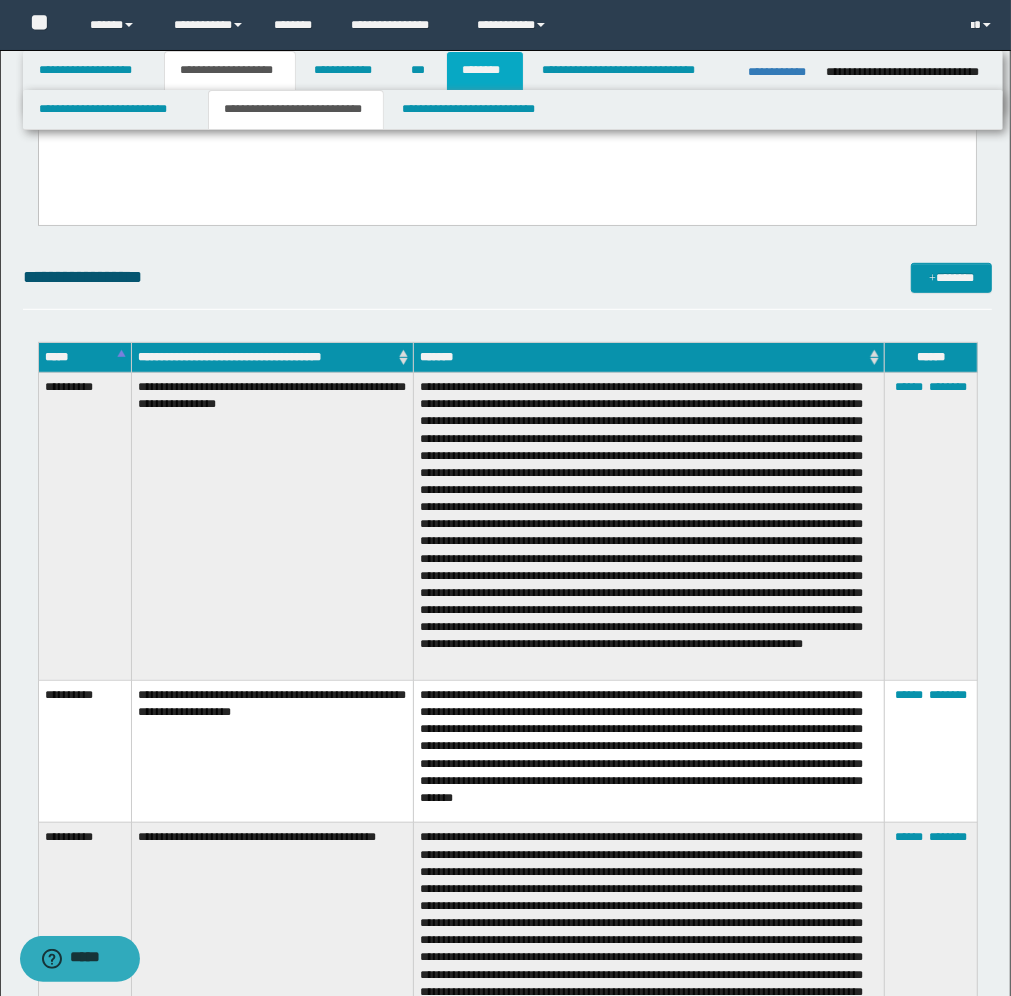 click on "********" at bounding box center [485, 71] 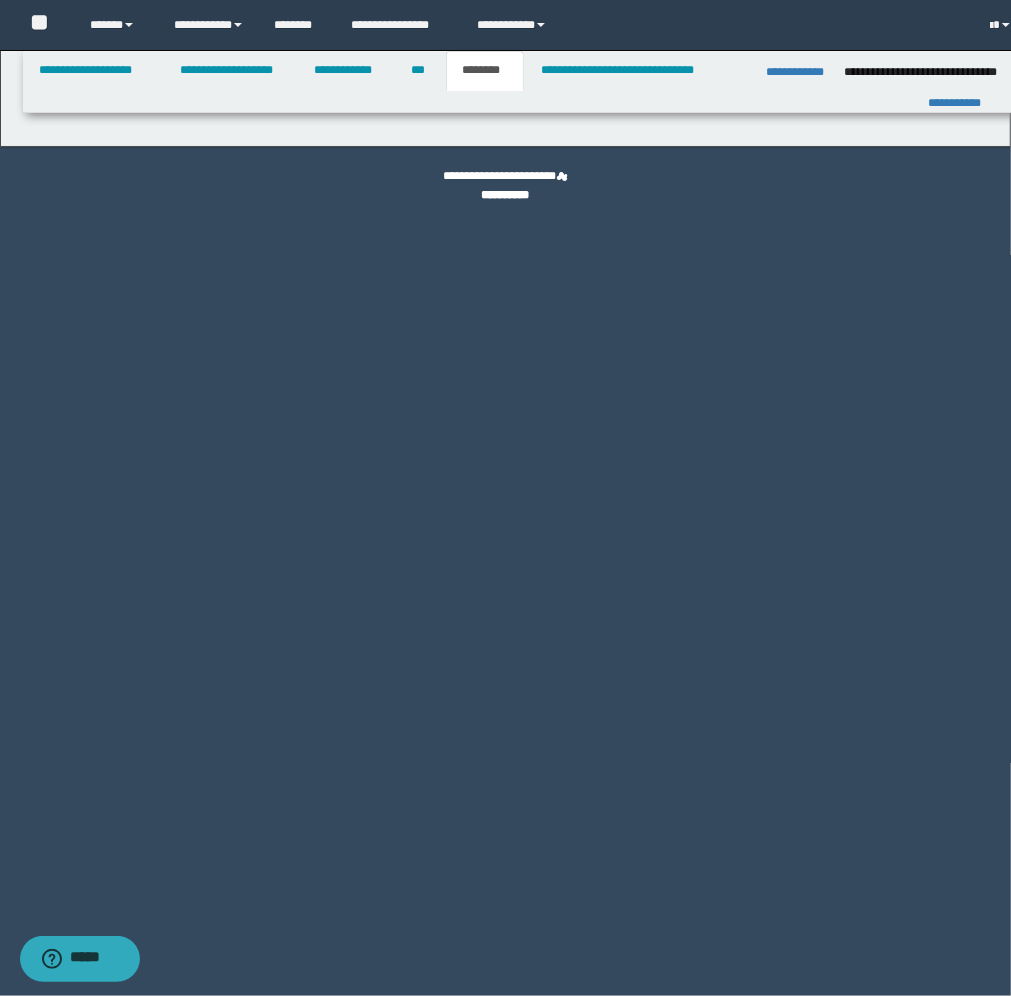 scroll, scrollTop: 0, scrollLeft: 0, axis: both 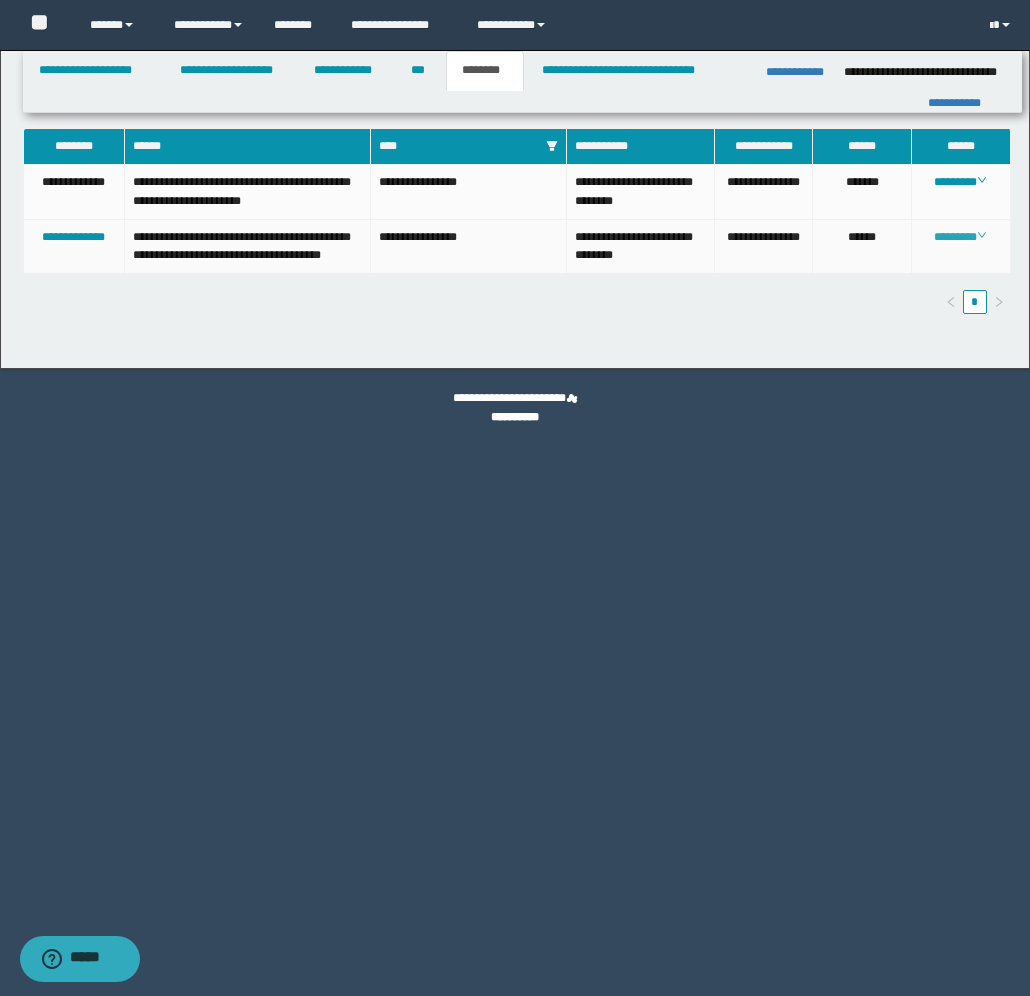 click on "********" at bounding box center (960, 237) 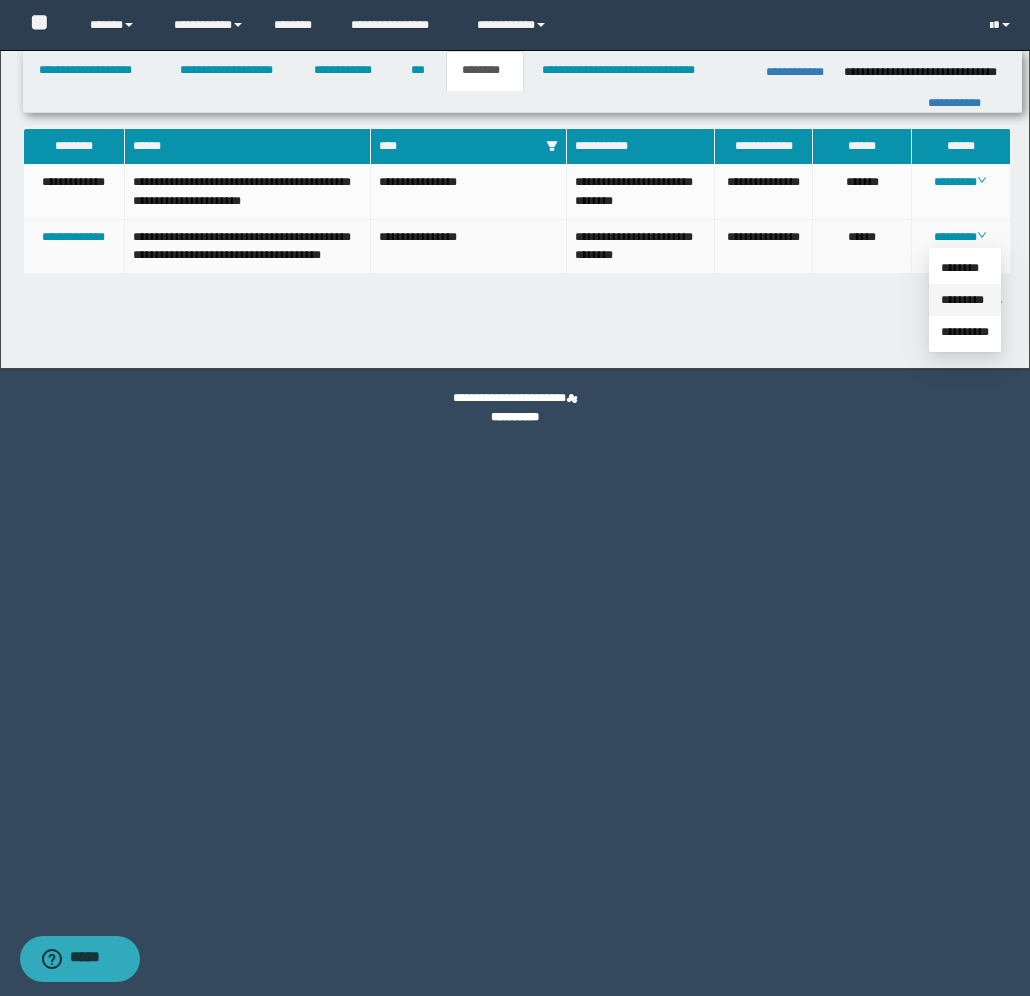 click on "*********" at bounding box center (962, 300) 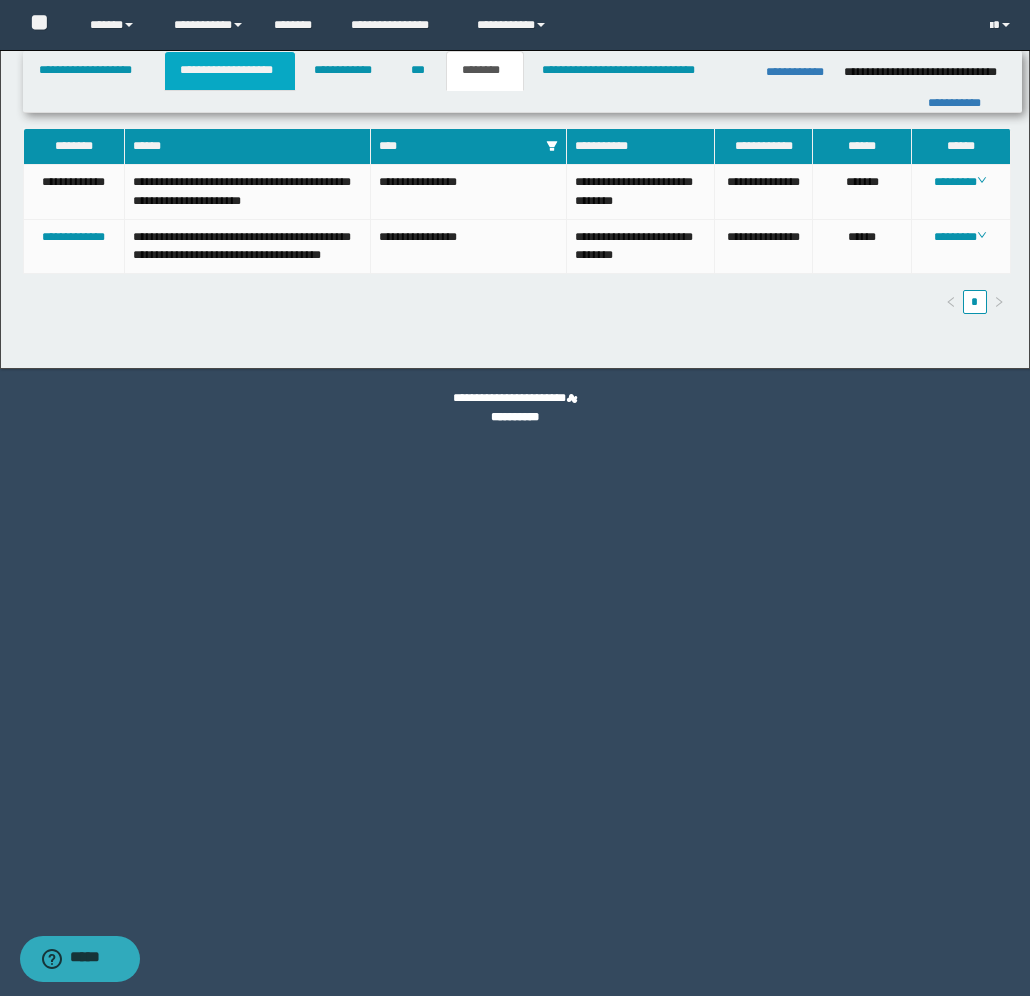 click on "**********" at bounding box center (230, 71) 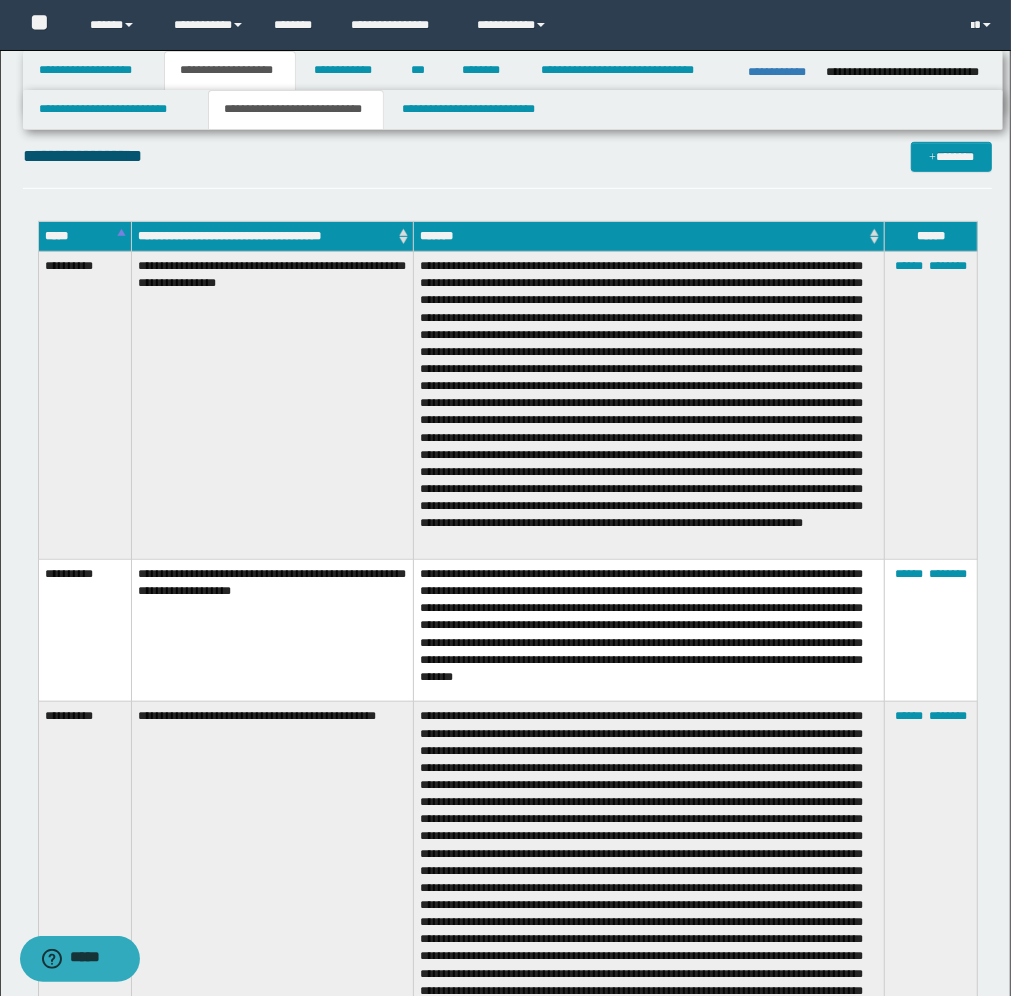scroll, scrollTop: 625, scrollLeft: 0, axis: vertical 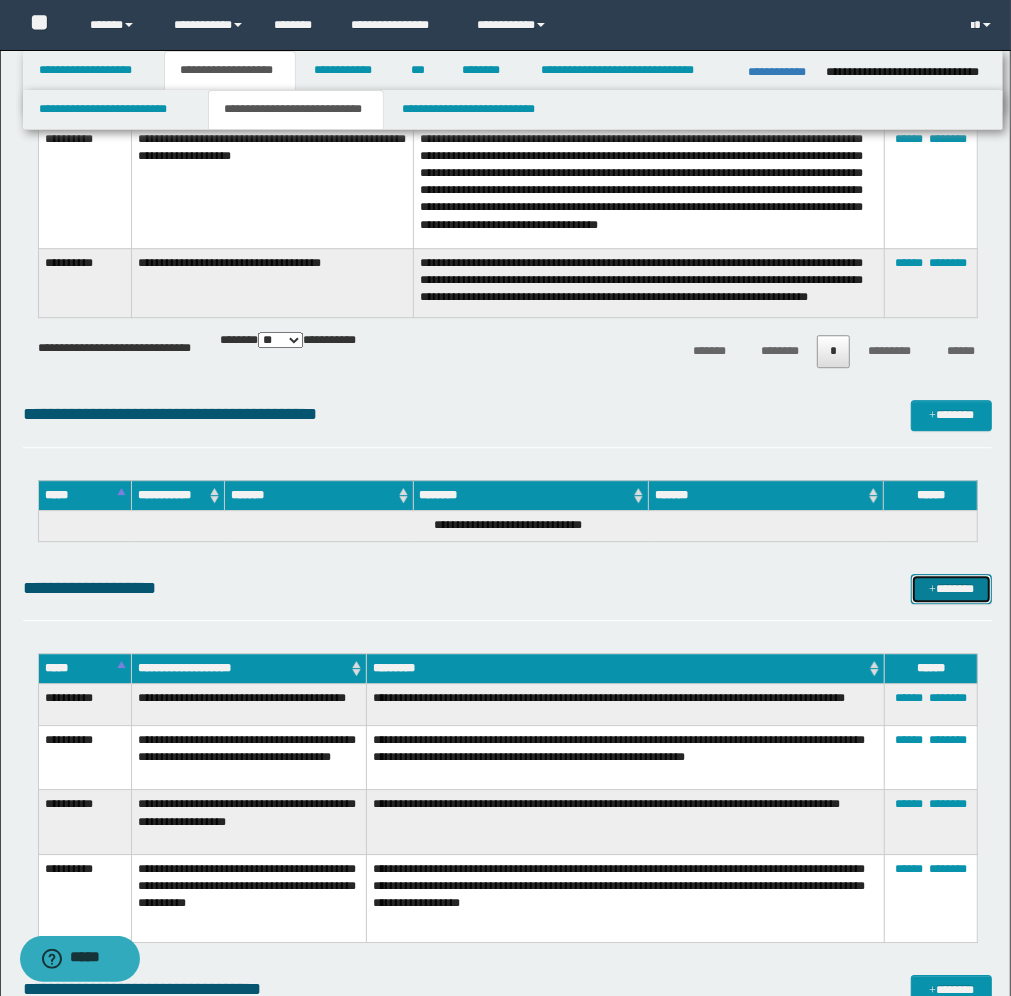 click on "*******" at bounding box center (951, 589) 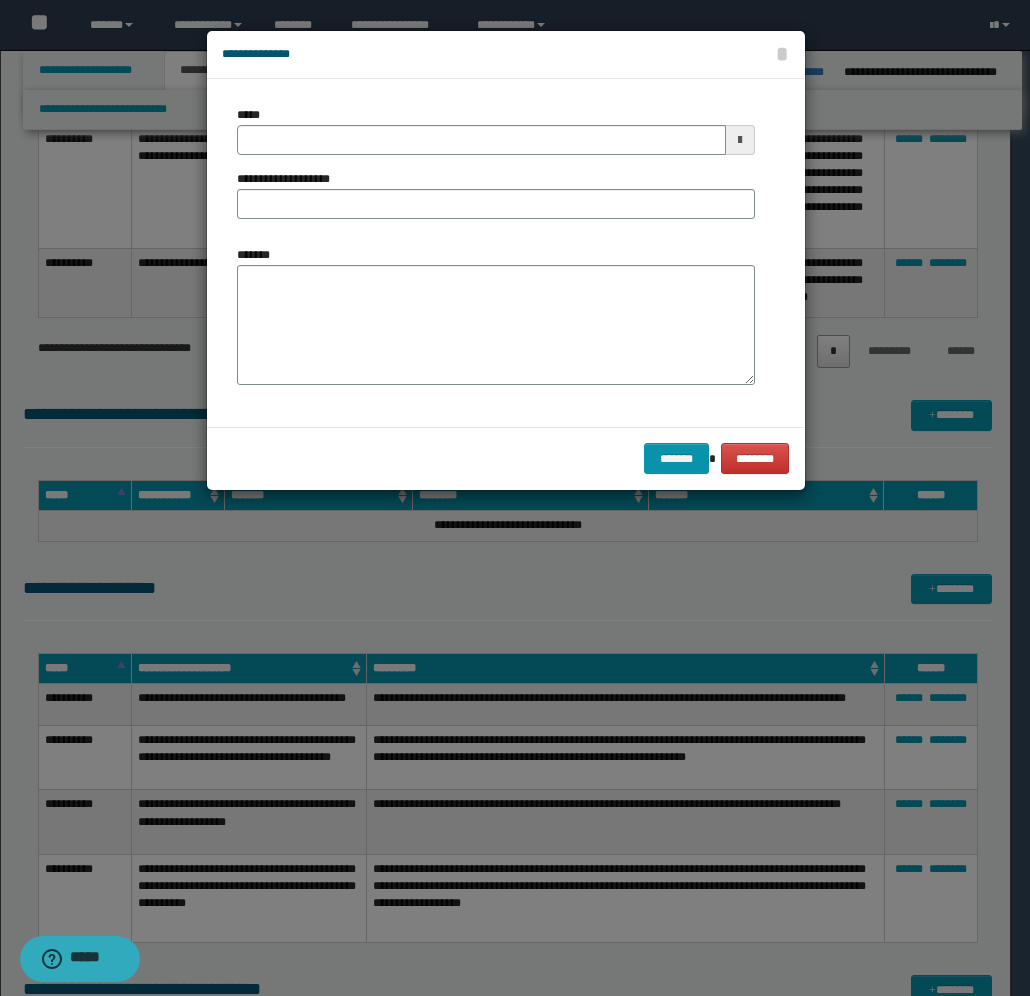 click at bounding box center (740, 140) 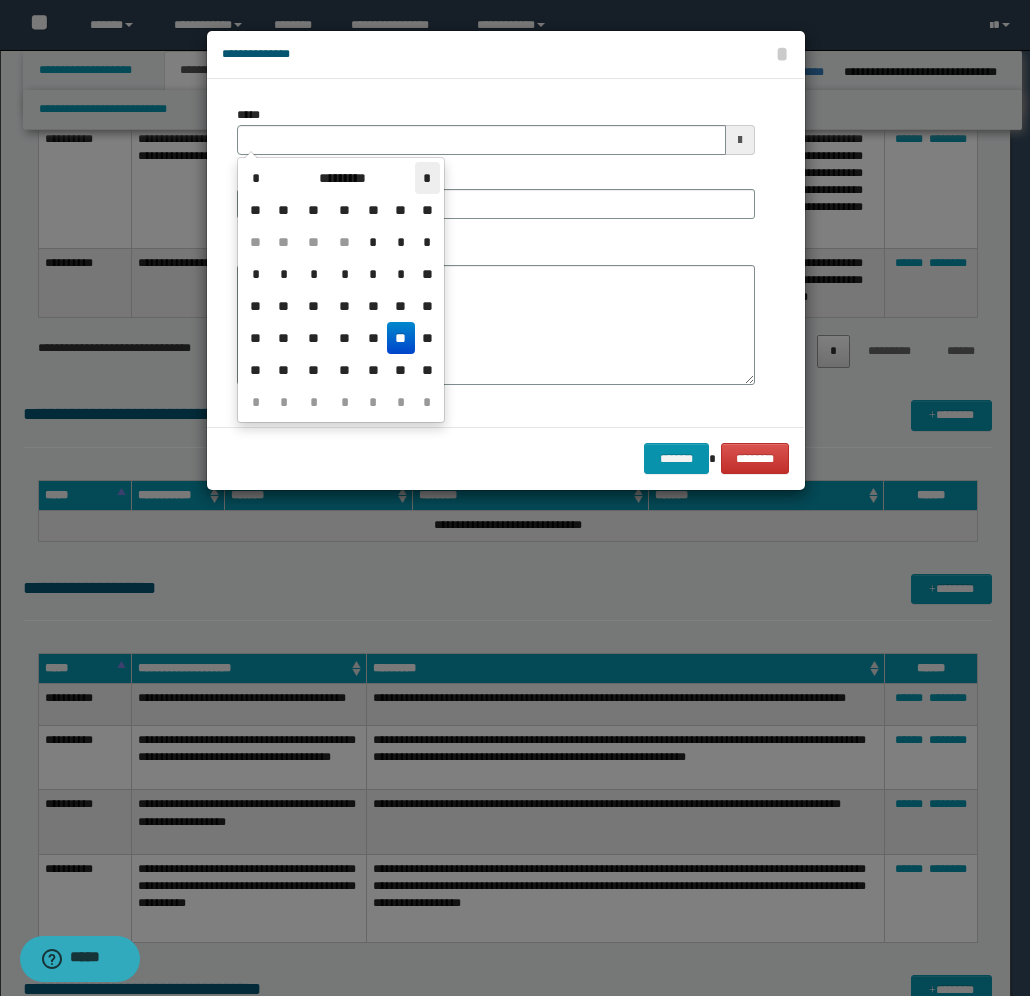 click on "*" at bounding box center [427, 178] 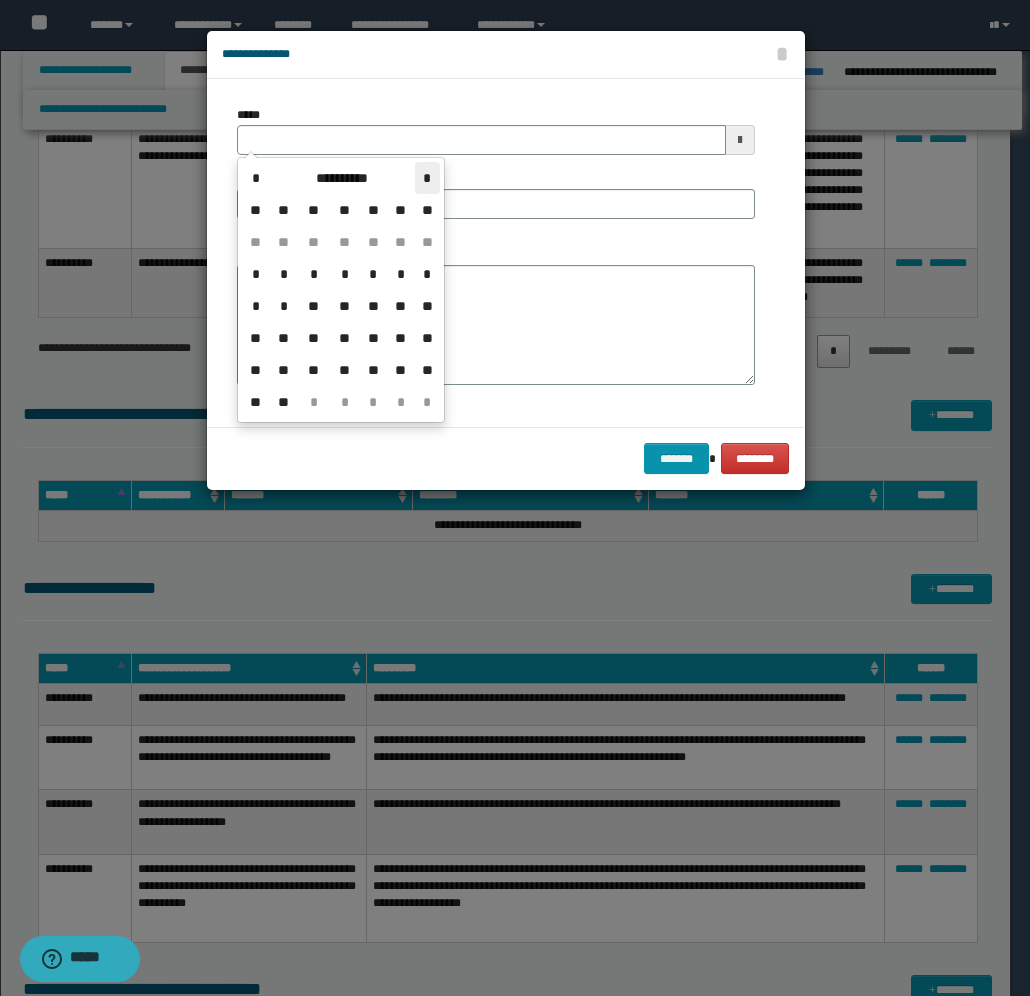 click on "*" at bounding box center [427, 178] 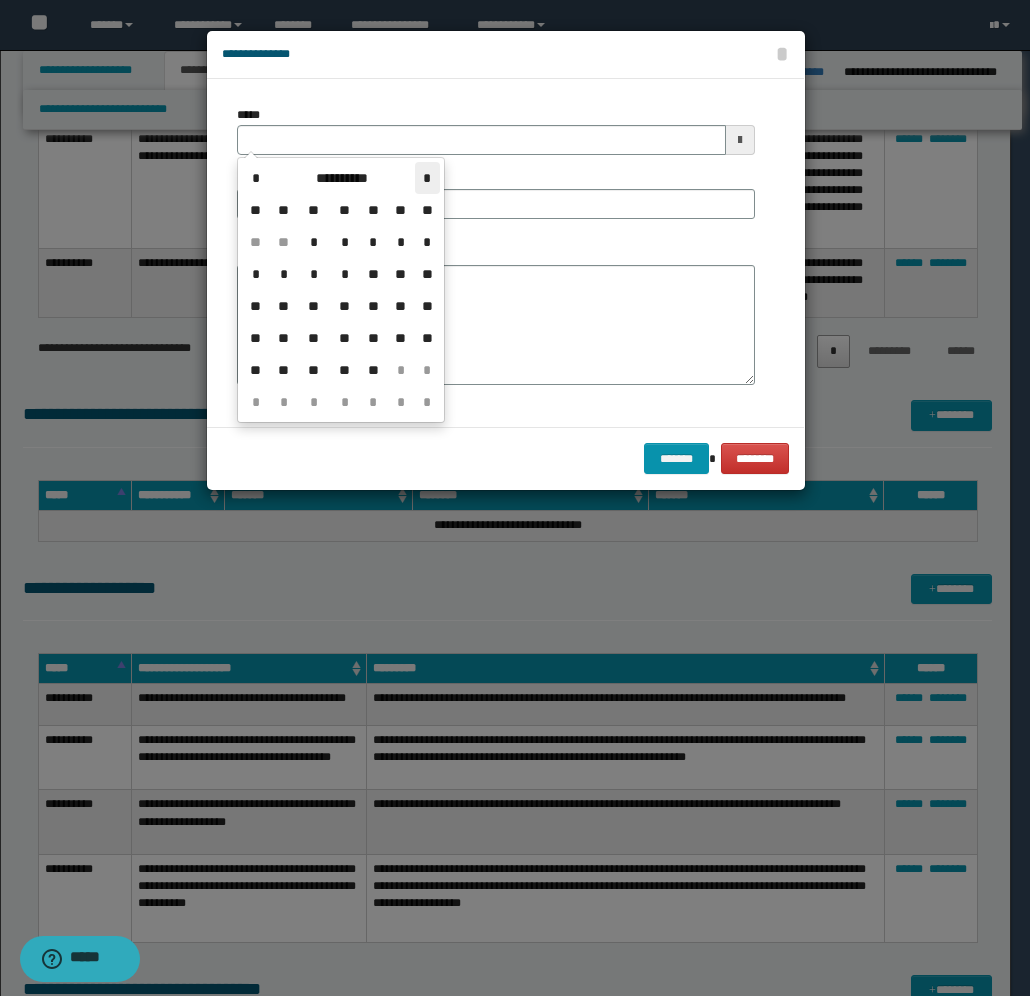click on "*" at bounding box center (427, 178) 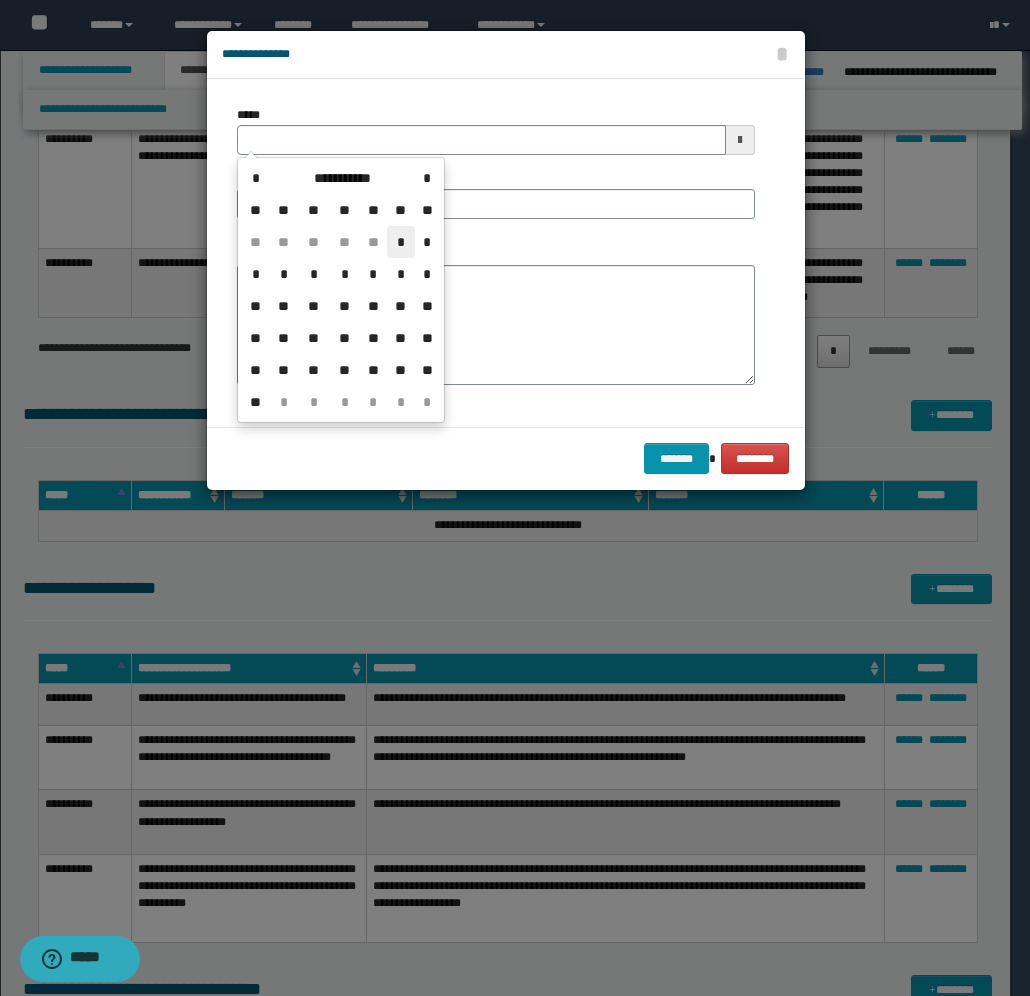 click on "*" at bounding box center (401, 242) 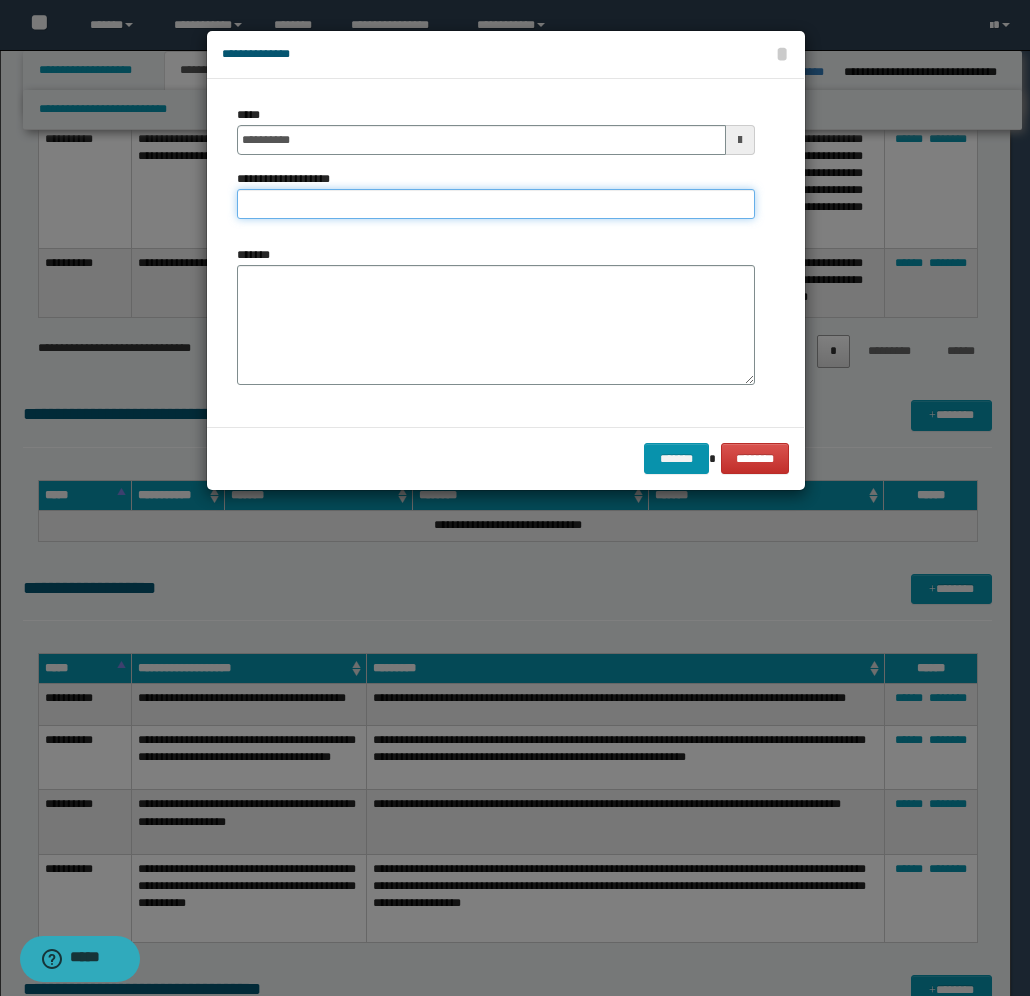 click on "**********" at bounding box center [496, 204] 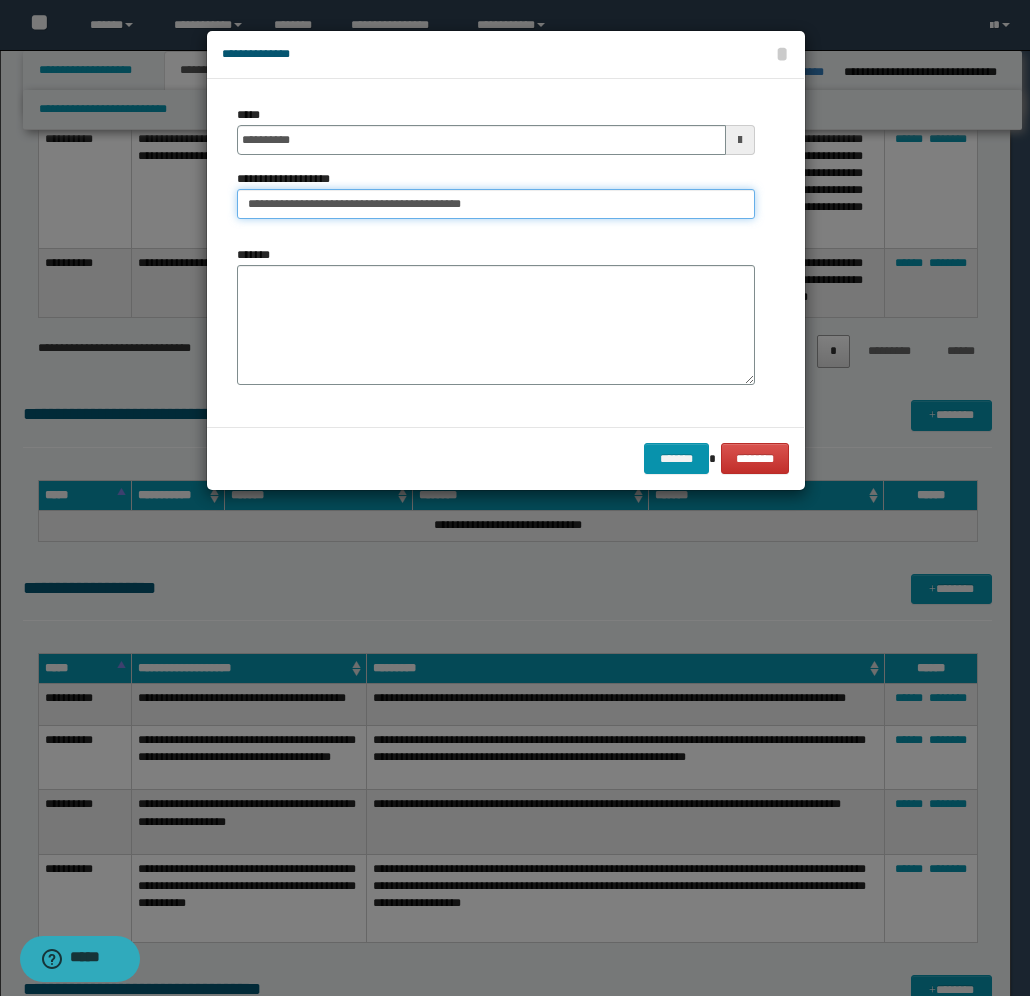 type on "**********" 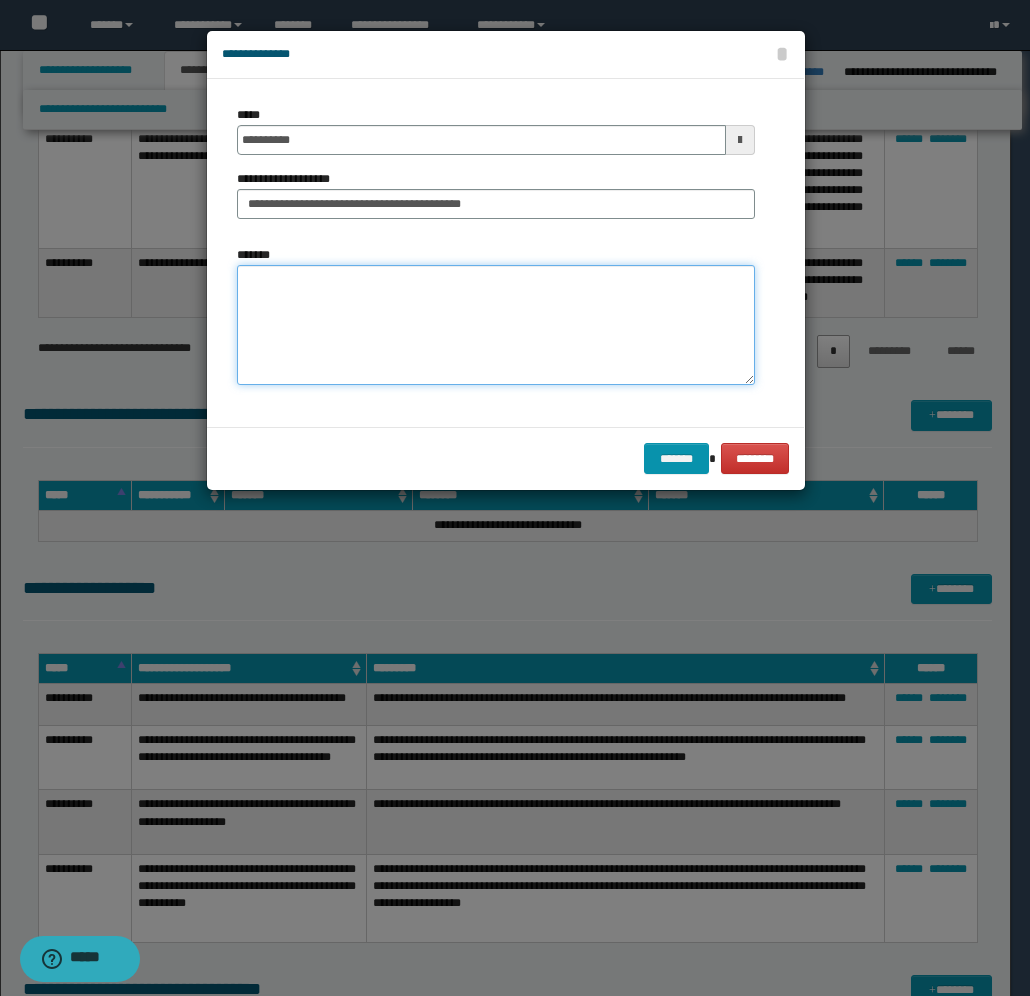 click on "*******" at bounding box center (496, 325) 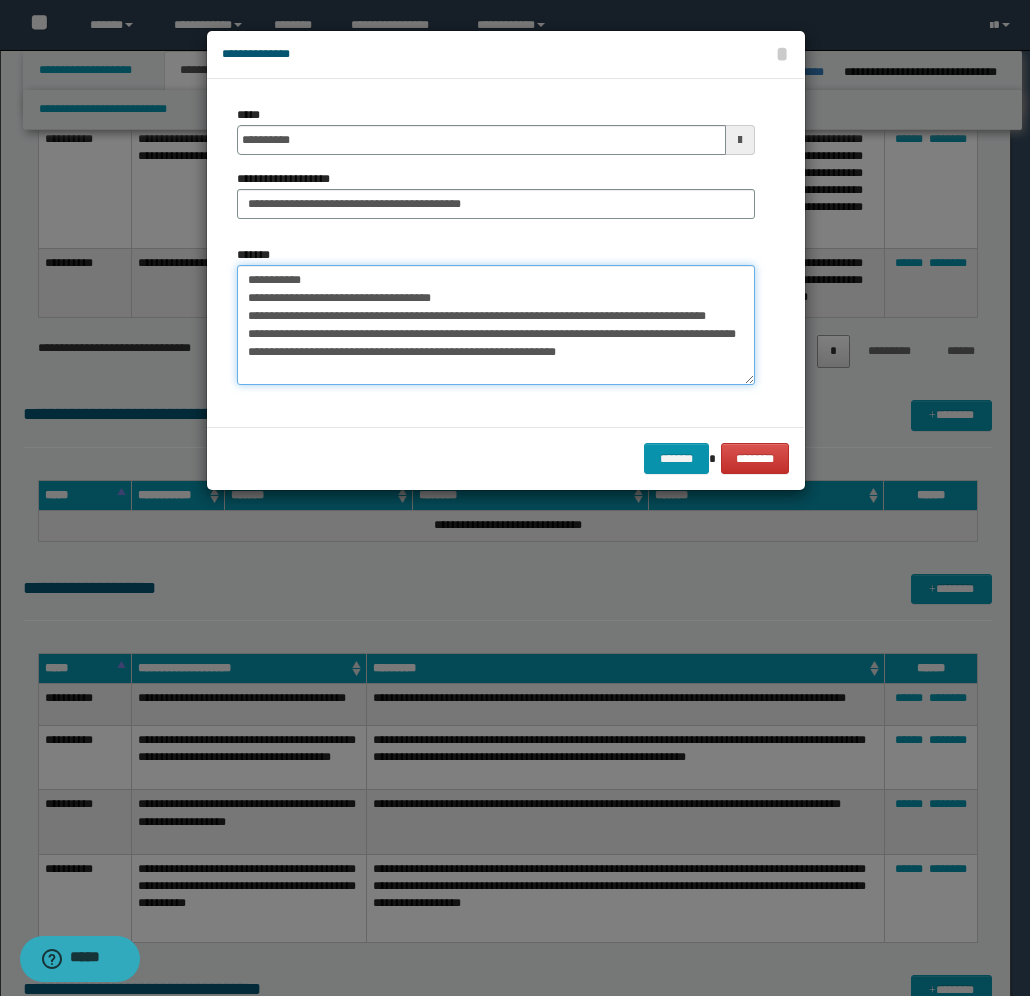 click on "**********" at bounding box center [496, 325] 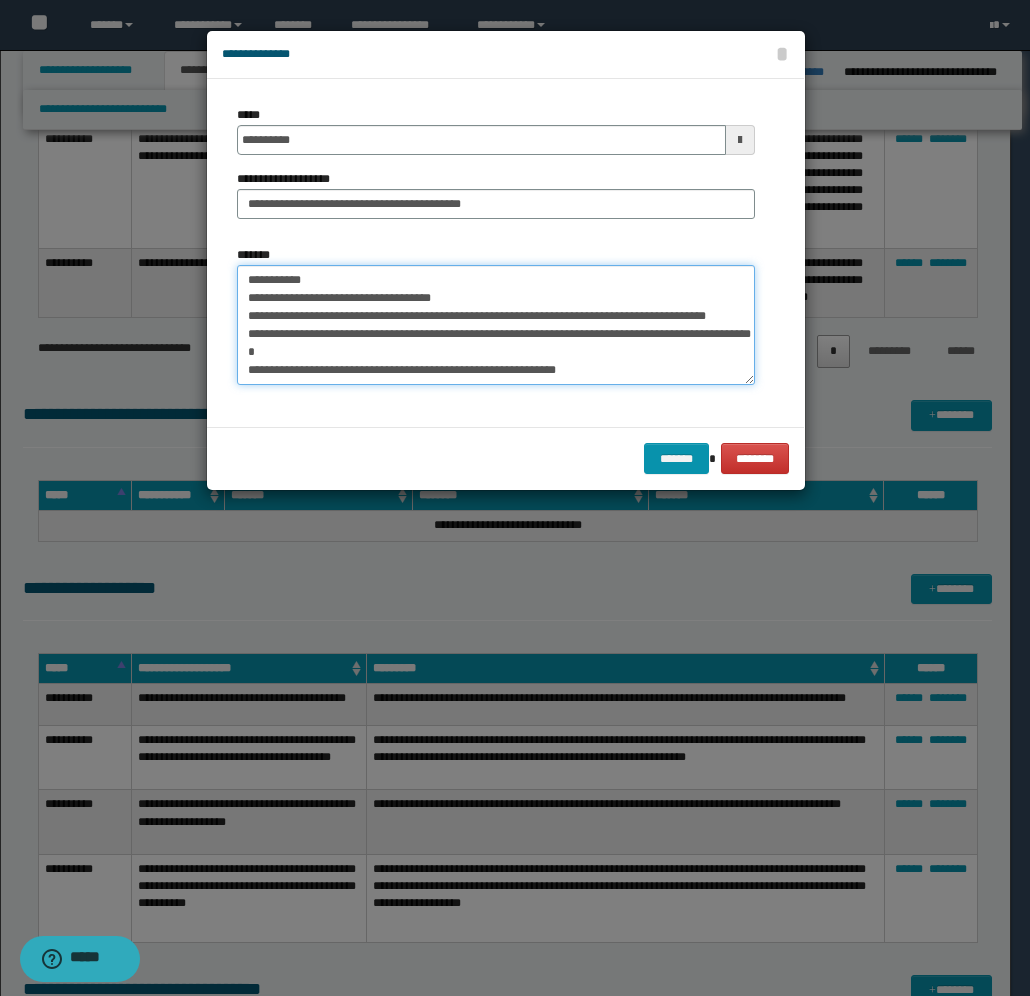 click on "**********" at bounding box center (496, 325) 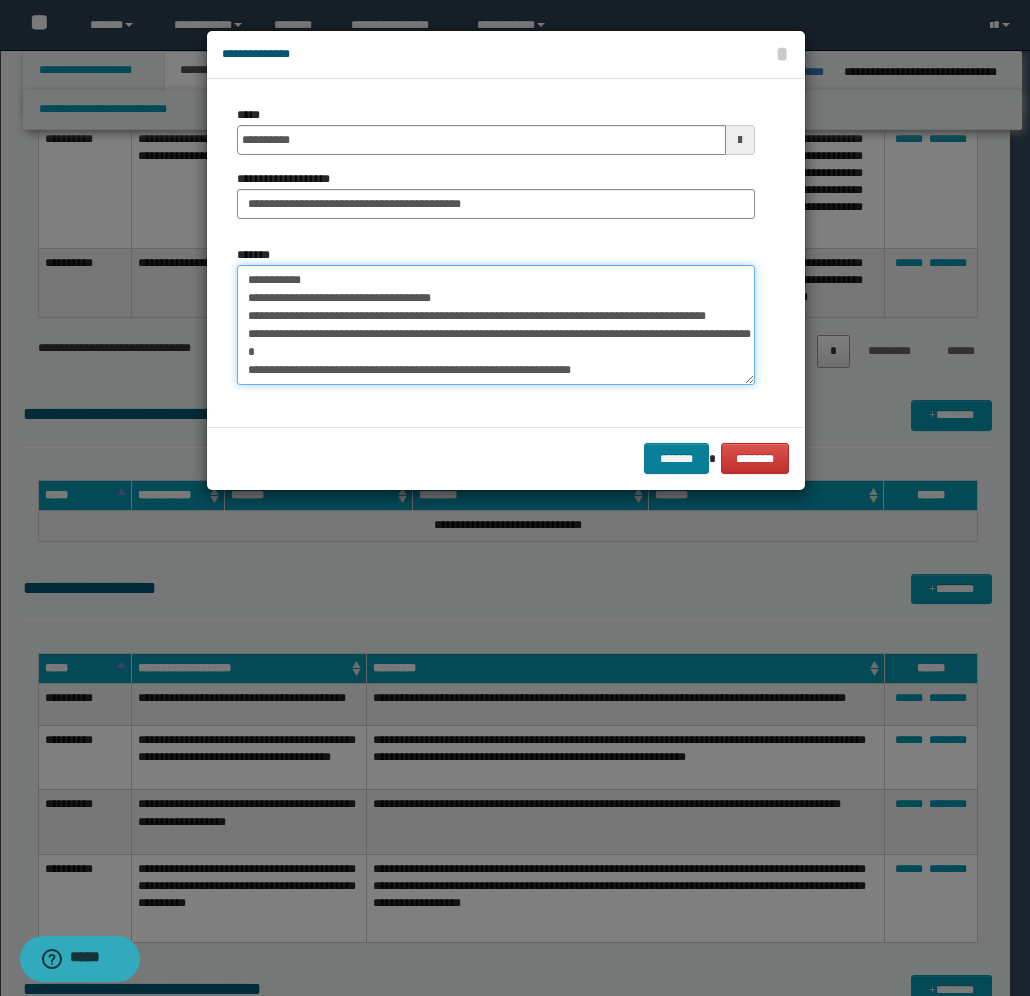 type on "**********" 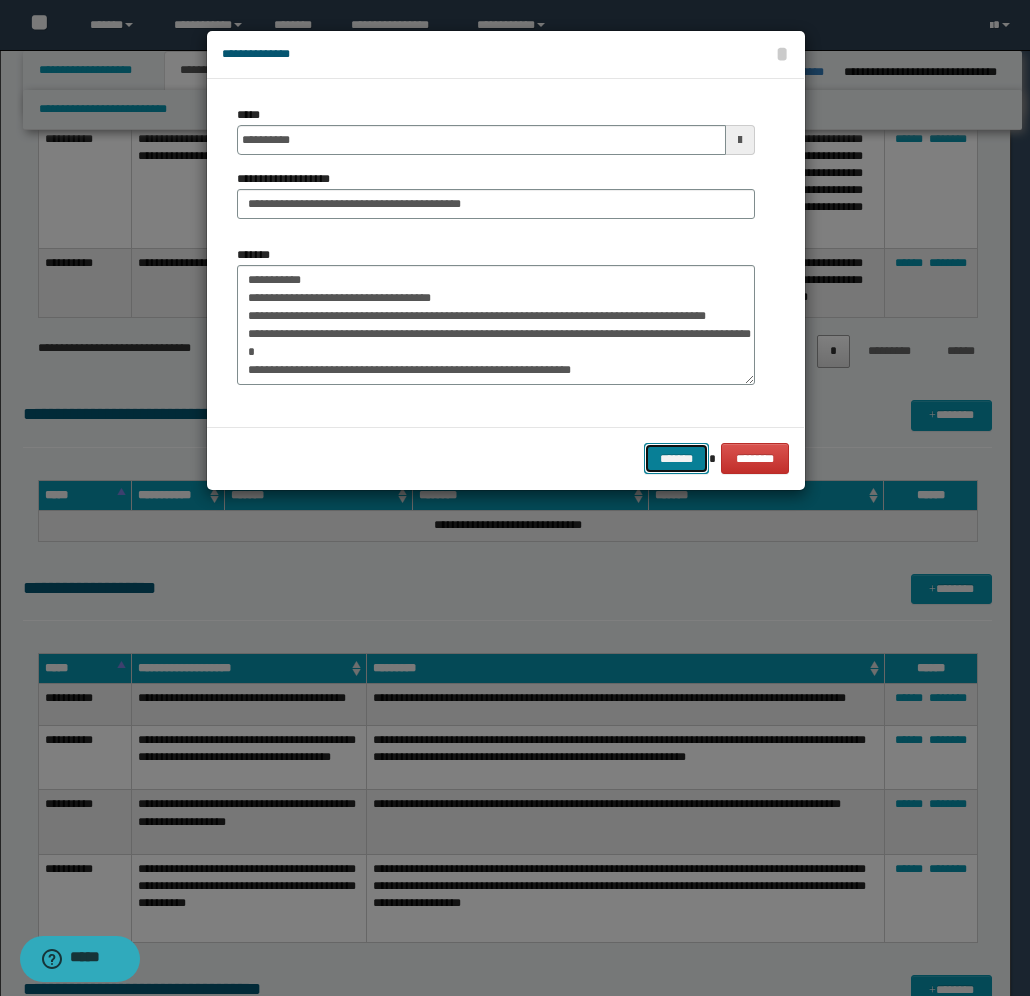 click on "*******" at bounding box center [676, 458] 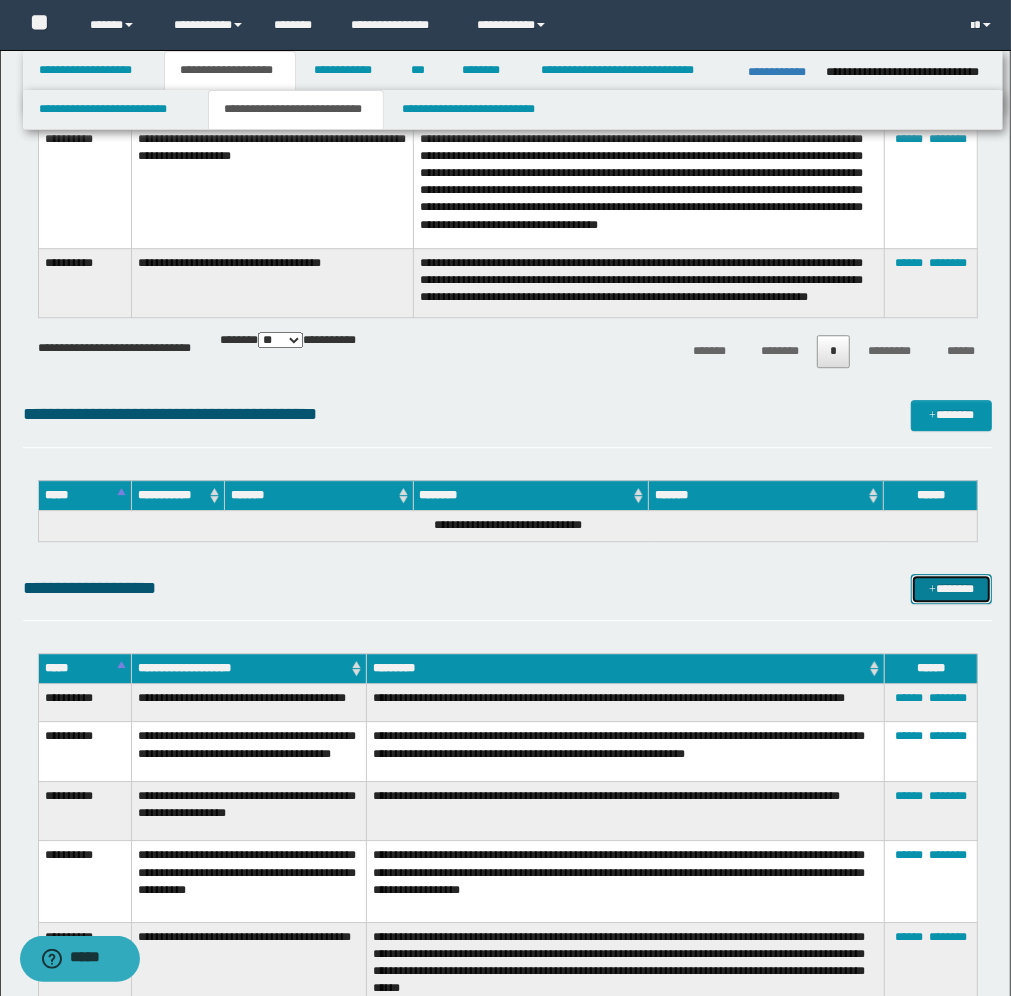 click on "*******" at bounding box center (951, 589) 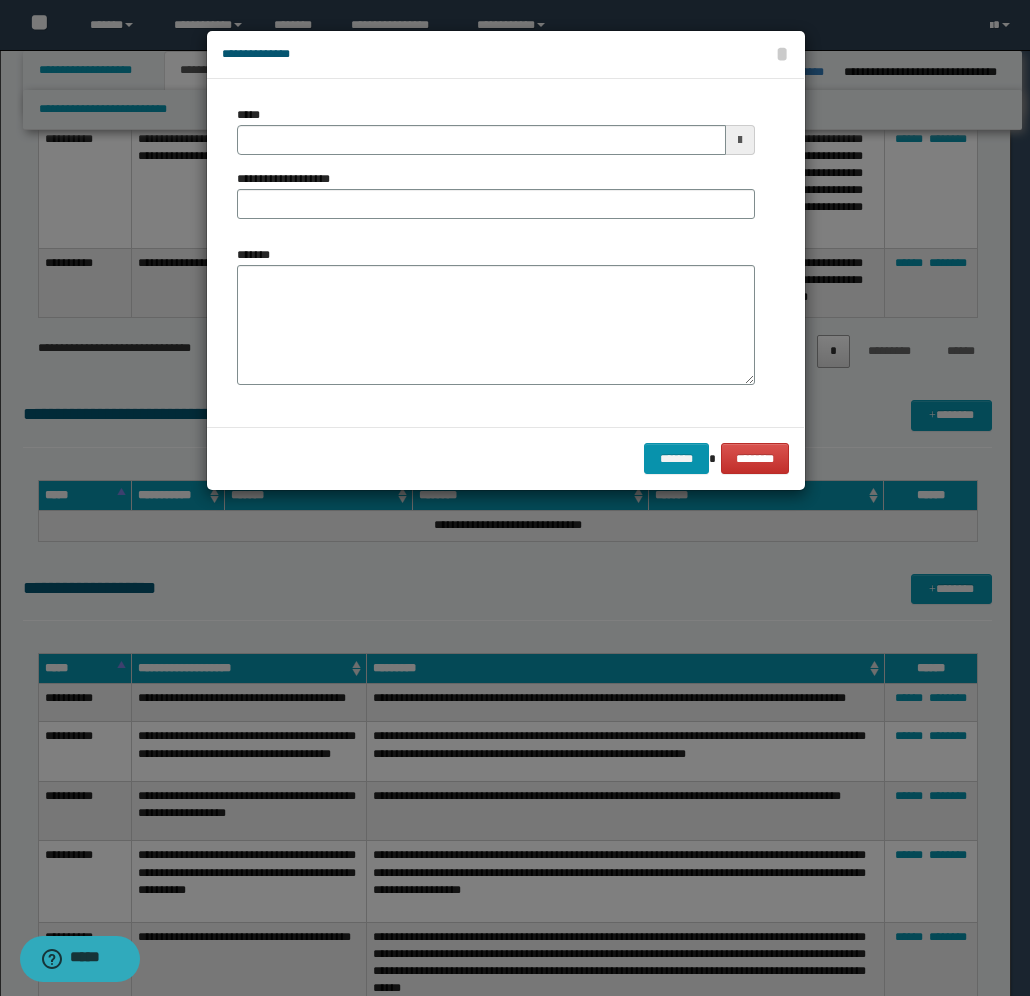 click at bounding box center (740, 140) 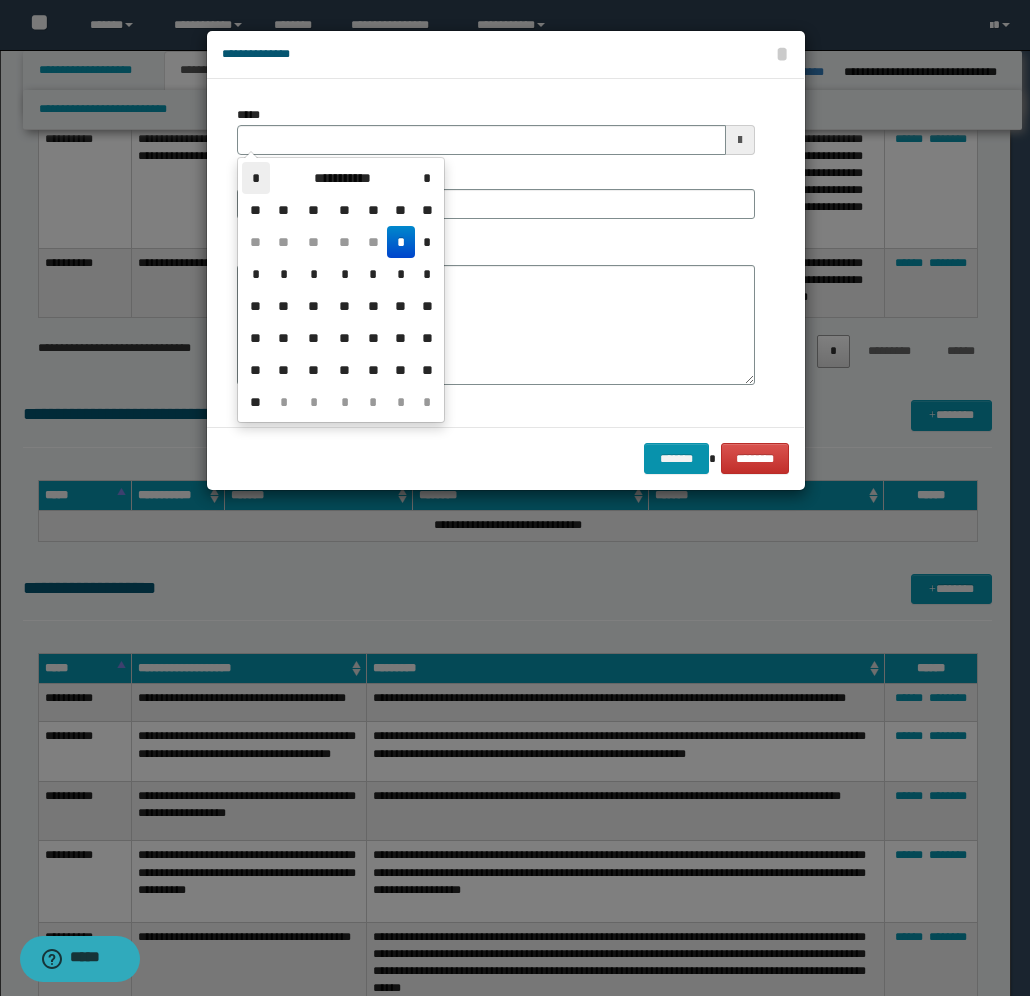 click on "*" at bounding box center [256, 178] 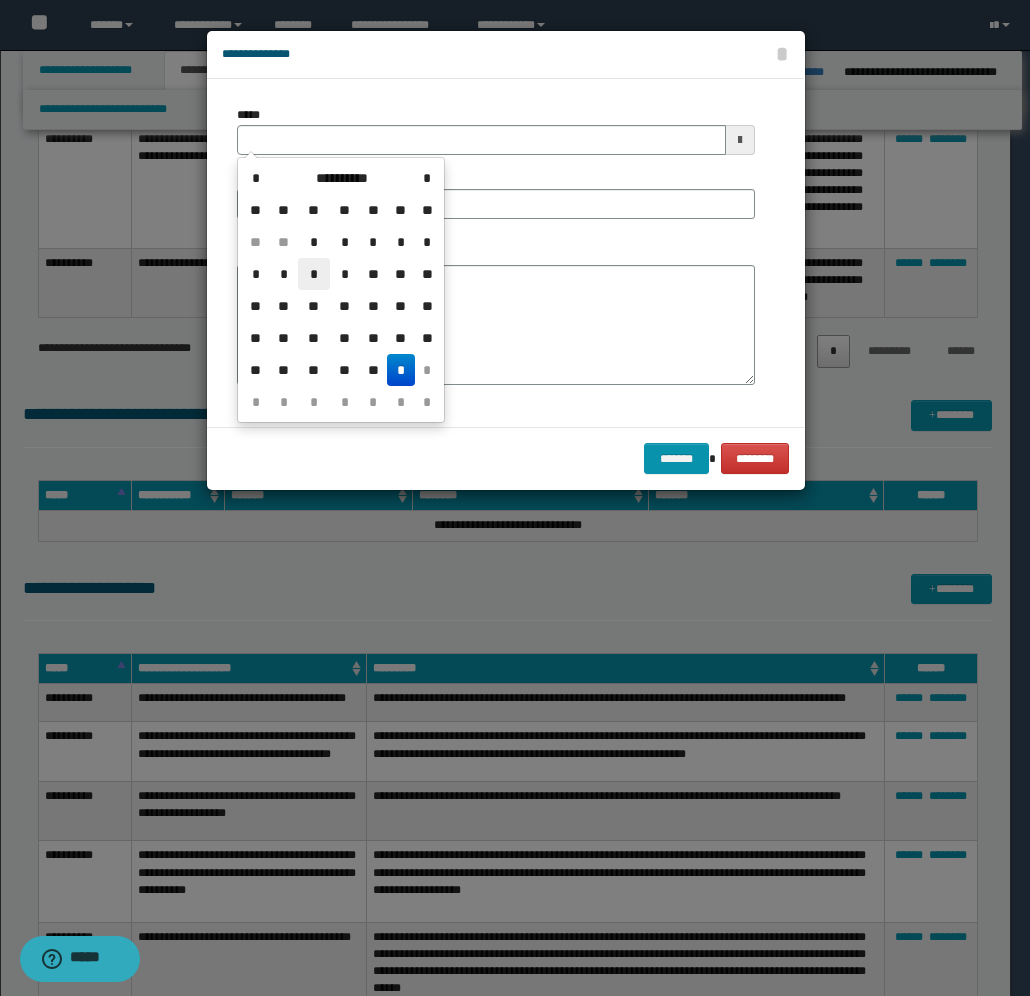 click on "*" at bounding box center (314, 274) 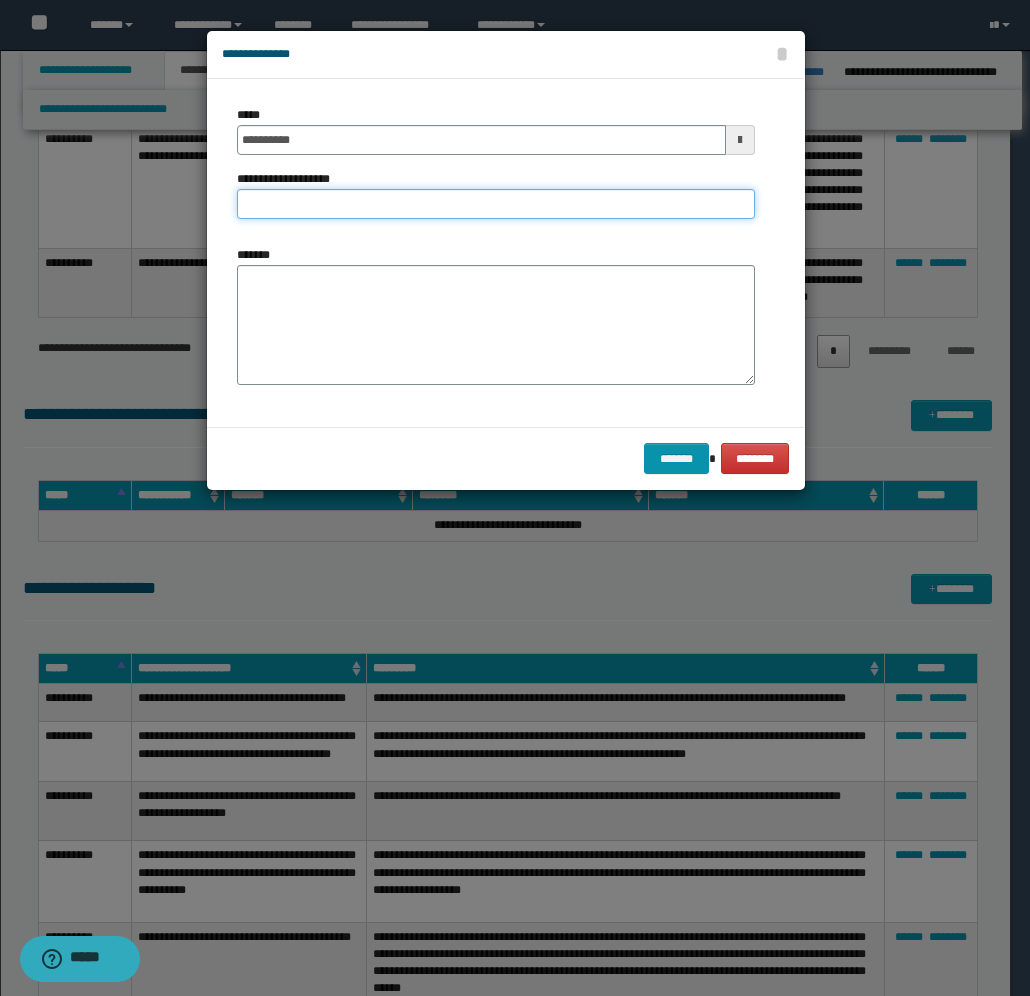 click on "**********" at bounding box center [496, 204] 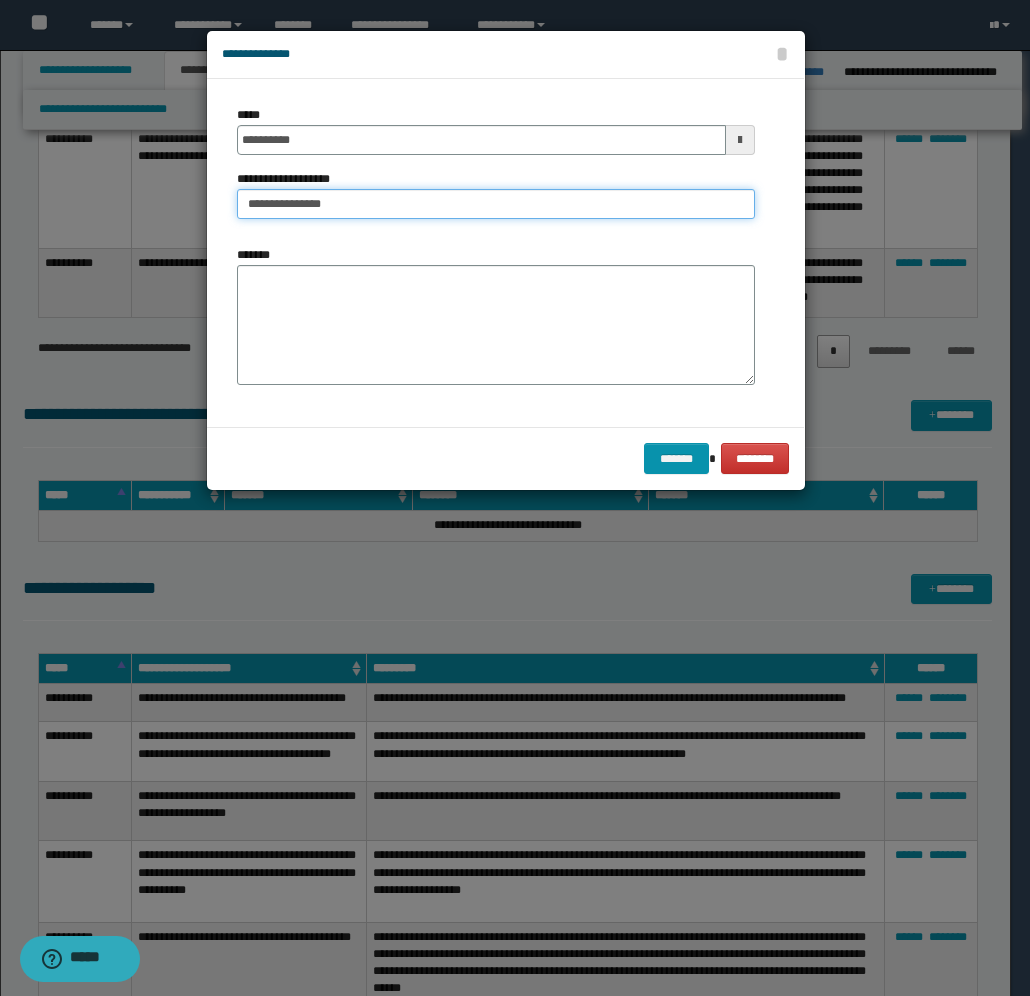type on "**********" 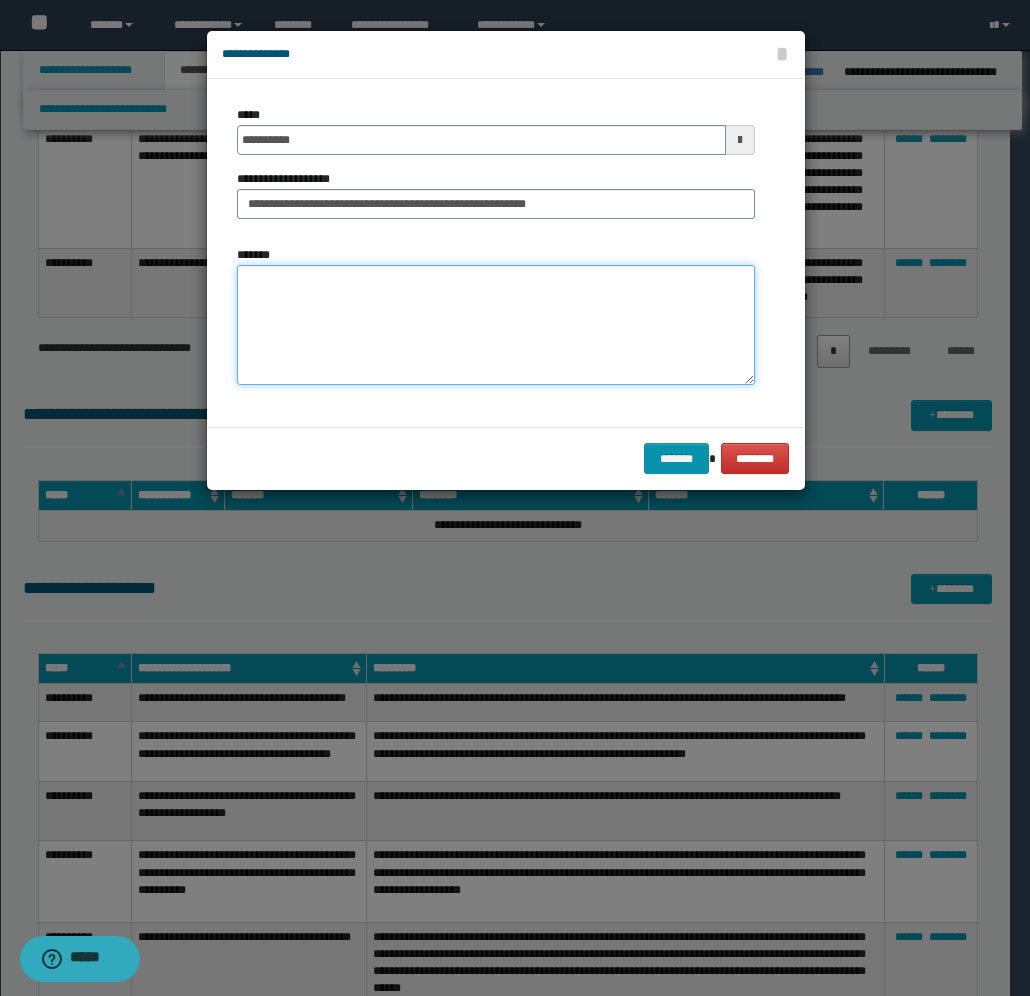 click on "*******" at bounding box center (496, 325) 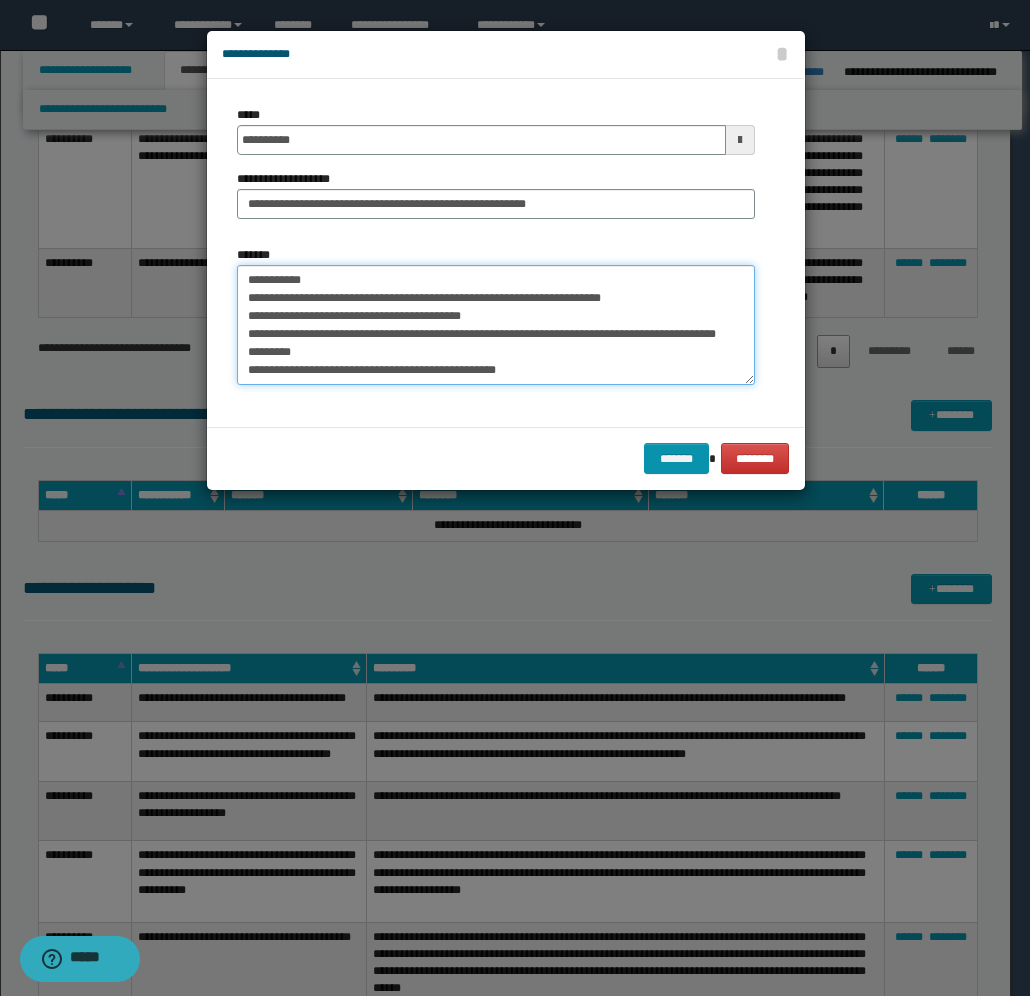 scroll, scrollTop: 0, scrollLeft: 0, axis: both 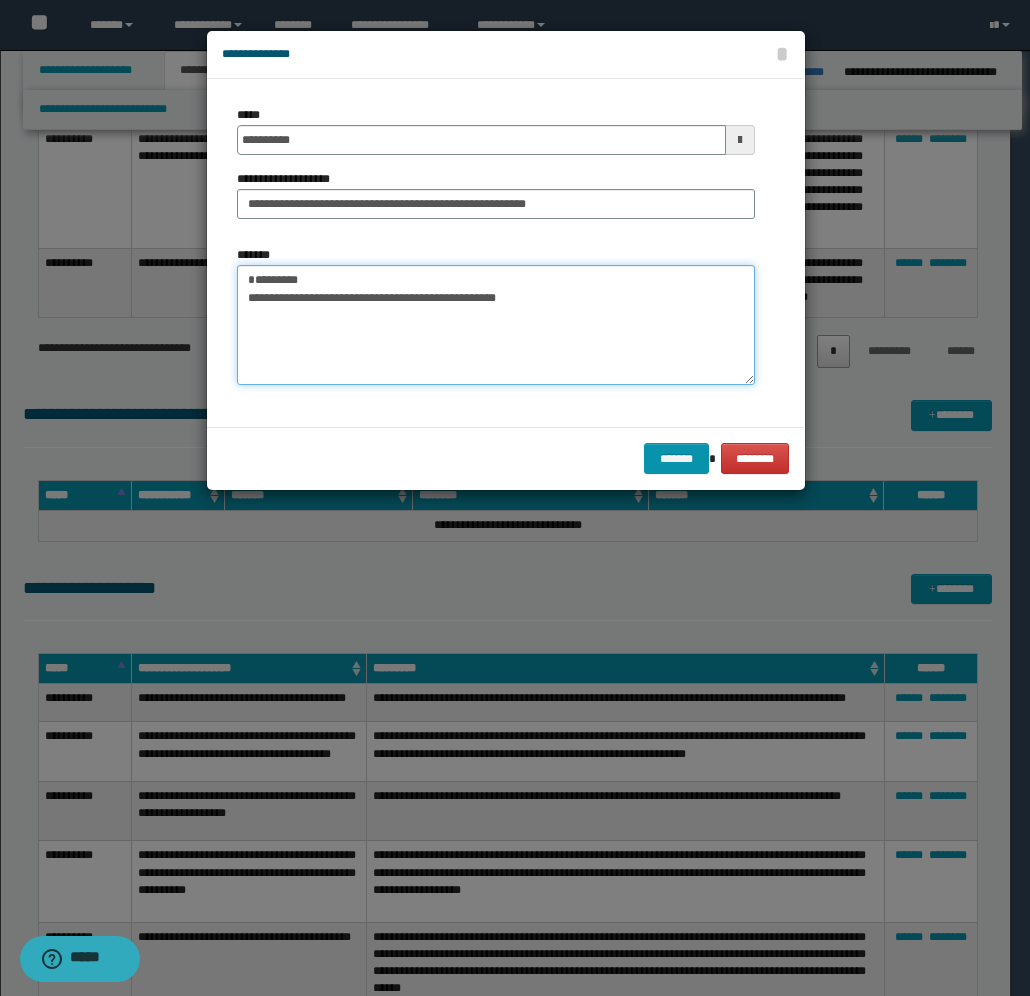 drag, startPoint x: 590, startPoint y: 320, endPoint x: 191, endPoint y: 286, distance: 400.446 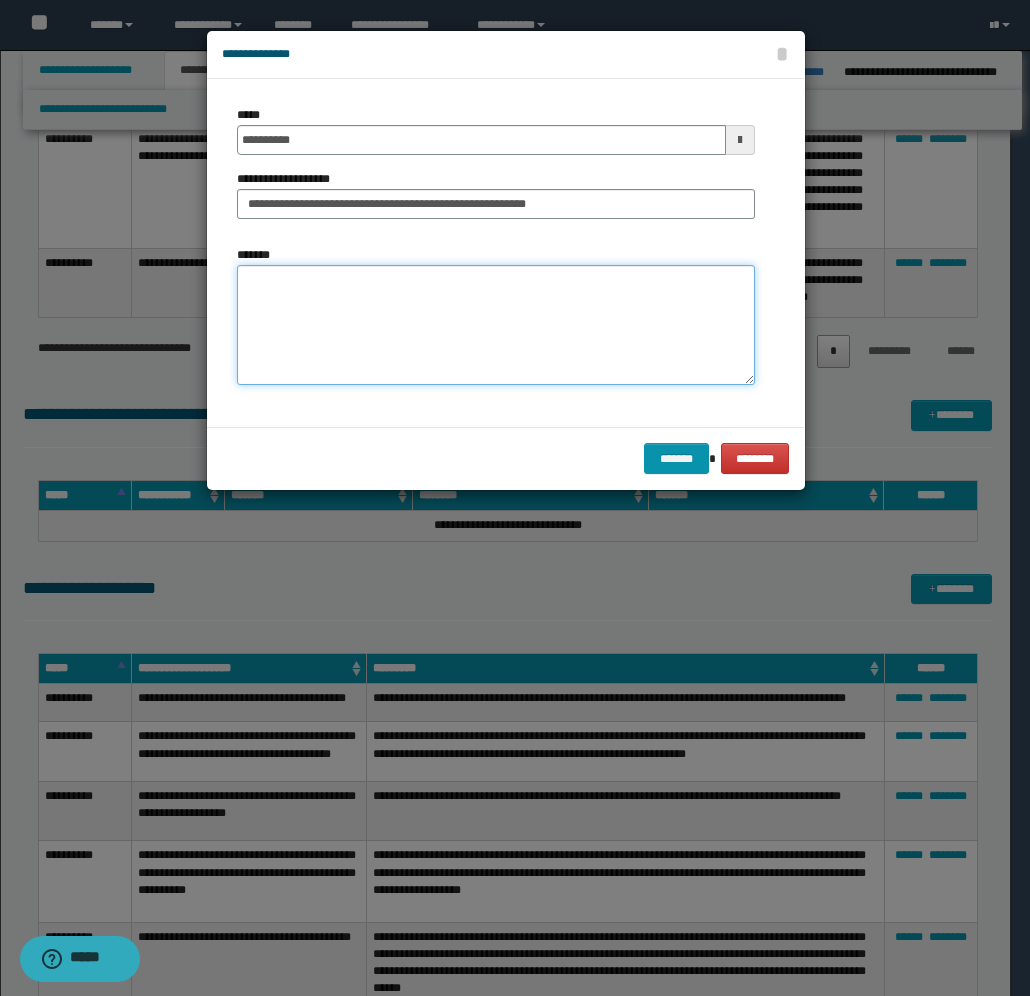 click on "*******" at bounding box center (496, 325) 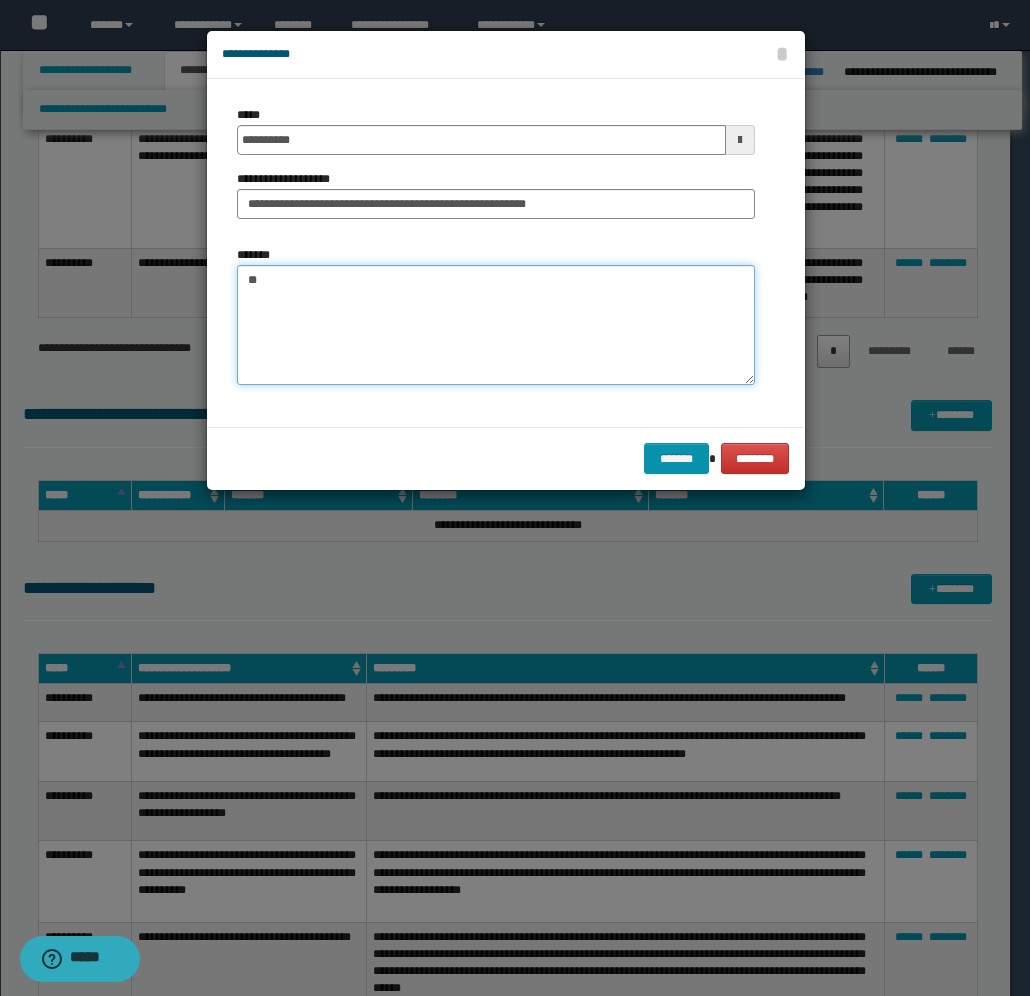 type on "*" 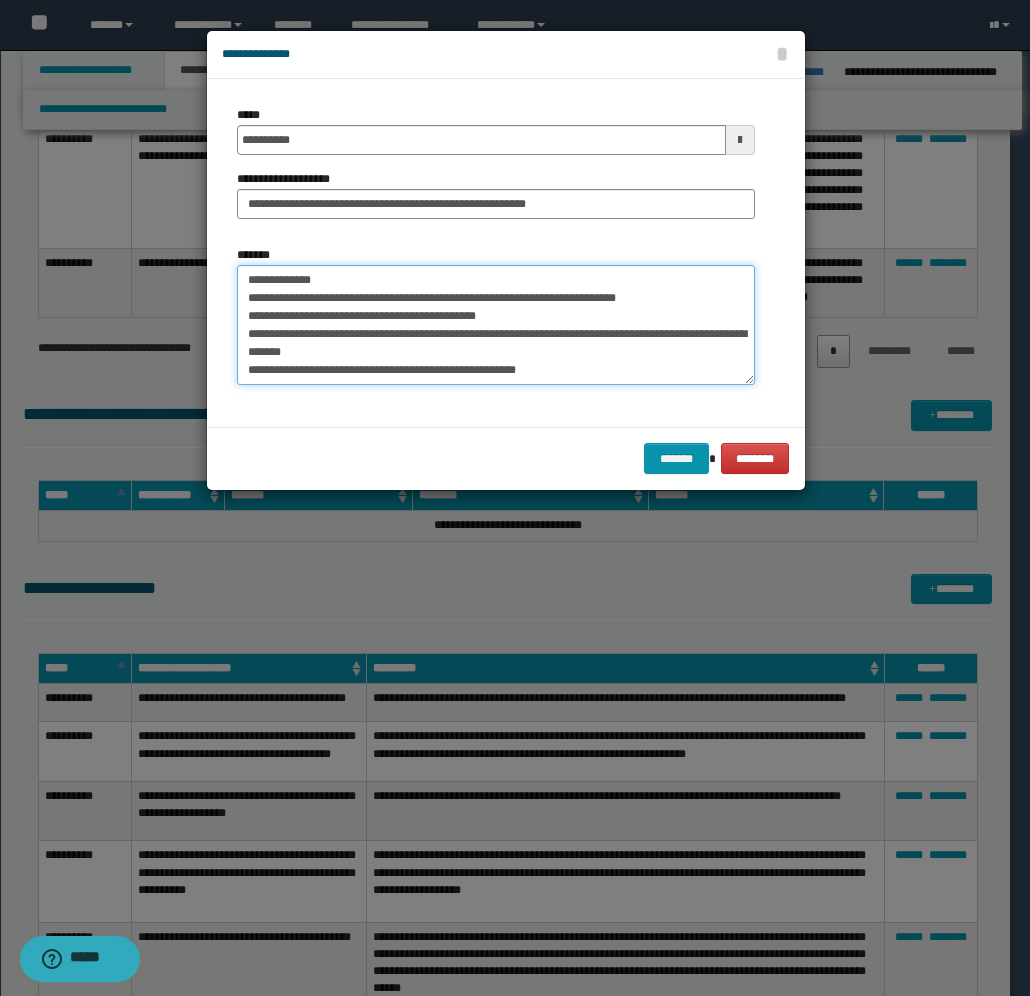 click on "**********" at bounding box center (496, 325) 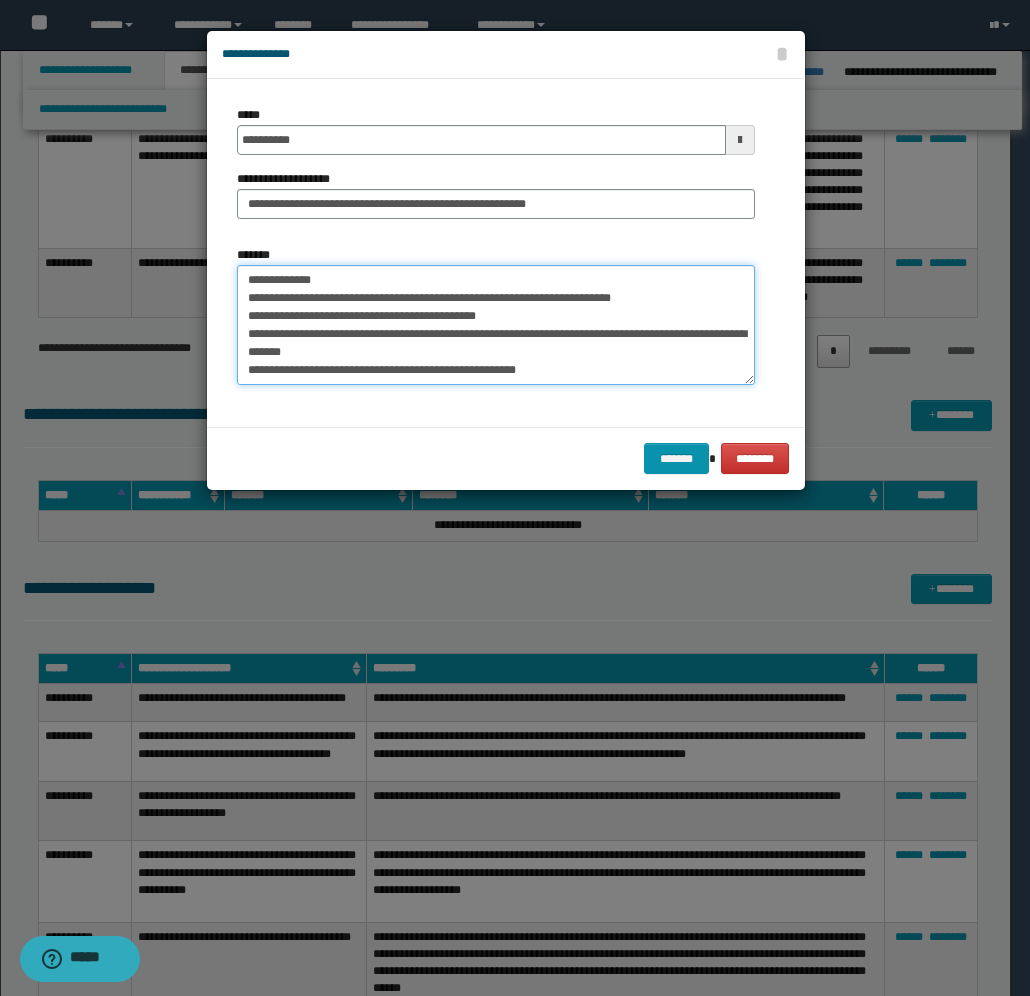 click on "**********" at bounding box center [496, 325] 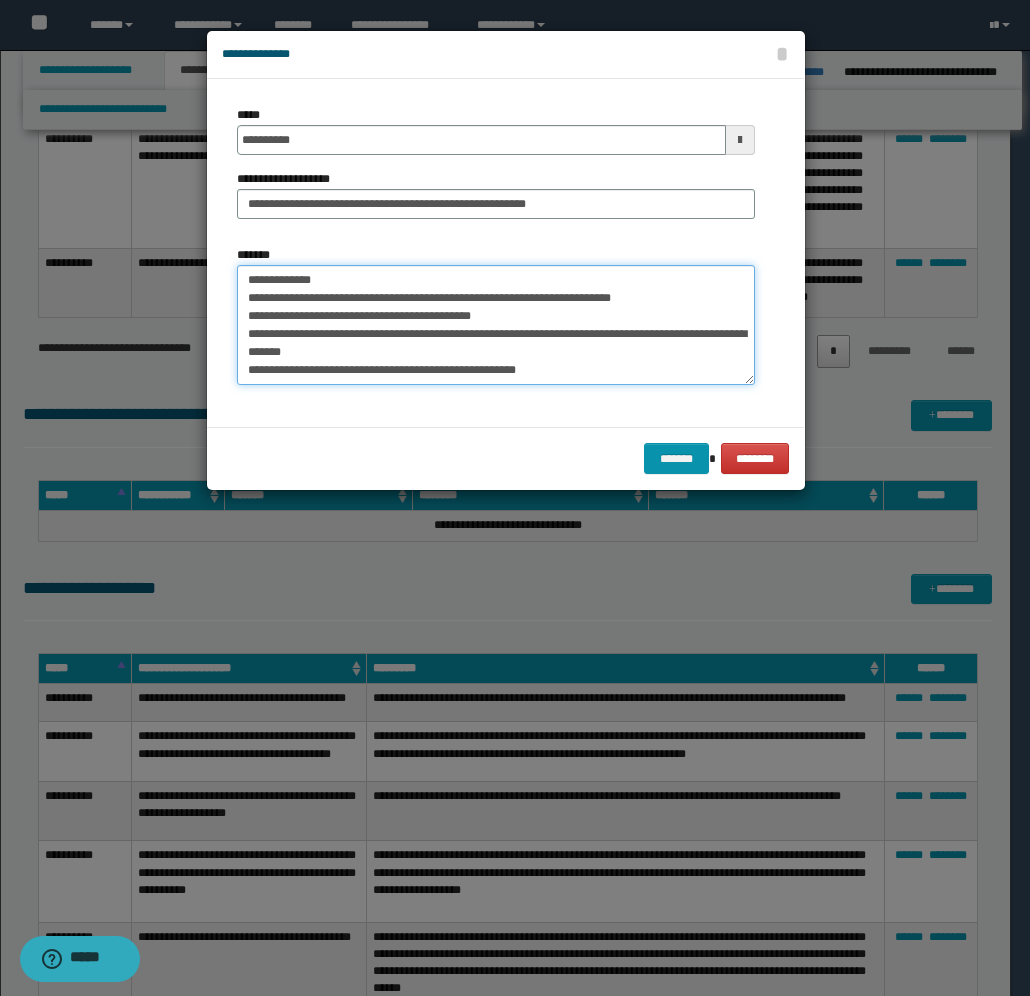 click on "**********" at bounding box center (496, 325) 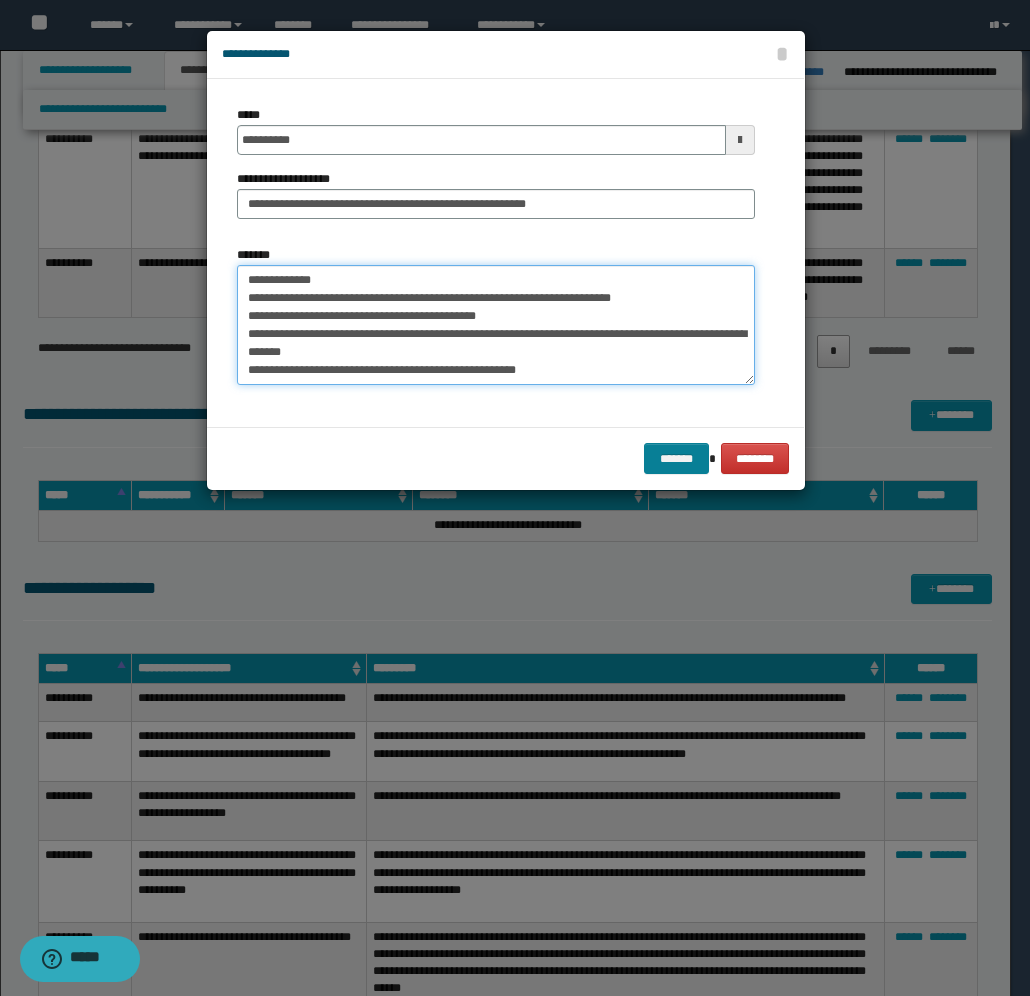 type on "**********" 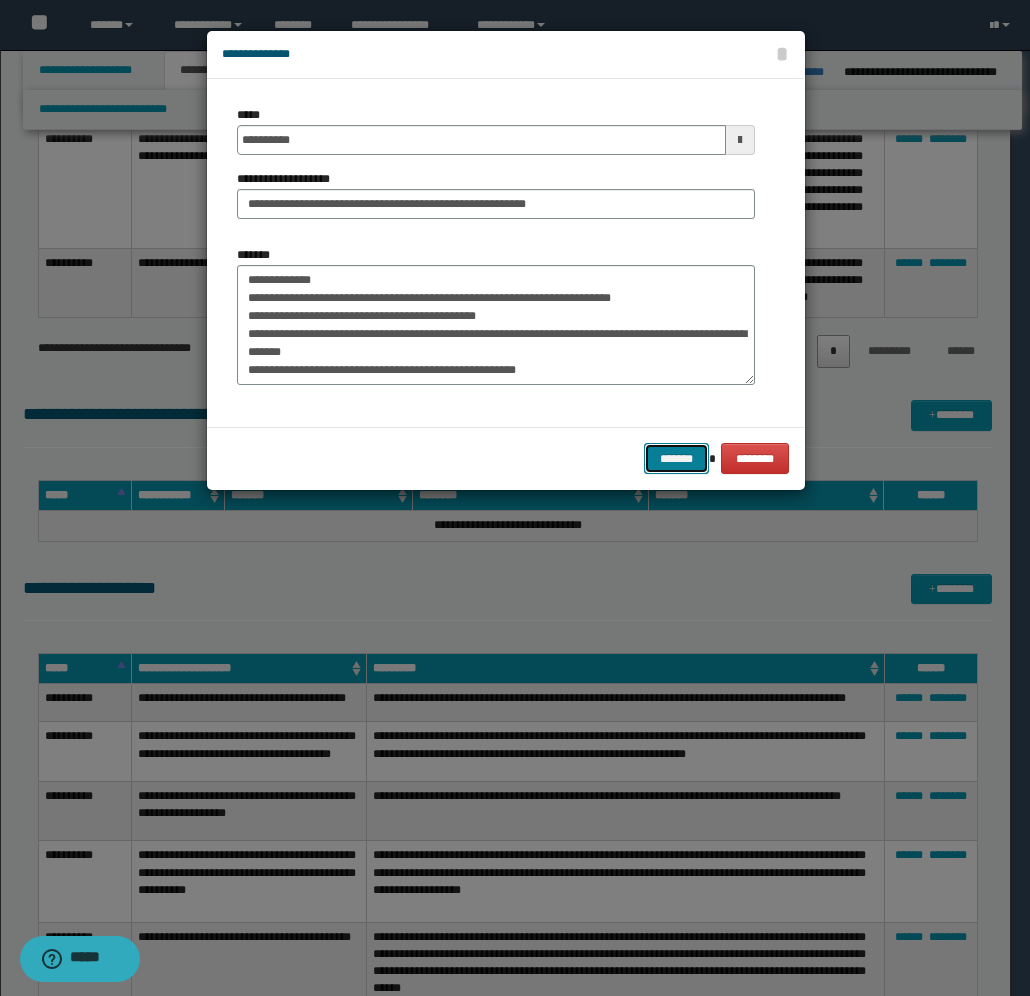 click on "*******" at bounding box center (676, 458) 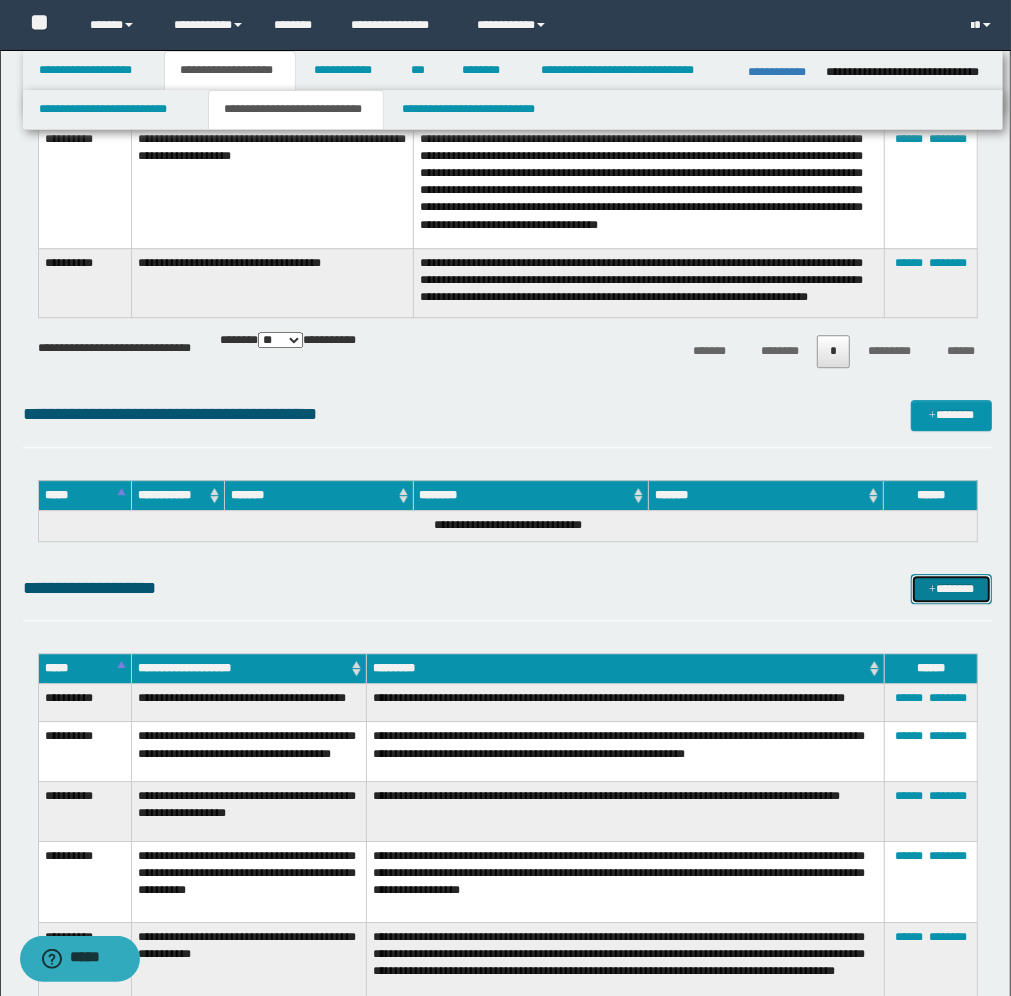 click on "*******" at bounding box center [951, 589] 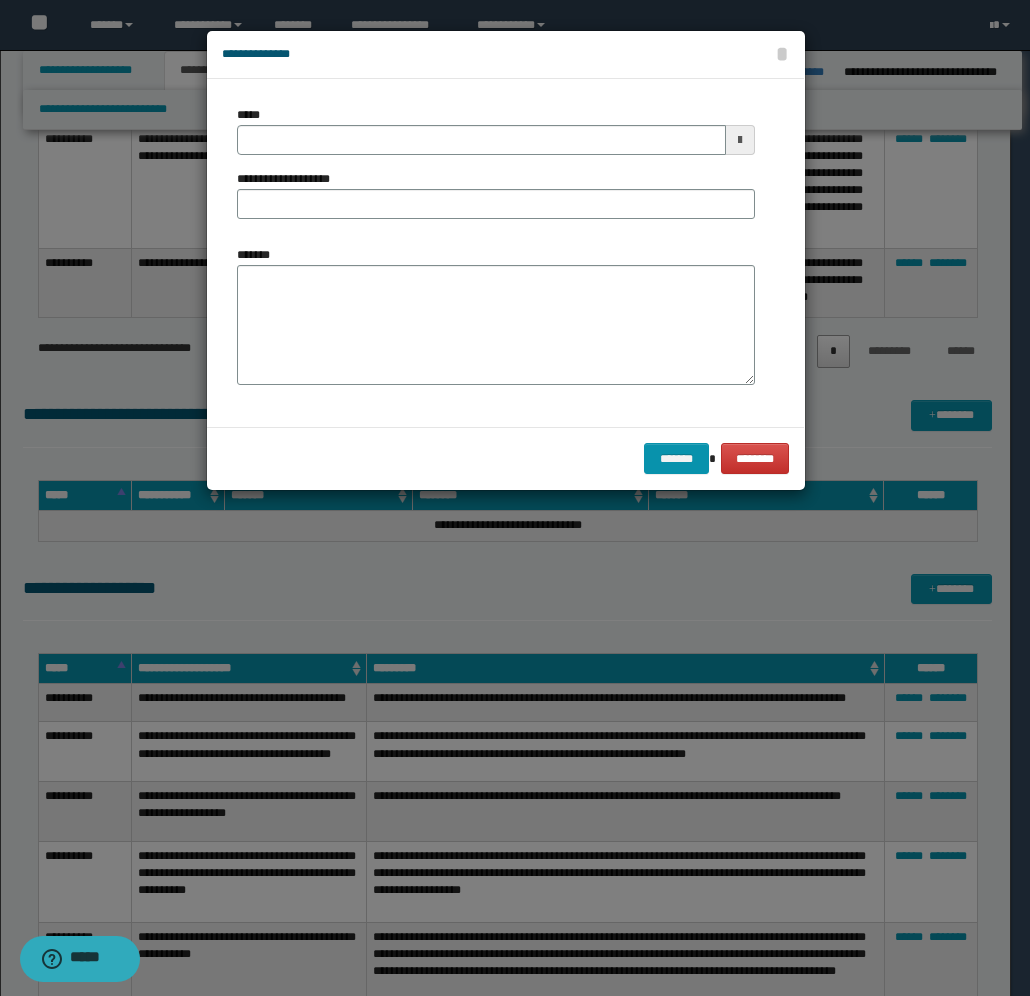 click at bounding box center (740, 140) 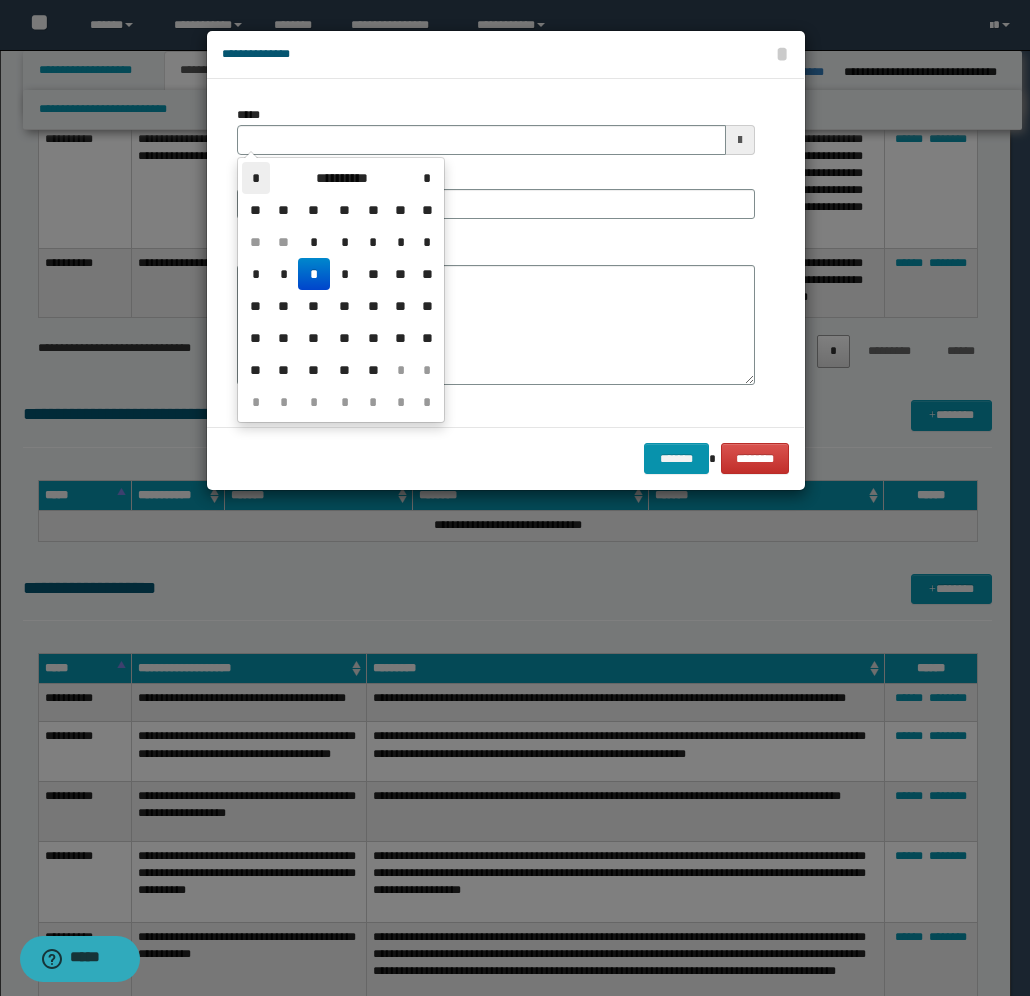 click on "*" at bounding box center (256, 178) 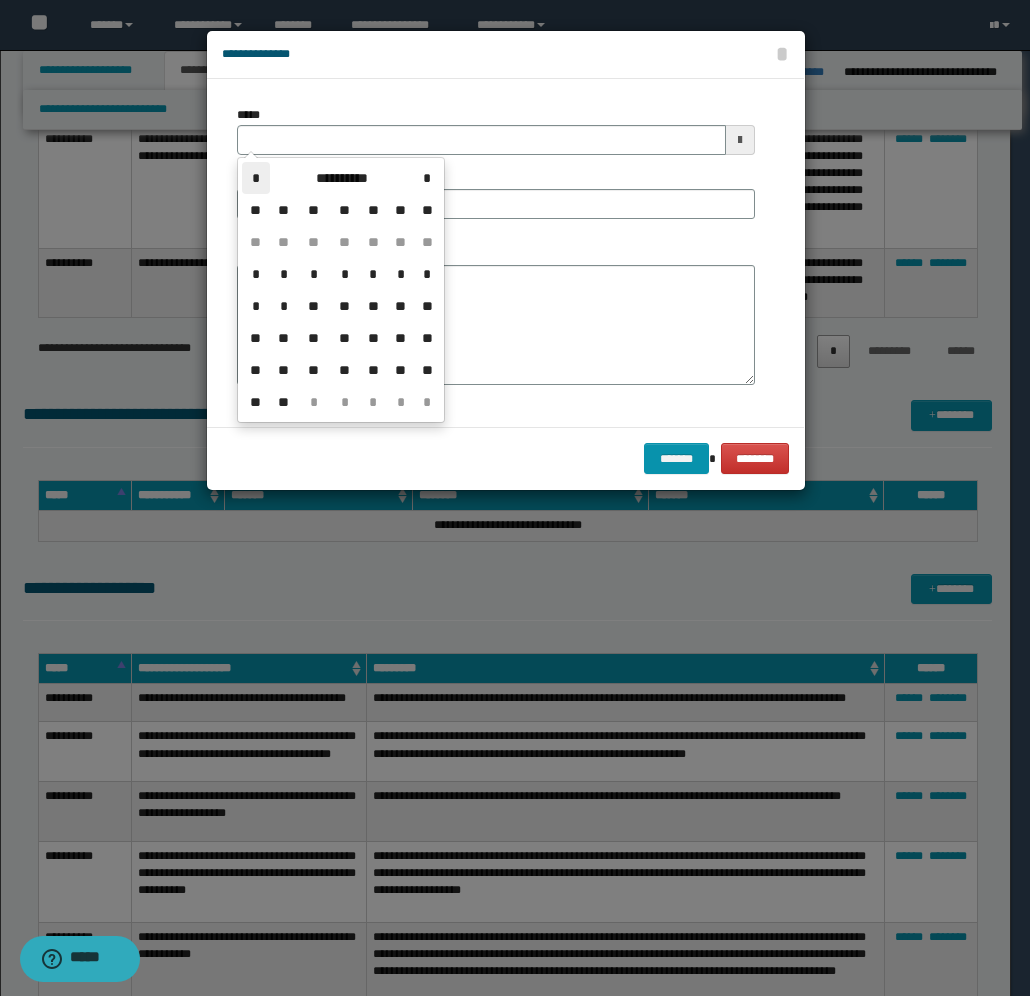 click on "*" at bounding box center (256, 178) 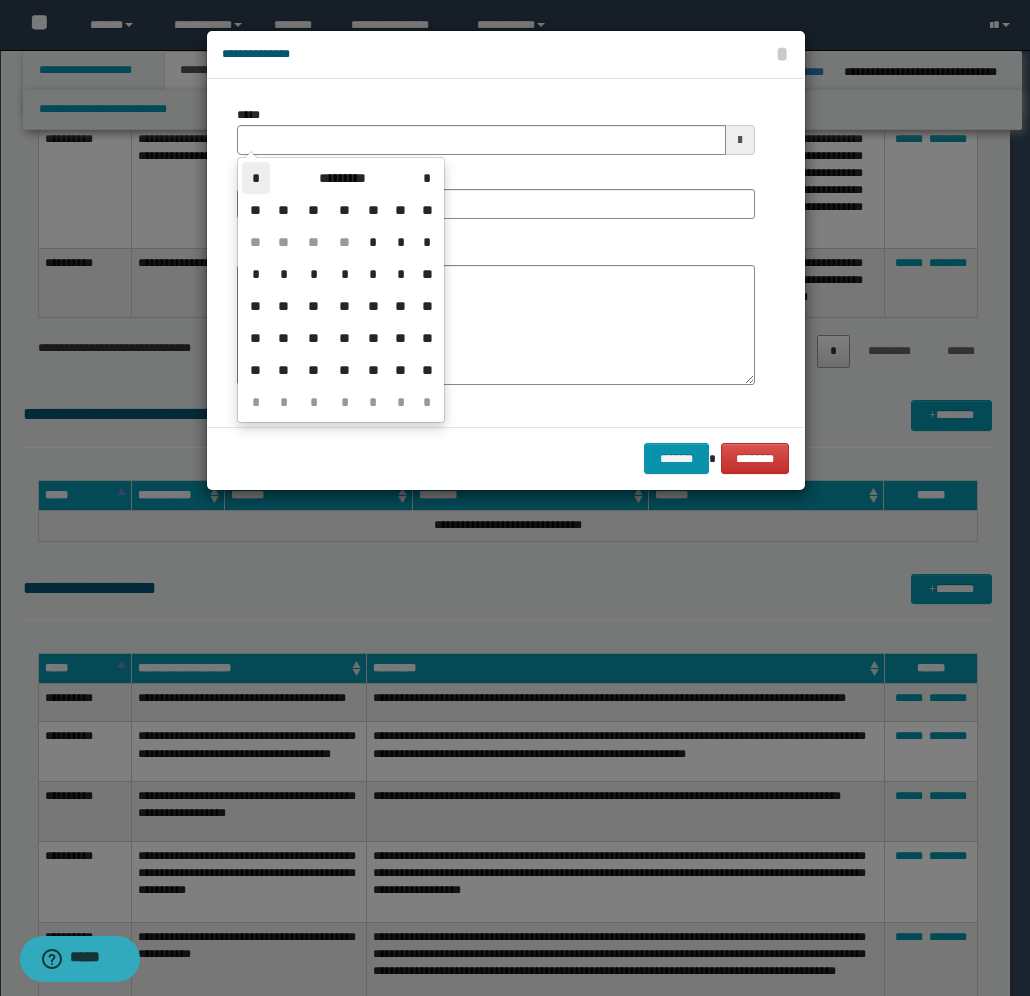click on "*" at bounding box center (256, 178) 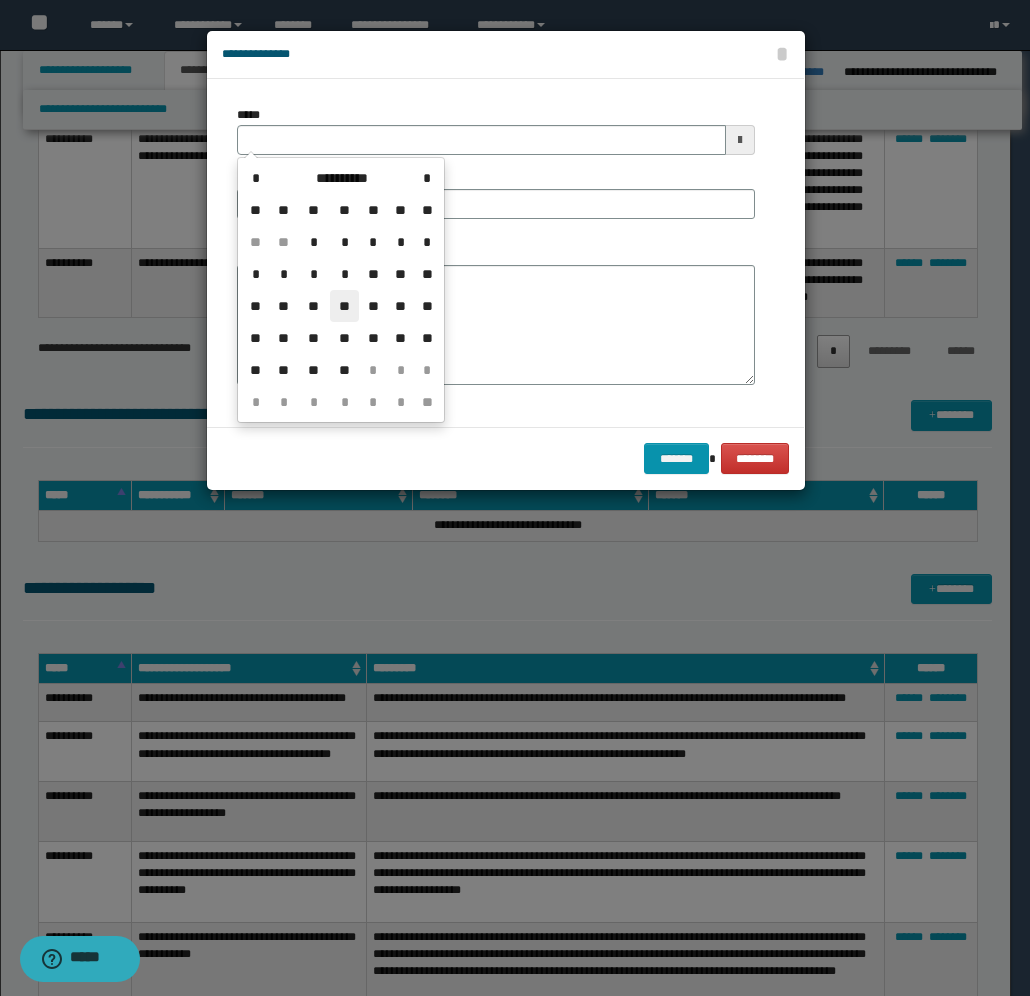 click on "**" at bounding box center (344, 306) 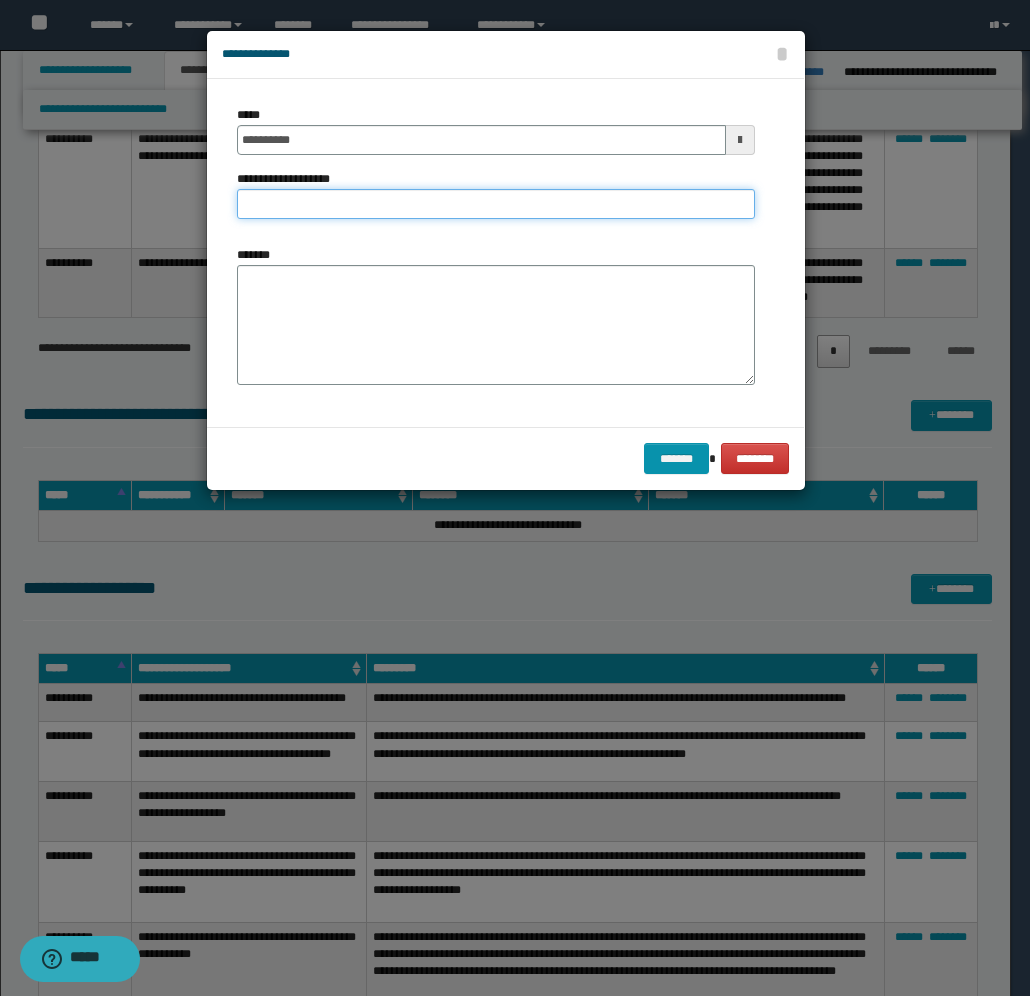 click on "**********" at bounding box center [496, 204] 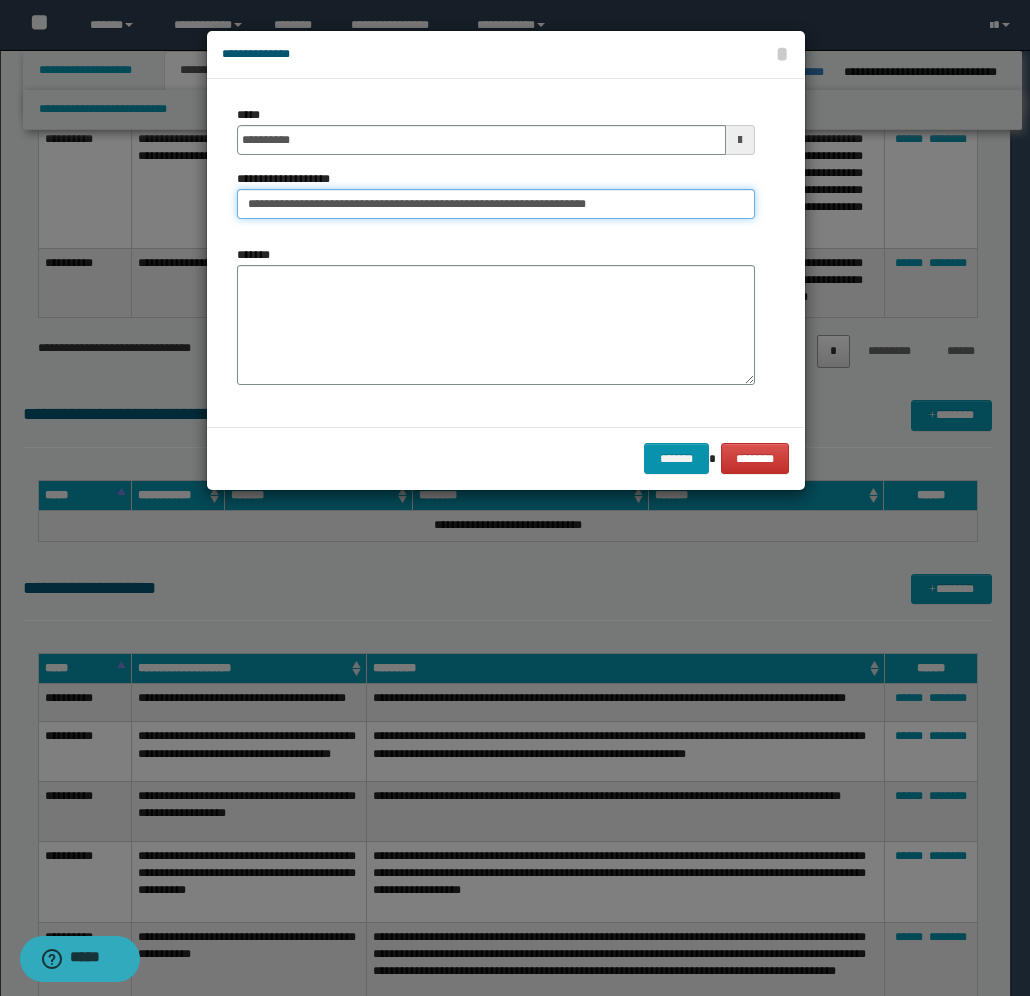 type on "**********" 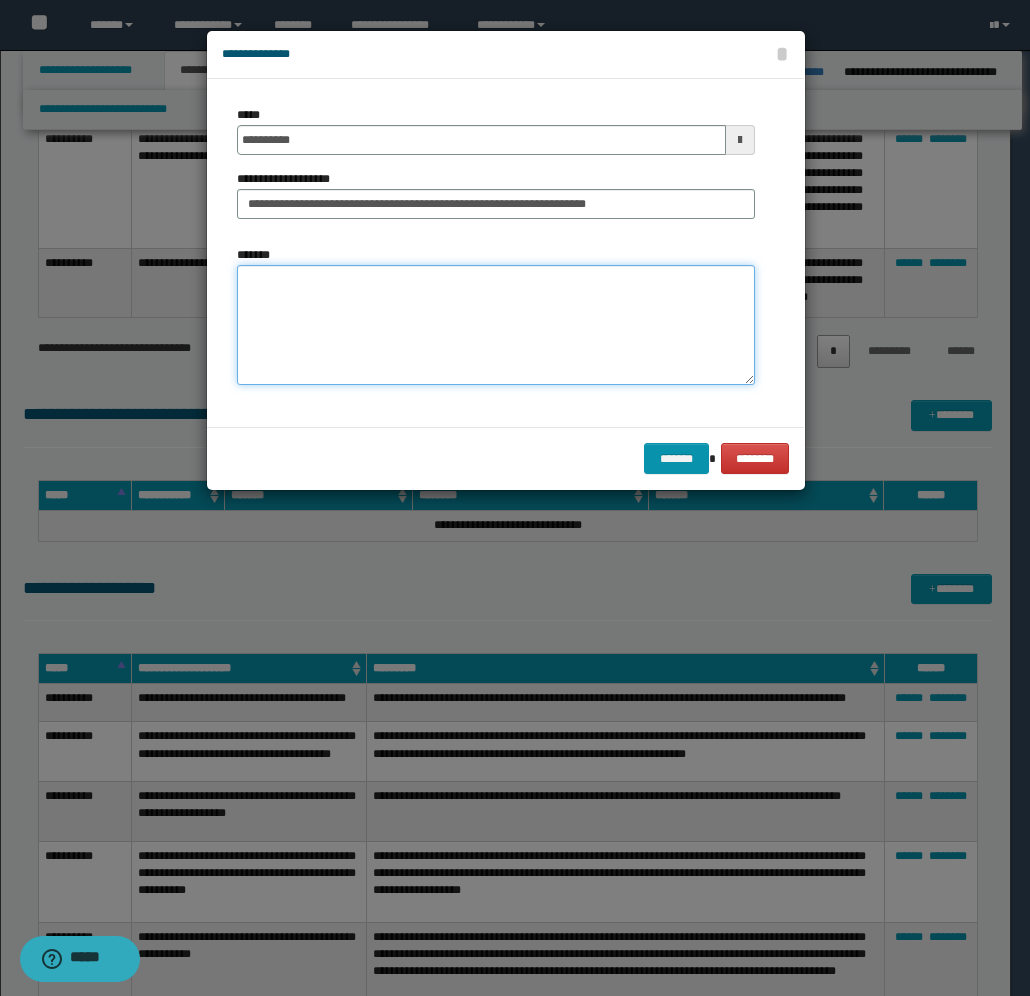 click on "*******" at bounding box center [496, 325] 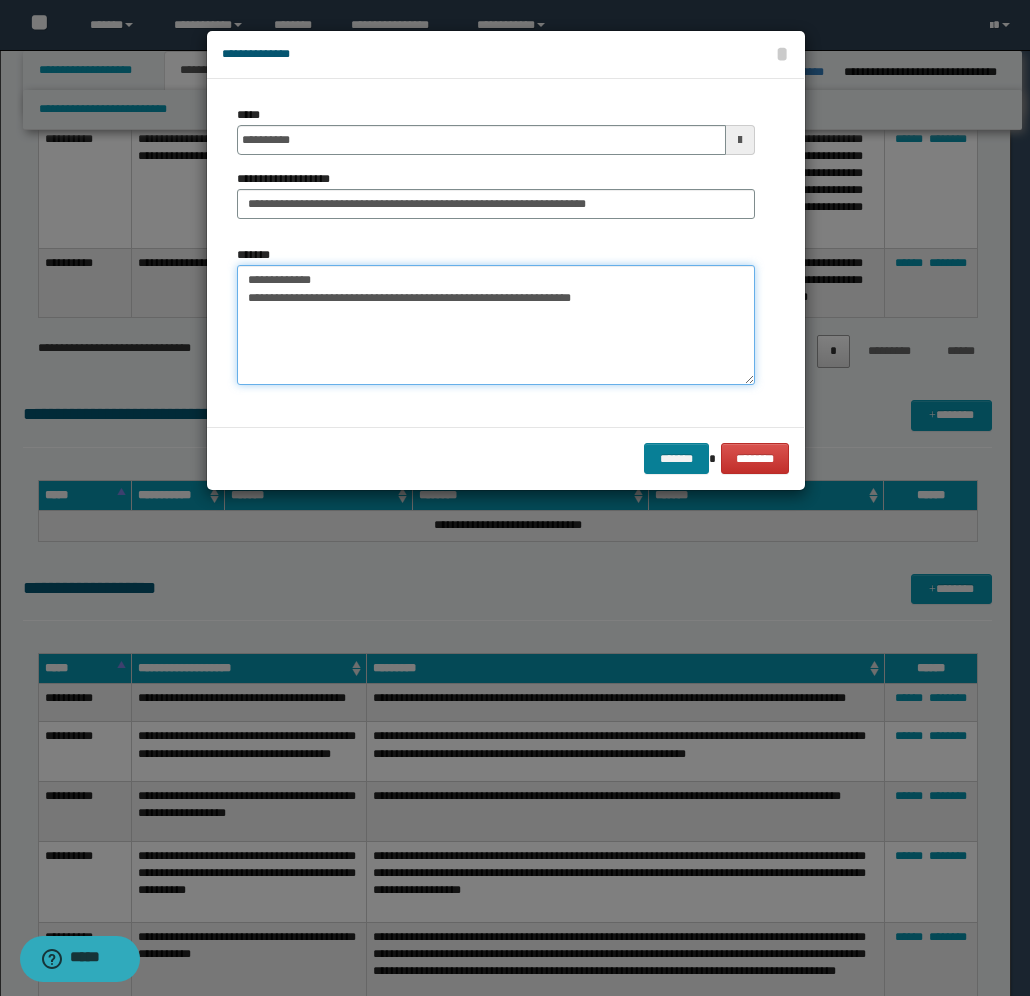 type on "**********" 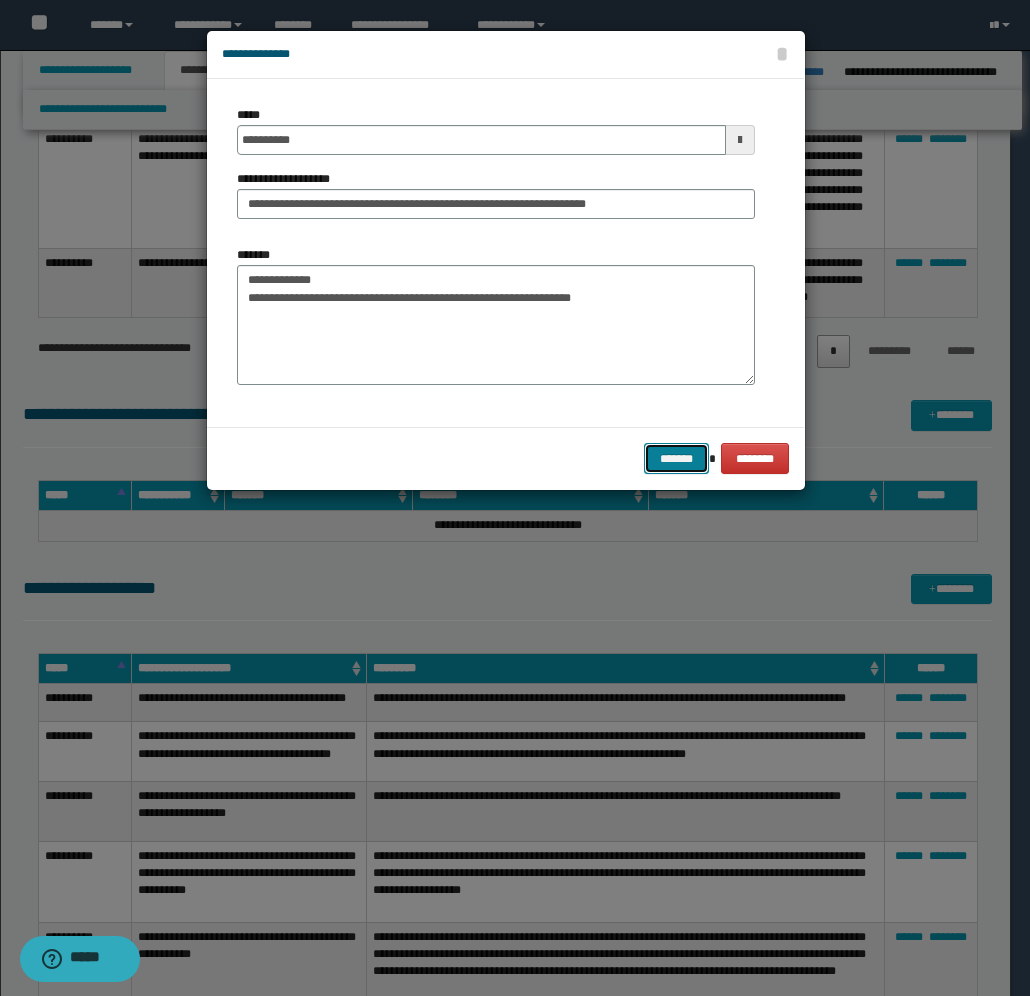 click on "*******" at bounding box center [676, 458] 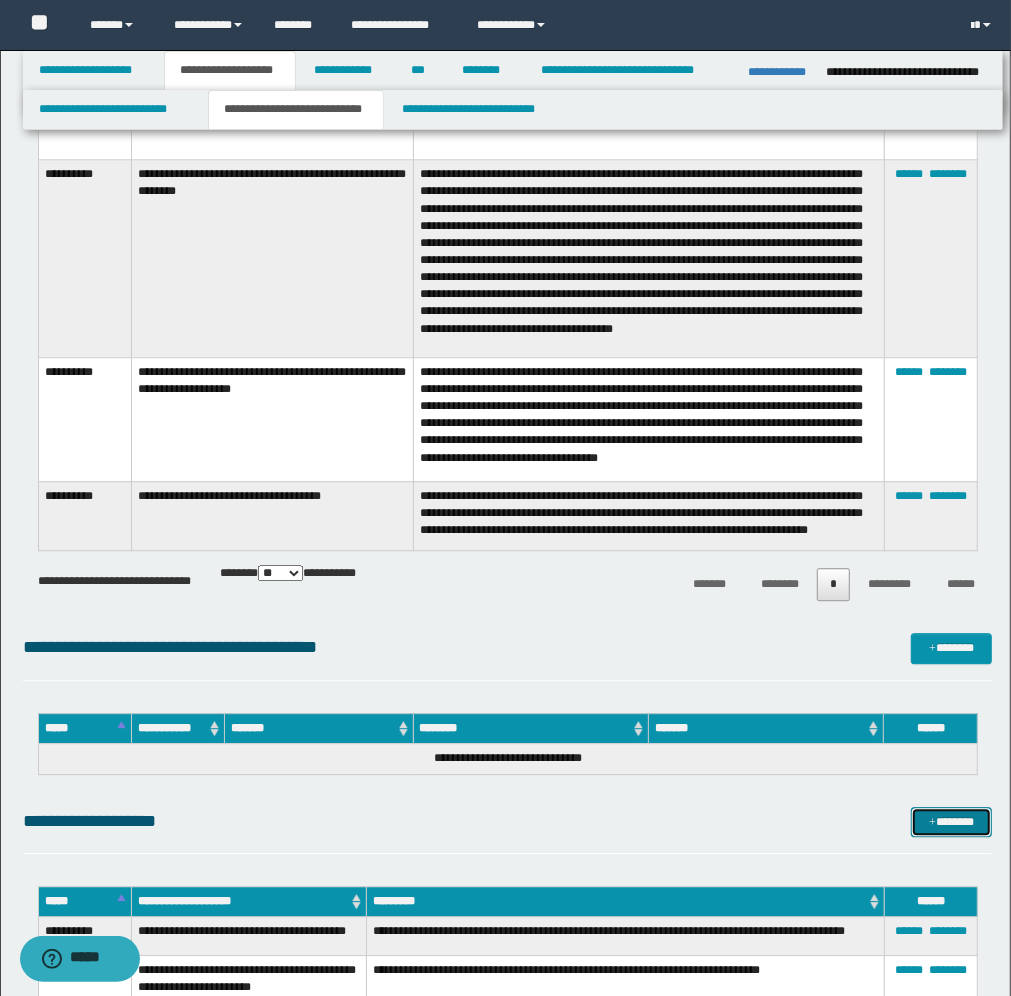 scroll, scrollTop: 2625, scrollLeft: 0, axis: vertical 